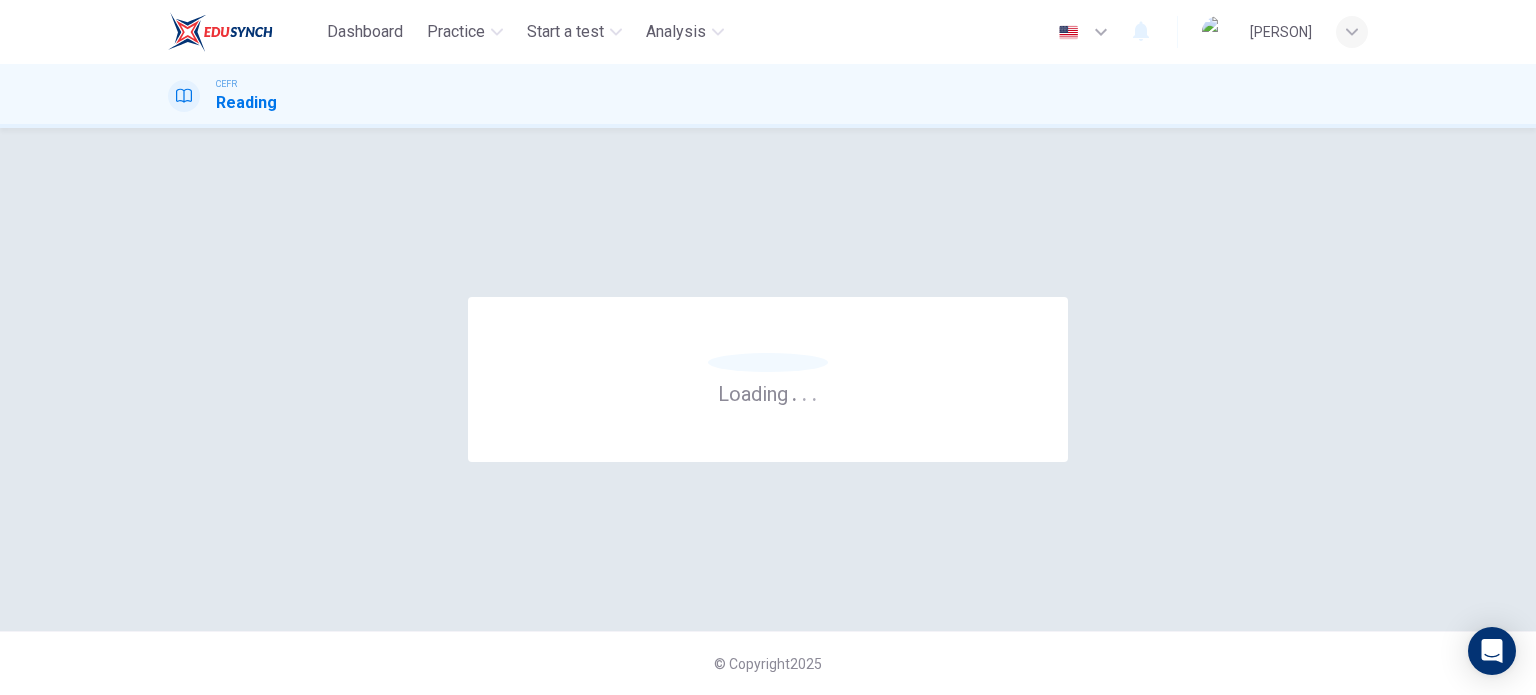 scroll, scrollTop: 0, scrollLeft: 0, axis: both 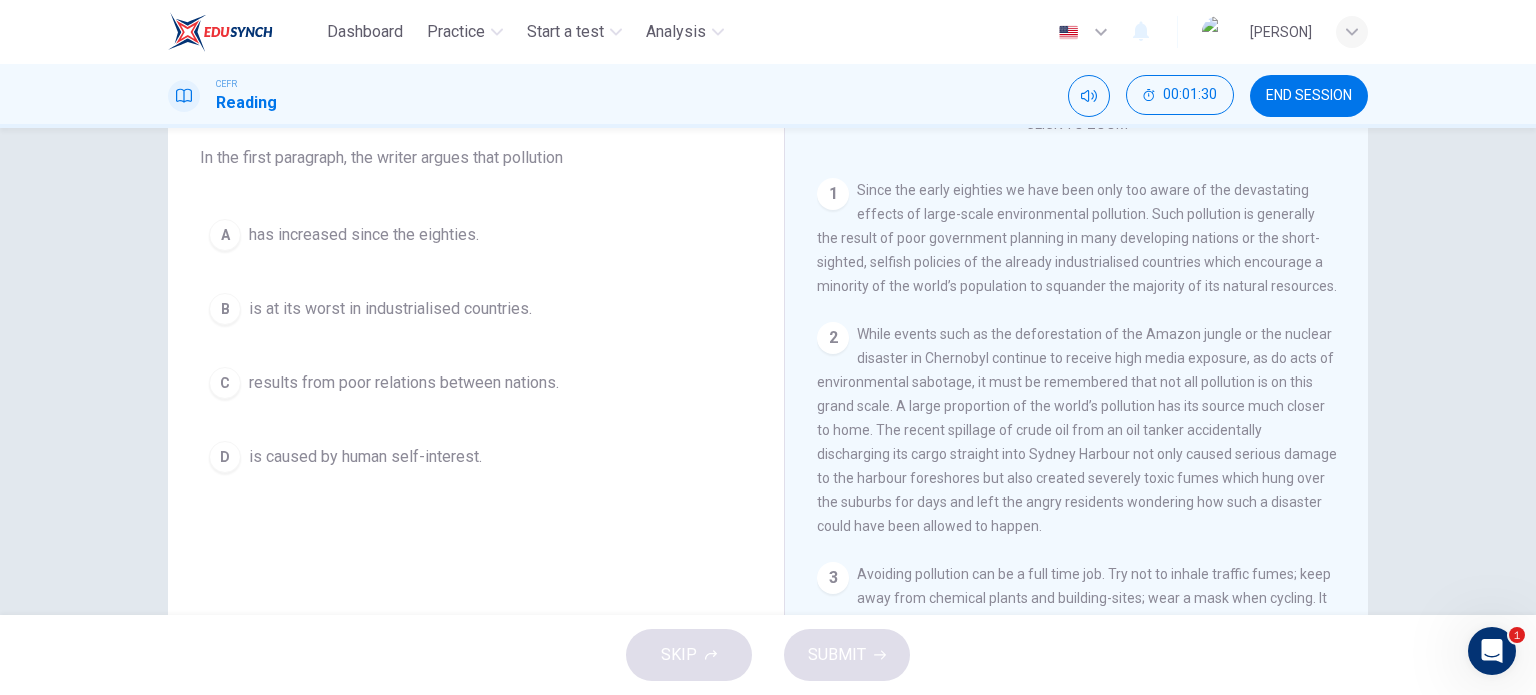 click on "A has increased since the eighties." at bounding box center [476, 235] 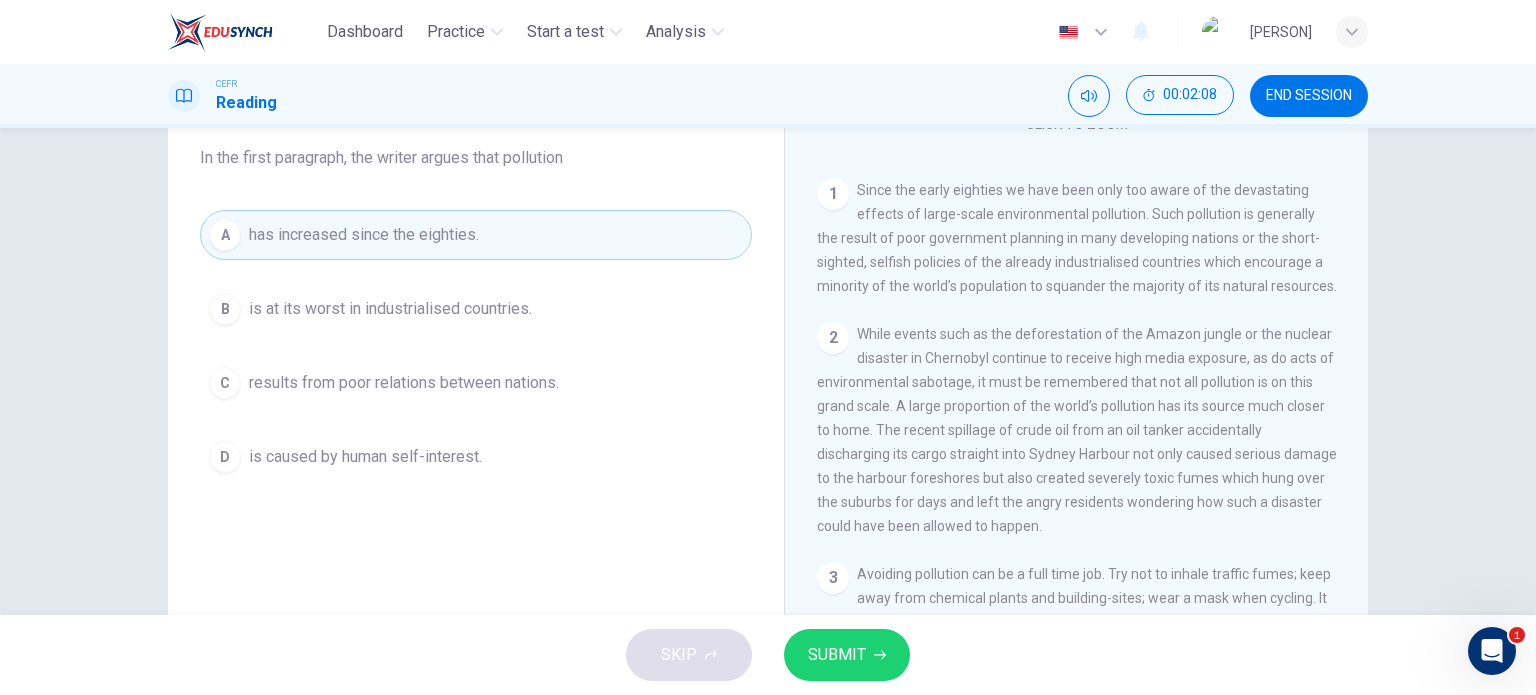 click on "SUBMIT" at bounding box center (837, 655) 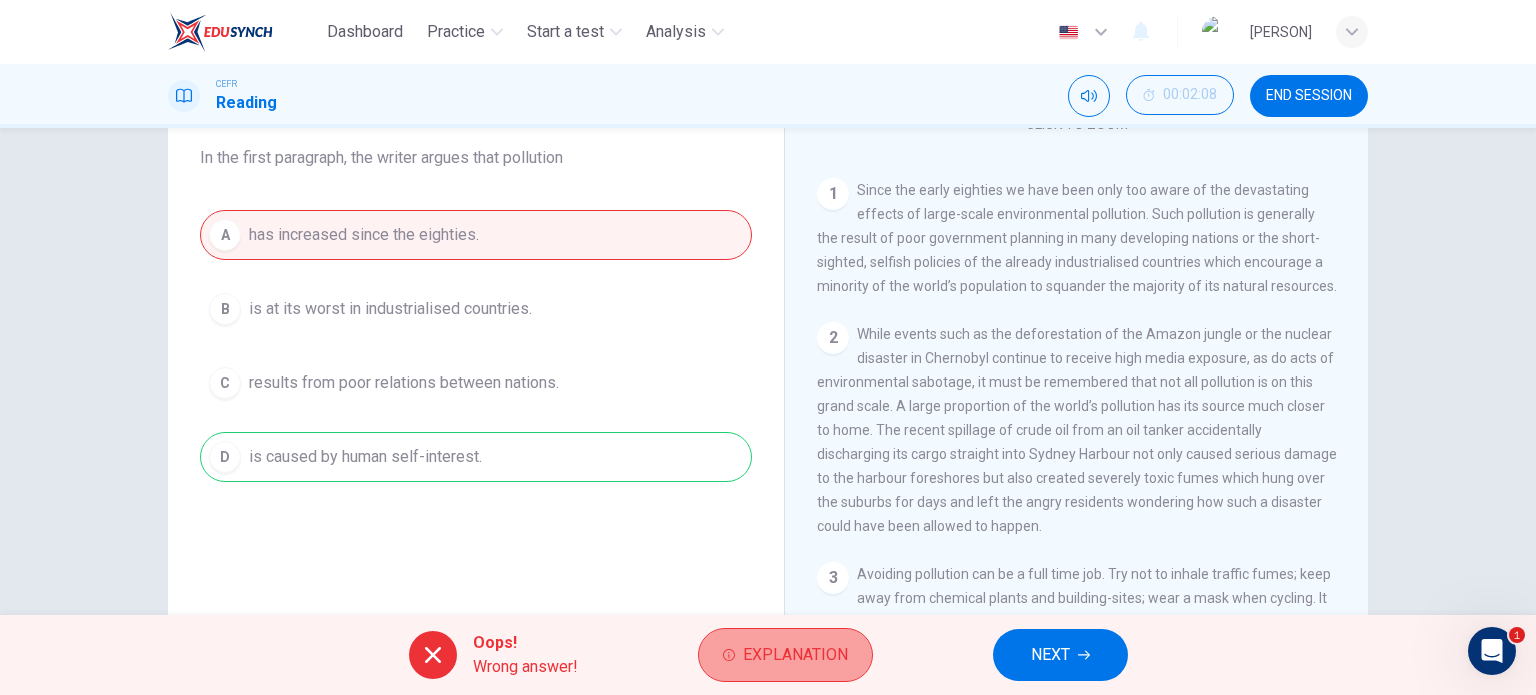 click on "Explanation" at bounding box center [785, 655] 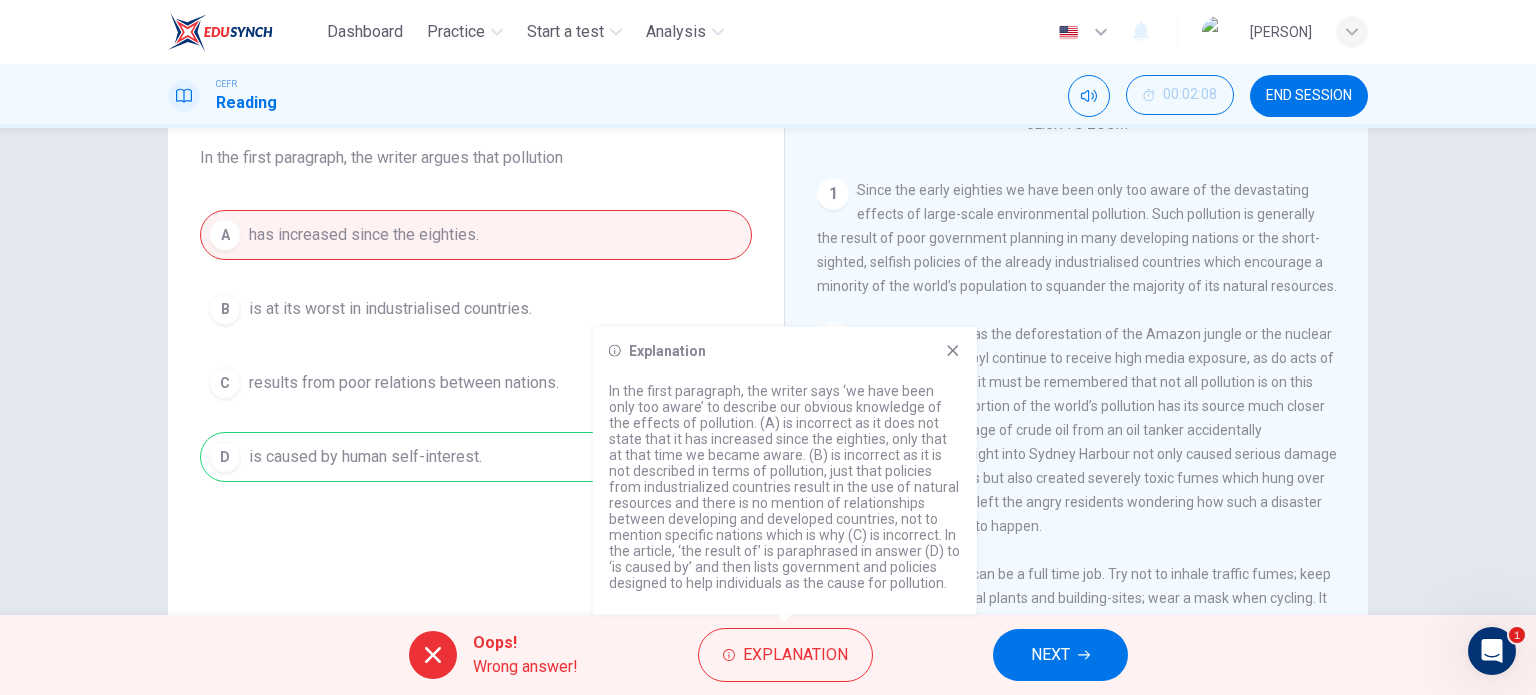click at bounding box center [953, 351] 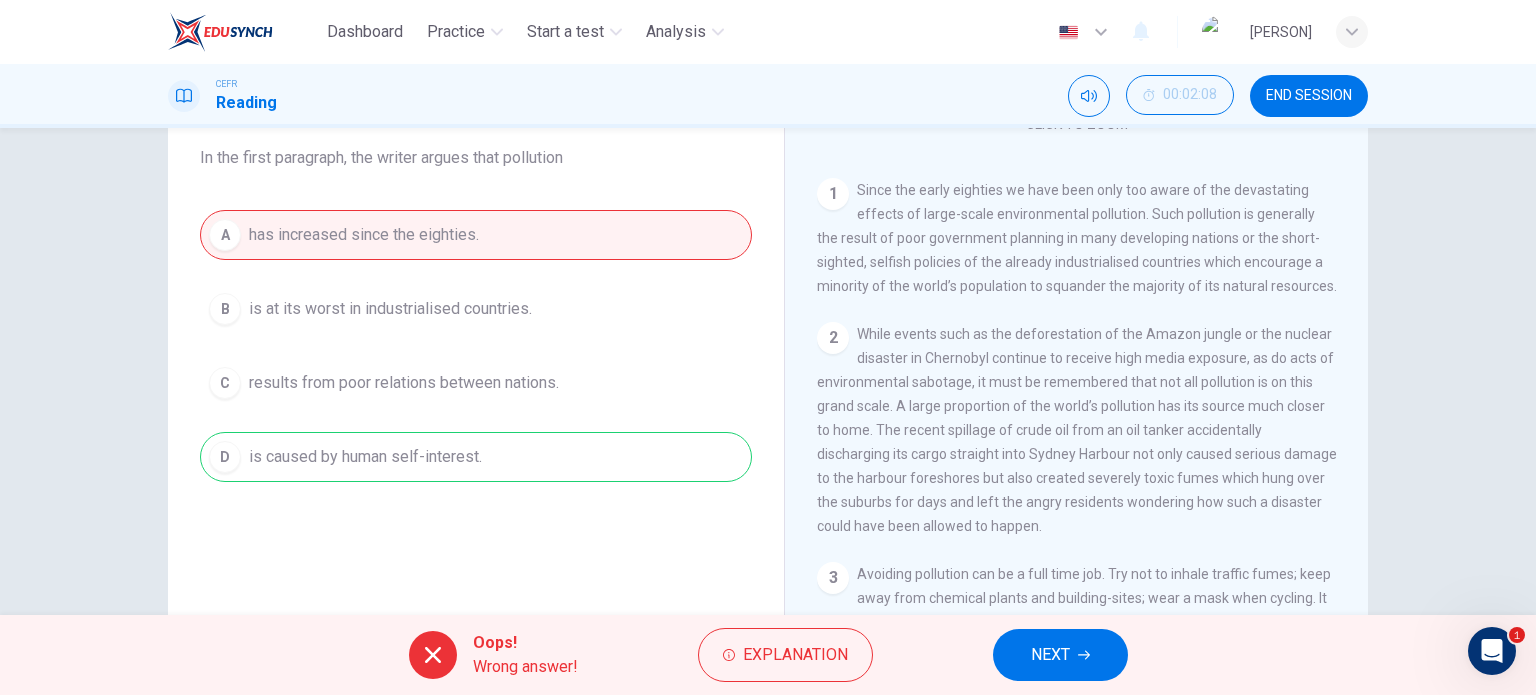 click on "NEXT" at bounding box center [1060, 655] 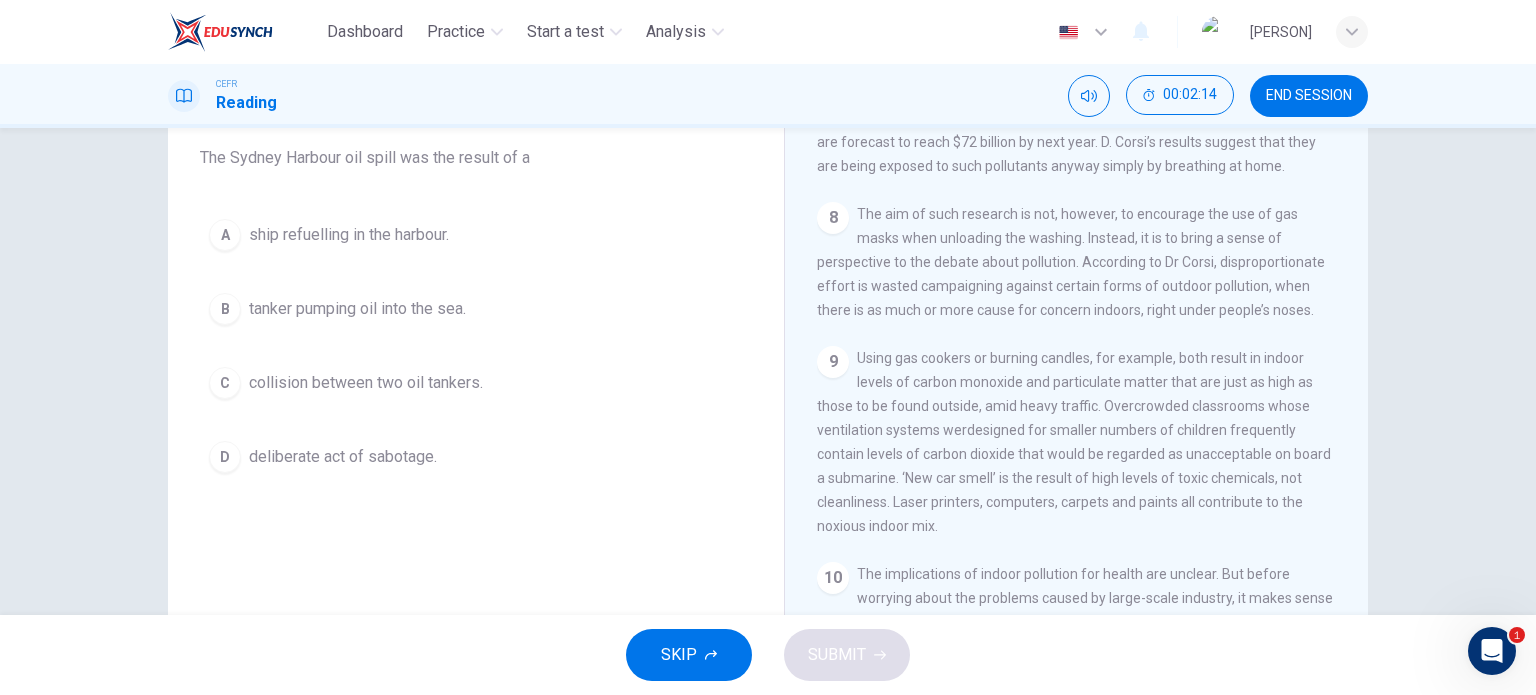 scroll, scrollTop: 1839, scrollLeft: 0, axis: vertical 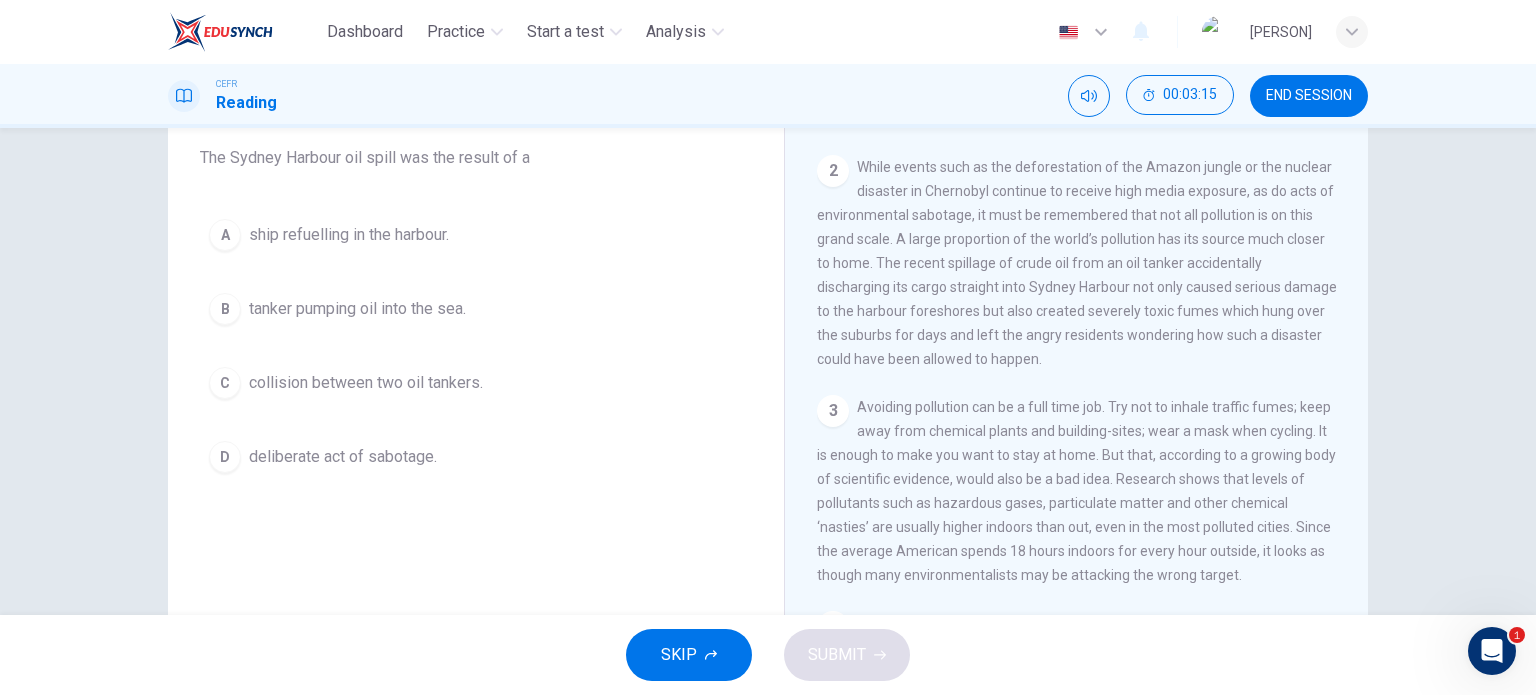 click on "A ship refuelling in the harbour." at bounding box center [476, 235] 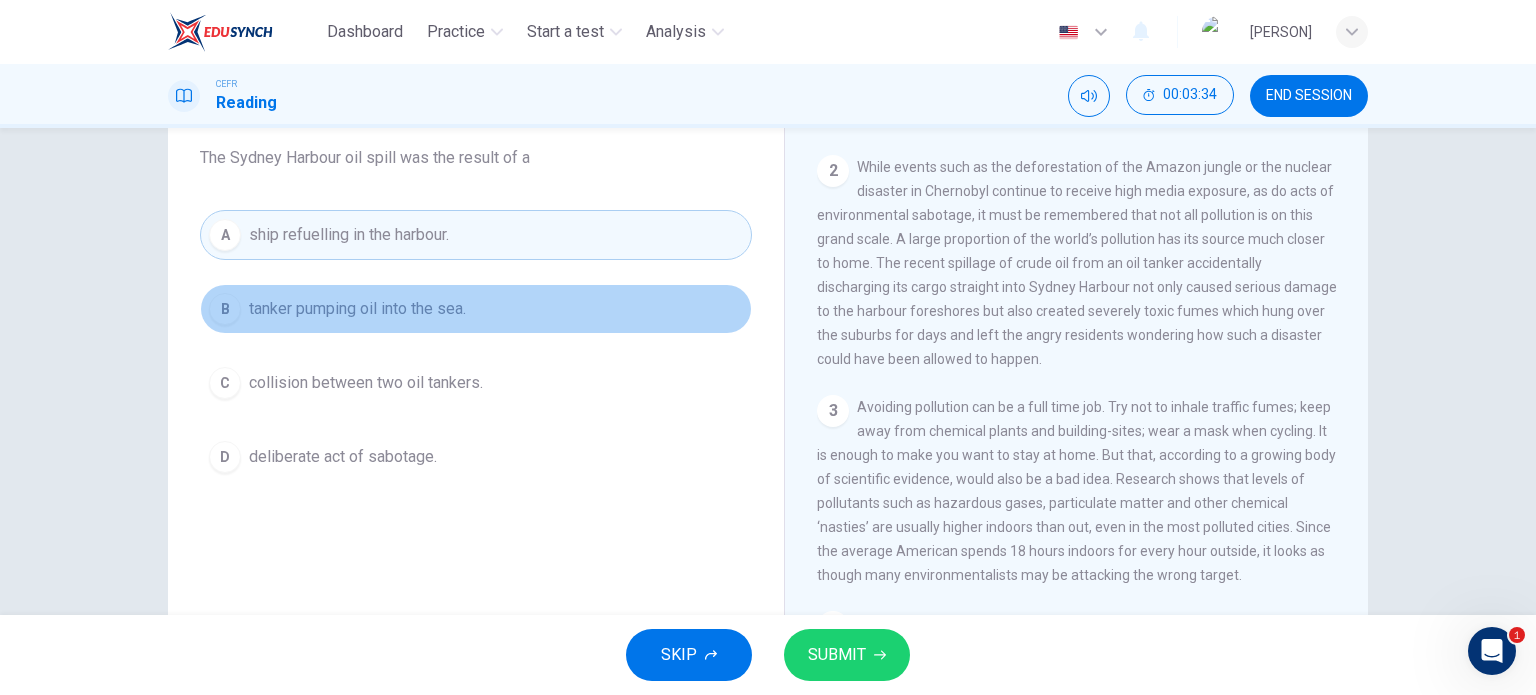 click on "tanker pumping oil into the sea." at bounding box center [357, 309] 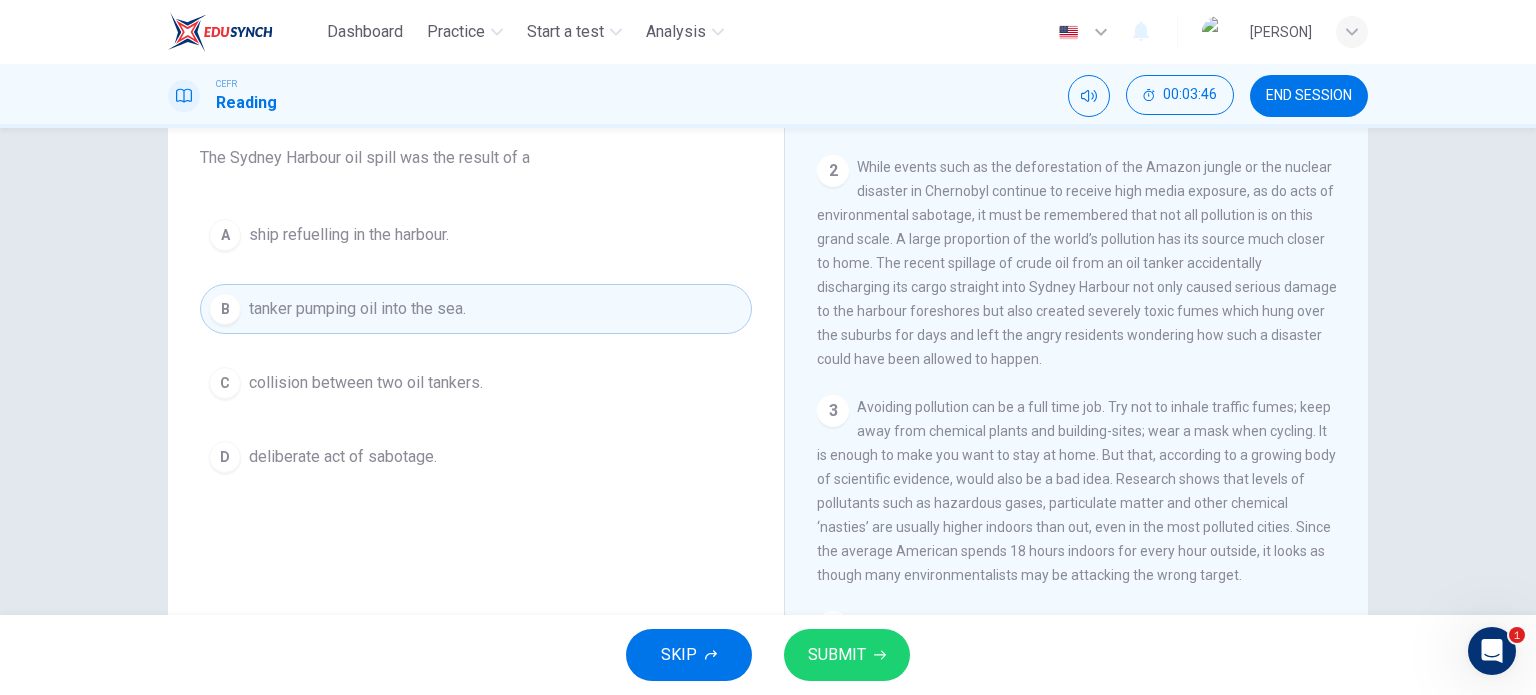 click on "SUBMIT" at bounding box center (847, 655) 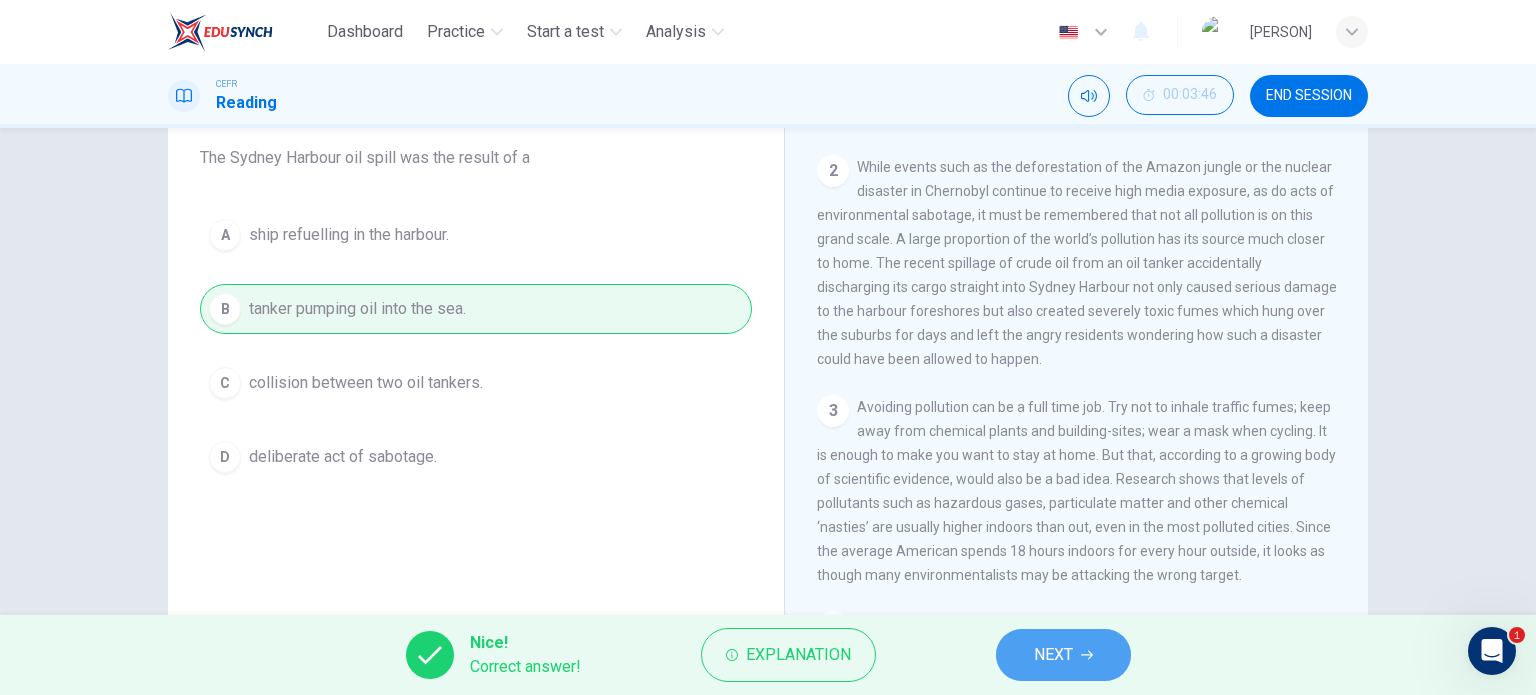 click on "NEXT" at bounding box center [1063, 655] 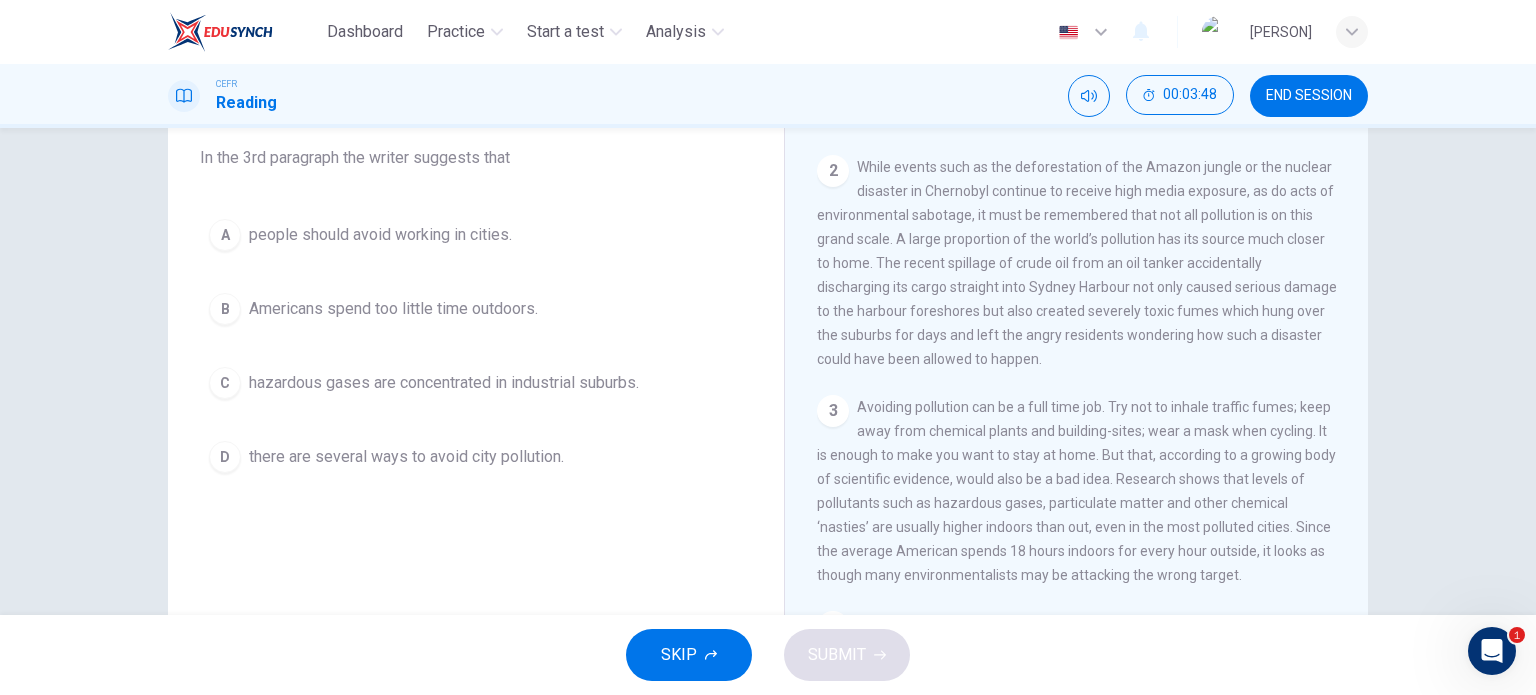 scroll, scrollTop: 666, scrollLeft: 0, axis: vertical 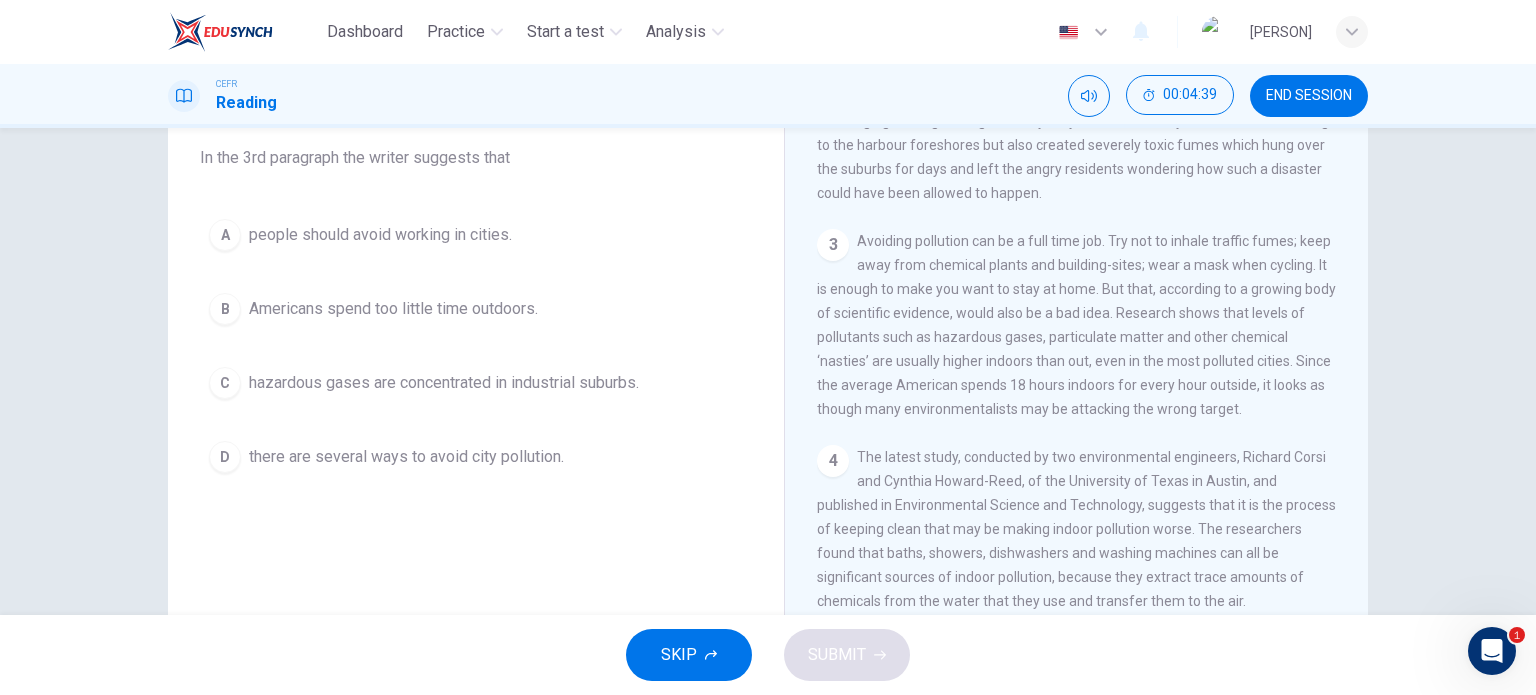 click on "there are several ways to avoid city pollution." at bounding box center (380, 235) 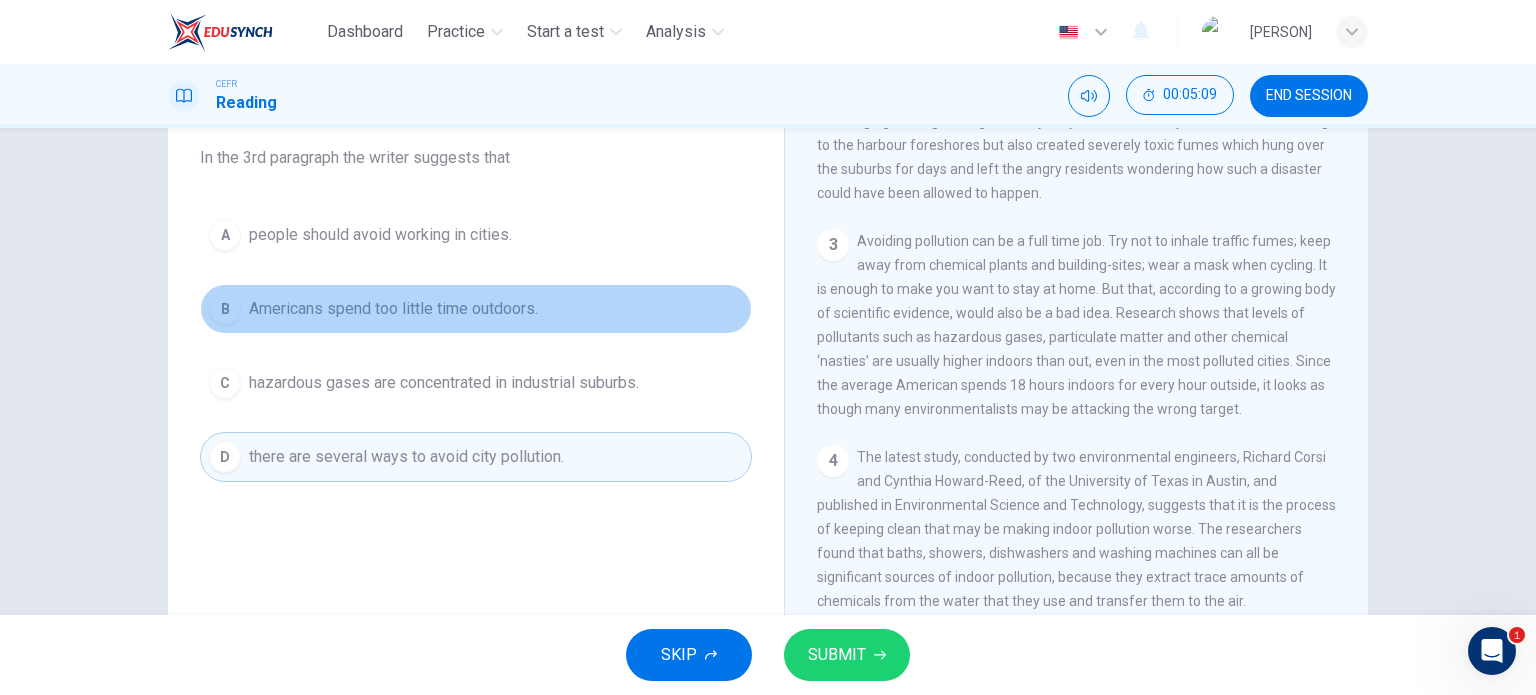 click on "B Americans spend too little time outdoors." at bounding box center (476, 309) 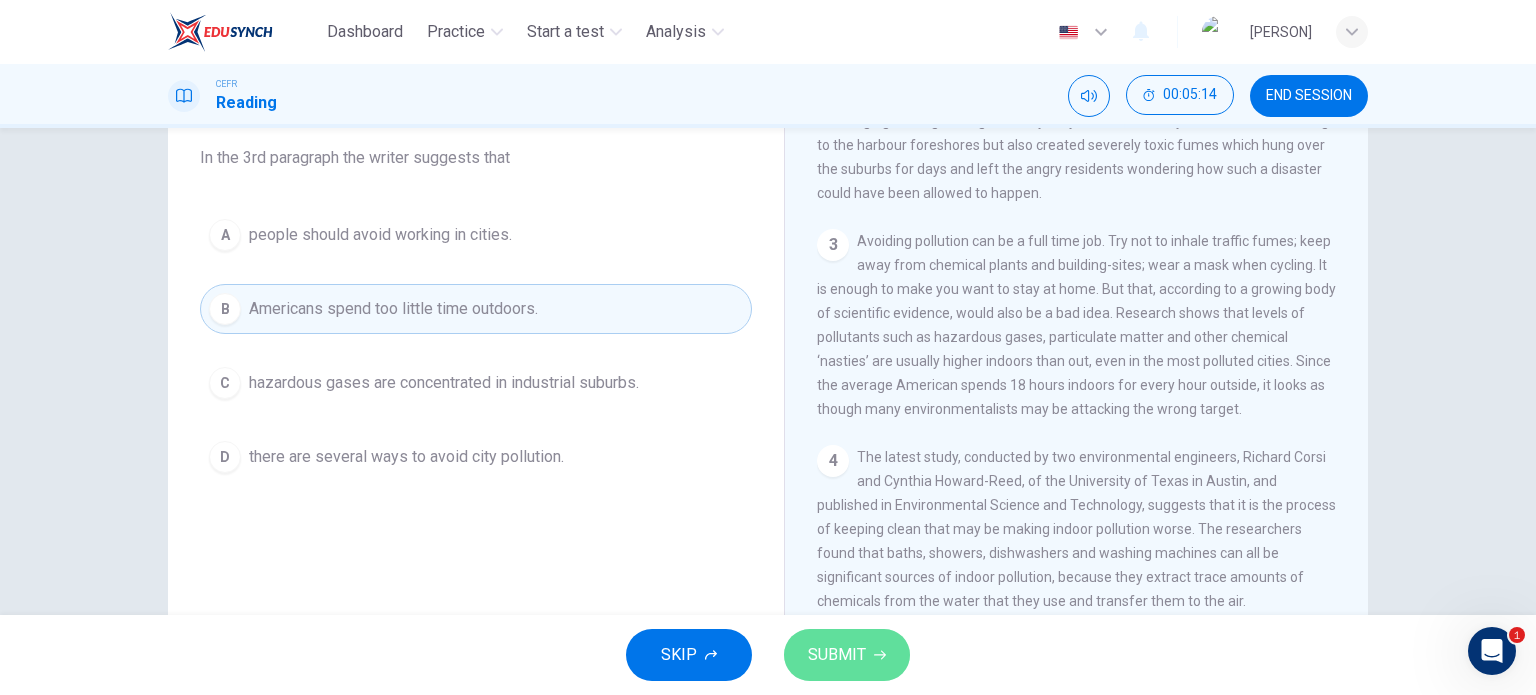 click on "SUBMIT" at bounding box center [847, 655] 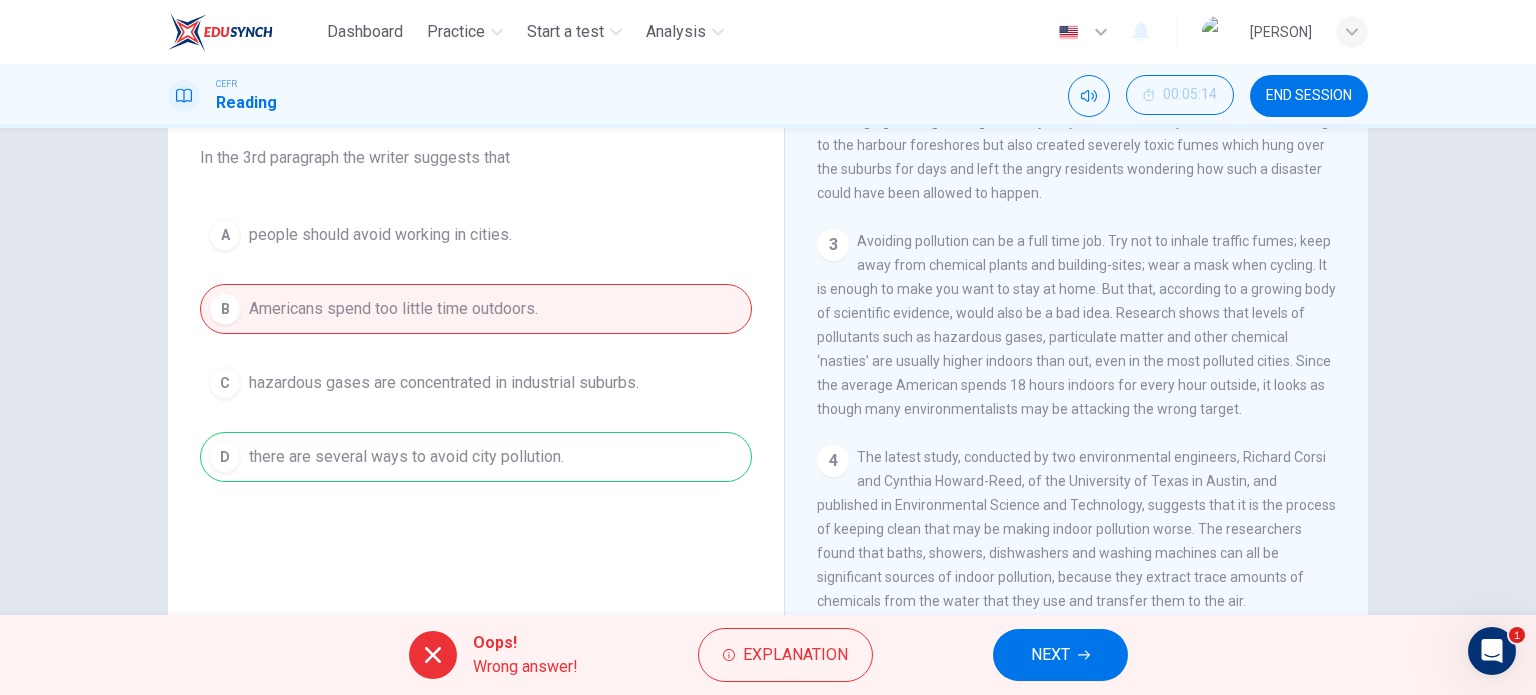 click on "A people should avoid working in cities. B Americans spend too little time outdoors. C hazardous gases are concentrated in industrial suburbs. D there are several ways to avoid city pollution." at bounding box center [476, 346] 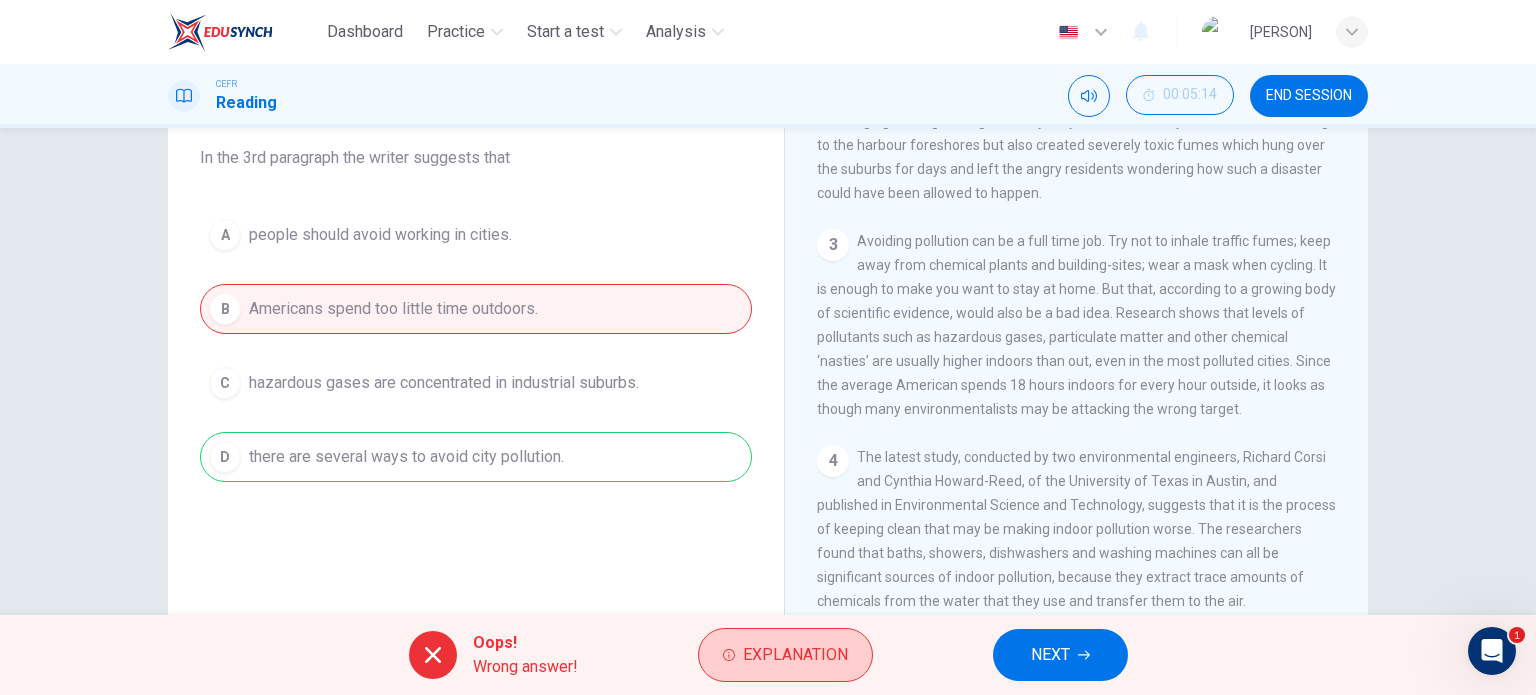 click on "Explanation" at bounding box center [785, 655] 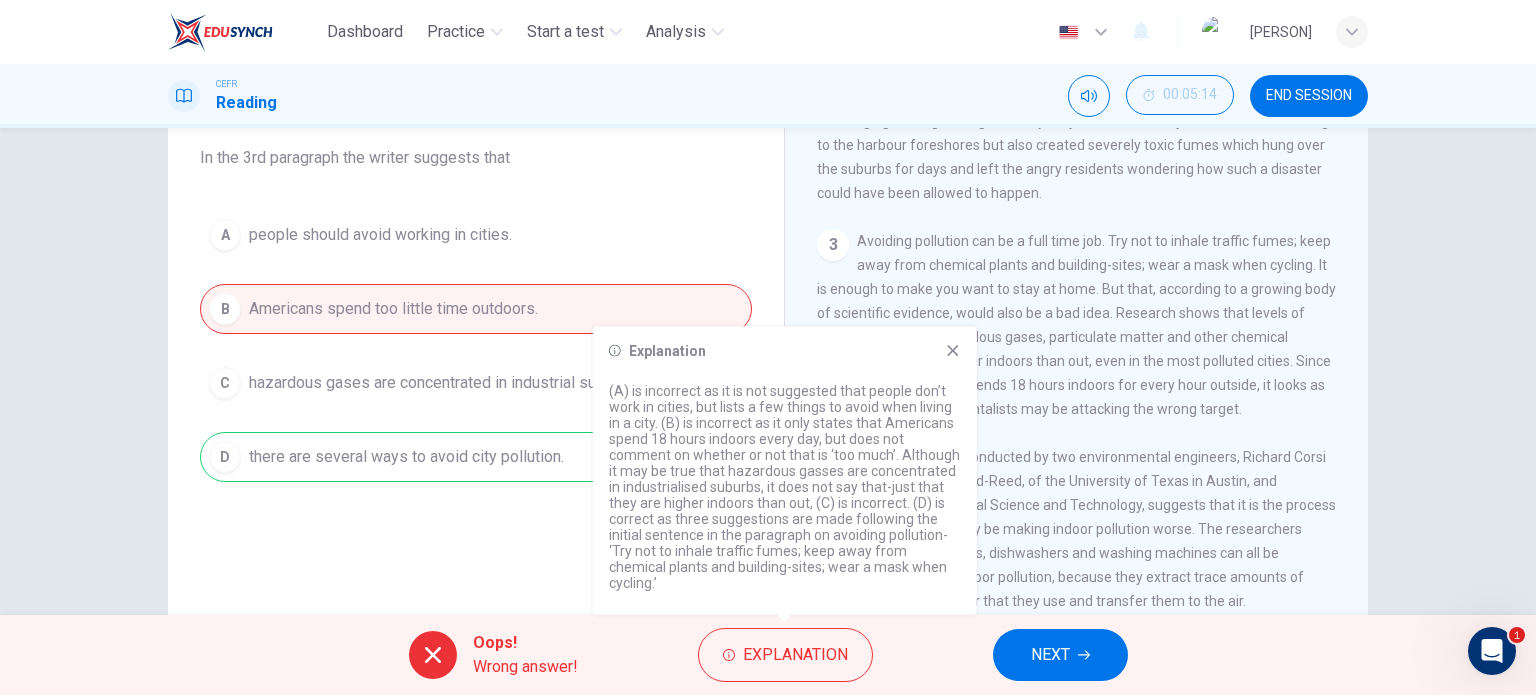 click at bounding box center (953, 351) 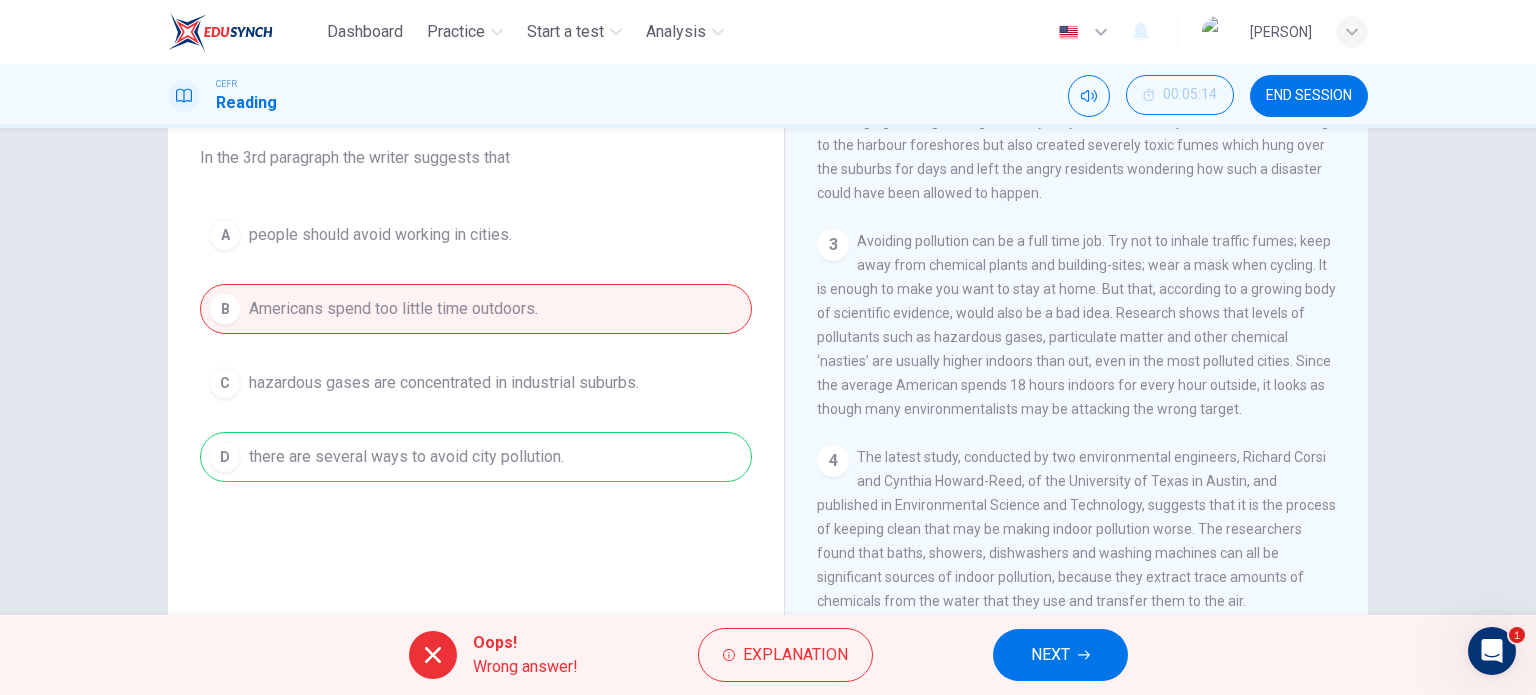 click on "NEXT" at bounding box center [1050, 655] 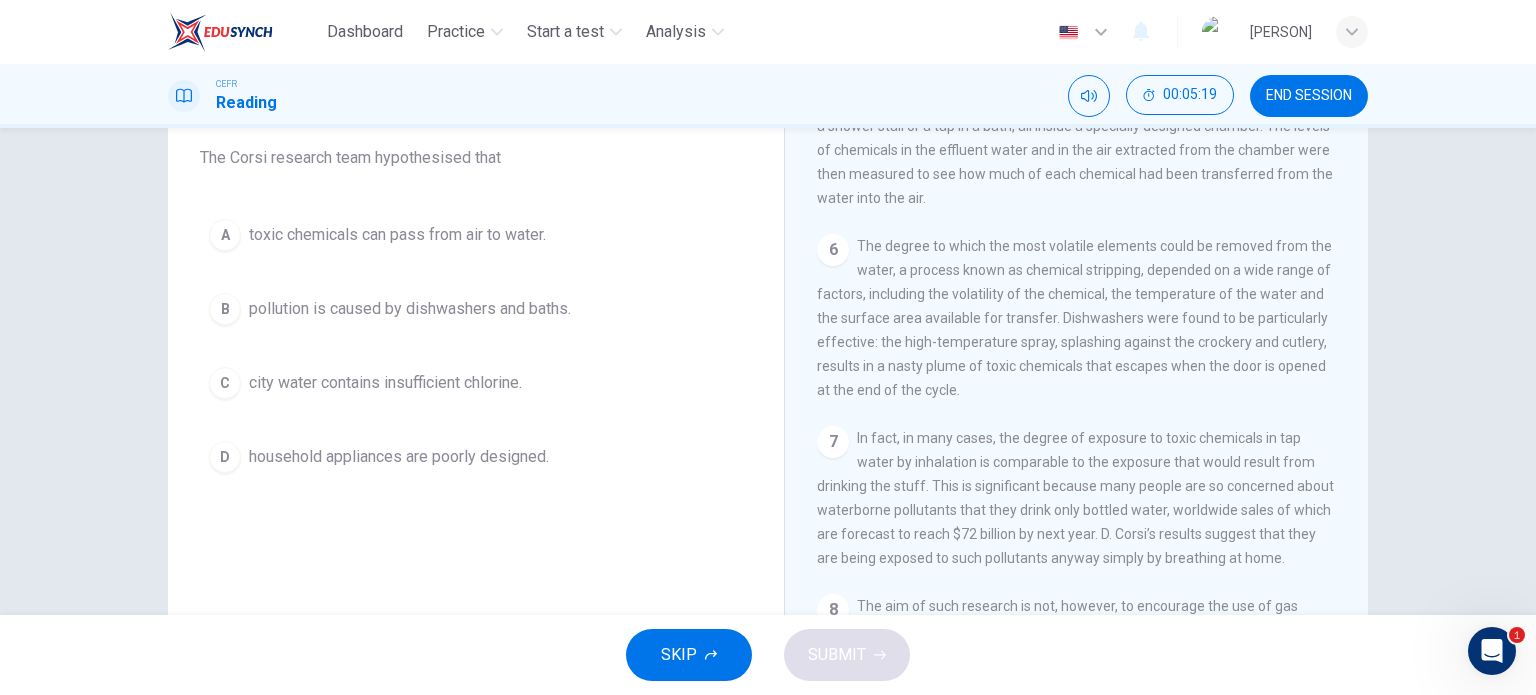 scroll, scrollTop: 1839, scrollLeft: 0, axis: vertical 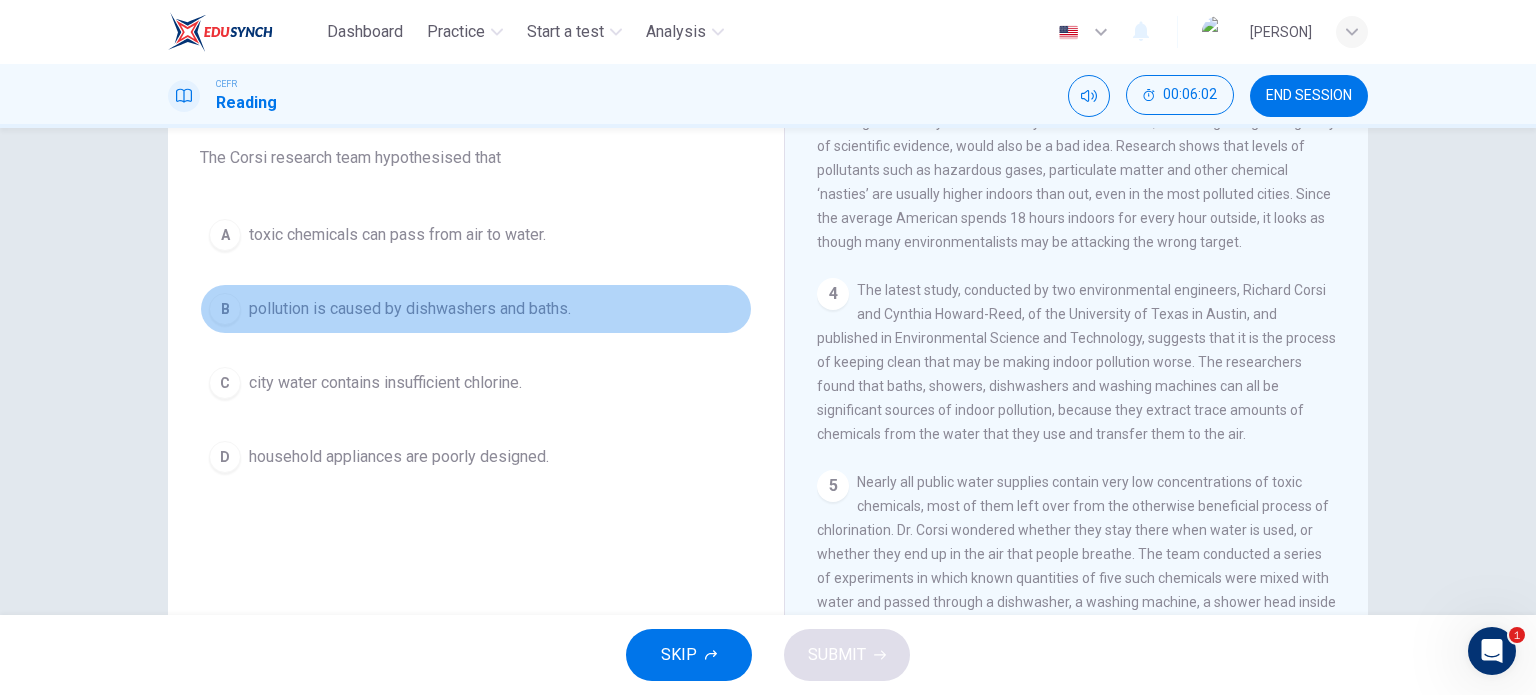 click on "pollution is caused by dishwashers and baths." at bounding box center (397, 235) 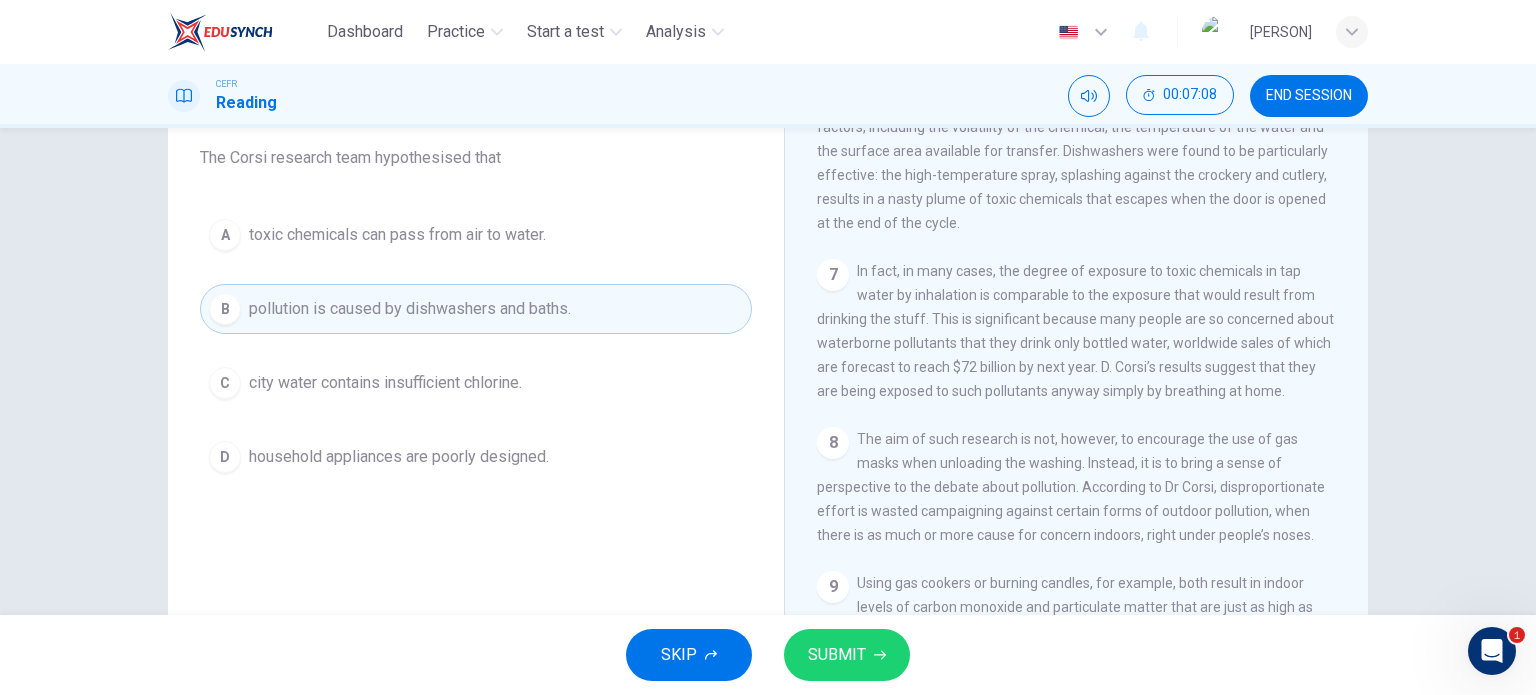 scroll, scrollTop: 1666, scrollLeft: 0, axis: vertical 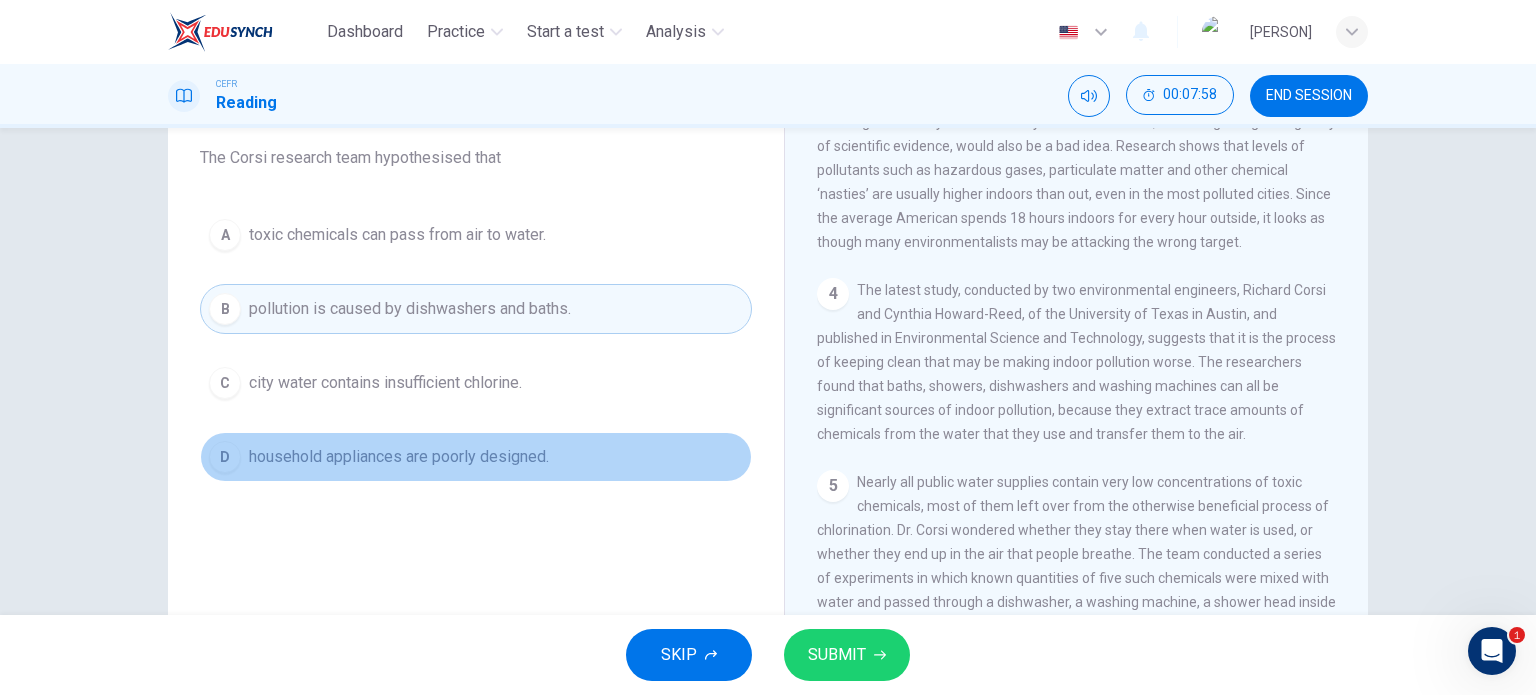 click on "D household appliances are poorly designed." at bounding box center [476, 457] 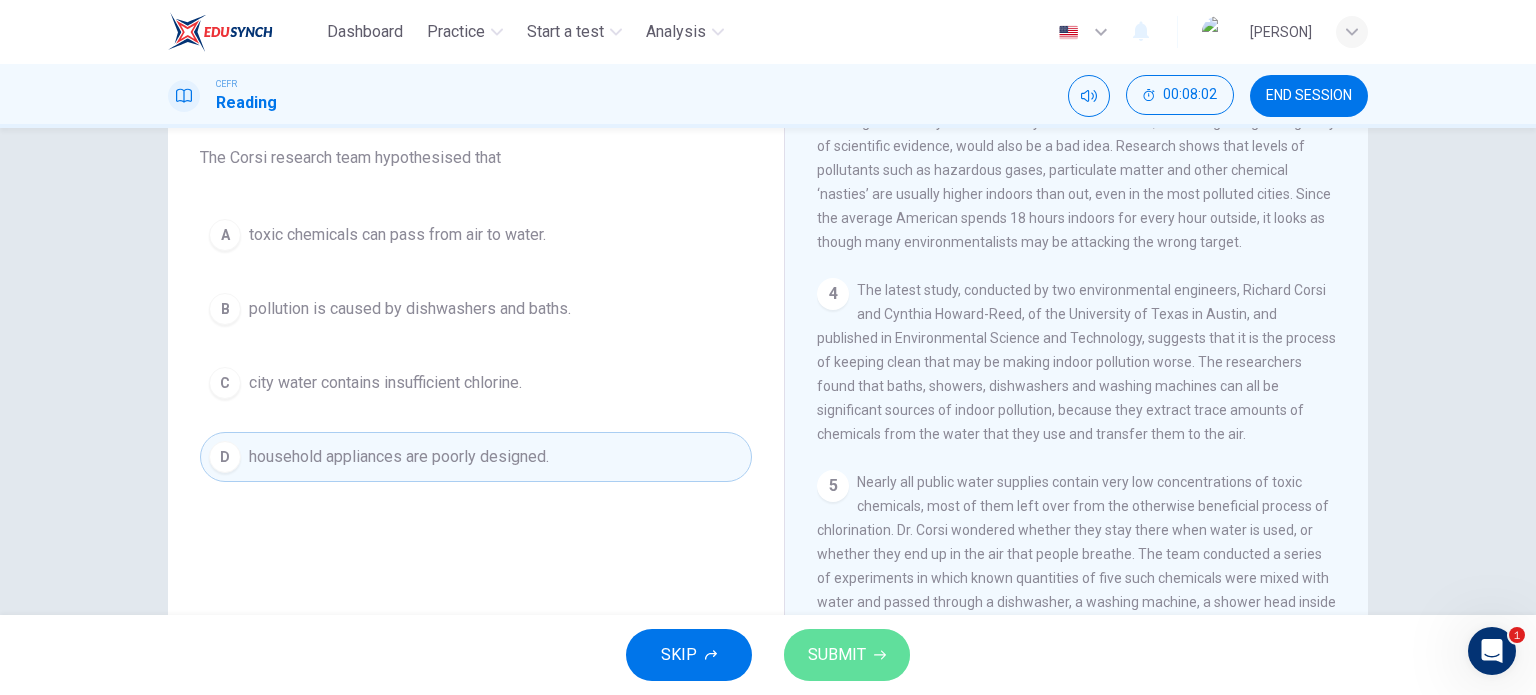 click on "SUBMIT" at bounding box center [847, 655] 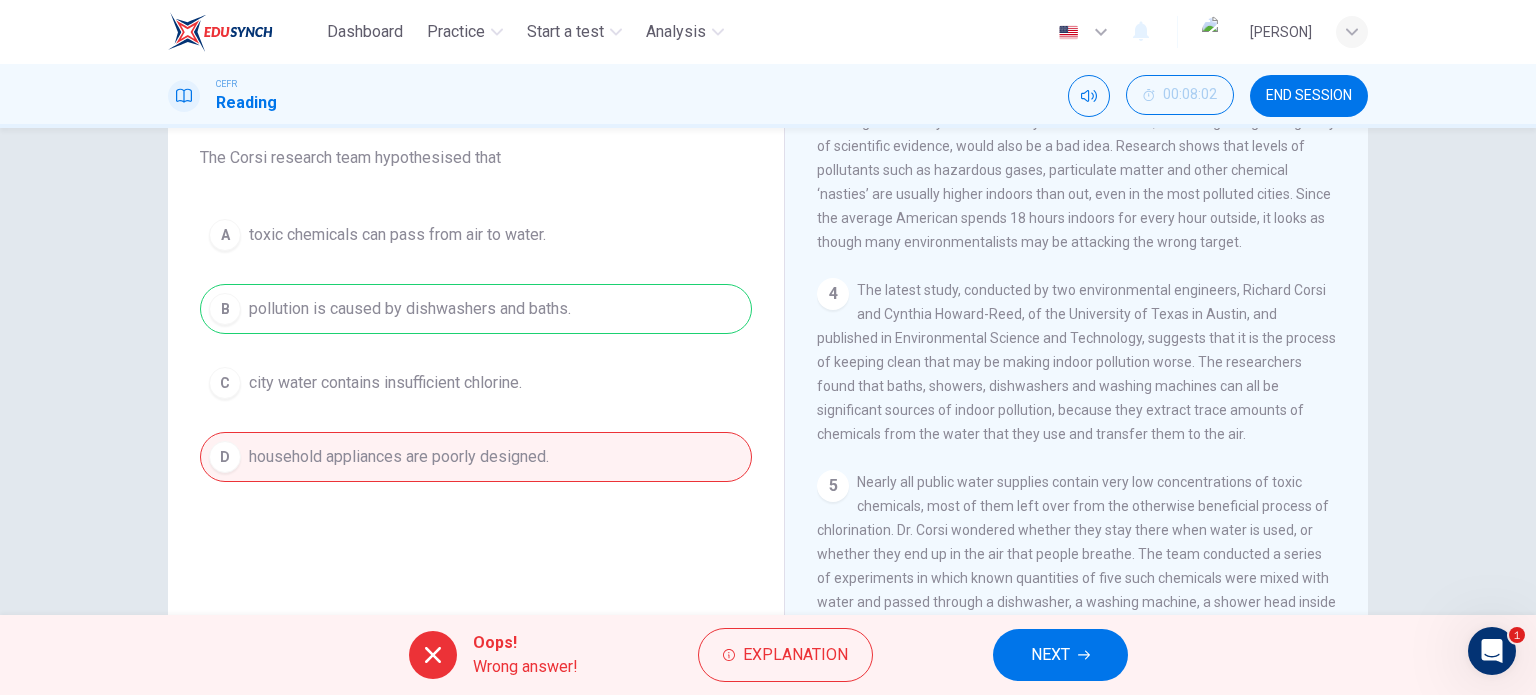 click on "A toxic chemicals can pass from air to water. B pollution is caused by dishwashers and baths. C city water contains insufficient chlorine. D household appliances are poorly designed." at bounding box center [476, 346] 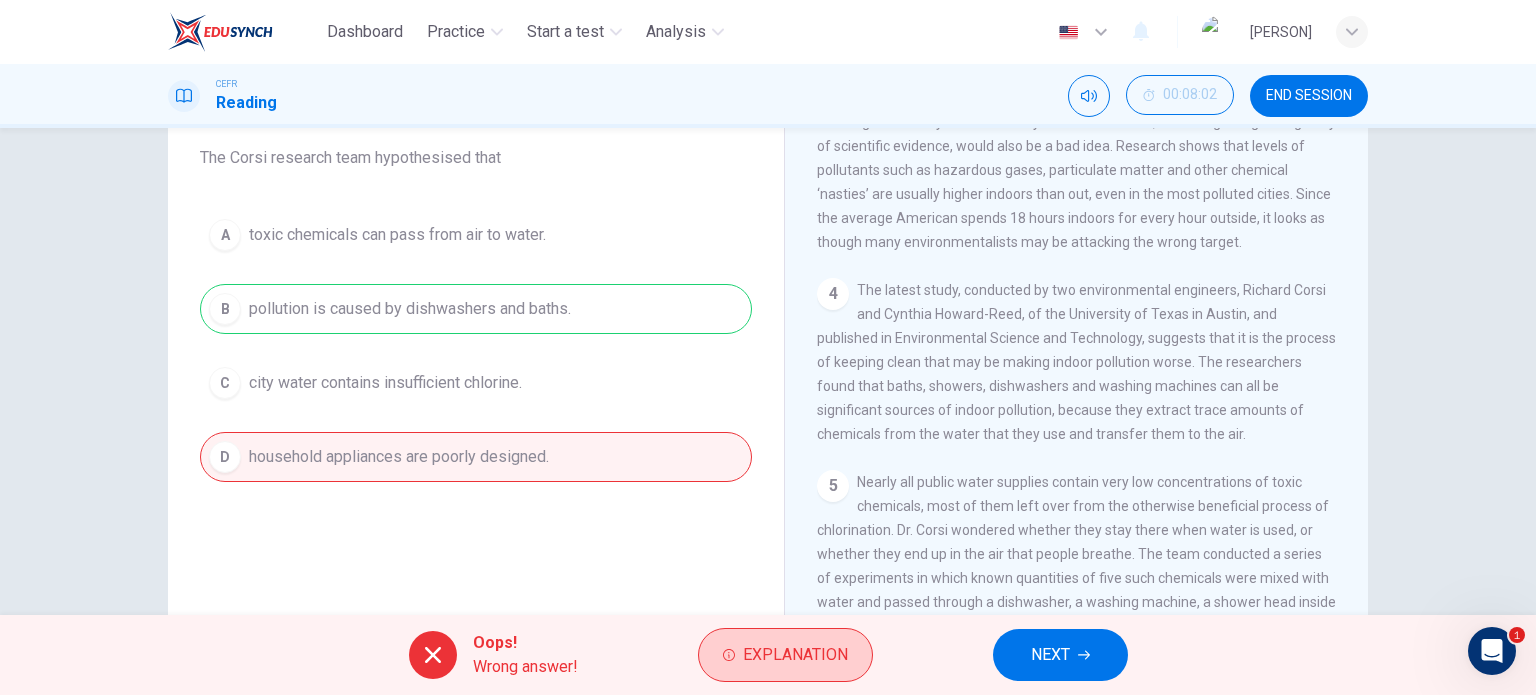 click on "Explanation" at bounding box center [785, 655] 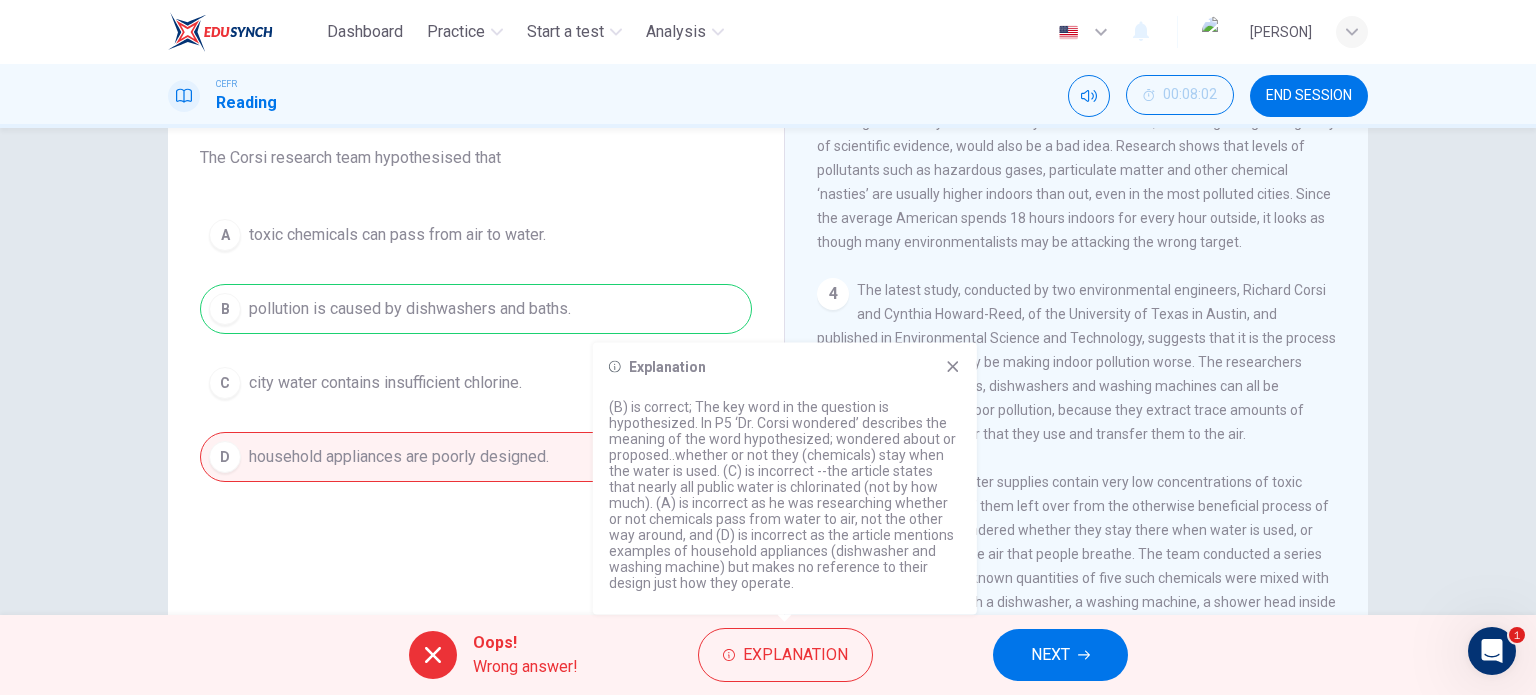 click on "Explanation" at bounding box center [785, 367] 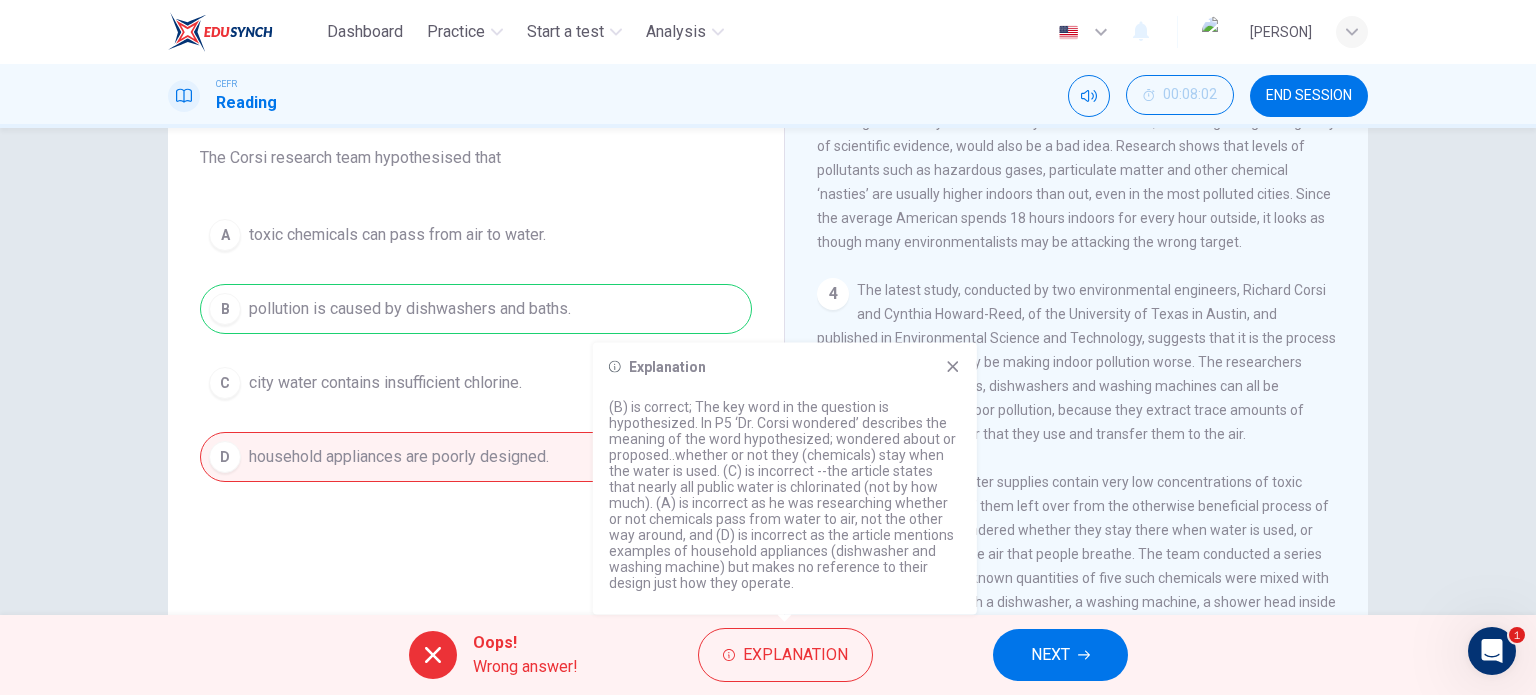 click at bounding box center (953, 367) 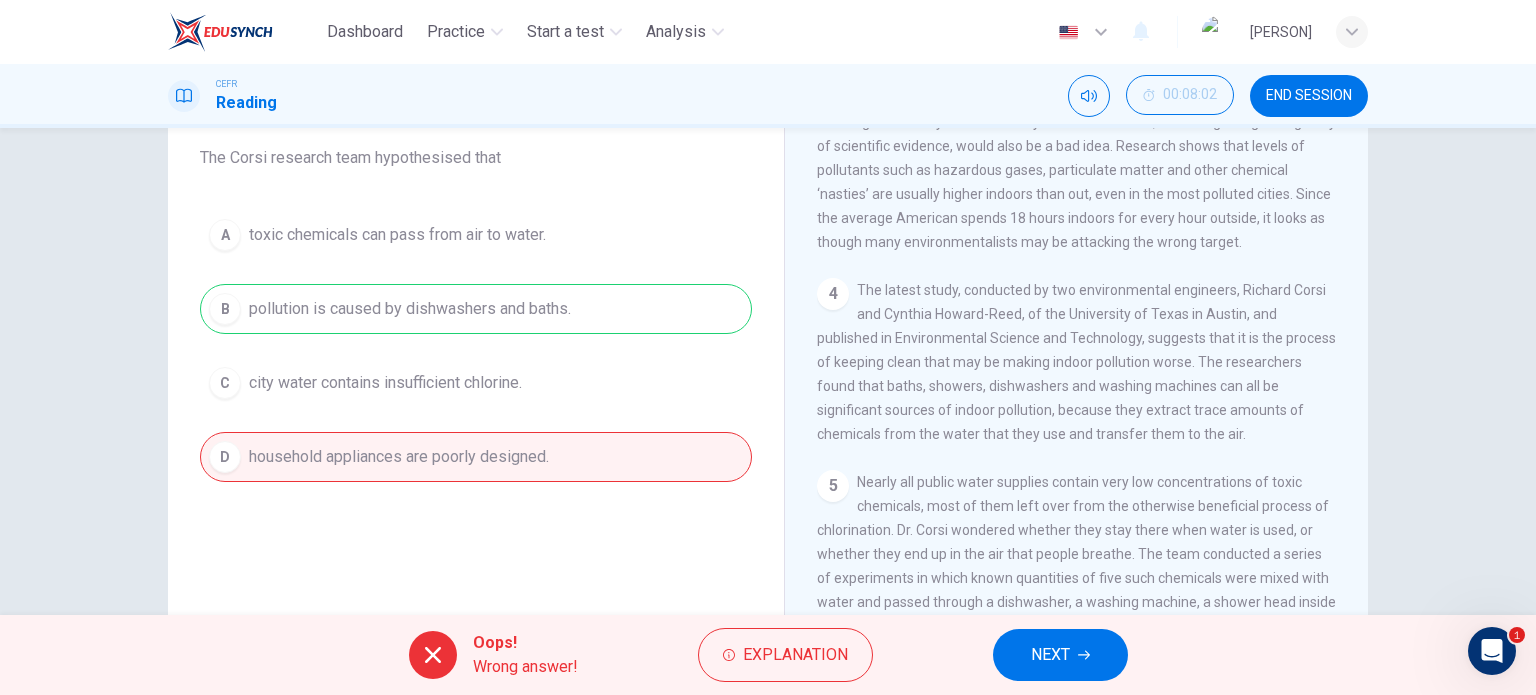 click on "NEXT" at bounding box center (1060, 655) 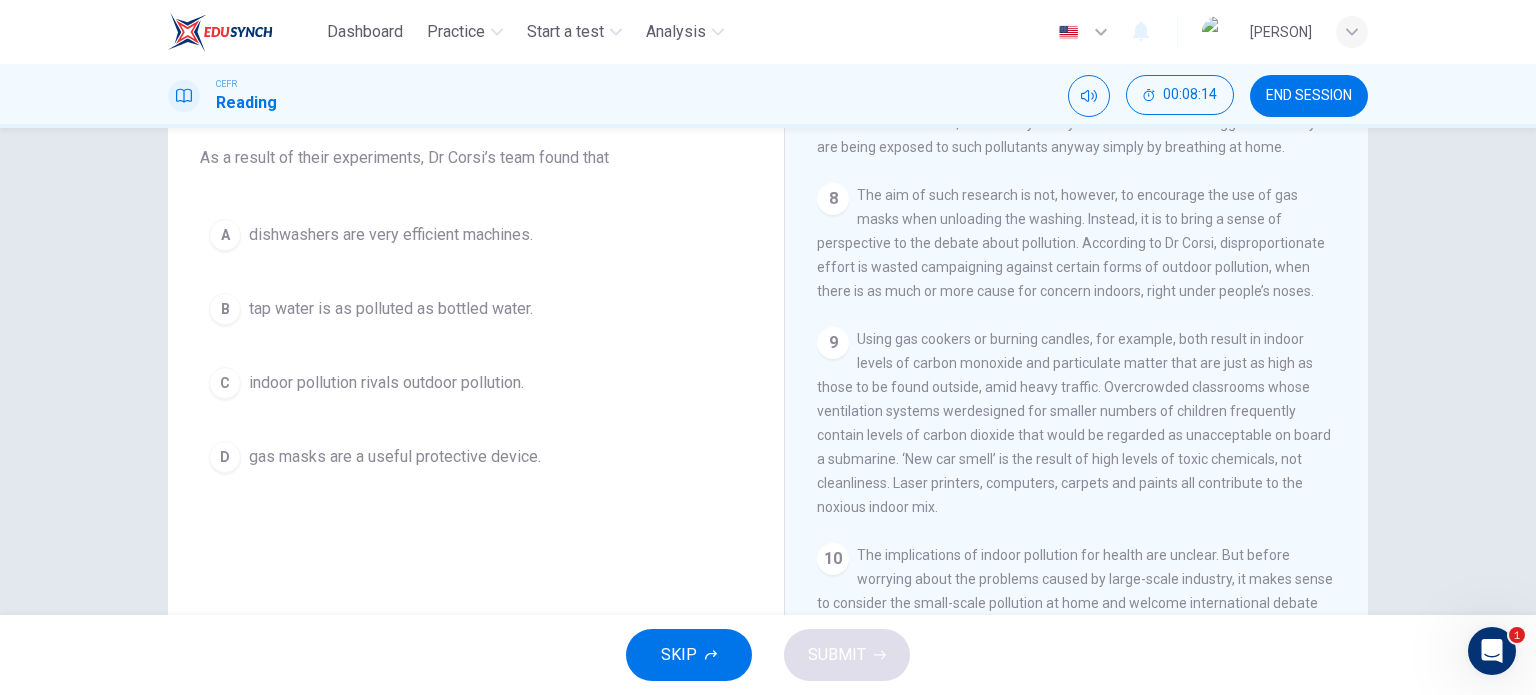 scroll, scrollTop: 1839, scrollLeft: 0, axis: vertical 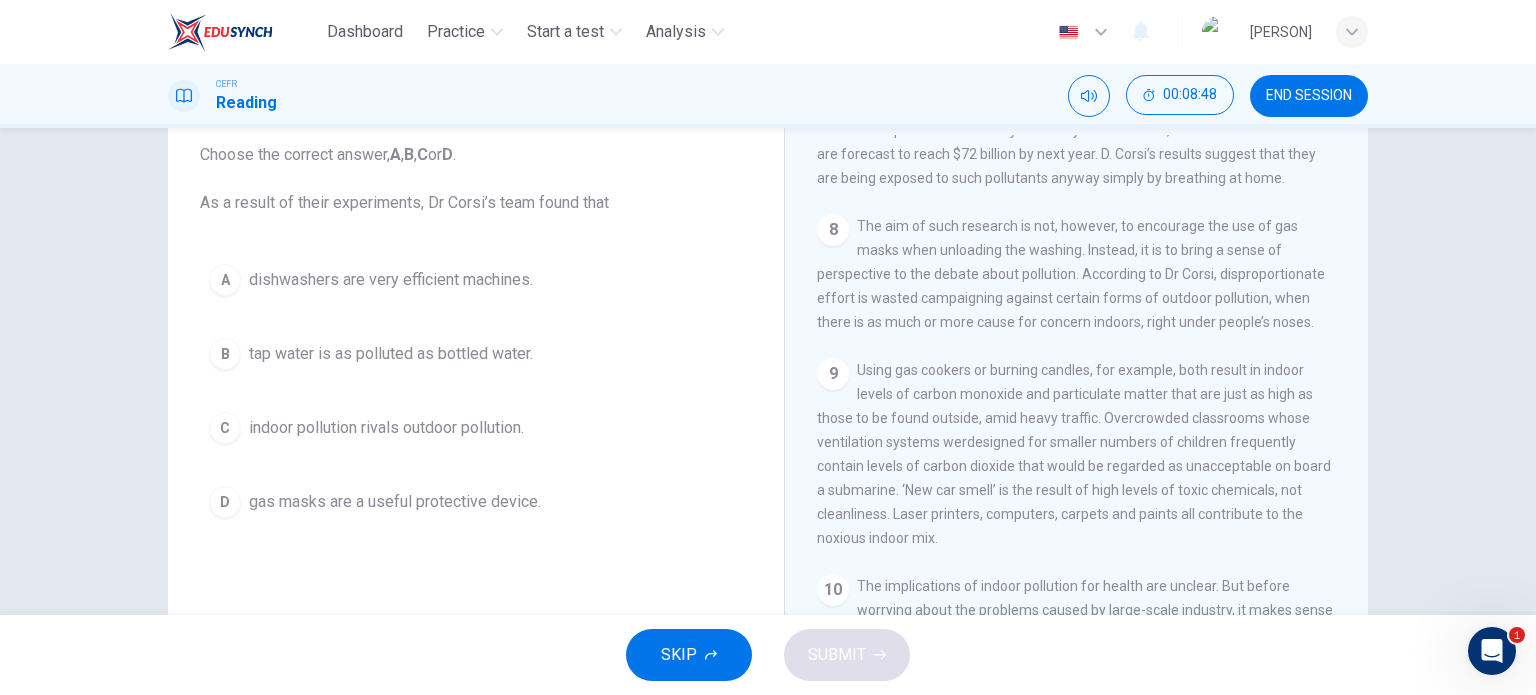 click on "indoor pollution rivals outdoor pollution." at bounding box center (391, 280) 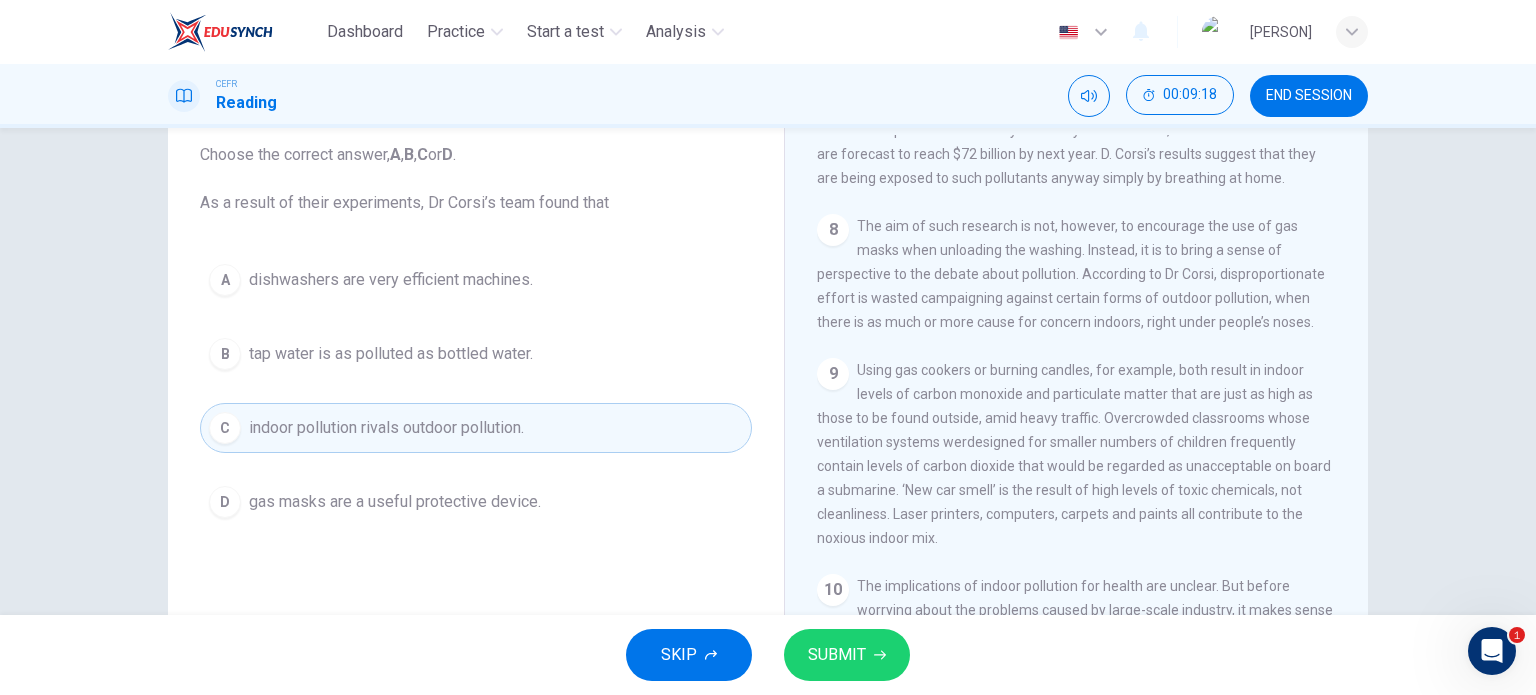 click on "SUBMIT" at bounding box center (847, 655) 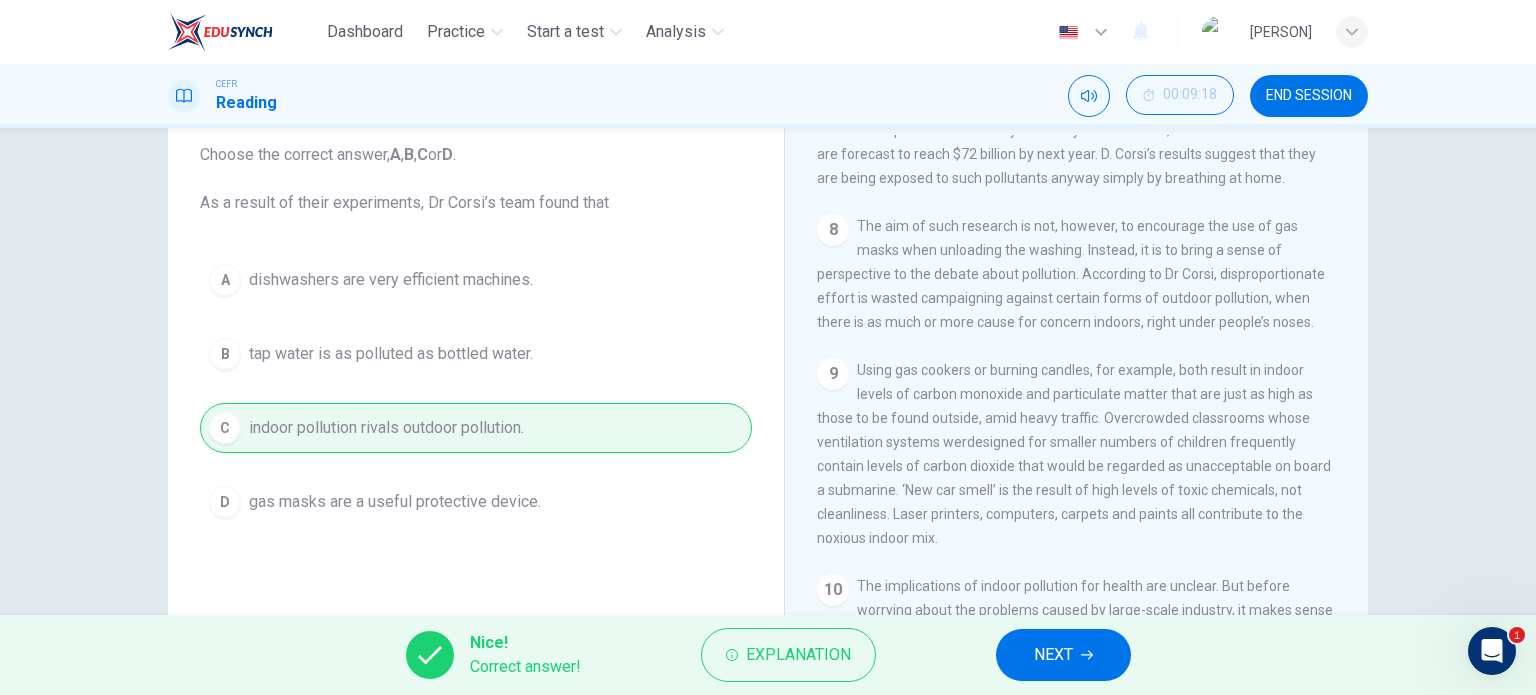 click on "NEXT" at bounding box center [1063, 655] 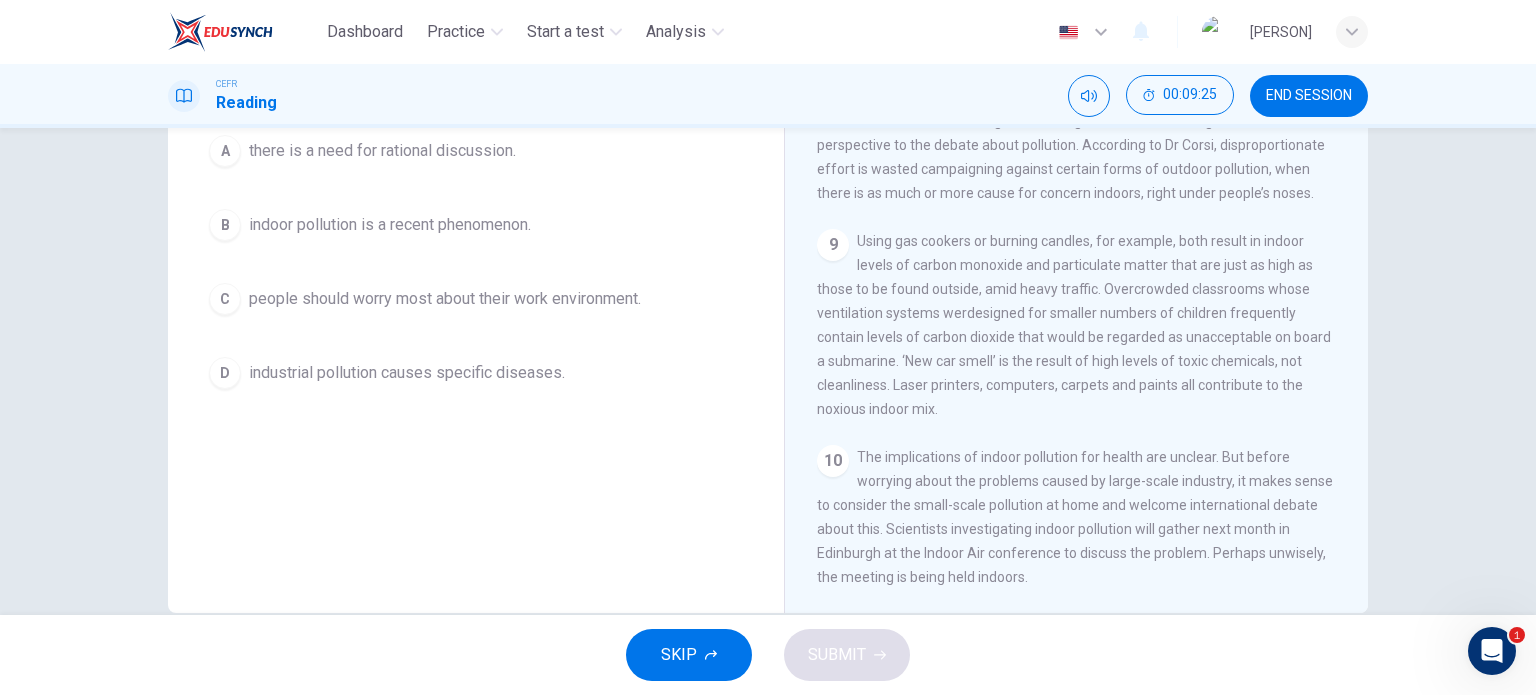 scroll, scrollTop: 288, scrollLeft: 0, axis: vertical 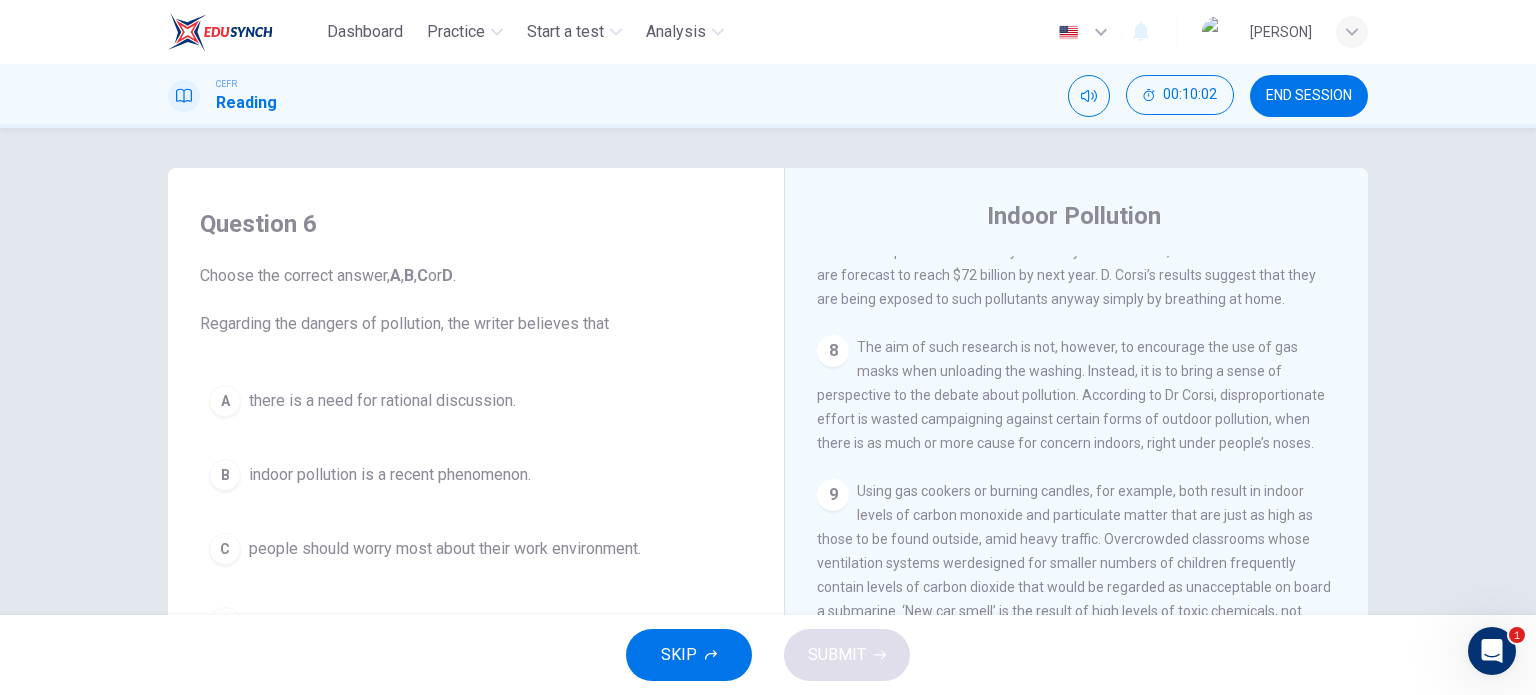 click on "A there is a need for rational discussion." at bounding box center (476, 401) 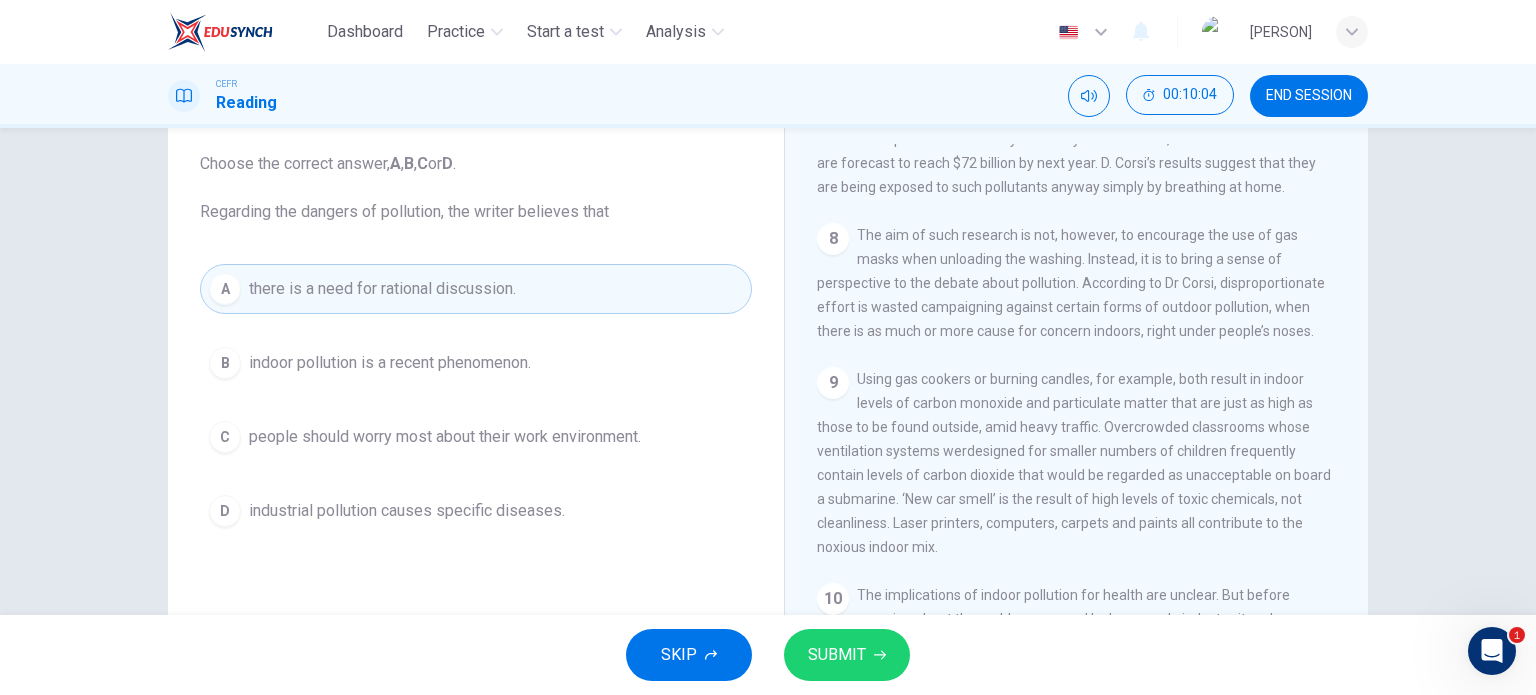 scroll, scrollTop: 166, scrollLeft: 0, axis: vertical 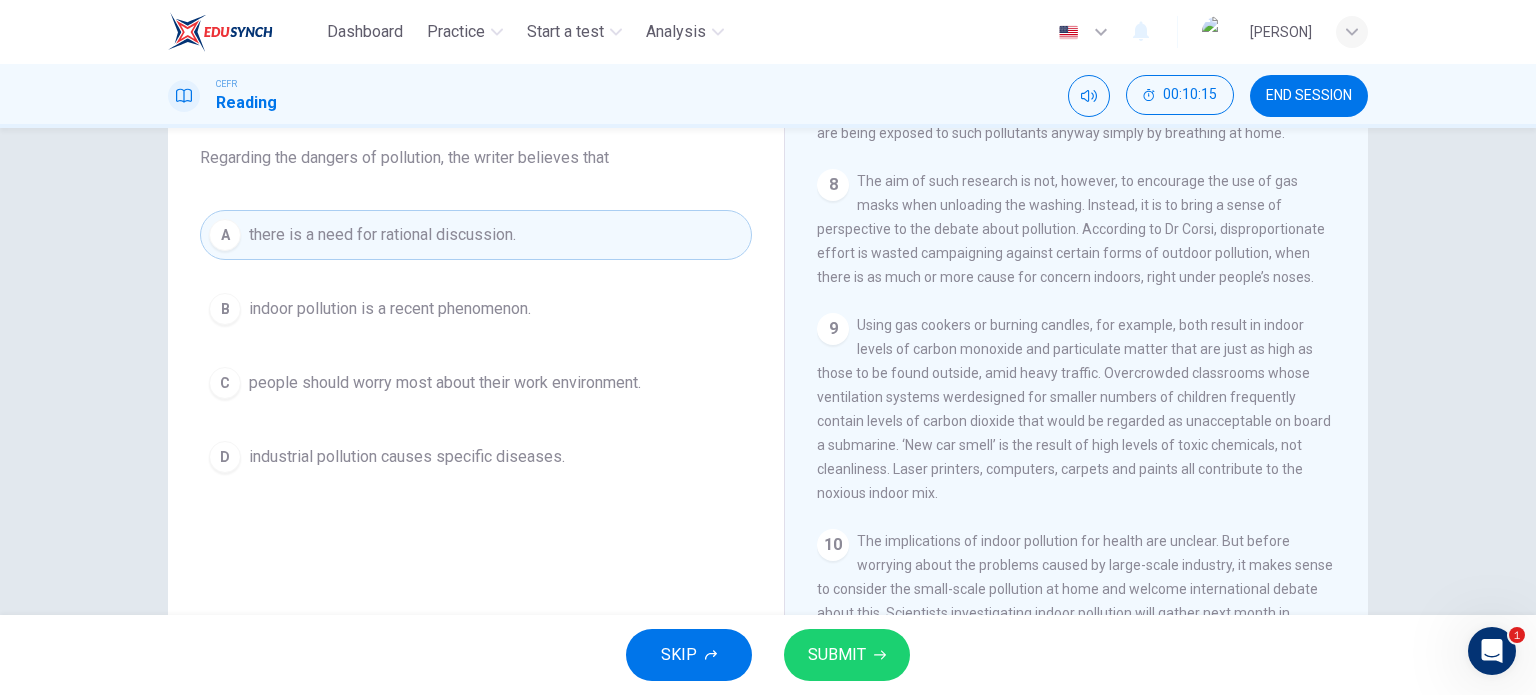click on "SUBMIT" at bounding box center [847, 655] 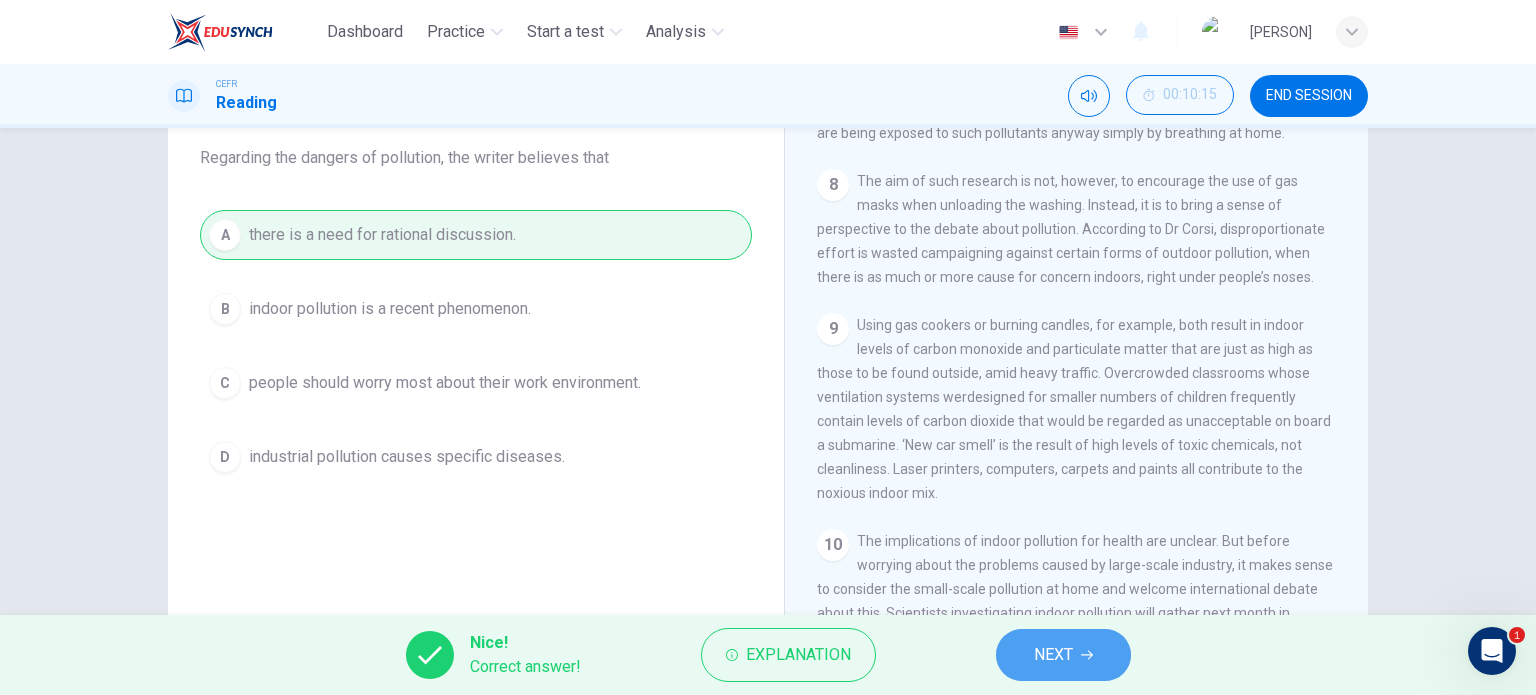 click on "NEXT" at bounding box center [1063, 655] 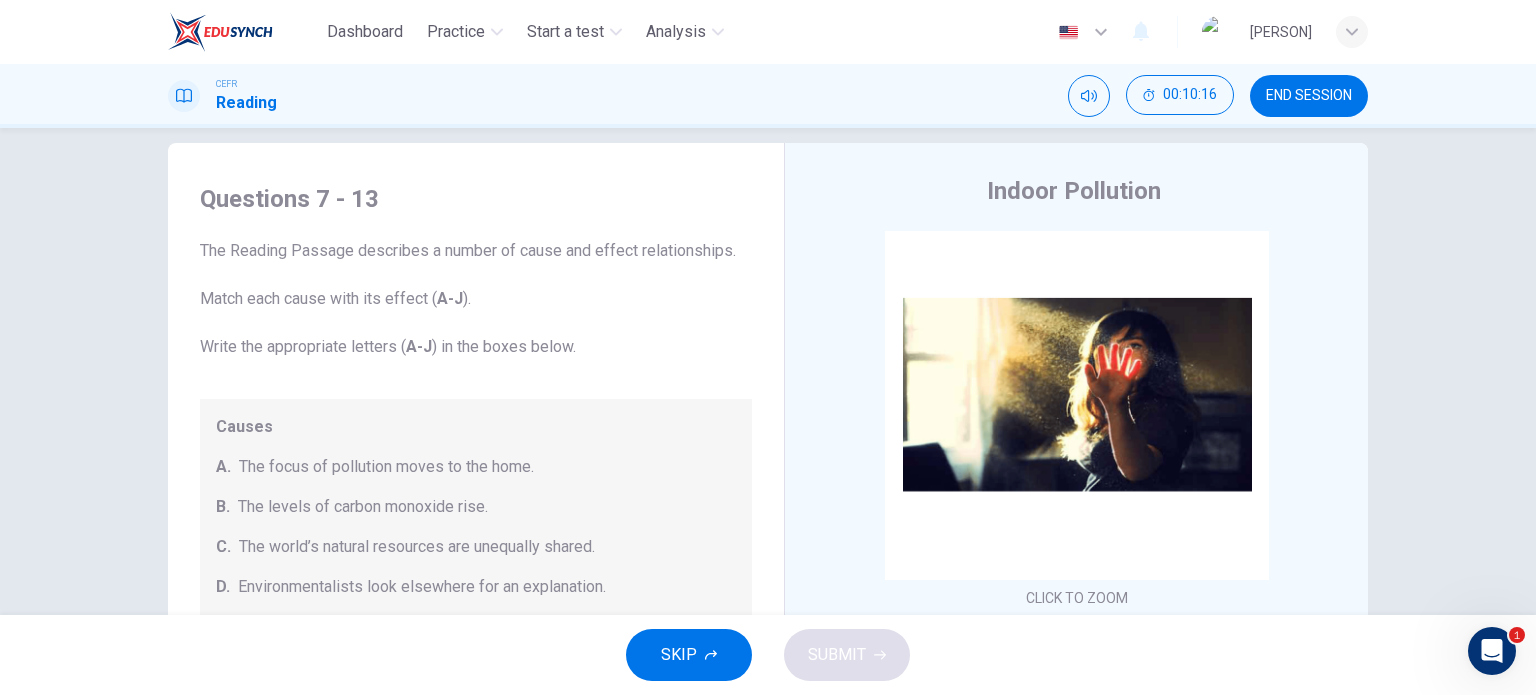 scroll, scrollTop: 0, scrollLeft: 0, axis: both 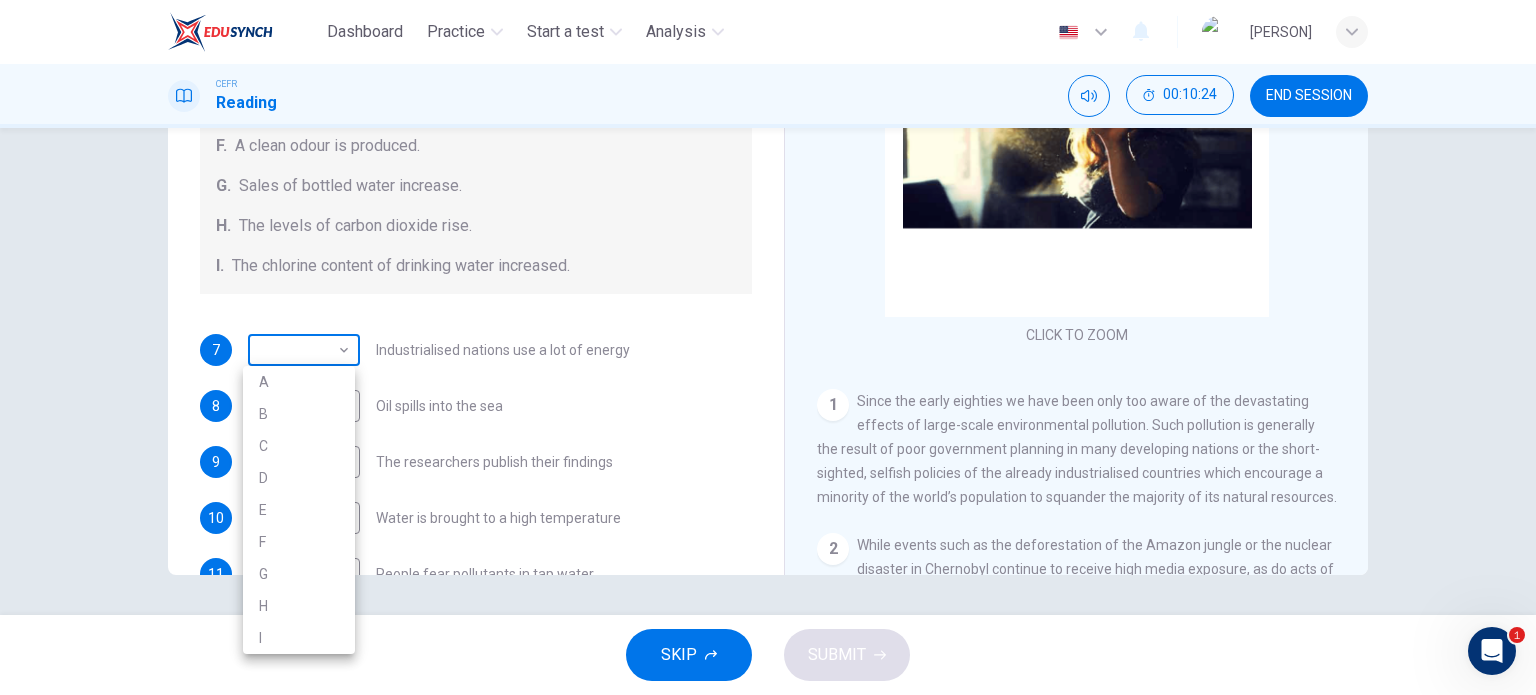 click on "Dashboard Practice Start a test Analysis English en ​ NURARISSA BINTI SHIRHAN CEFR Reading 00:10:24 END SESSION Questions 7 - 13 The Reading Passage describes a number of cause and effect relationships.
Match each cause with its effect ( A-J ).
Write the appropriate letters ( A-J ) in the boxes below. Causes A. The focus of pollution moves to the home. B. The levels of carbon monoxide rise. C. The world’s natural resources are unequally shared. D. Environmentalists look elsewhere for an explanation. E. Chemicals are effectively stripped from the water. F. A clean odour is produced. G. Sales of bottled water increase. H. The levels of carbon dioxide rise. I. The chlorine content of drinking water increased. 7 ​ ​ Industrialised nations use a lot of energy 8 ​ ​ Oil spills into the sea 9 ​ ​ The researchers publish their findings 10 ​ ​ Water is brought to a high temperature 11 ​ ​ People fear pollutants in tap water 12 ​ ​ Air conditioning systems are inadequate 13 ​ ​ 1 2 3 4" at bounding box center (768, 347) 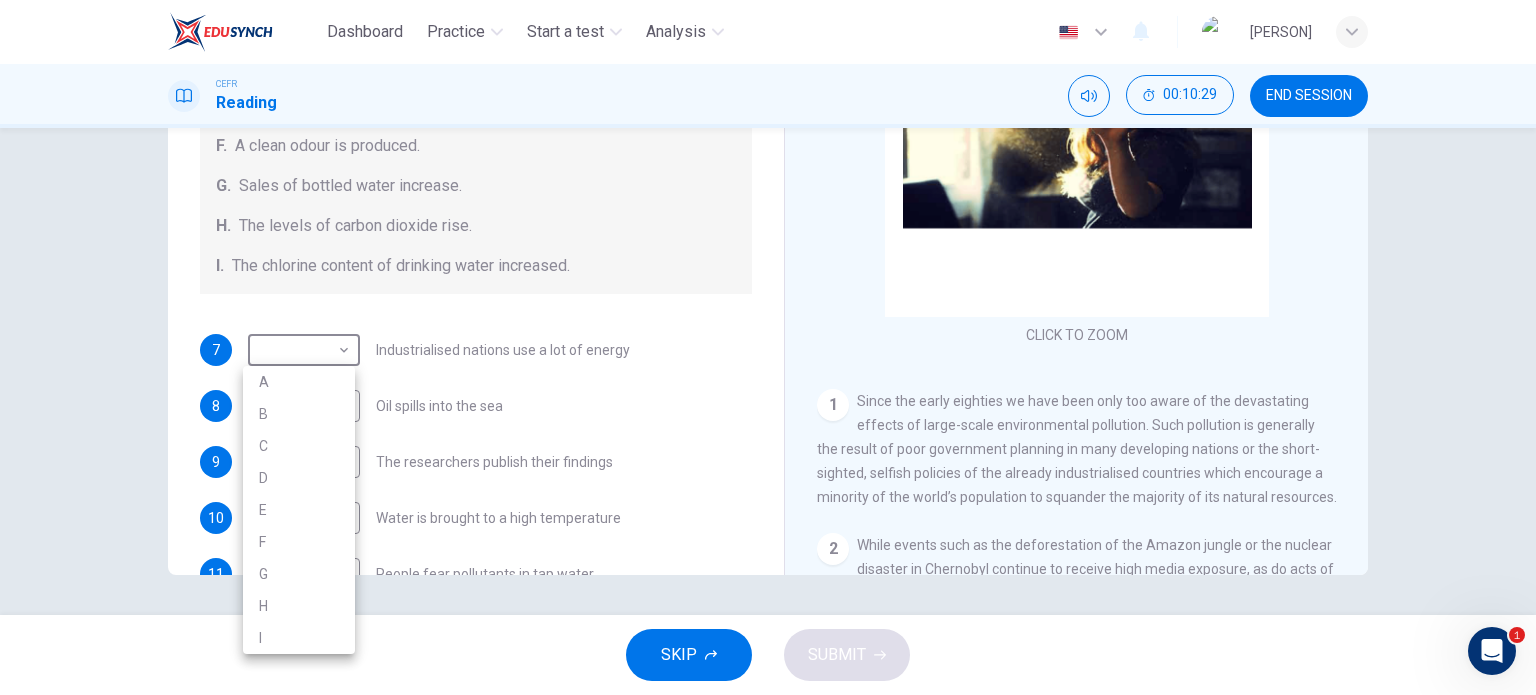 click at bounding box center [768, 347] 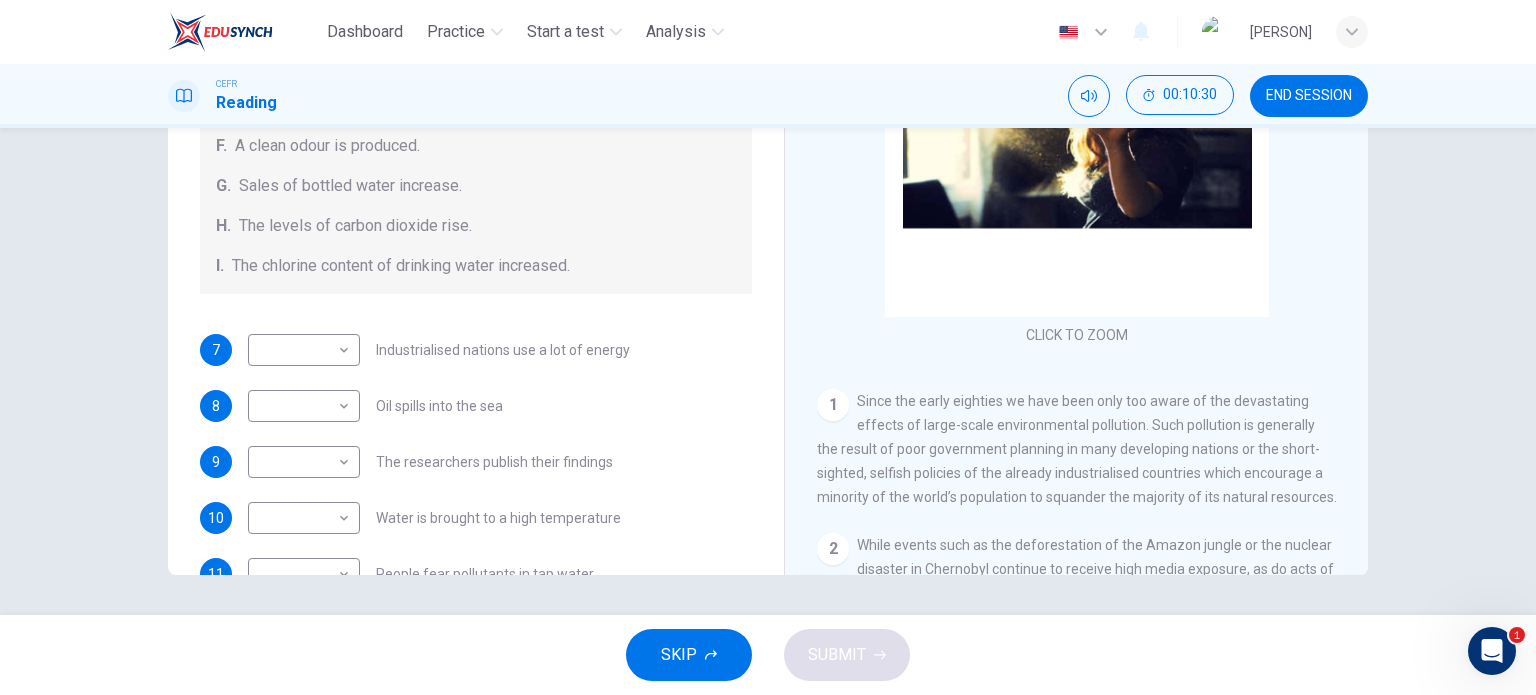 click on "Since the early eighties we have been only too aware of the devastating effects of large-scale environmental pollution. Such pollution is generally the result of poor government planning in many developing nations or the short-sighted, selfish policies of the already industrialised countries which encourage a minority of the world’s population to squander the majority of its natural resources." at bounding box center (1077, 449) 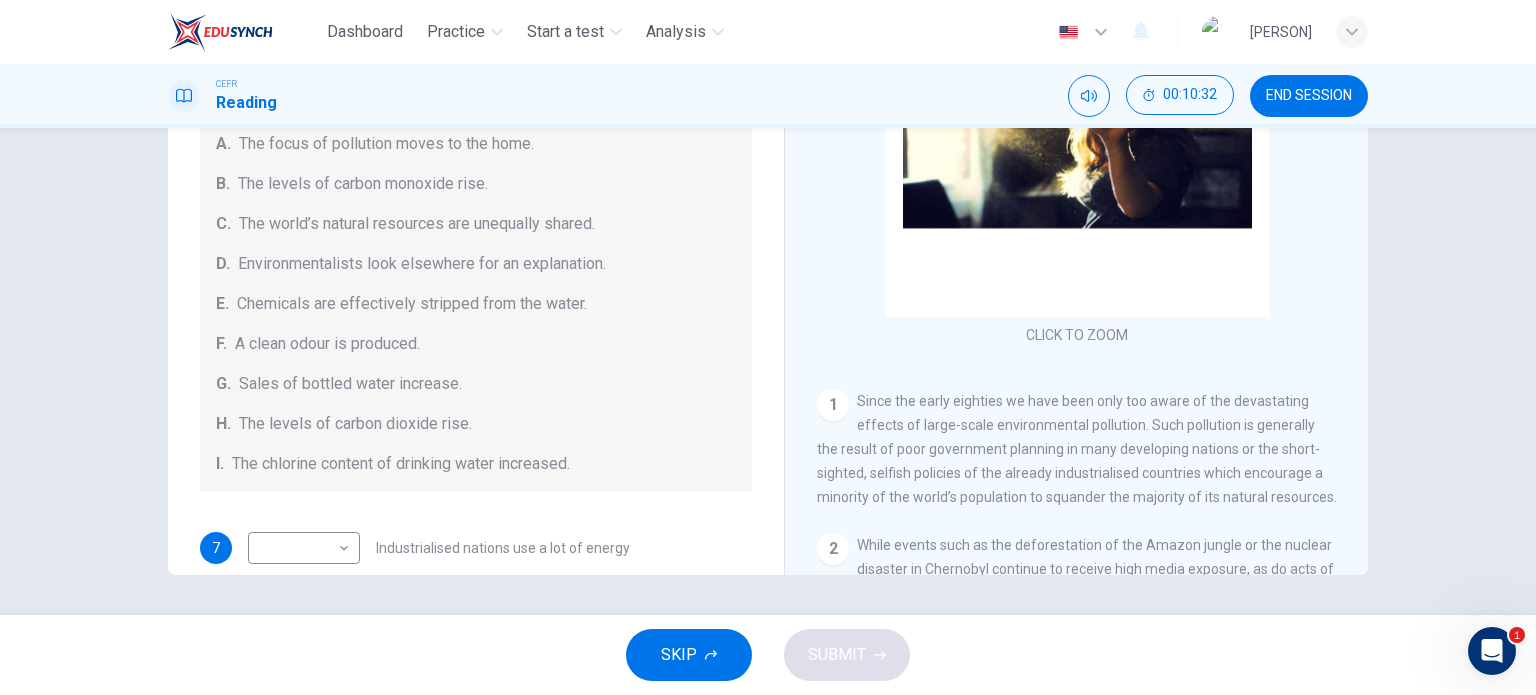 scroll, scrollTop: 0, scrollLeft: 0, axis: both 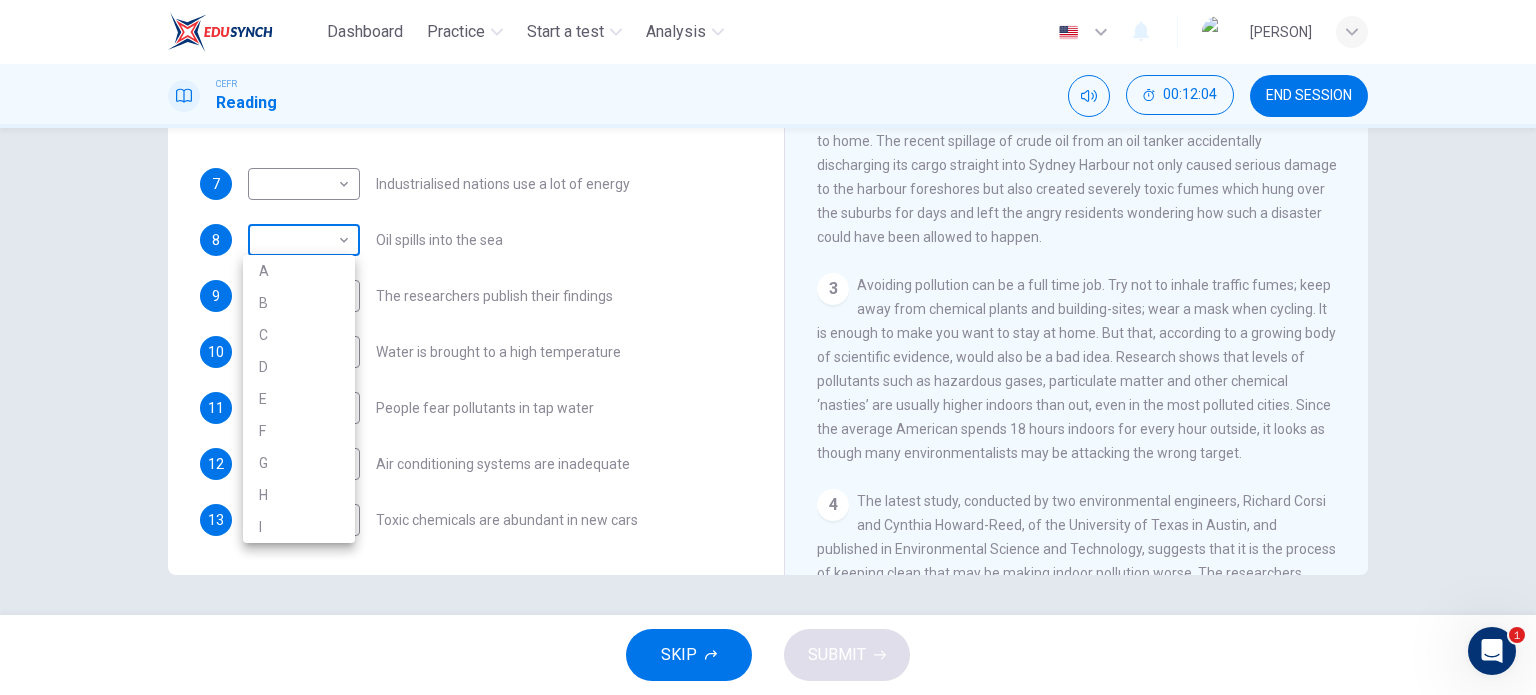 click on "Dashboard Practice Start a test Analysis English en ​ NURARISSA BINTI SHIRHAN CEFR Reading 00:12:04 END SESSION Questions 7 - 13 The Reading Passage describes a number of cause and effect relationships.
Match each cause with its effect ( A-J ).
Write the appropriate letters ( A-J ) in the boxes below. Causes A. The focus of pollution moves to the home. B. The levels of carbon monoxide rise. C. The world’s natural resources are unequally shared. D. Environmentalists look elsewhere for an explanation. E. Chemicals are effectively stripped from the water. F. A clean odour is produced. G. Sales of bottled water increase. H. The levels of carbon dioxide rise. I. The chlorine content of drinking water increased. 7 ​ ​ Industrialised nations use a lot of energy 8 ​ ​ Oil spills into the sea 9 ​ ​ The researchers publish their findings 10 ​ ​ Water is brought to a high temperature 11 ​ ​ People fear pollutants in tap water 12 ​ ​ Air conditioning systems are inadequate 13 ​ ​ 1 2 3 4" at bounding box center [768, 347] 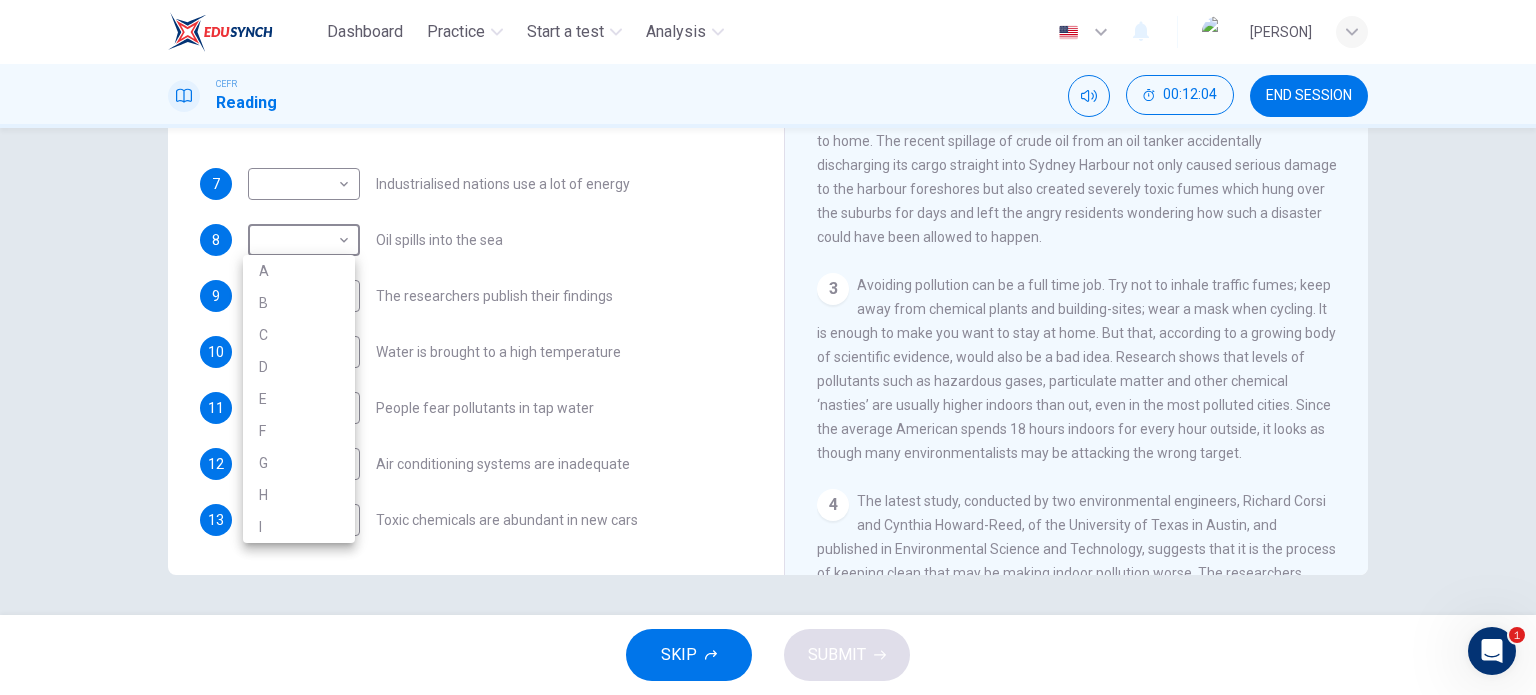 click on "A" at bounding box center (299, 271) 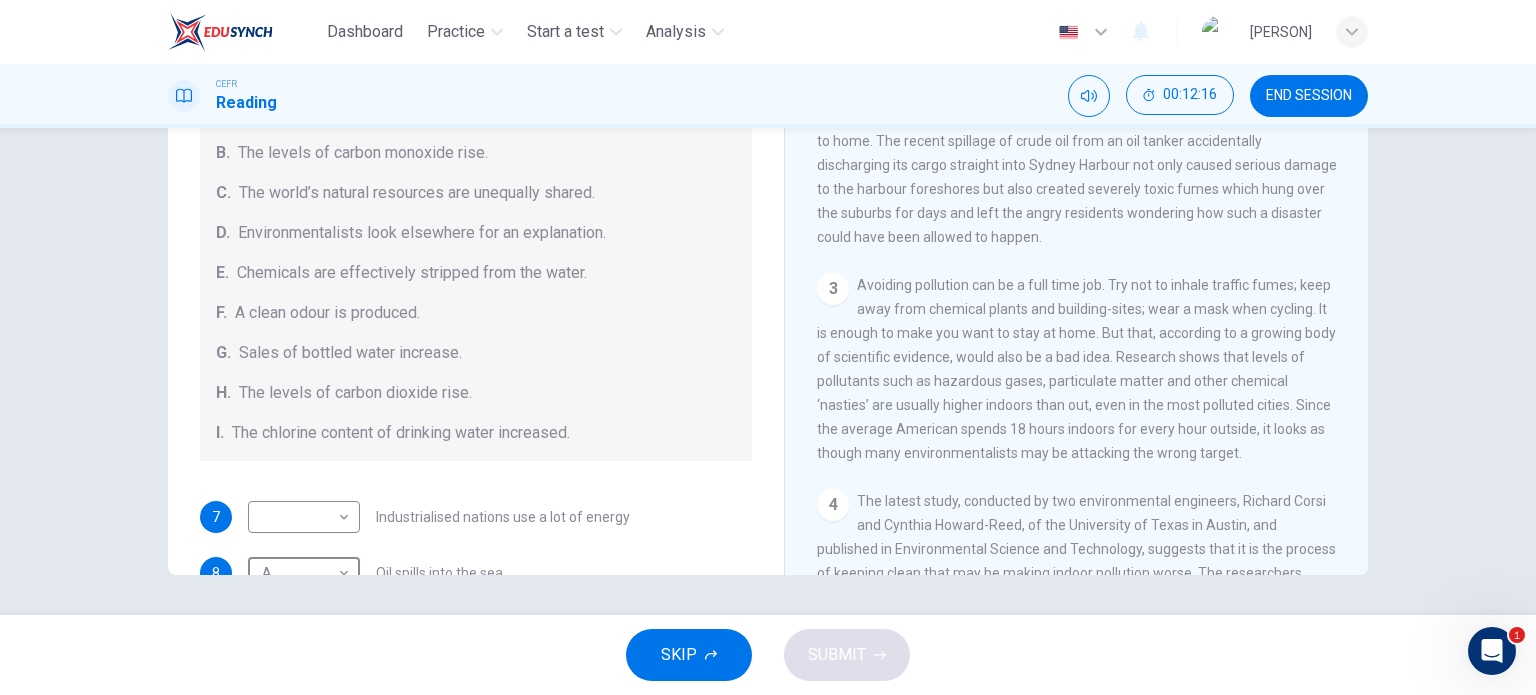 scroll, scrollTop: 424, scrollLeft: 0, axis: vertical 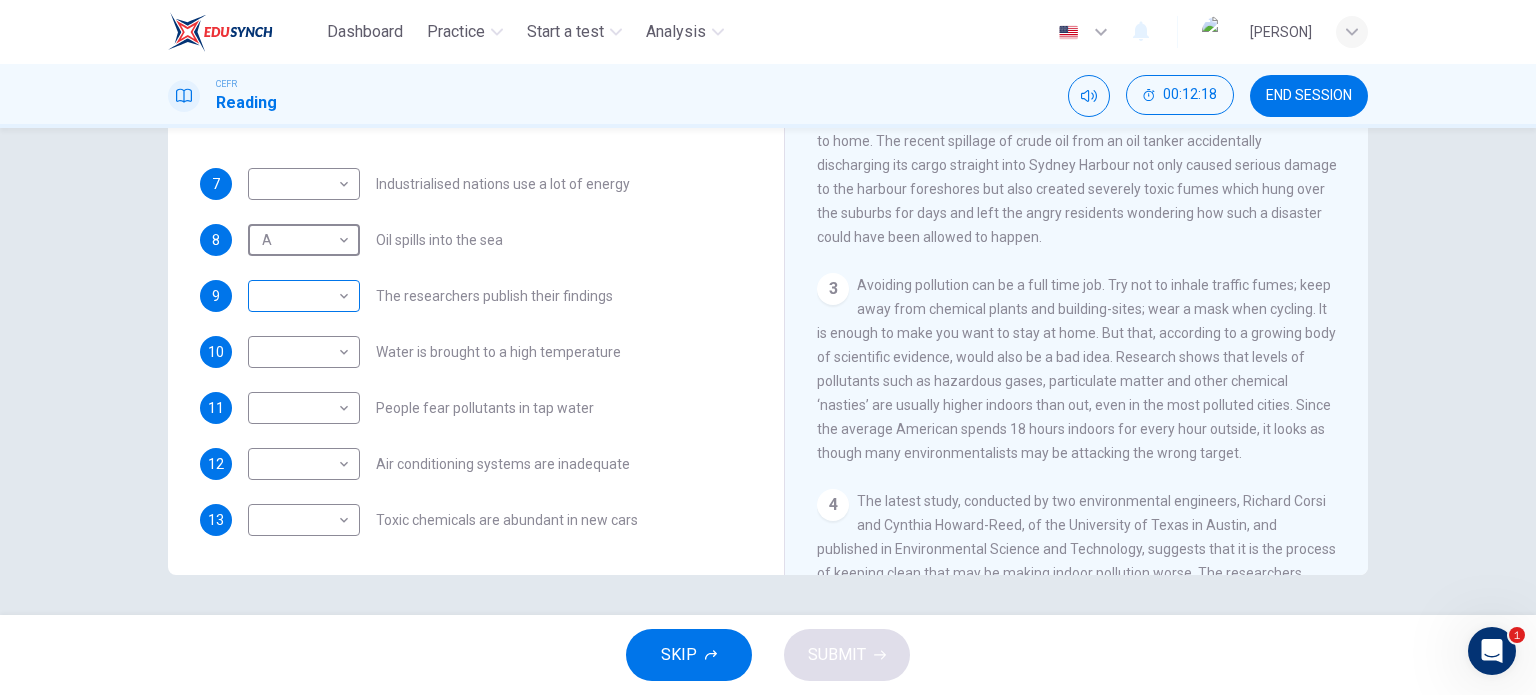 click on "​ ​" at bounding box center [304, 184] 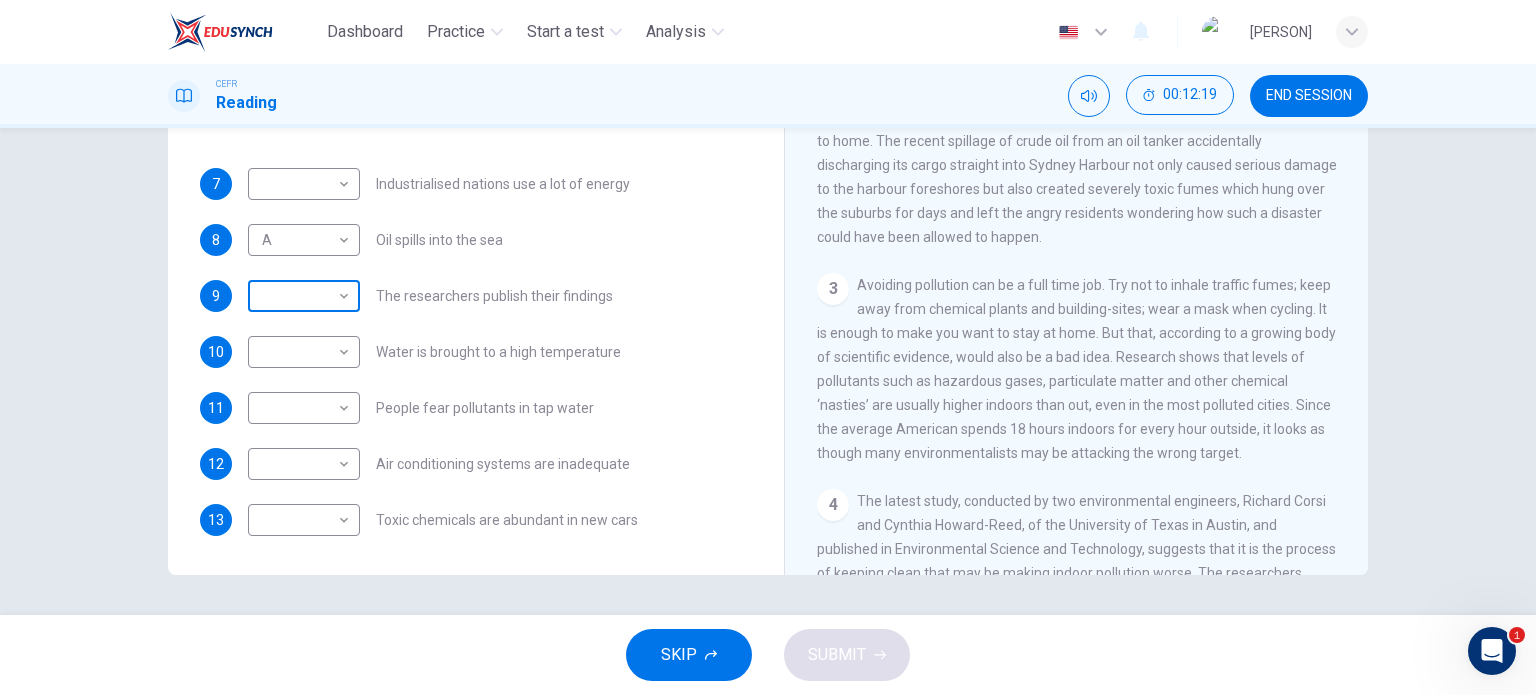 click on "Dashboard Practice Start a test Analysis English en ​ NURARISSA BINTI SHIRHAN CEFR Reading 00:12:19 END SESSION Questions 7 - 13 The Reading Passage describes a number of cause and effect relationships.
Match each cause with its effect ( A-J ).
Write the appropriate letters ( A-J ) in the boxes below. Causes A. The focus of pollution moves to the home. B. The levels of carbon monoxide rise. C. The world’s natural resources are unequally shared. D. Environmentalists look elsewhere for an explanation. E. Chemicals are effectively stripped from the water. F. A clean odour is produced. G. Sales of bottled water increase. H. The levels of carbon dioxide rise. I. The chlorine content of drinking water increased. 7 ​ ​ Industrialised nations use a lot of energy 8 A A ​ Oil spills into the sea 9 ​ ​ The researchers publish their findings 10 ​ ​ Water is brought to a high temperature 11 ​ ​ People fear pollutants in tap water 12 ​ ​ Air conditioning systems are inadequate 13 ​ ​ 1 2 3 4" at bounding box center (768, 347) 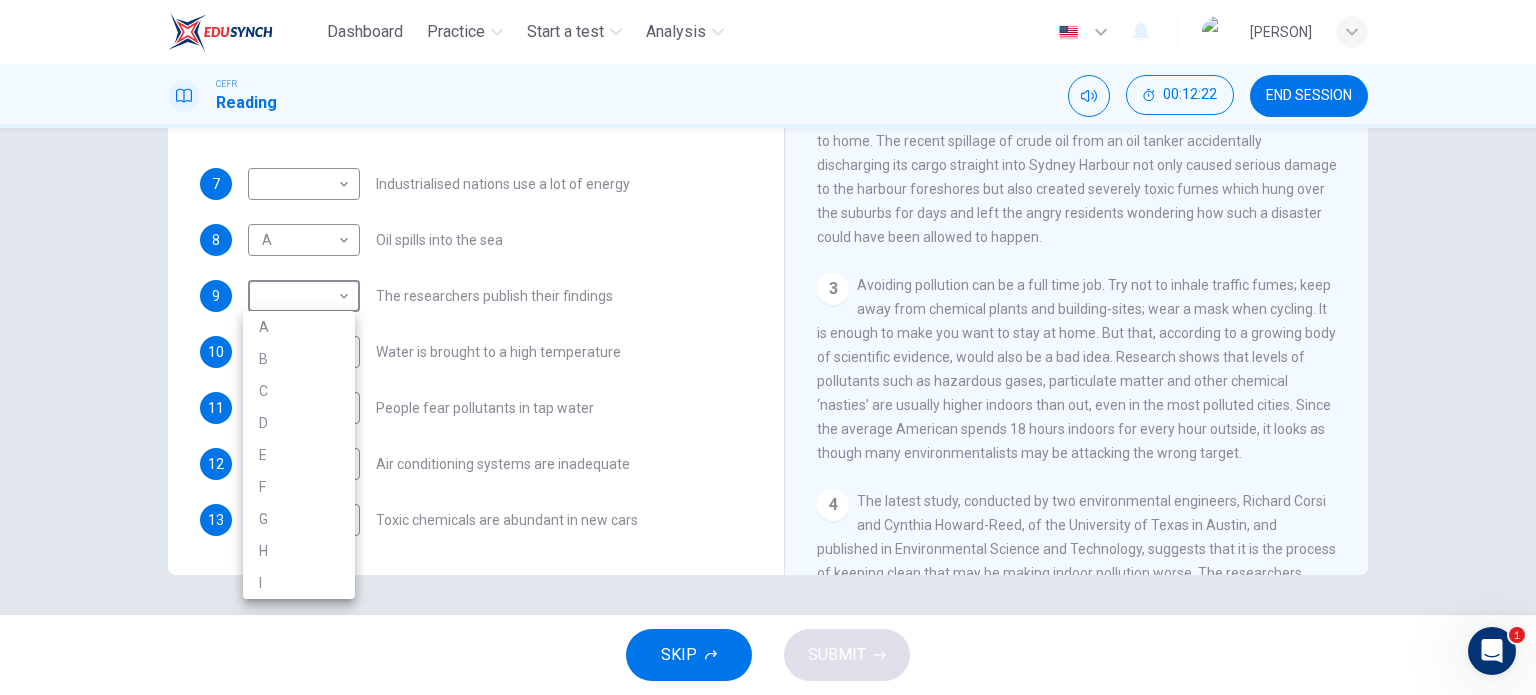 drag, startPoint x: 755, startPoint y: 309, endPoint x: 746, endPoint y: 259, distance: 50.803543 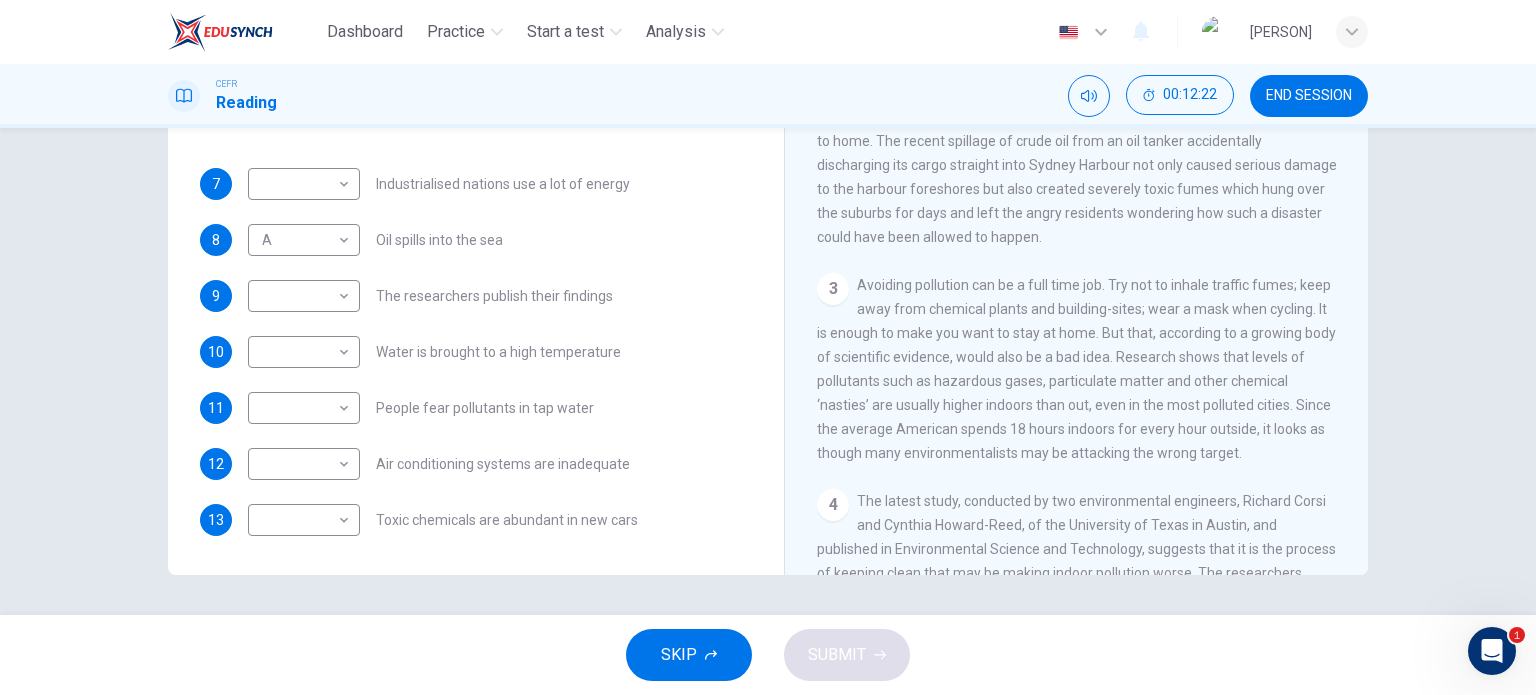 click on "9 ​ ​ The researchers publish their findings" at bounding box center (476, 296) 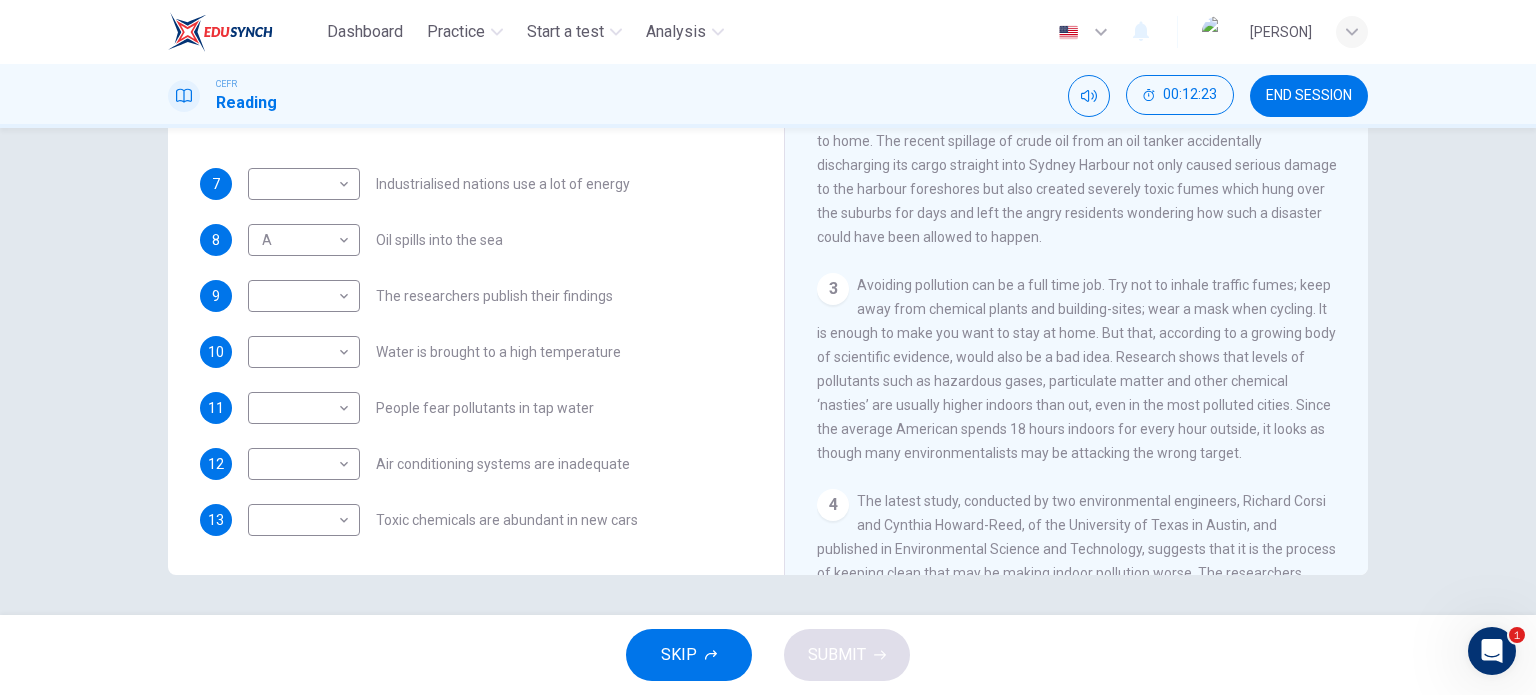 scroll, scrollTop: 0, scrollLeft: 0, axis: both 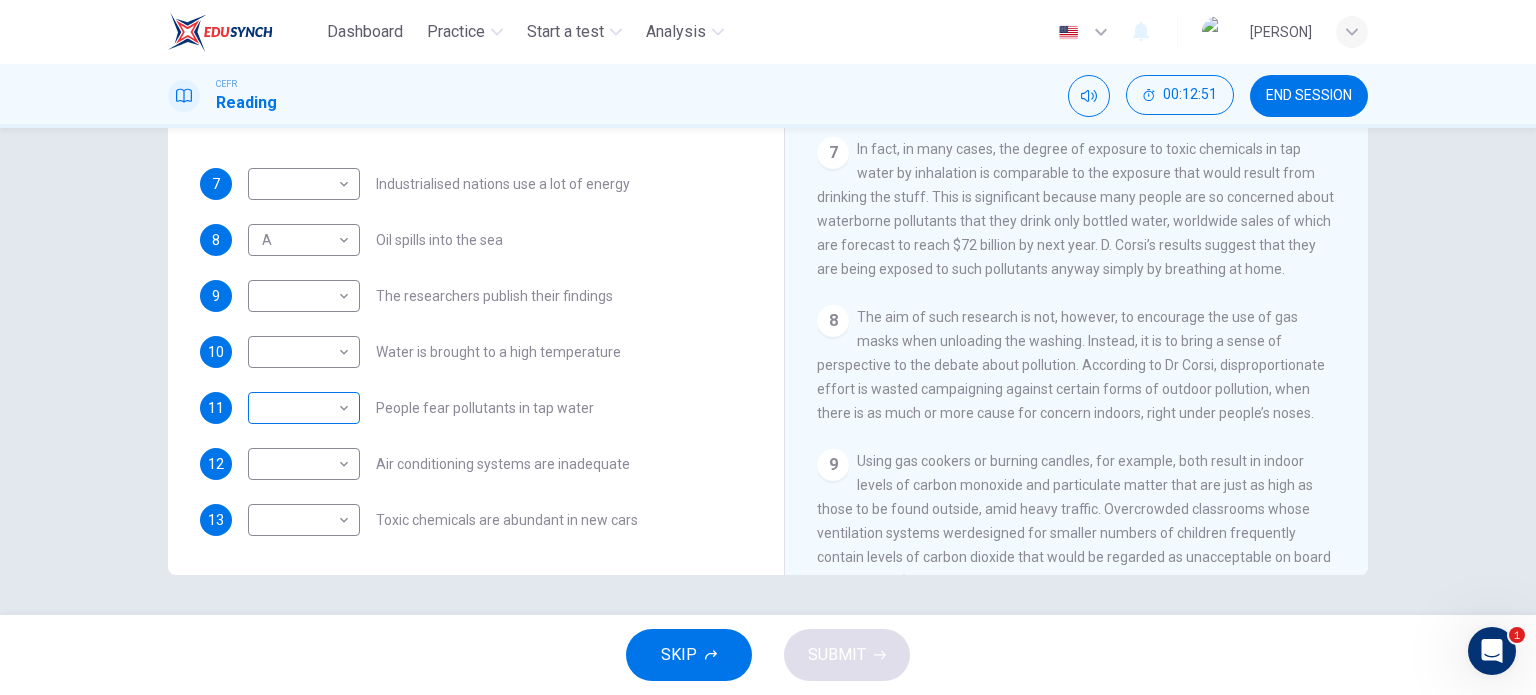 click on "Dashboard Practice Start a test Analysis English en ​ NURARISSA BINTI SHIRHAN CEFR Reading 00:12:51 END SESSION Questions 7 - 13 The Reading Passage describes a number of cause and effect relationships.
Match each cause with its effect ( A-J ).
Write the appropriate letters ( A-J ) in the boxes below. Causes A. The focus of pollution moves to the home. B. The levels of carbon monoxide rise. C. The world’s natural resources are unequally shared. D. Environmentalists look elsewhere for an explanation. E. Chemicals are effectively stripped from the water. F. A clean odour is produced. G. Sales of bottled water increase. H. The levels of carbon dioxide rise. I. The chlorine content of drinking water increased. 7 ​ ​ Industrialised nations use a lot of energy 8 A A ​ Oil spills into the sea 9 ​ ​ The researchers publish their findings 10 ​ ​ Water is brought to a high temperature 11 ​ ​ People fear pollutants in tap water 12 ​ ​ Air conditioning systems are inadequate 13 ​ ​ 1 2 3 4" at bounding box center [768, 347] 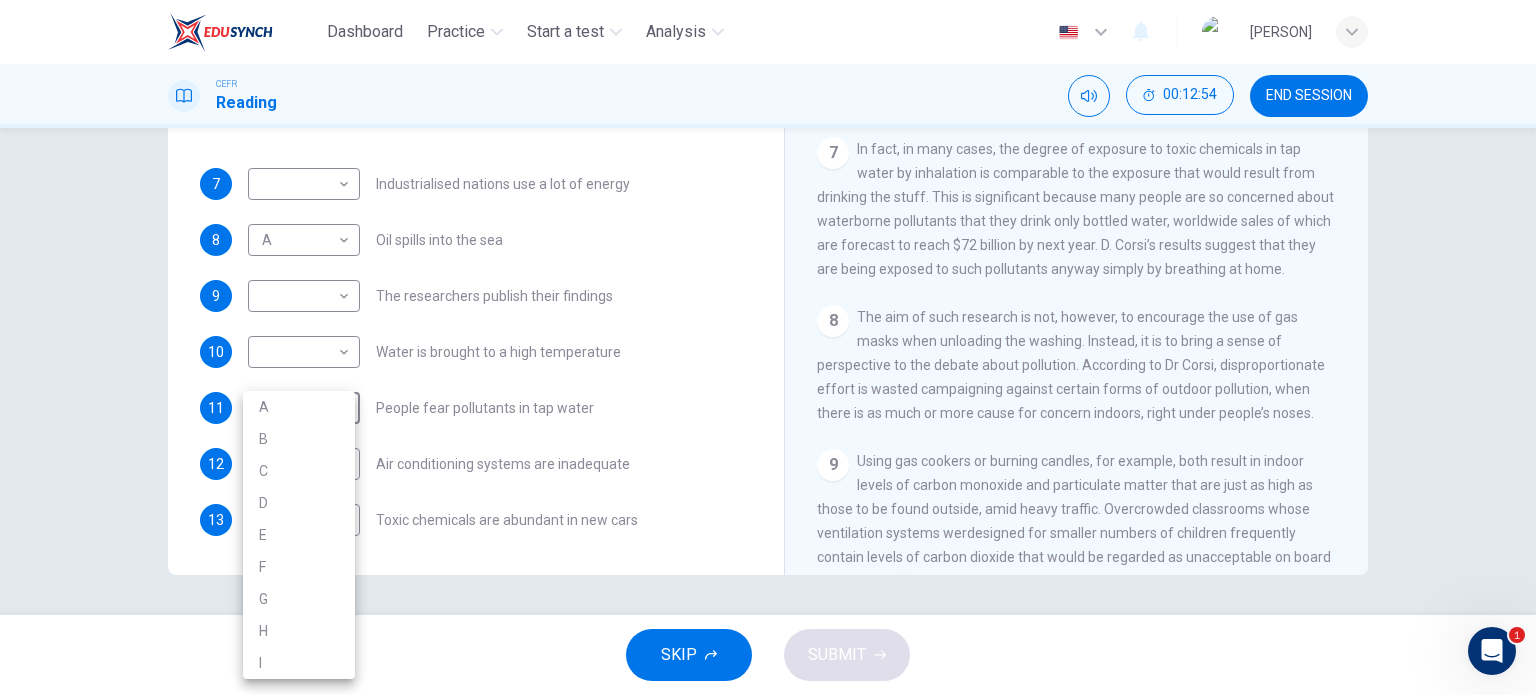 click at bounding box center (768, 347) 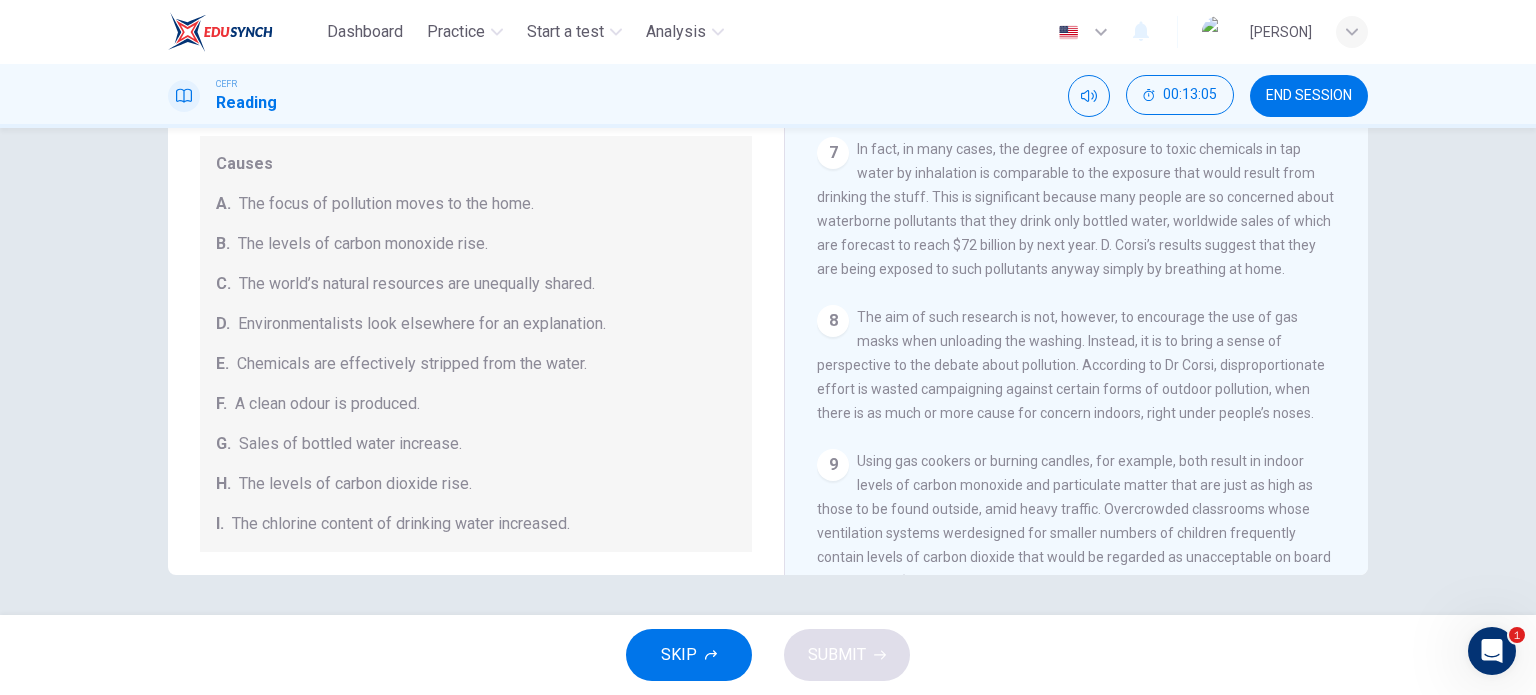 scroll, scrollTop: 424, scrollLeft: 0, axis: vertical 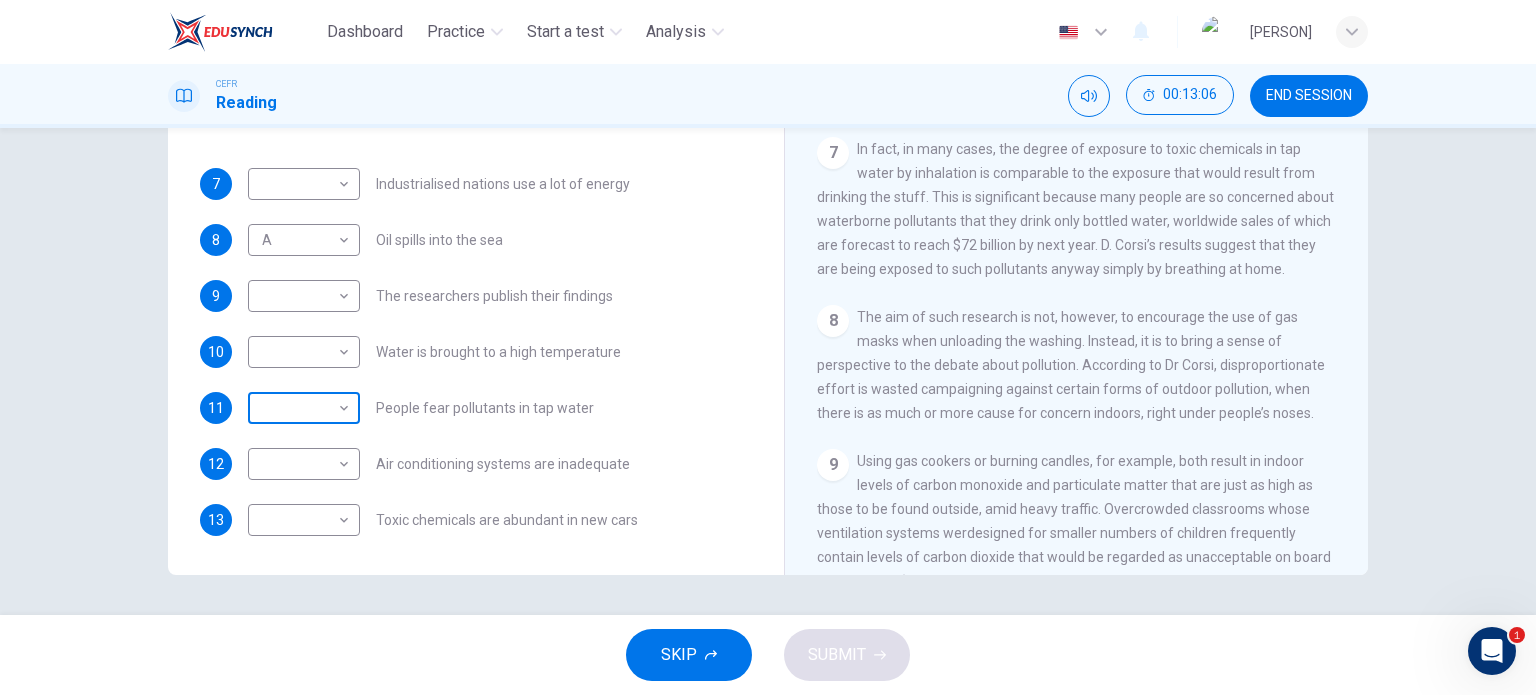 click on "Dashboard Practice Start a test Analysis English en ​ NURARISSA BINTI SHIRHAN CEFR Reading 00:13:06 END SESSION Questions 7 - 13 The Reading Passage describes a number of cause and effect relationships.
Match each cause with its effect ( A-J ).
Write the appropriate letters ( A-J ) in the boxes below. Causes A. The focus of pollution moves to the home. B. The levels of carbon monoxide rise. C. The world’s natural resources are unequally shared. D. Environmentalists look elsewhere for an explanation. E. Chemicals are effectively stripped from the water. F. A clean odour is produced. G. Sales of bottled water increase. H. The levels of carbon dioxide rise. I. The chlorine content of drinking water increased. 7 ​ ​ Industrialised nations use a lot of energy 8 A A ​ Oil spills into the sea 9 ​ ​ The researchers publish their findings 10 ​ ​ Water is brought to a high temperature 11 ​ ​ People fear pollutants in tap water 12 ​ ​ Air conditioning systems are inadequate 13 ​ ​ 1 2 3 4" at bounding box center [768, 347] 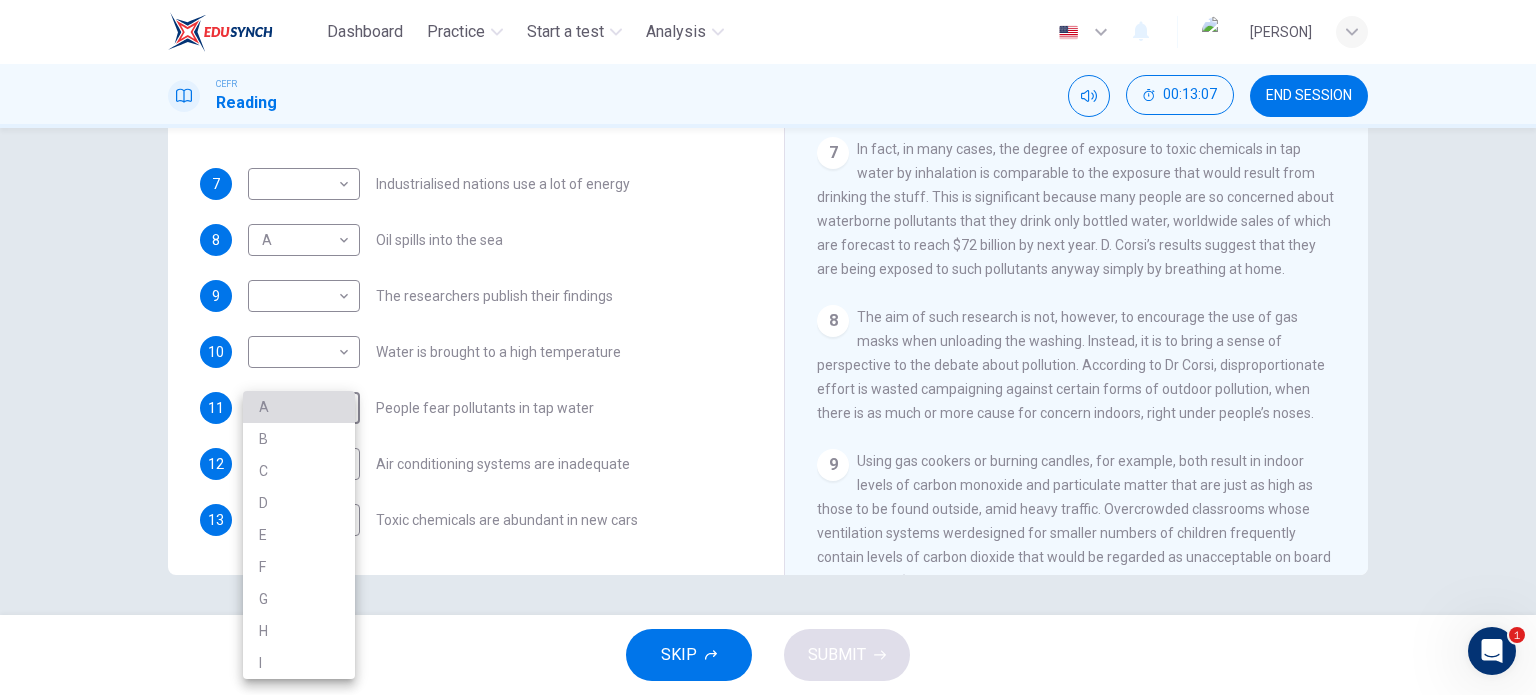 click on "A" at bounding box center [299, 407] 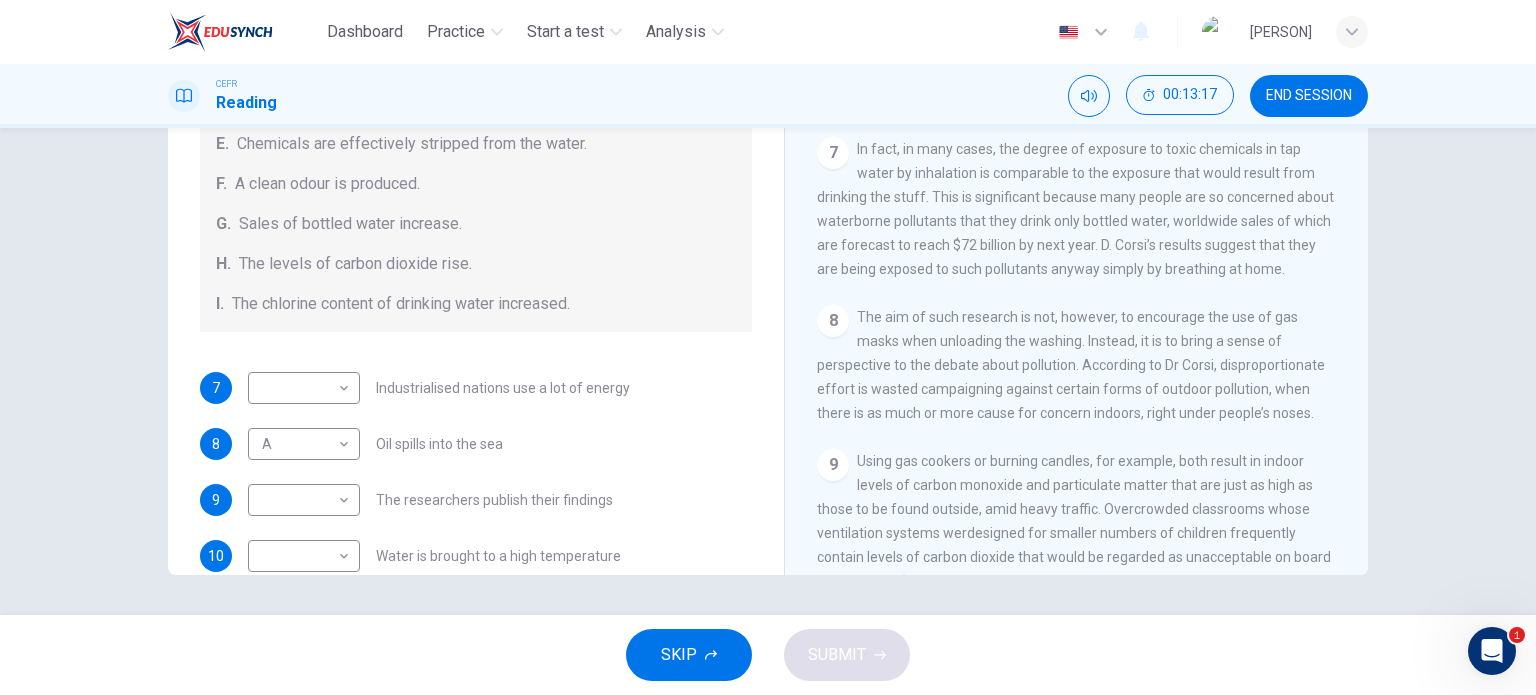 scroll, scrollTop: 258, scrollLeft: 0, axis: vertical 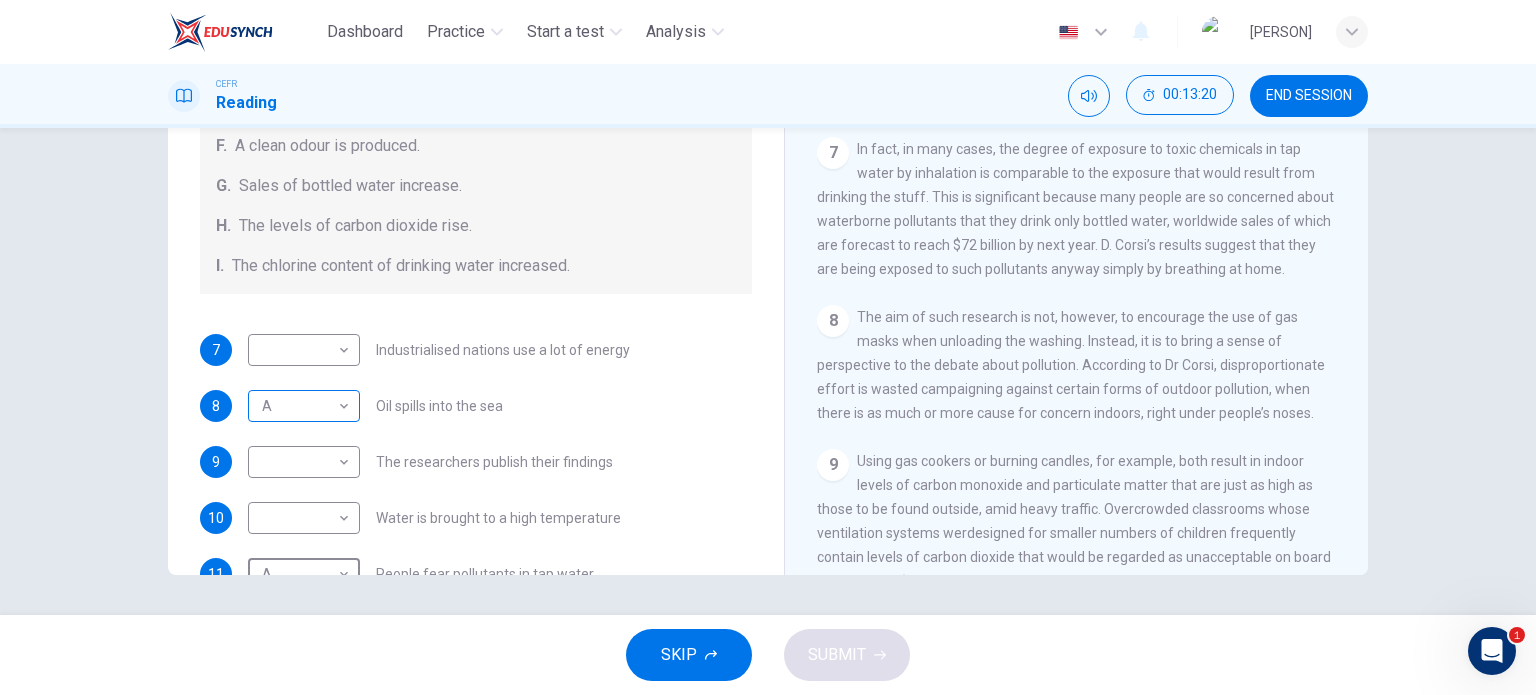 click on "Dashboard Practice Start a test Analysis English en ​ NURARISSA BINTI SHIRHAN CEFR Reading 00:13:20 END SESSION Questions 7 - 13 The Reading Passage describes a number of cause and effect relationships.
Match each cause with its effect ( A-J ).
Write the appropriate letters ( A-J ) in the boxes below. Causes A. The focus of pollution moves to the home. B. The levels of carbon monoxide rise. C. The world’s natural resources are unequally shared. D. Environmentalists look elsewhere for an explanation. E. Chemicals are effectively stripped from the water. F. A clean odour is produced. G. Sales of bottled water increase. H. The levels of carbon dioxide rise. I. The chlorine content of drinking water increased. 7 ​ ​ Industrialised nations use a lot of energy 8 A A ​ Oil spills into the sea 9 ​ ​ The researchers publish their findings 10 ​ ​ Water is brought to a high temperature 11 A A ​ People fear pollutants in tap water 12 ​ ​ Air conditioning systems are inadequate 13 ​ ​ 1 2 3 4" at bounding box center [768, 347] 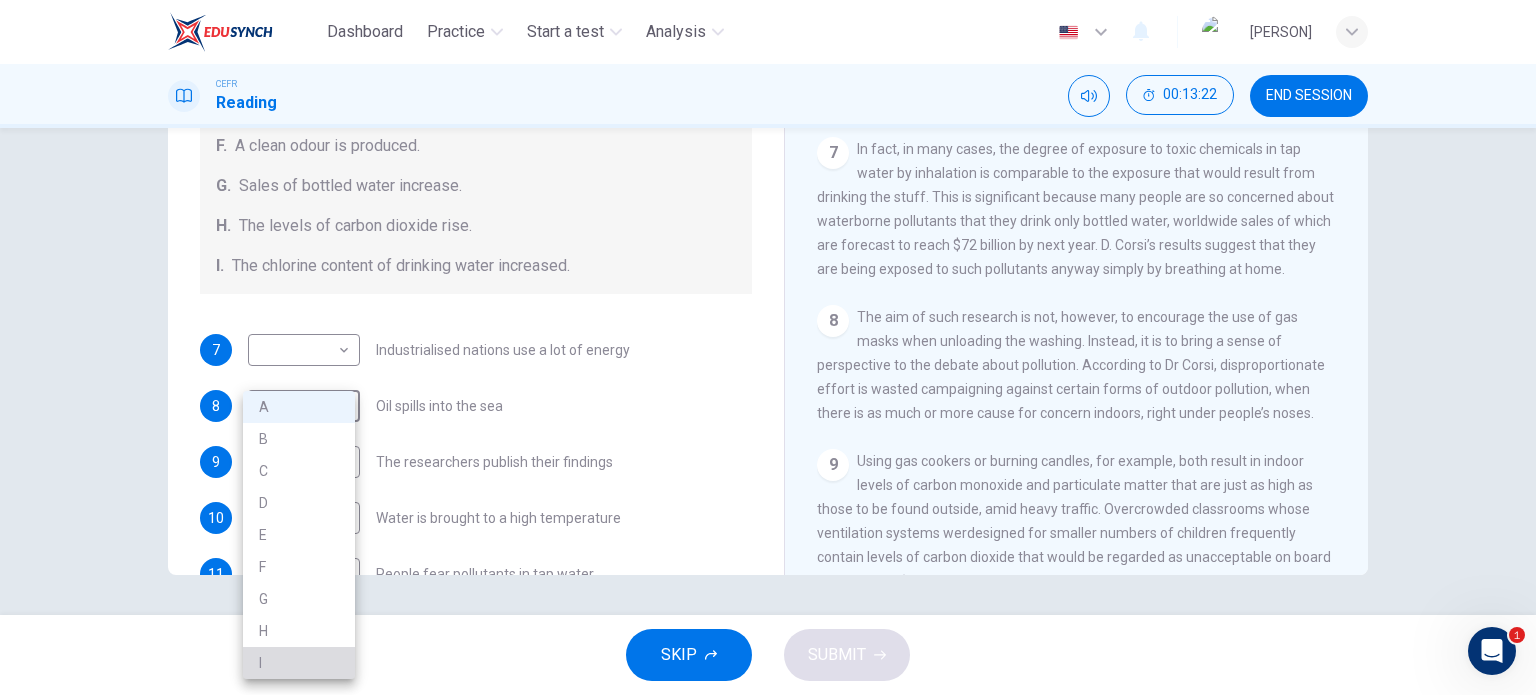 click on "I" at bounding box center (299, 663) 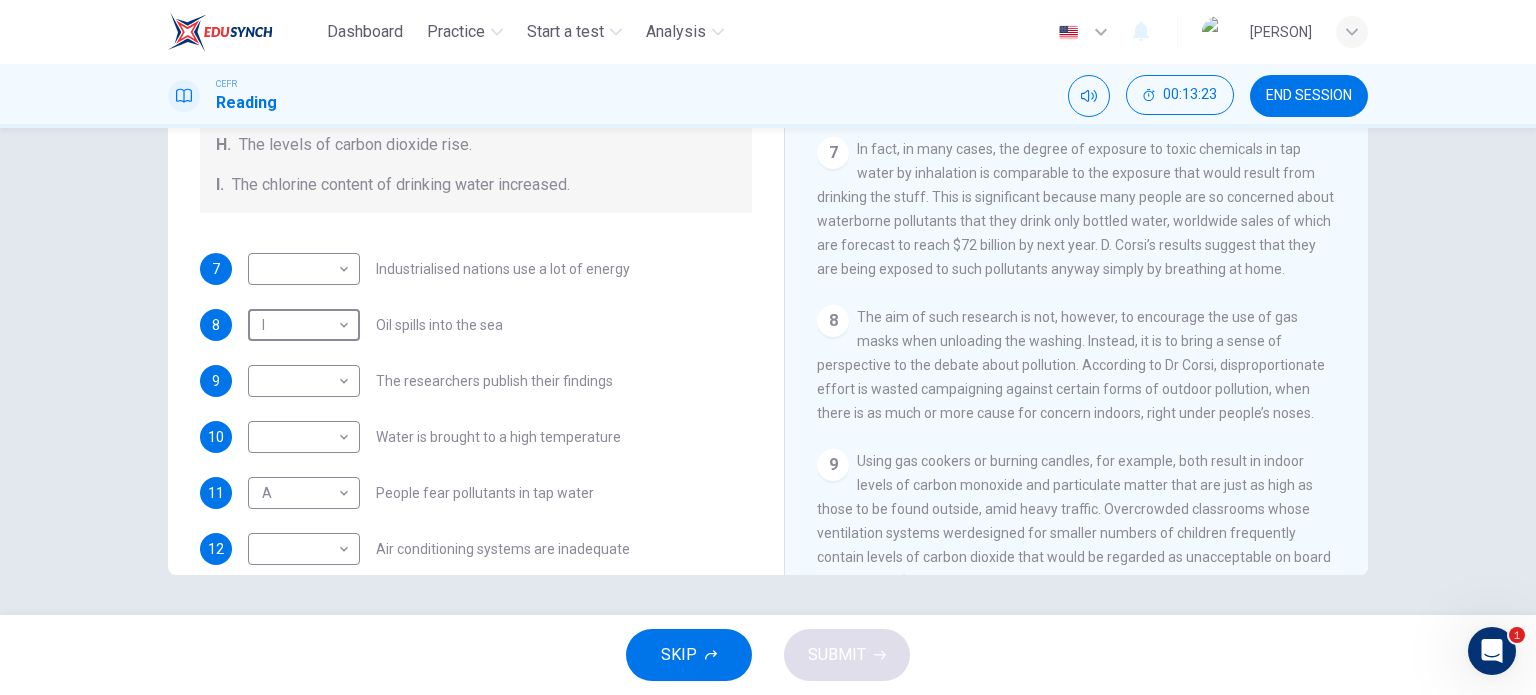 scroll, scrollTop: 424, scrollLeft: 0, axis: vertical 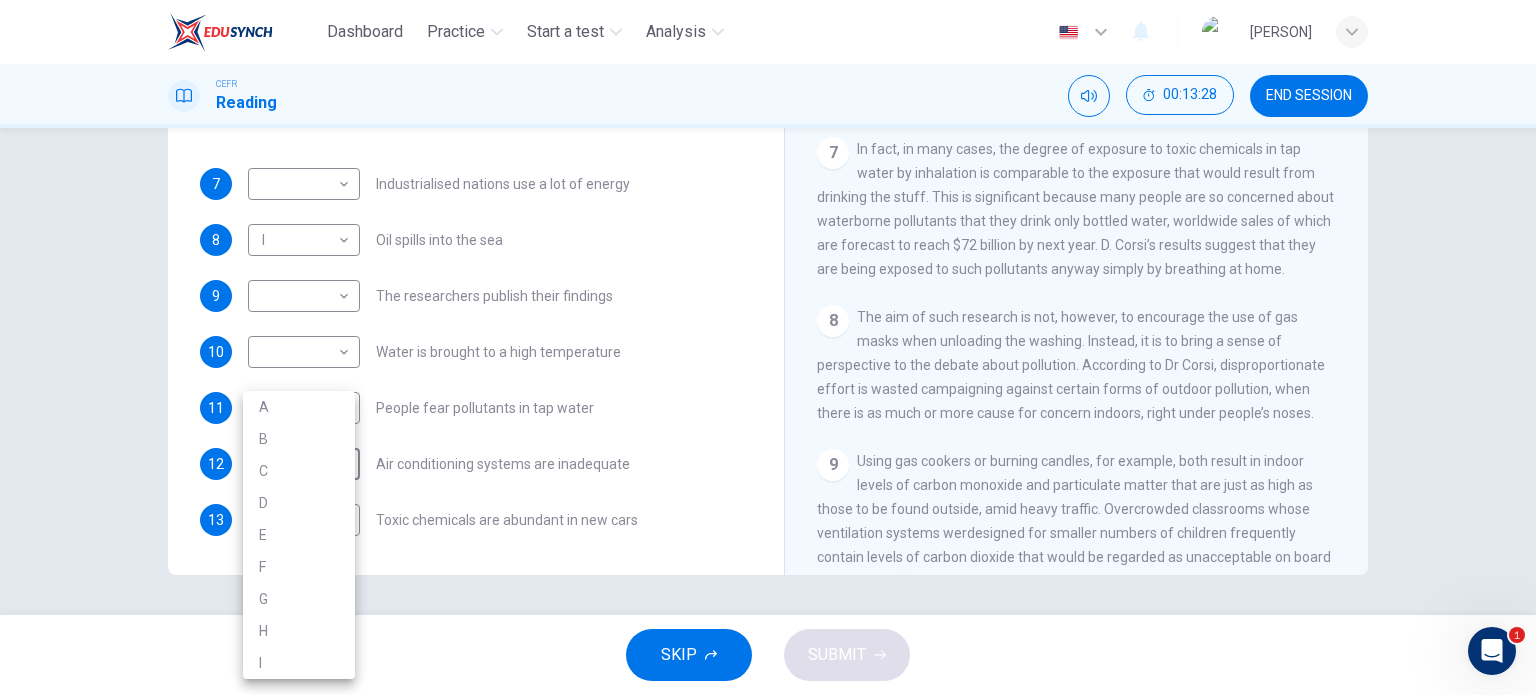 click on "Dashboard Practice Start a test Analysis English en ​ [PERSON] CEFR Reading 00:13:28 END SESSION Questions 7 - 13 The Reading Passage describes a number of cause and effect relationships.
Match each cause with its effect ( A-J ).
Write the appropriate letters ( A-J ) in the boxes below. Causes A. The focus of pollution moves to the home. B. The levels of carbon monoxide rise. C. The world’s natural resources are unequally shared. D. Environmentalists look elsewhere for an explanation. E. Chemicals are effectively stripped from the water. F. A clean odour is produced. G. Sales of bottled water increase. H. The levels of carbon dioxide rise. I. The chlorine content of drinking water increased. 7 ​ ​ Industrialised nations use a lot of energy 8 I I ​ Oil spills into the sea 9 ​ ​ The researchers publish their findings 10 ​ ​ Water is brought to a high temperature 11 A A ​ People fear pollutants in tap water 12 ​ ​ Air conditioning systems are inadequate 13 ​ ​ 1 2 3 4" at bounding box center [768, 347] 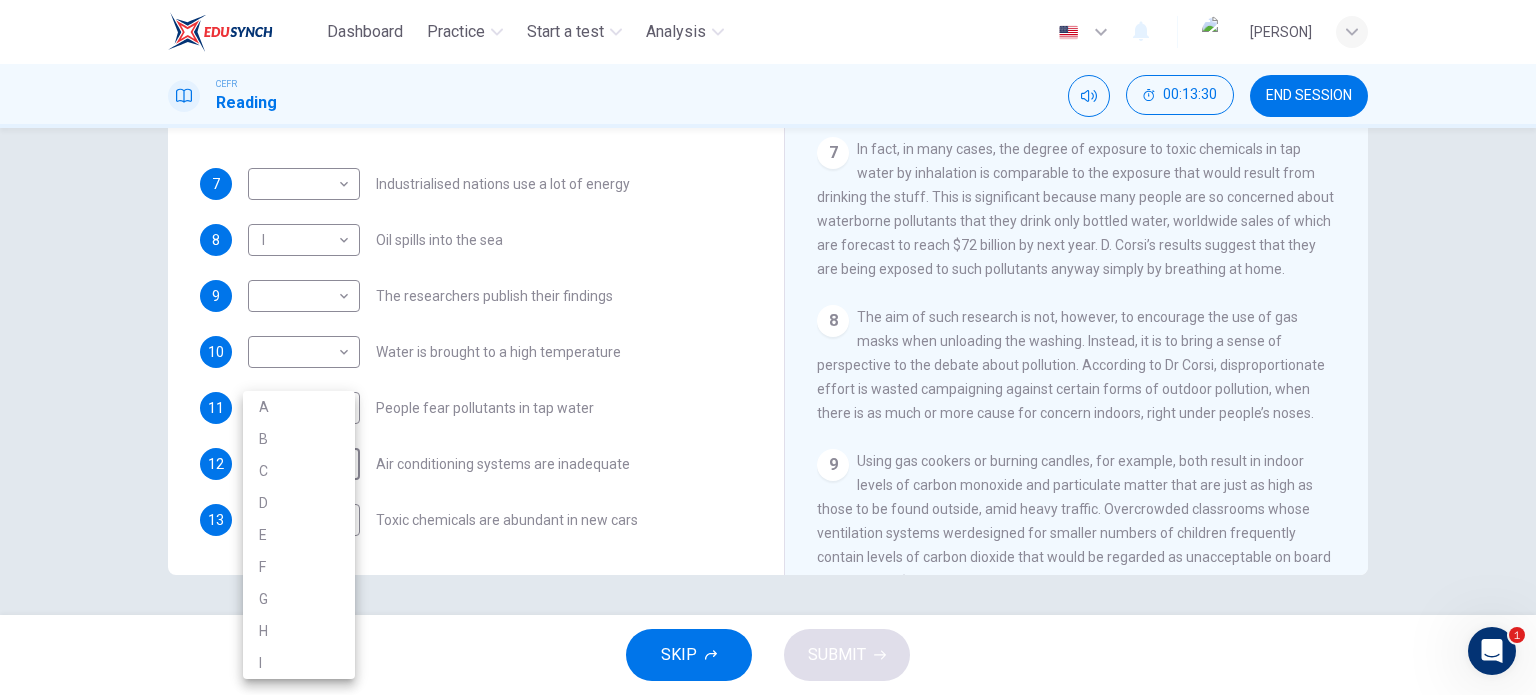 click at bounding box center [768, 347] 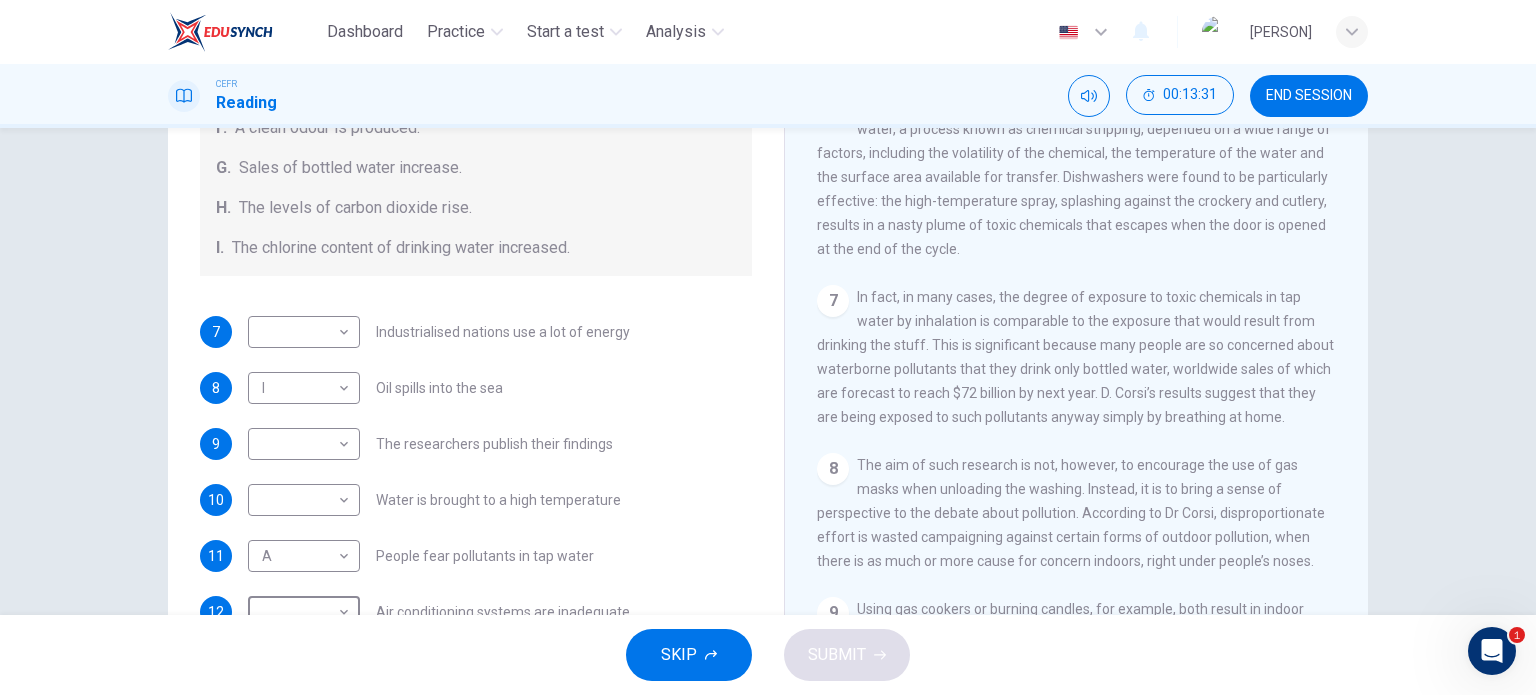 scroll, scrollTop: 0, scrollLeft: 0, axis: both 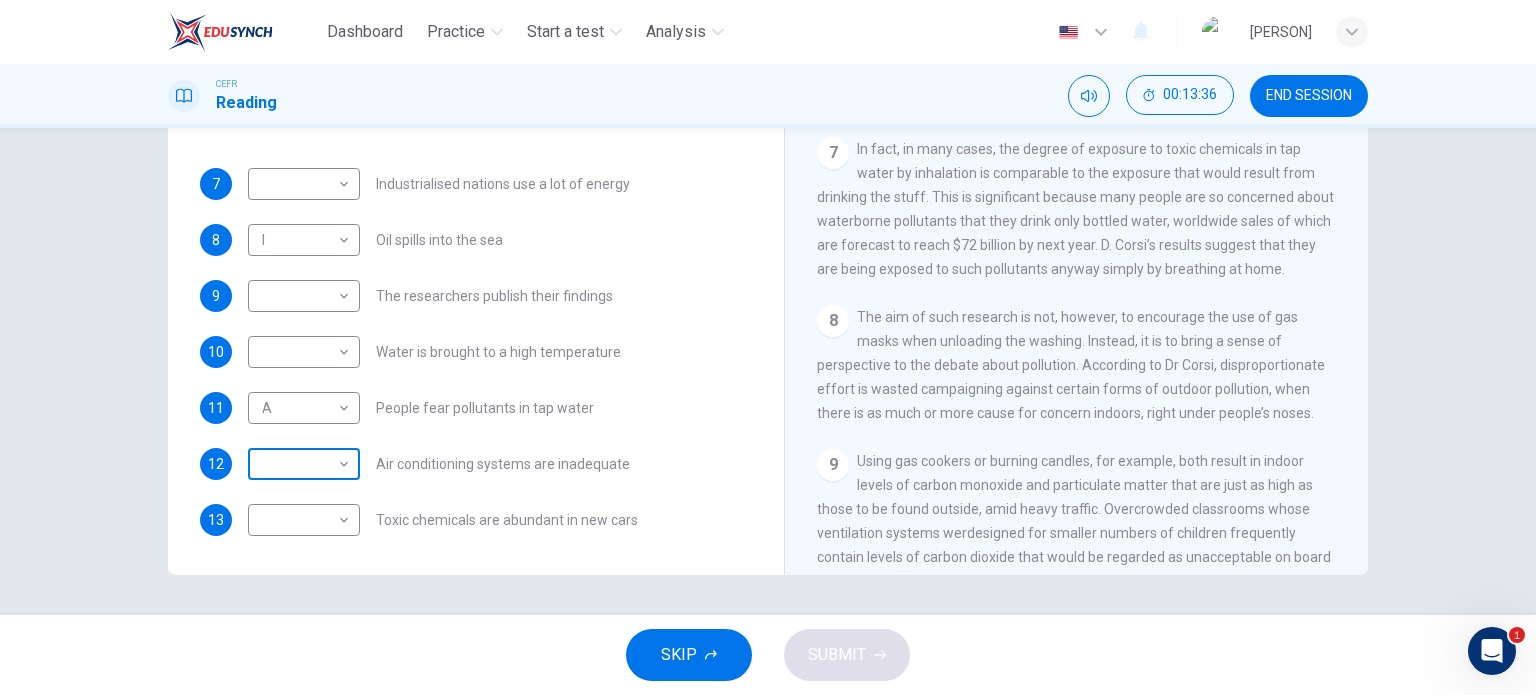 click on "Dashboard Practice Start a test Analysis English en ​ NURARISSA BINTI SHIRHAN CEFR Reading 00:13:36 END SESSION Questions 7 - 13 The Reading Passage describes a number of cause and effect relationships.
Match each cause with its effect ( A-J ).
Write the appropriate letters ( A-J ) in the boxes below. Causes A. The focus of pollution moves to the home. B. The levels of carbon monoxide rise. C. The world’s natural resources are unequally shared. D. Environmentalists look elsewhere for an explanation. E. Chemicals are effectively stripped from the water. F. A clean odour is produced. G. Sales of bottled water increase. H. The levels of carbon dioxide rise. I. The chlorine content of drinking water increased. 7 ​ ​ Industrialised nations use a lot of energy 8 I I ​ Oil spills into the sea 9 ​ ​ The researchers publish their findings 10 ​ ​ Water is brought to a high temperature 11 A A ​ People fear pollutants in tap water 12 ​ ​ Air conditioning systems are inadequate 13 ​ ​ 1 2 3 4" at bounding box center (768, 347) 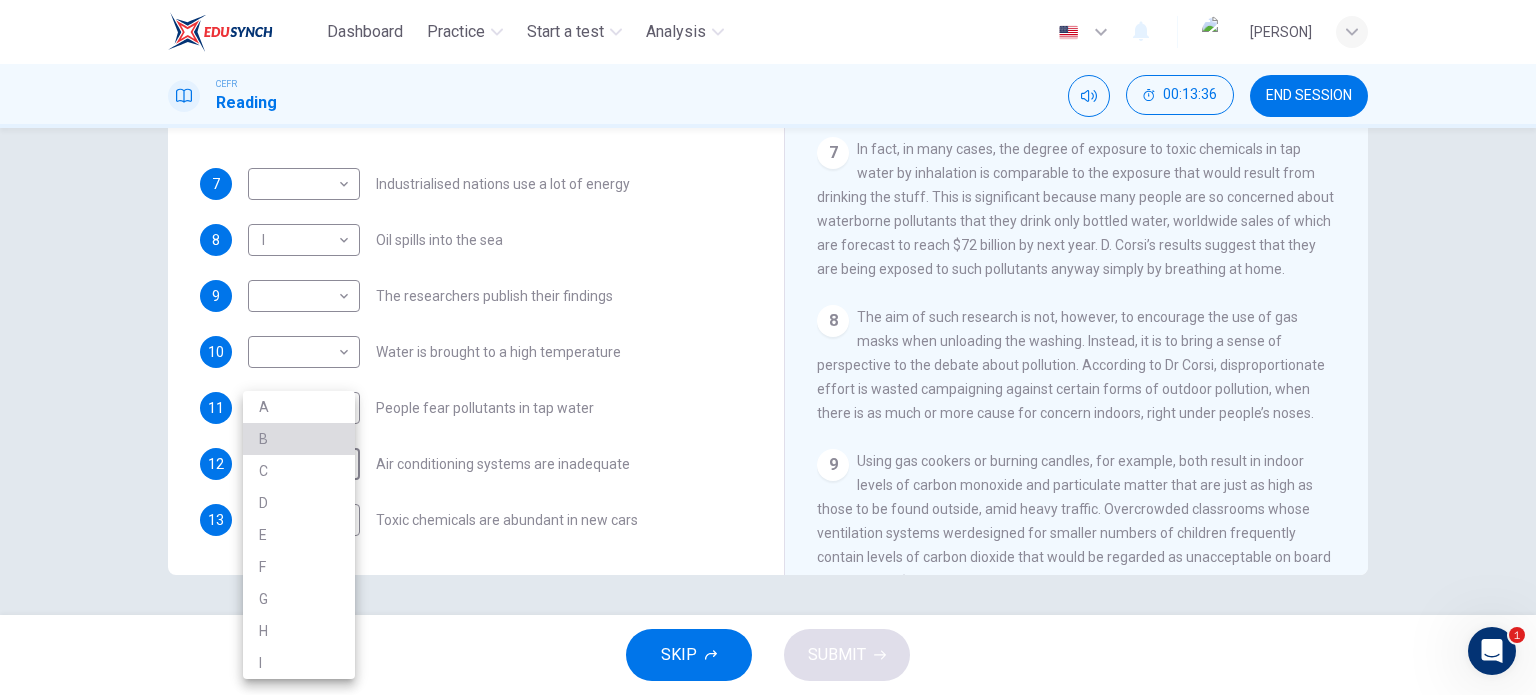 click on "B" at bounding box center [299, 439] 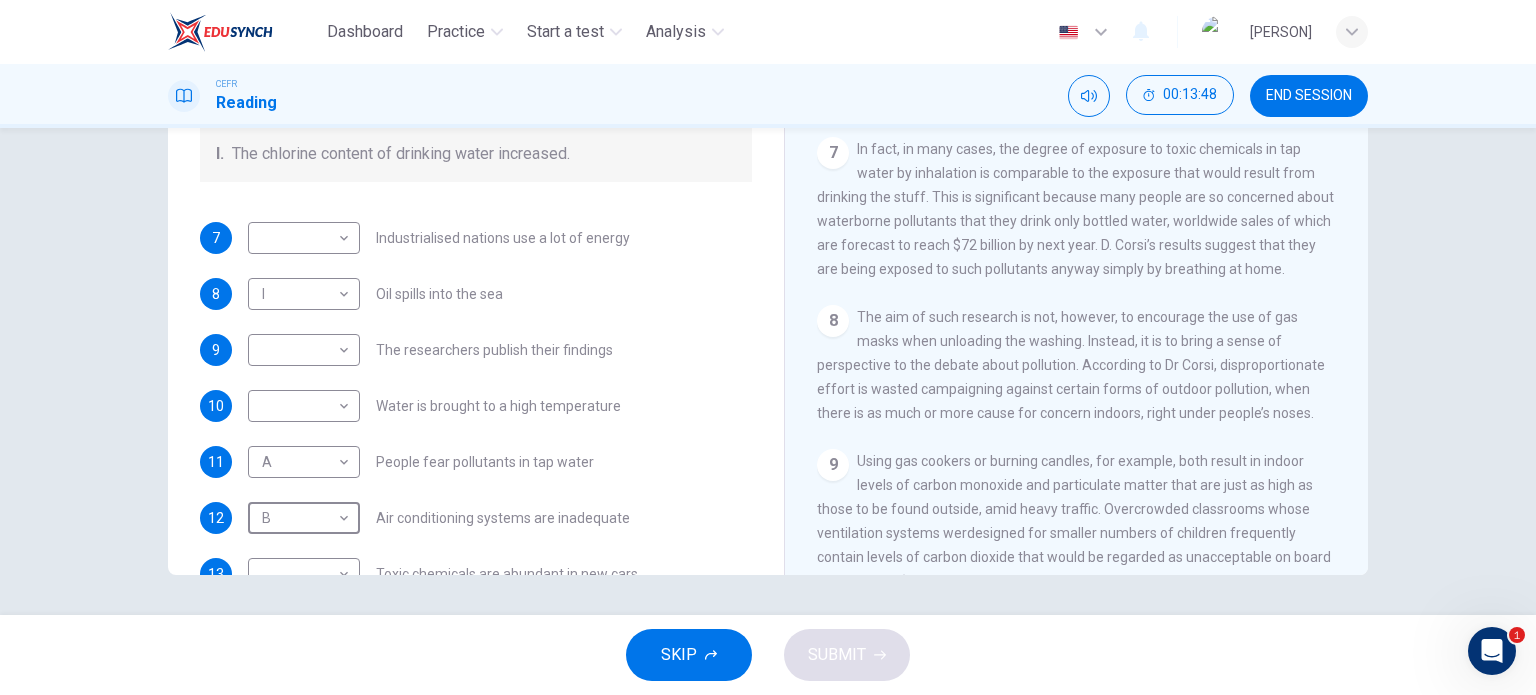 scroll, scrollTop: 424, scrollLeft: 0, axis: vertical 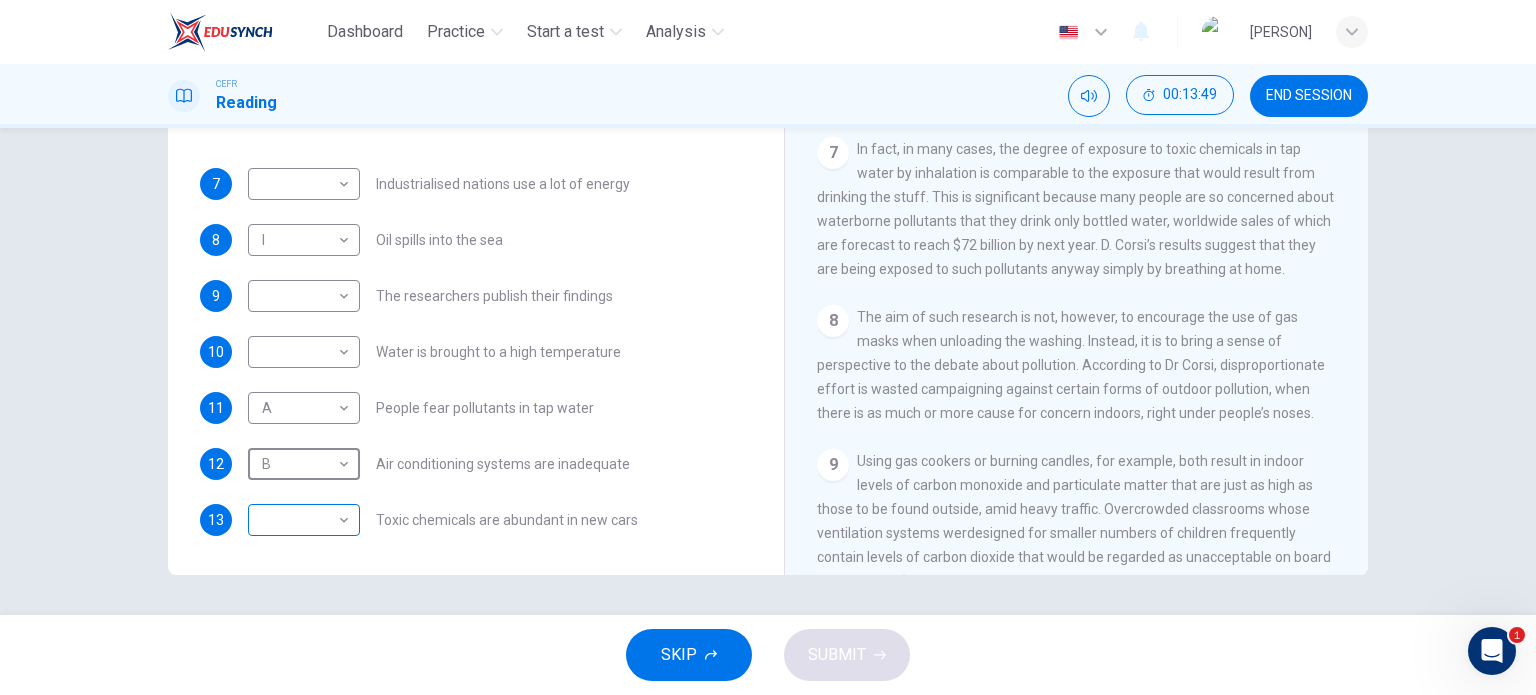 click on "Dashboard Practice Start a test Analysis English en ​ [PERSON] CEFR Reading 00:13:49 END SESSION Questions 7 - 13 The Reading Passage describes a number of cause and effect relationships.
Match each cause with its effect ( A-J ).
Write the appropriate letters ( A-J ) in the boxes below. Causes A. The focus of pollution moves to the home. B. The levels of carbon monoxide rise. C. The world’s natural resources are unequally shared. D. Environmentalists look elsewhere for an explanation. E. Chemicals are effectively stripped from the water. F. A clean odour is produced. G. Sales of bottled water increase. H. The levels of carbon dioxide rise. I. The chlorine content of drinking water increased. 7 ​ ​ Industrialised nations use a lot of energy 8 I I ​ Oil spills into the sea 9 ​ ​ The researchers publish their findings 10 ​ ​ Water is brought to a high temperature 11 A A ​ People fear pollutants in tap water 12 B B ​ Air conditioning systems are inadequate 13 ​ ​ 1 2 3 4" at bounding box center [768, 347] 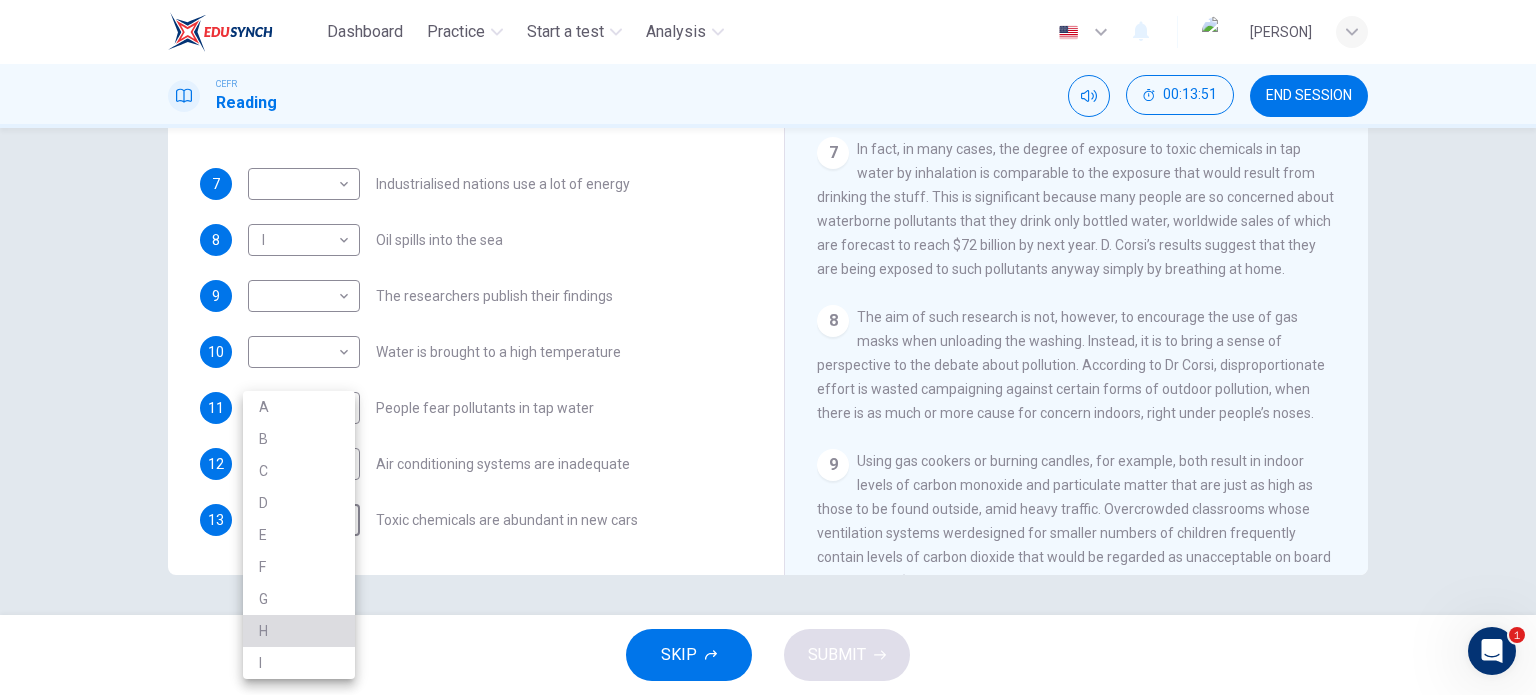 click on "H" at bounding box center [299, 631] 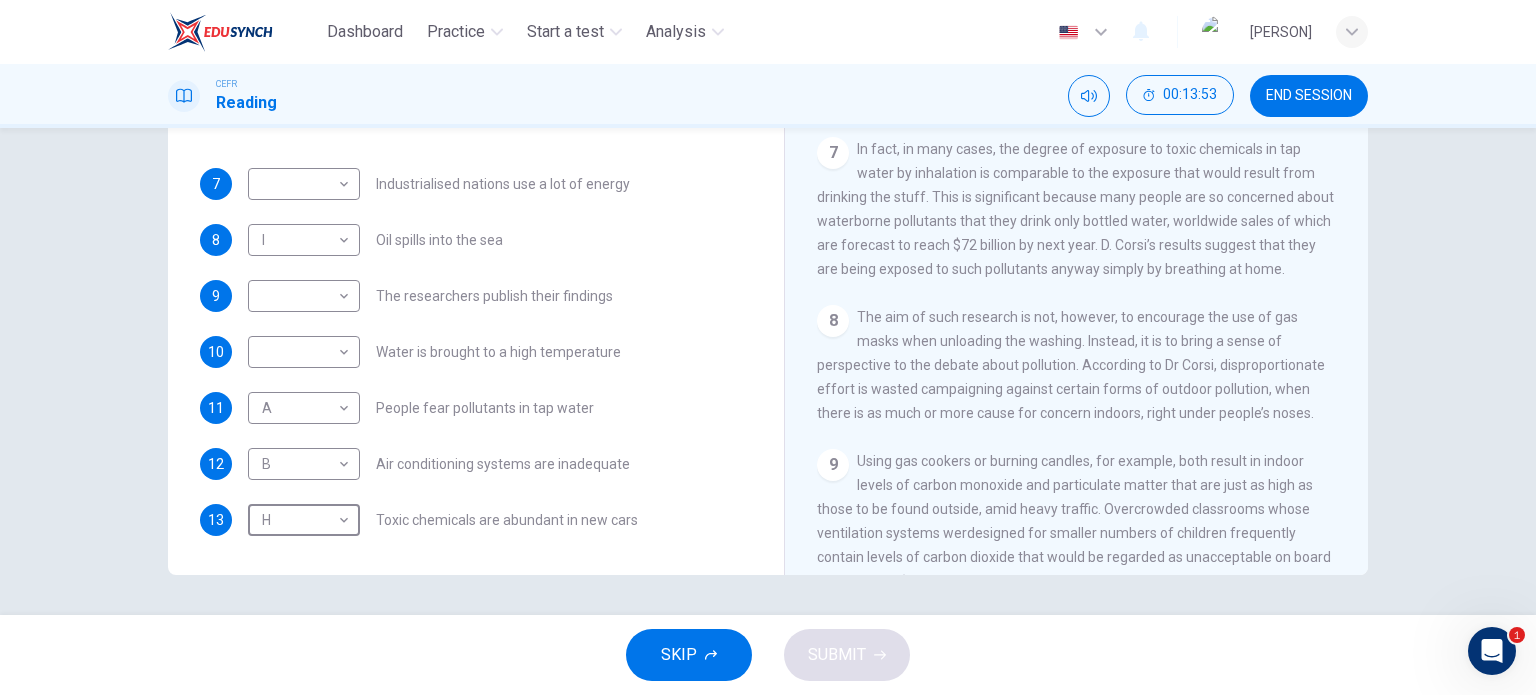 scroll, scrollTop: 258, scrollLeft: 0, axis: vertical 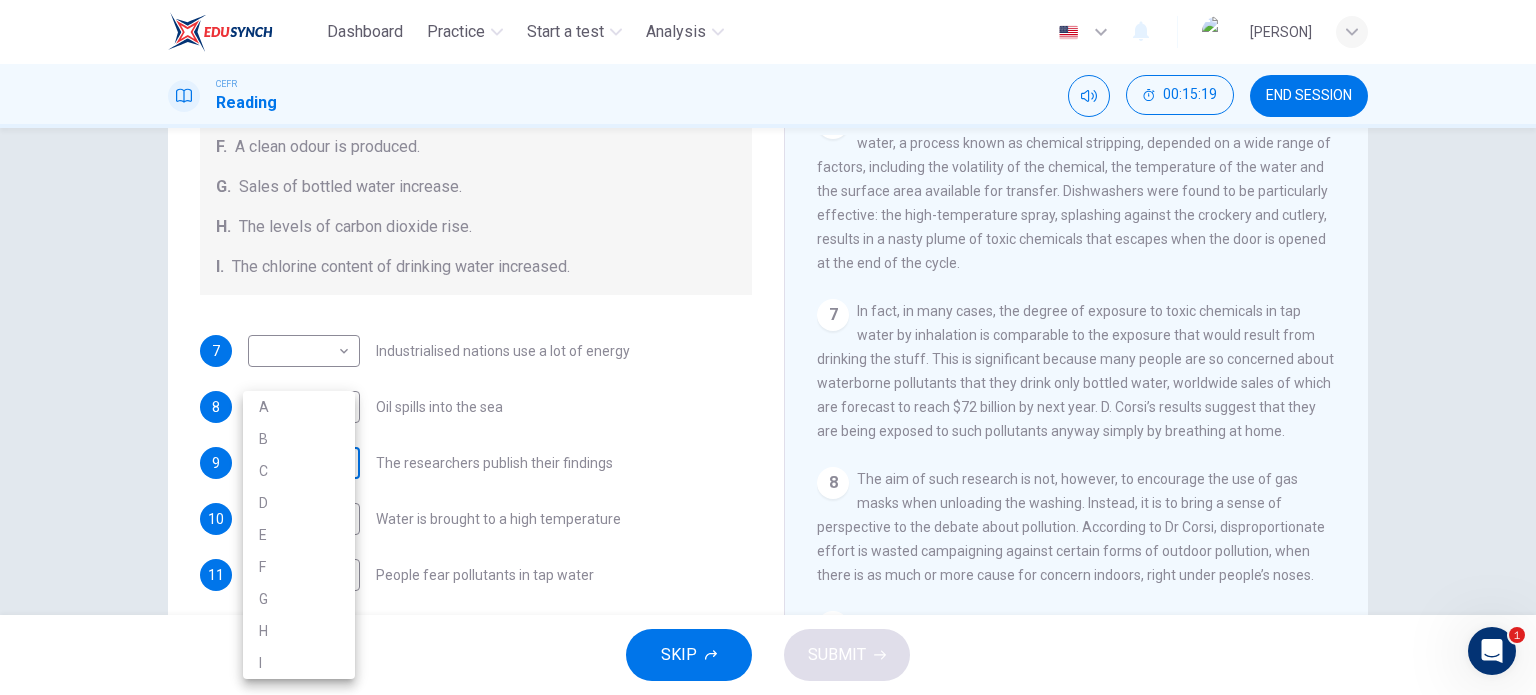 click on "Dashboard Practice Start a test Analysis English en ​ [PERSON] CEFR Reading 00:15:19 END SESSION Questions 7 - 13 The Reading Passage describes a number of cause and effect relationships.
Match each cause with its effect ( A-J ).
Write the appropriate letters ( A-J ) in the boxes below. Causes A. The focus of pollution moves to the home. B. The levels of carbon monoxide rise. C. The world’s natural resources are unequally shared. D. Environmentalists look elsewhere for an explanation. E. Chemicals are effectively stripped from the water. F. A clean odour is produced. G. Sales of bottled water increase. H. The levels of carbon dioxide rise. I. The chlorine content of drinking water increased. 7 ​ ​ Industrialised nations use a lot of energy 8 I I ​ Oil spills into the sea 9 ​ ​ The researchers publish their findings 10 ​ ​ Water is brought to a high temperature 11 A A ​ People fear pollutants in tap water 12 B B ​ Air conditioning systems are inadequate 13 H H ​ 1 2 3 4" at bounding box center (768, 347) 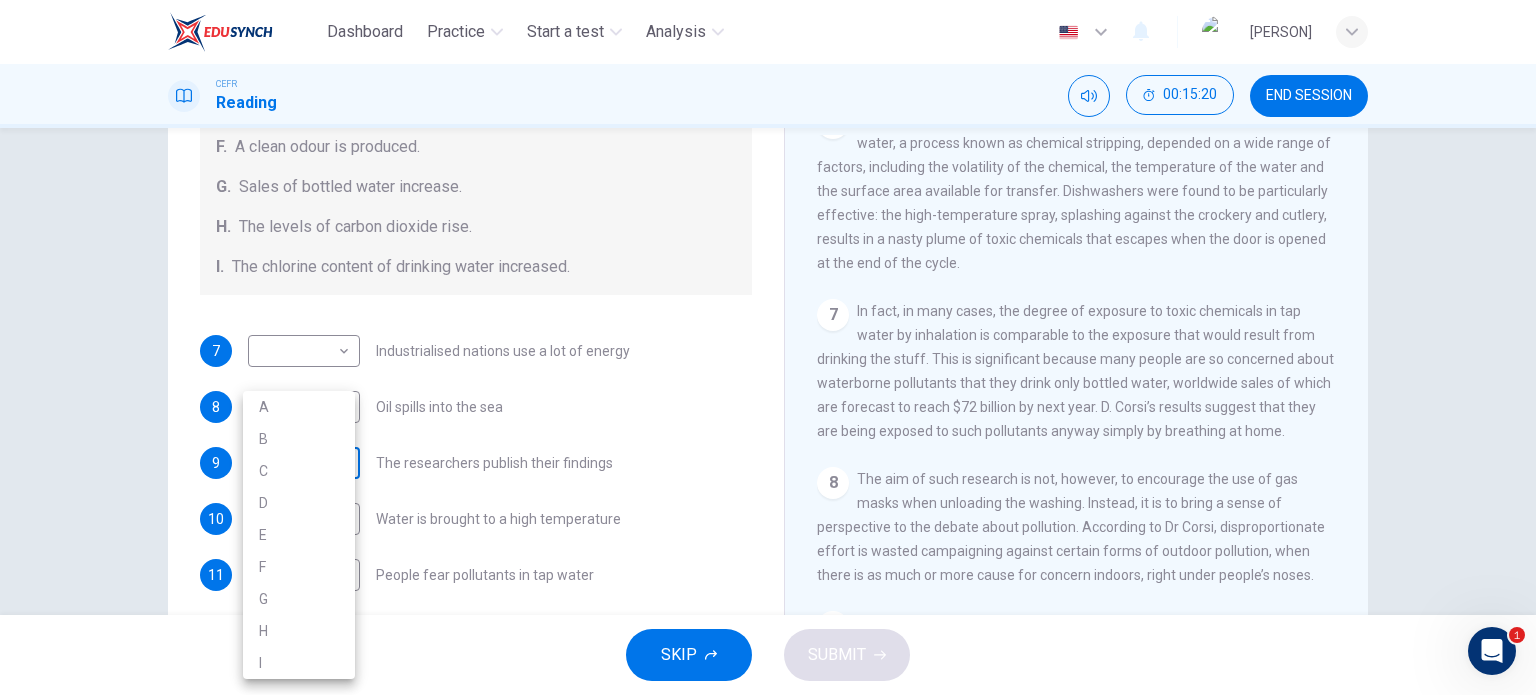 click on "C" at bounding box center [299, 471] 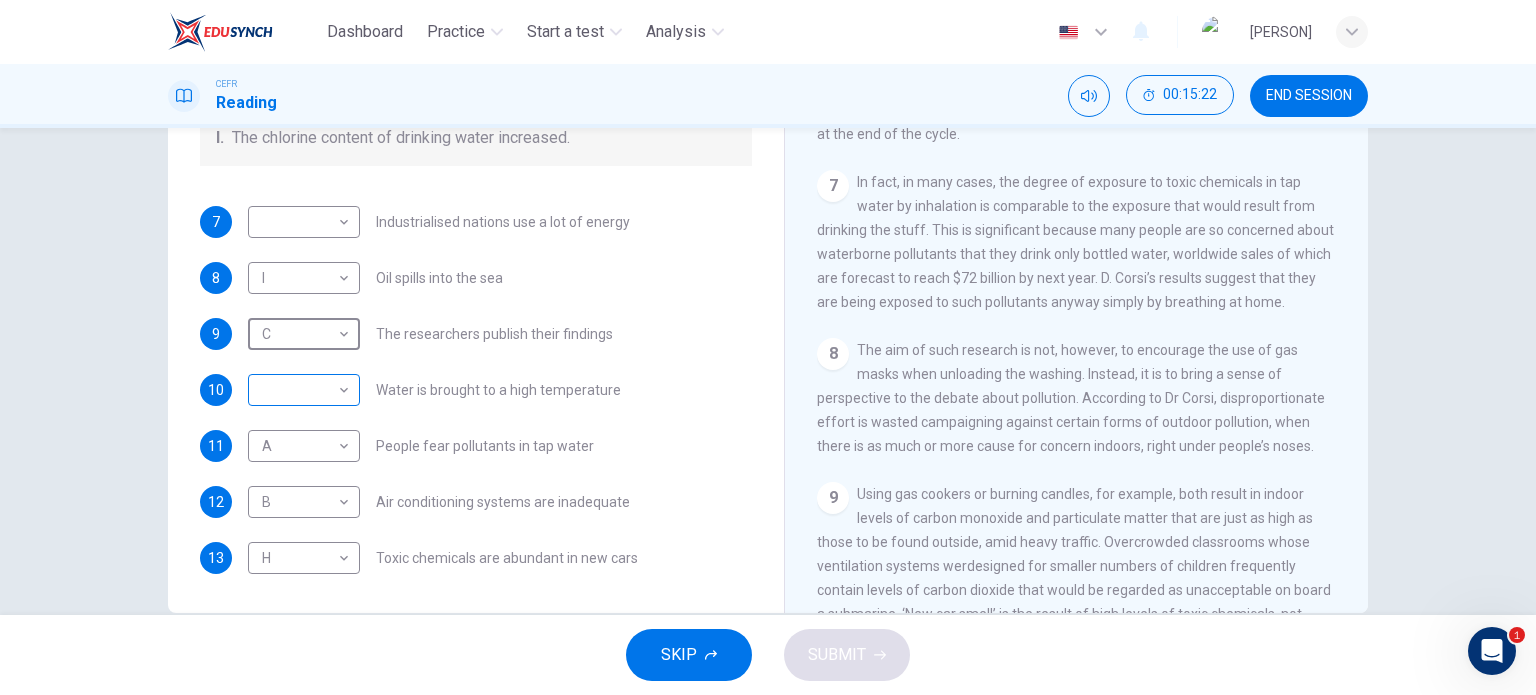 scroll, scrollTop: 288, scrollLeft: 0, axis: vertical 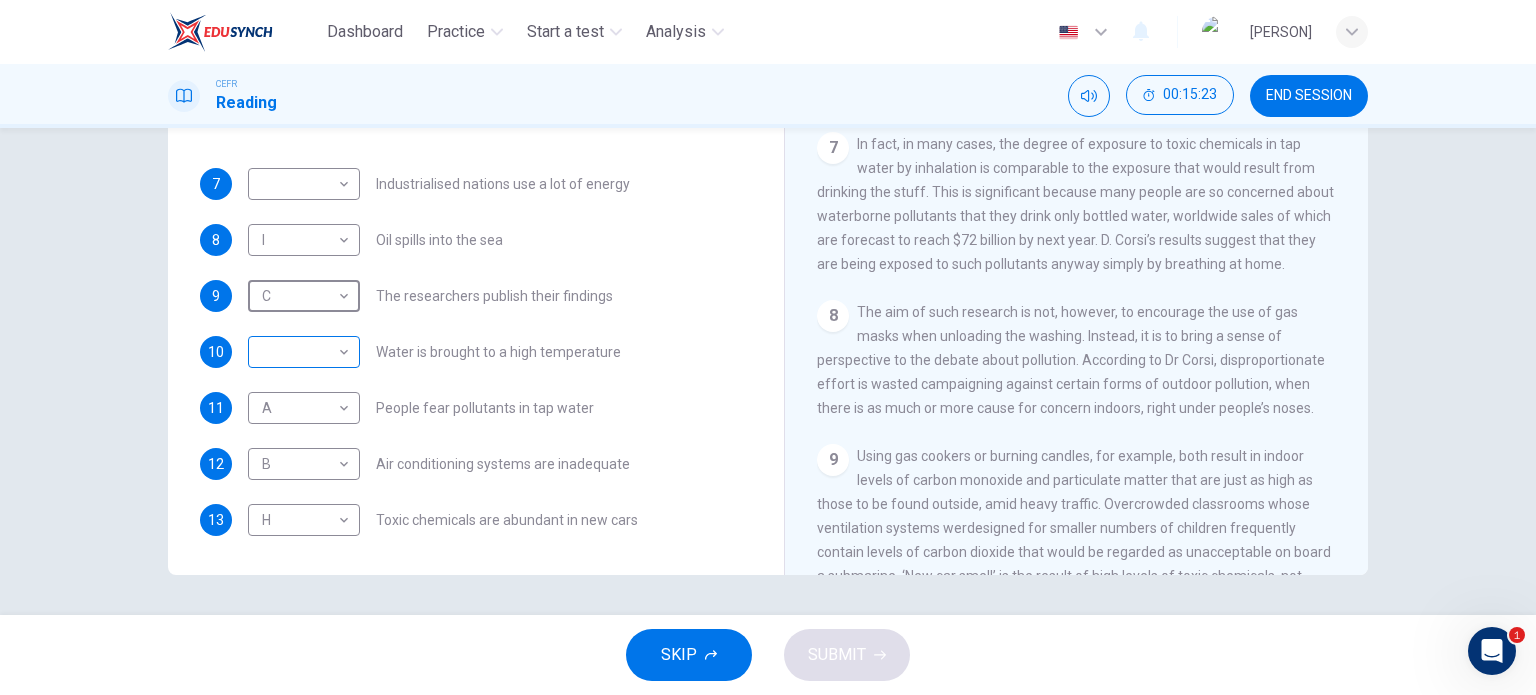 click on "Dashboard Practice Start a test Analysis English en ​ [PERSON] CEFR Reading 00:15:23 END SESSION Questions 7 - 13 The Reading Passage describes a number of cause and effect relationships.
Match each cause with its effect ( A-J ).
Write the appropriate letters ( A-J ) in the boxes below. Causes A. The focus of pollution moves to the home. B. The levels of carbon monoxide rise. C. The world’s natural resources are unequally shared. D. Environmentalists look elsewhere for an explanation. E. Chemicals are effectively stripped from the water. F. A clean odour is produced. G. Sales of bottled water increase. H. The levels of carbon dioxide rise. I. The chlorine content of drinking water increased. 7 ​ ​ Industrialised nations use a lot of energy 8 I I ​ Oil spills into the sea 9 C C ​ The researchers publish their findings 10 ​ ​ Water is brought to a high temperature 11 A A ​ People fear pollutants in tap water 12 B B ​ Air conditioning systems are inadequate 13 H H ​ 1 2 3 4" at bounding box center [768, 347] 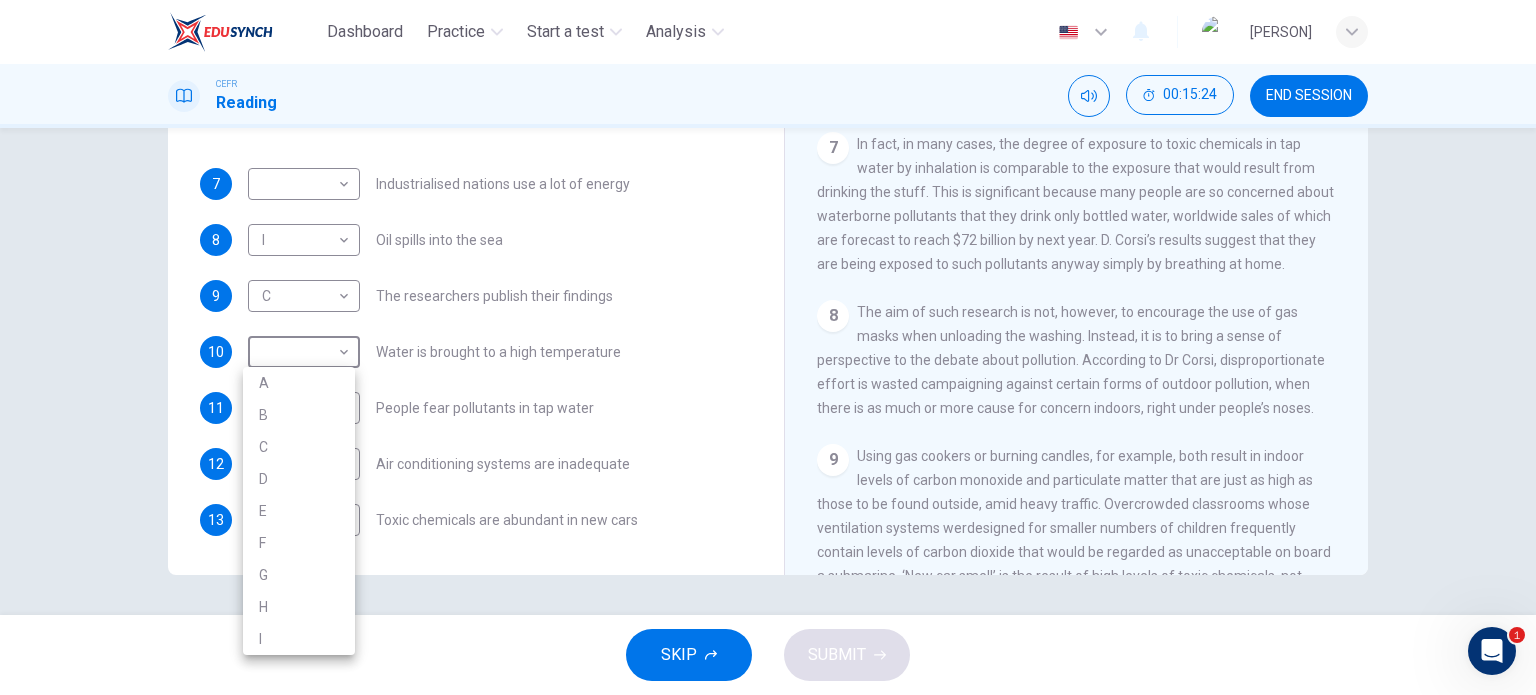 click at bounding box center [768, 347] 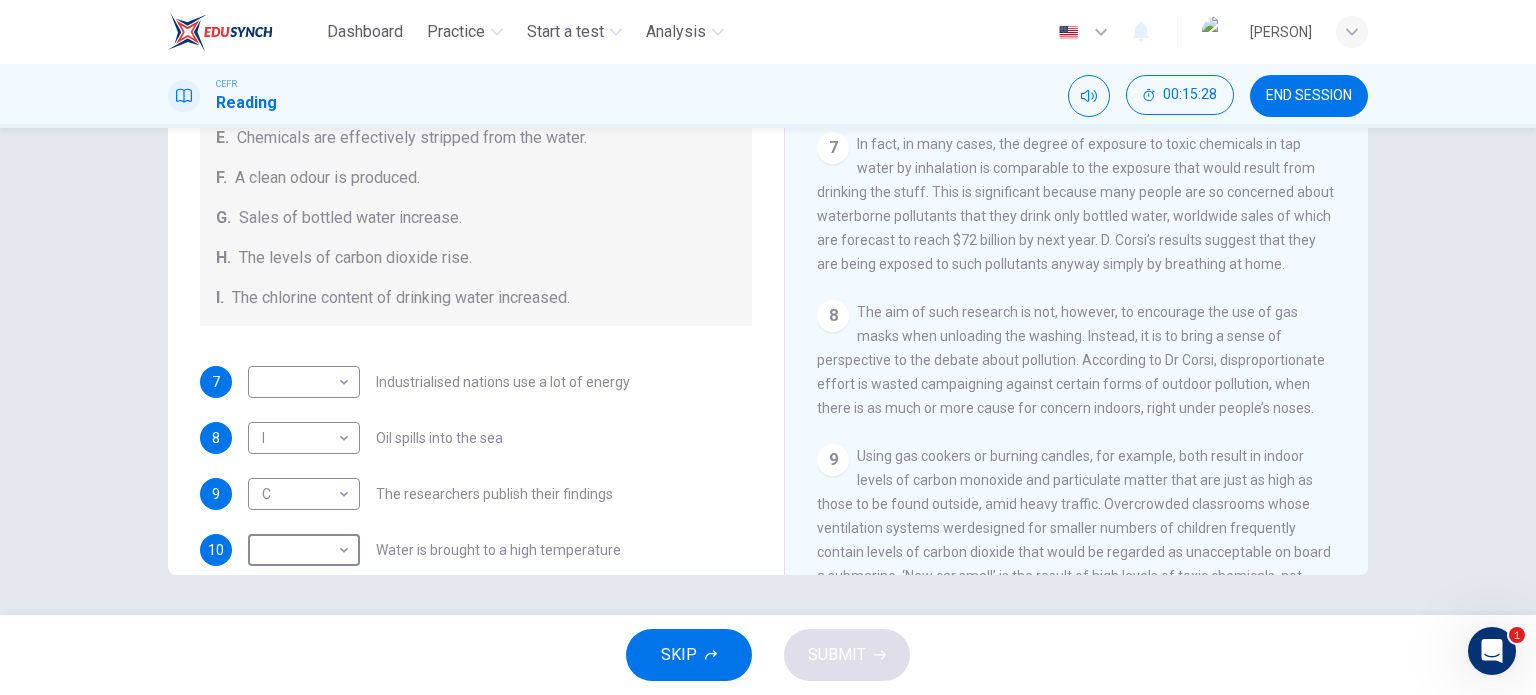 scroll, scrollTop: 258, scrollLeft: 0, axis: vertical 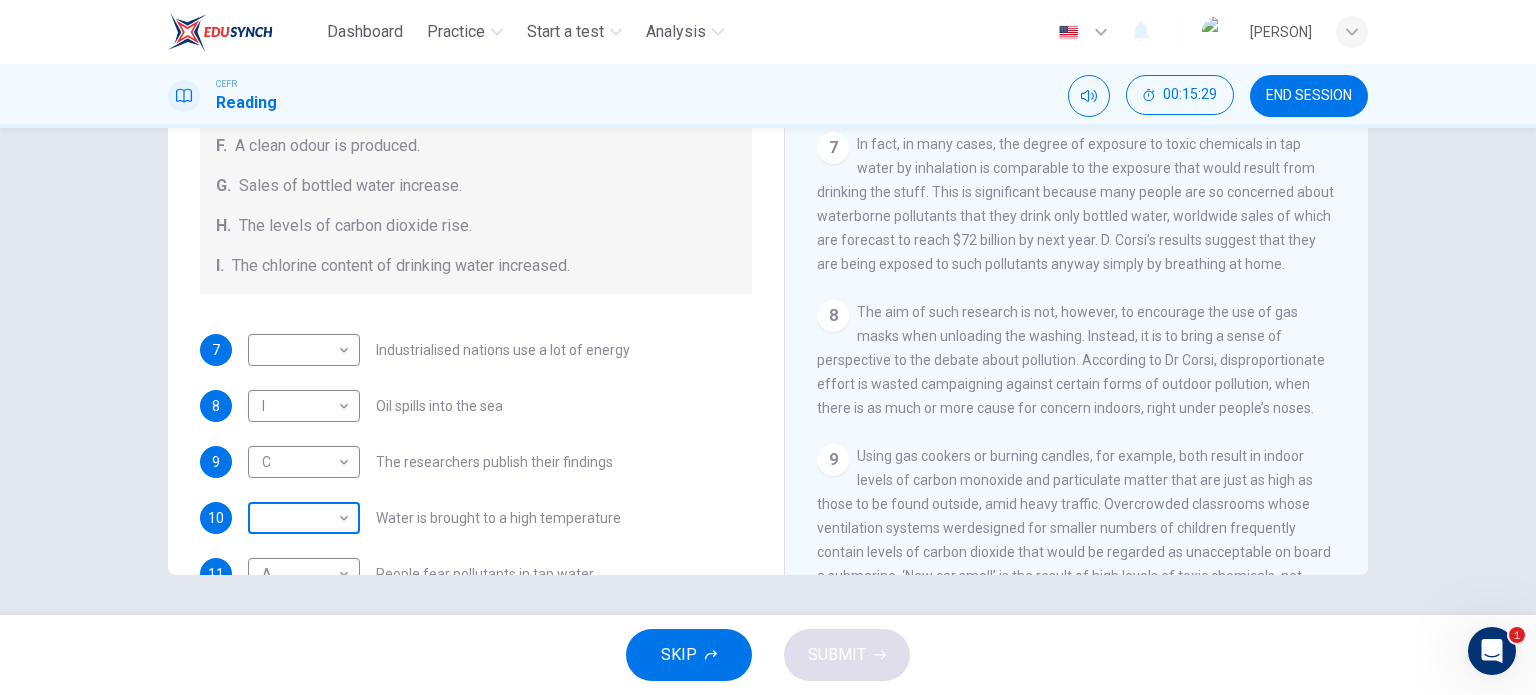 click on "Dashboard Practice Start a test Analysis English en ​ NURARISSA BINTI SHIRHAN CEFR Reading 00:15:29 END SESSION Questions 7 - 13 The Reading Passage describes a number of cause and effect relationships.
Match each cause with its effect ( A-J ).
Write the appropriate letters ( A-J ) in the boxes below. Causes A. The focus of pollution moves to the home. B. The levels of carbon monoxide rise. C. The world’s natural resources are unequally shared. D. Environmentalists look elsewhere for an explanation. E. Chemicals are effectively stripped from the water. F. A clean odour is produced. G. Sales of bottled water increase. H. The levels of carbon dioxide rise. I. The chlorine content of drinking water increased. 7 ​ ​ Industrialised nations use a lot of energy 8 I I ​ Oil spills into the sea 9 C C ​ The researchers publish their findings 10 ​ ​ Water is brought to a high temperature 11 A A ​ People fear pollutants in tap water 12 B B ​ Air conditioning systems are inadequate 13 H H ​ 1 2 3 4" at bounding box center [768, 347] 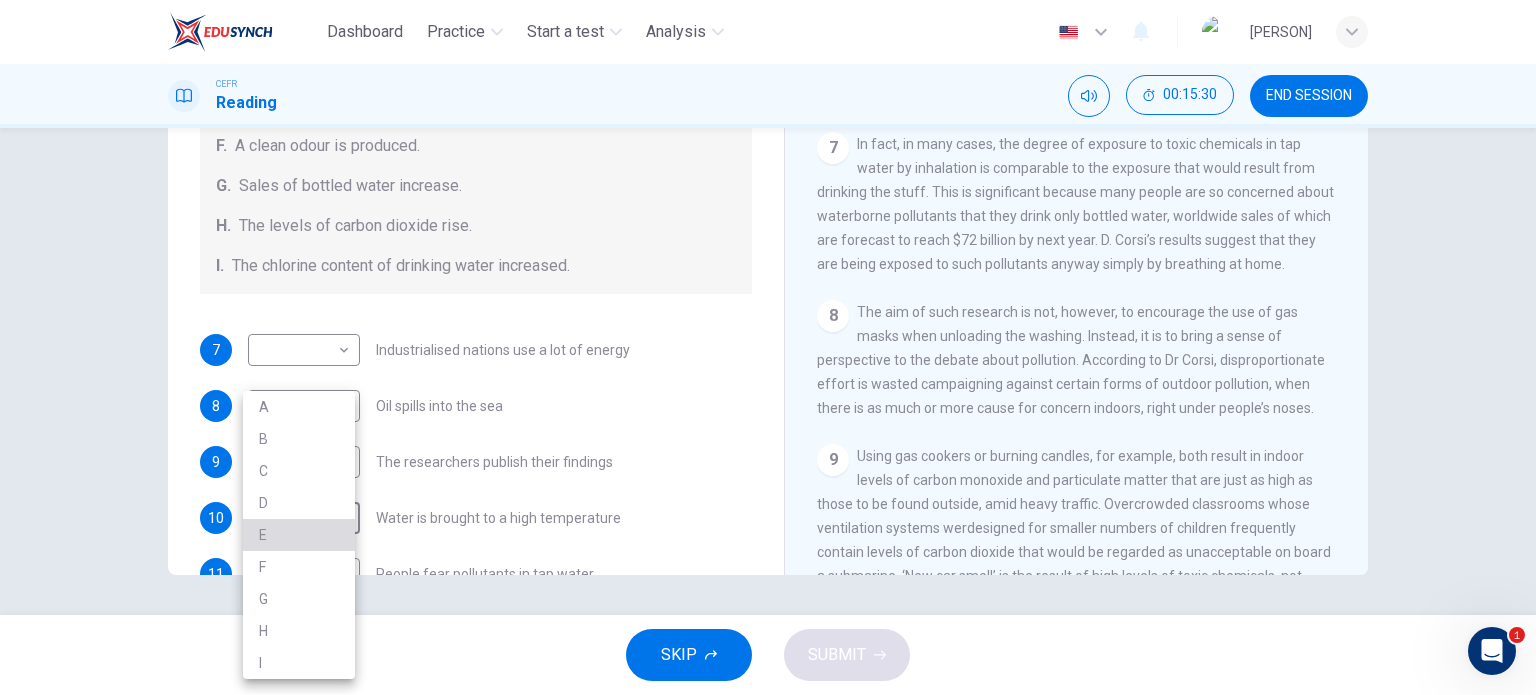 click on "E" at bounding box center [299, 535] 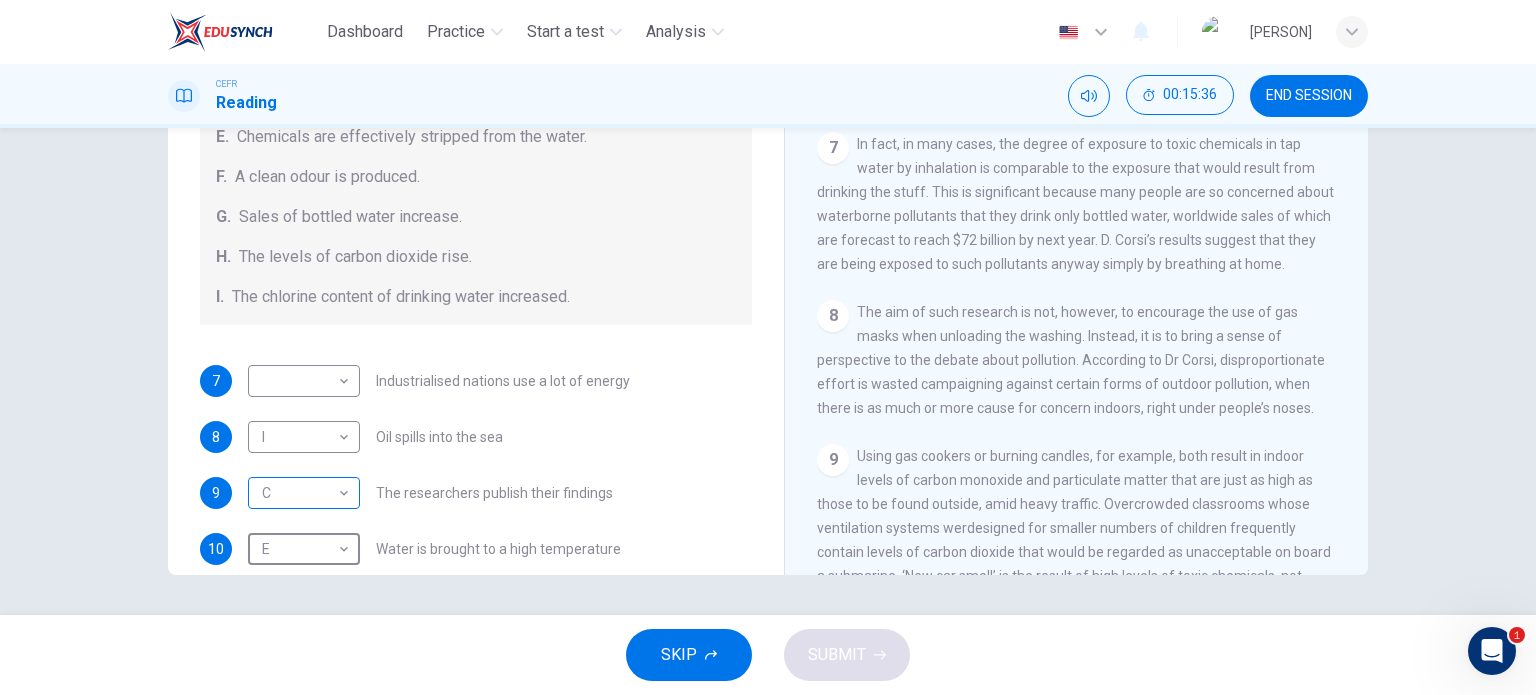 scroll, scrollTop: 166, scrollLeft: 0, axis: vertical 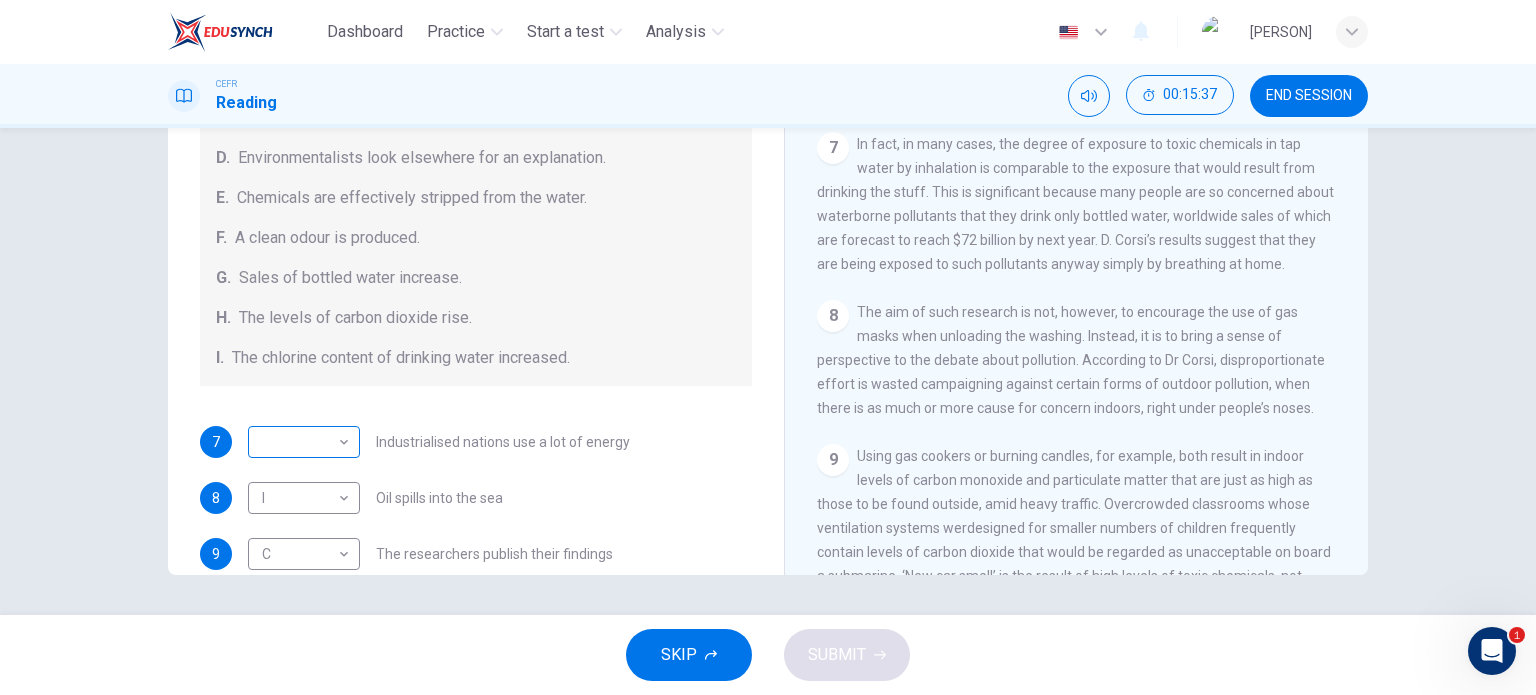 click on "Dashboard Practice Start a test Analysis English en ​ [PERSON] CEFR Reading 00:15:37 END SESSION Questions 7 - 13 The Reading Passage describes a number of cause and effect relationships.
Match each cause with its effect ( A-J ).
Write the appropriate letters ( A-J ) in the boxes below. Causes A. The focus of pollution moves to the home. B. The levels of carbon monoxide rise. C. The world’s natural resources are unequally shared. D. Environmentalists look elsewhere for an explanation. E. Chemicals are effectively stripped from the water. F. A clean odour is produced. G. Sales of bottled water increase. H. The levels of carbon dioxide rise. I. The chlorine content of drinking water increased. 7 ​ ​ Industrialised nations use a lot of energy 8 I I ​ Oil spills into the sea 9 C C ​ The researchers publish their findings 10 E E ​ Water is brought to a high temperature 11 A A ​ People fear pollutants in tap water 12 B B ​ Air conditioning systems are inadequate 13 H H ​ 1 2 3 4" at bounding box center (768, 347) 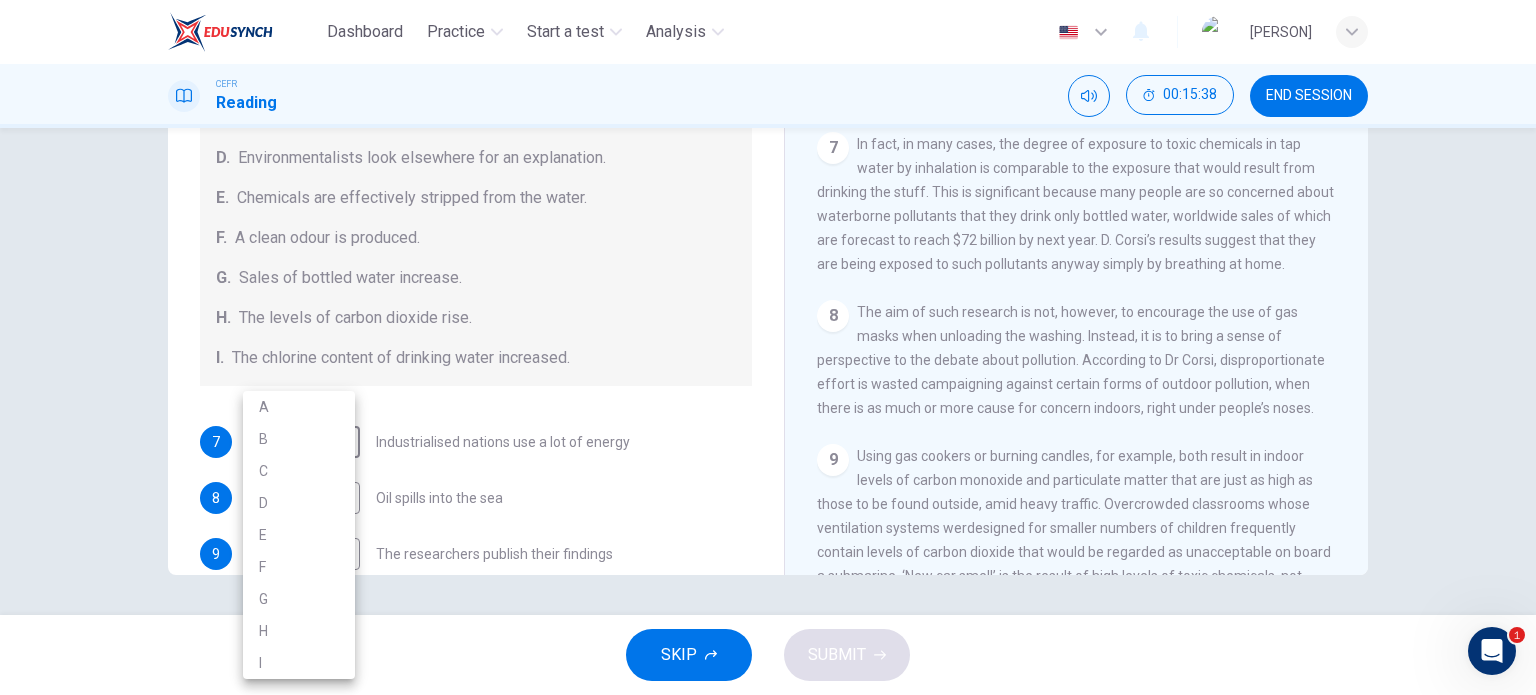 click at bounding box center [768, 347] 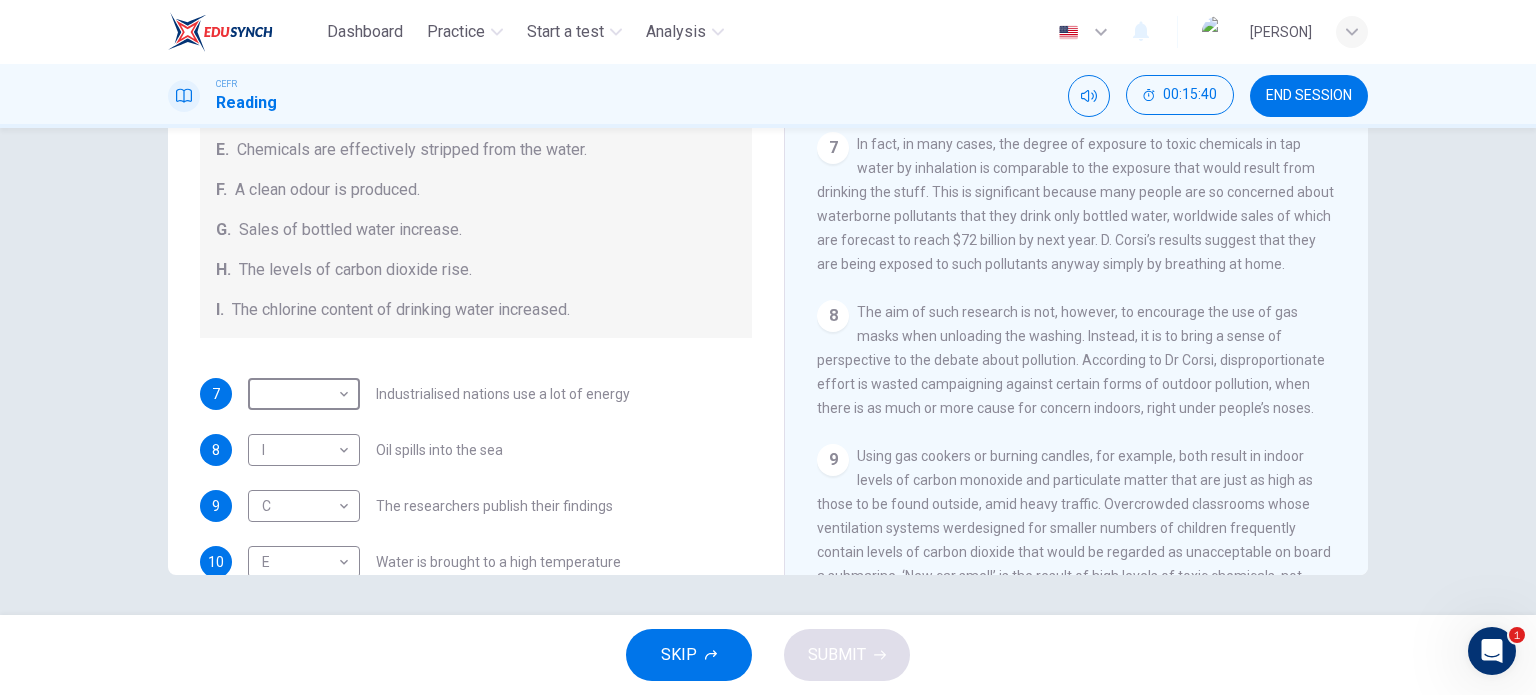 scroll, scrollTop: 424, scrollLeft: 0, axis: vertical 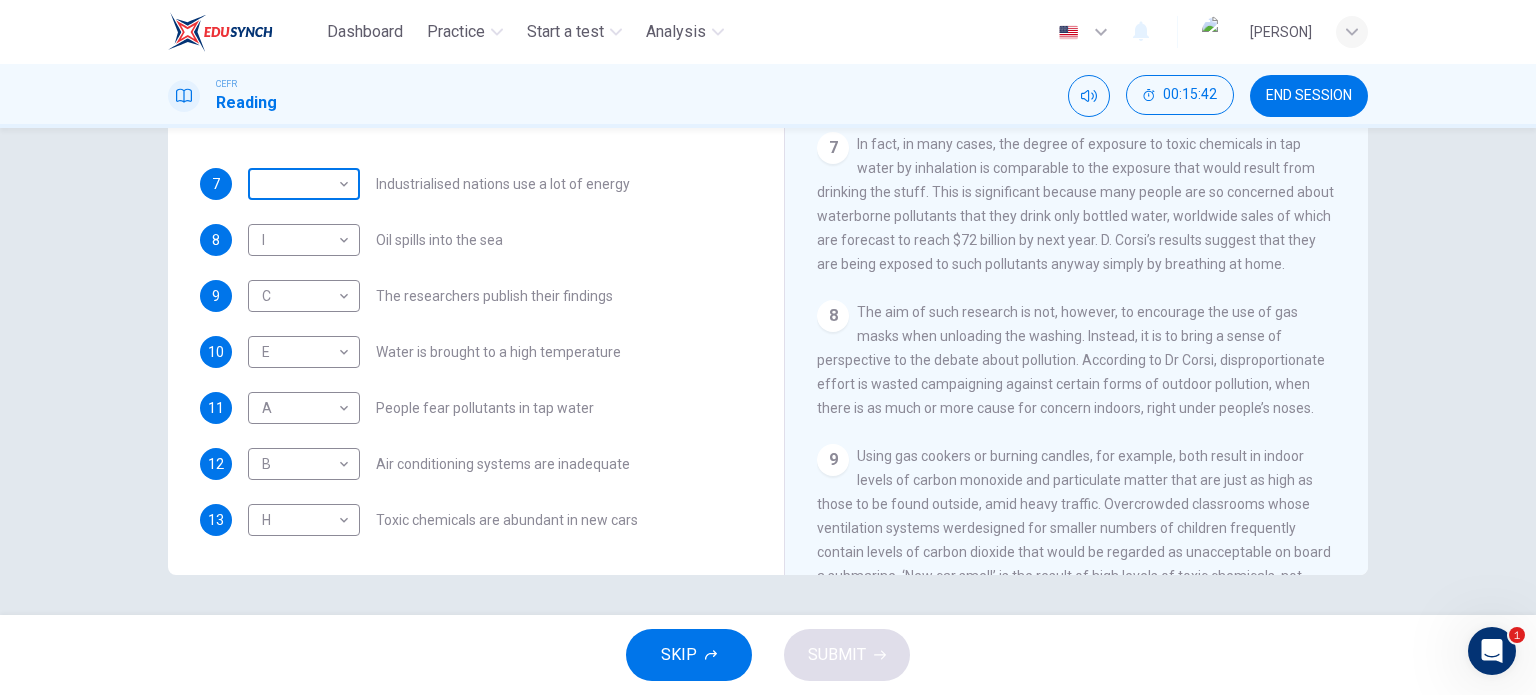 click on "Dashboard Practice Start a test Analysis English en ​ NURARISSA BINTI SHIRHAN CEFR Reading 00:15:42 END SESSION Questions 7 - 13 The Reading Passage describes a number of cause and effect relationships.
Match each cause with its effect ( A-J ).
Write the appropriate letters ( A-J ) in the boxes below. Causes A. The focus of pollution moves to the home. B. The levels of carbon monoxide rise. C. The world’s natural resources are unequally shared. D. Environmentalists look elsewhere for an explanation. E. Chemicals are effectively stripped from the water. F. A clean odour is produced. G. Sales of bottled water increase. H. The levels of carbon dioxide rise. I. The chlorine content of drinking water increased. 7 ​ ​ Industrialised nations use a lot of energy 8 I I ​ Oil spills into the sea 9 C C ​ The researchers publish their findings 10 E E ​ Water is brought to a high temperature 11 A A ​ People fear pollutants in tap water 12 B B ​ Air conditioning systems are inadequate 13 H H ​ 1 2 3 4" at bounding box center [768, 347] 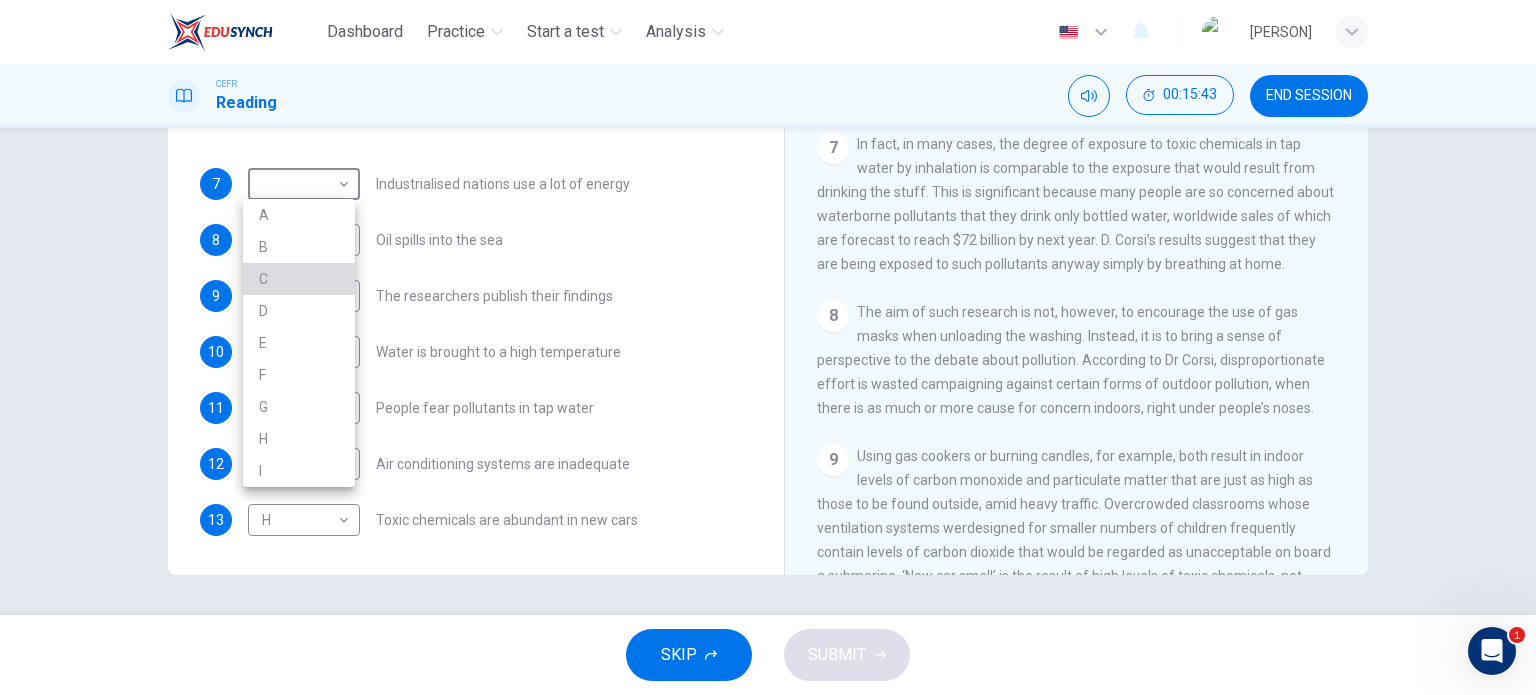 click on "C" at bounding box center (299, 279) 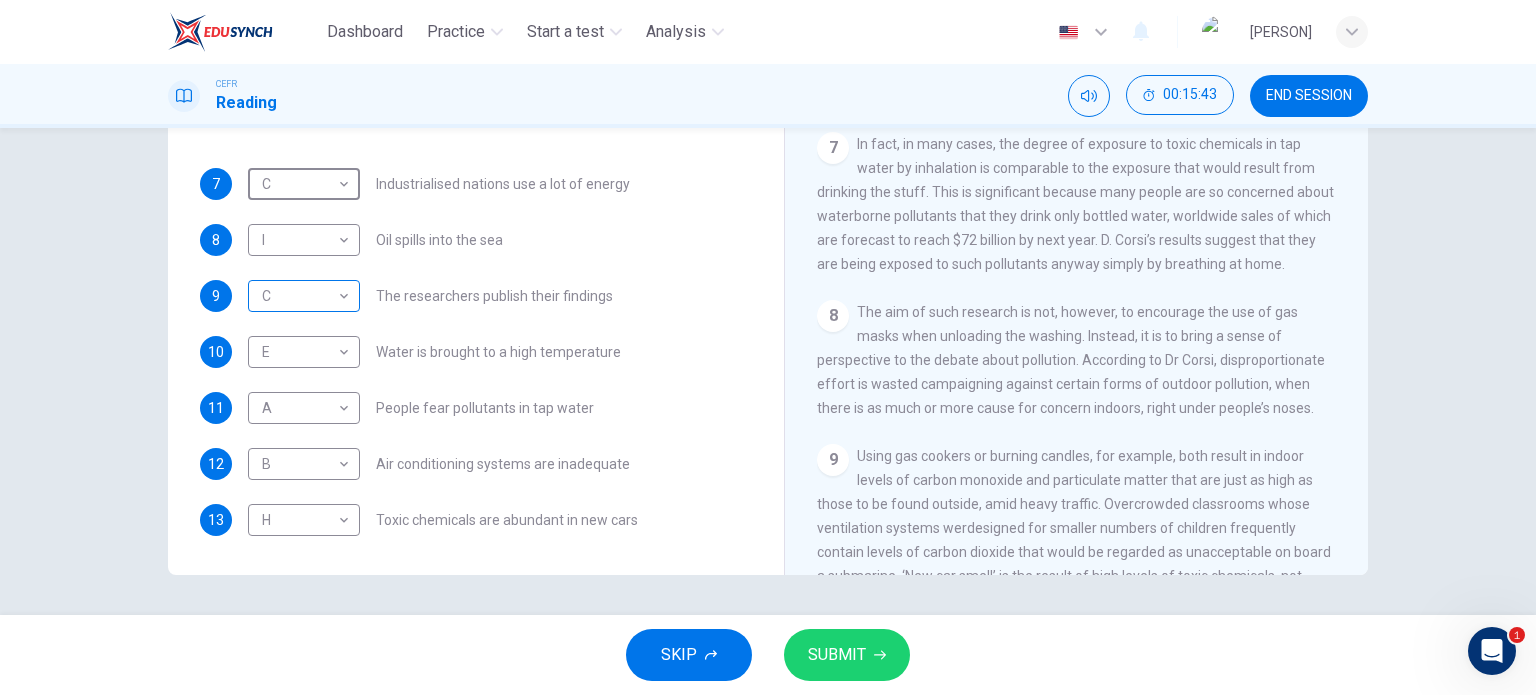 click on "C C ​" at bounding box center [304, 184] 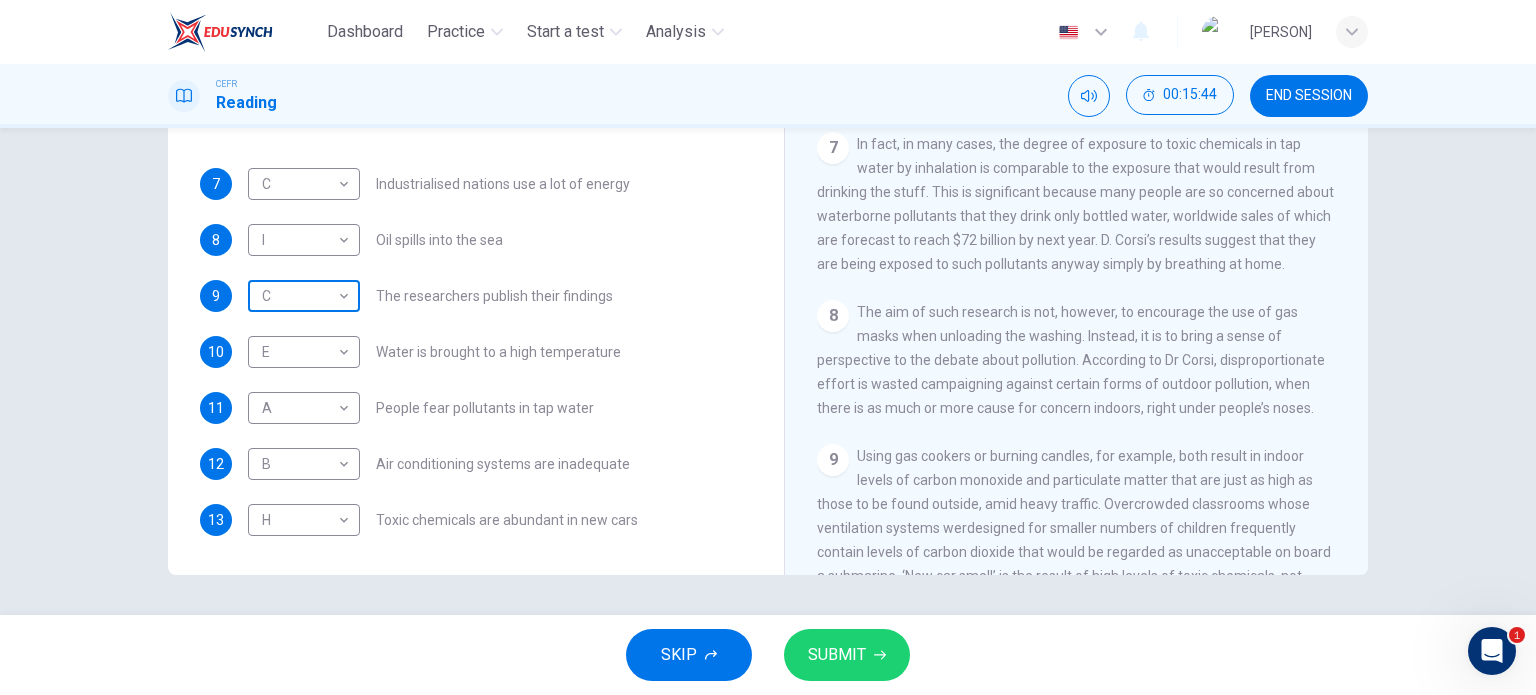click on "Dashboard Practice Start a test Analysis English en ​ NURARISSA BINTI SHIRHAN CEFR Reading 00:15:44 END SESSION Questions 7 - 13 The Reading Passage describes a number of cause and effect relationships.
Match each cause with its effect ( A-J ).
Write the appropriate letters ( A-J ) in the boxes below. Causes A. The focus of pollution moves to the home. B. The levels of carbon monoxide rise. C. The world’s natural resources are unequally shared. D. Environmentalists look elsewhere for an explanation. E. Chemicals are effectively stripped from the water. F. A clean odour is produced. G. Sales of bottled water increase. H. The levels of carbon dioxide rise. I. The chlorine content of drinking water increased. 7 C C ​ Industrialised nations use a lot of energy 8 I I ​ Oil spills into the sea 9 C C ​ The researchers publish their findings 10 E E ​ Water is brought to a high temperature 11 A A ​ People fear pollutants in tap water 12 B B ​ Air conditioning systems are inadequate 13 H H ​ 1 2 3 4" at bounding box center (768, 347) 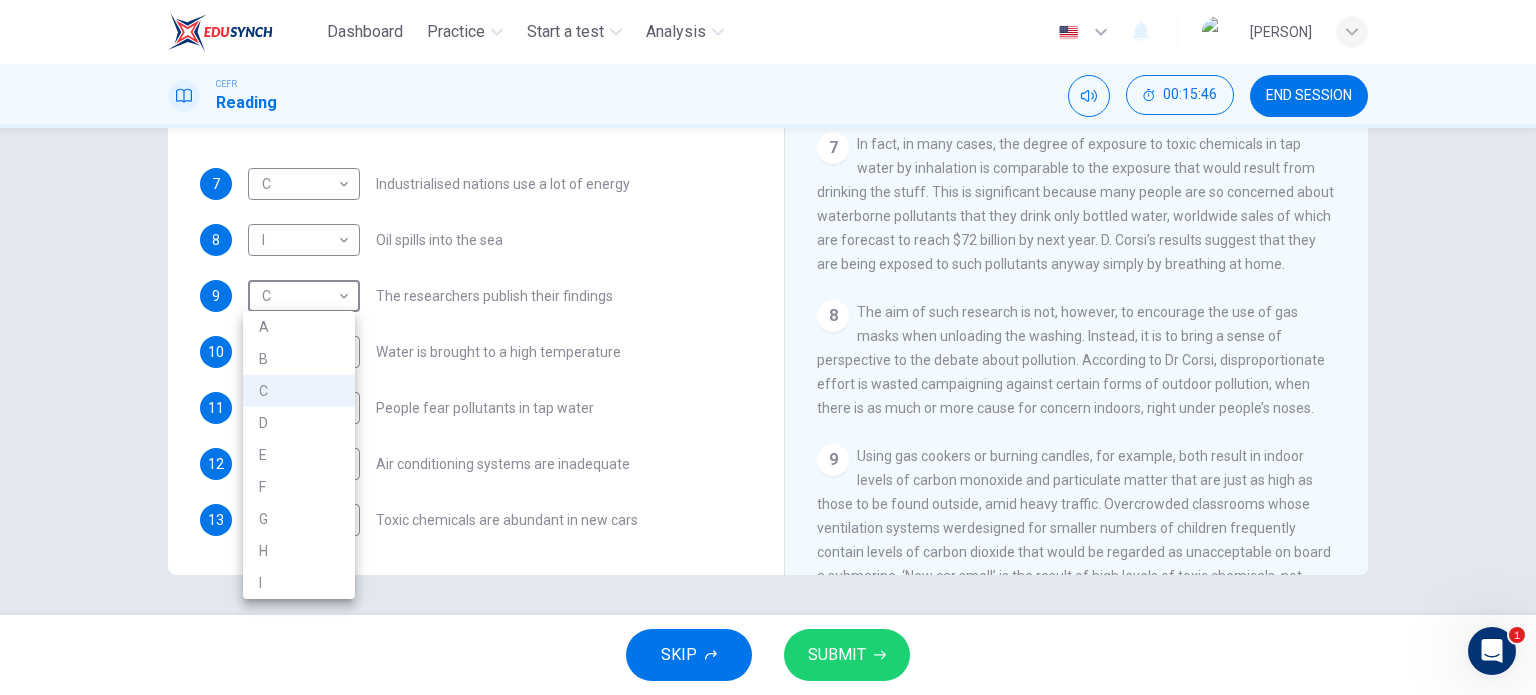 click at bounding box center (768, 347) 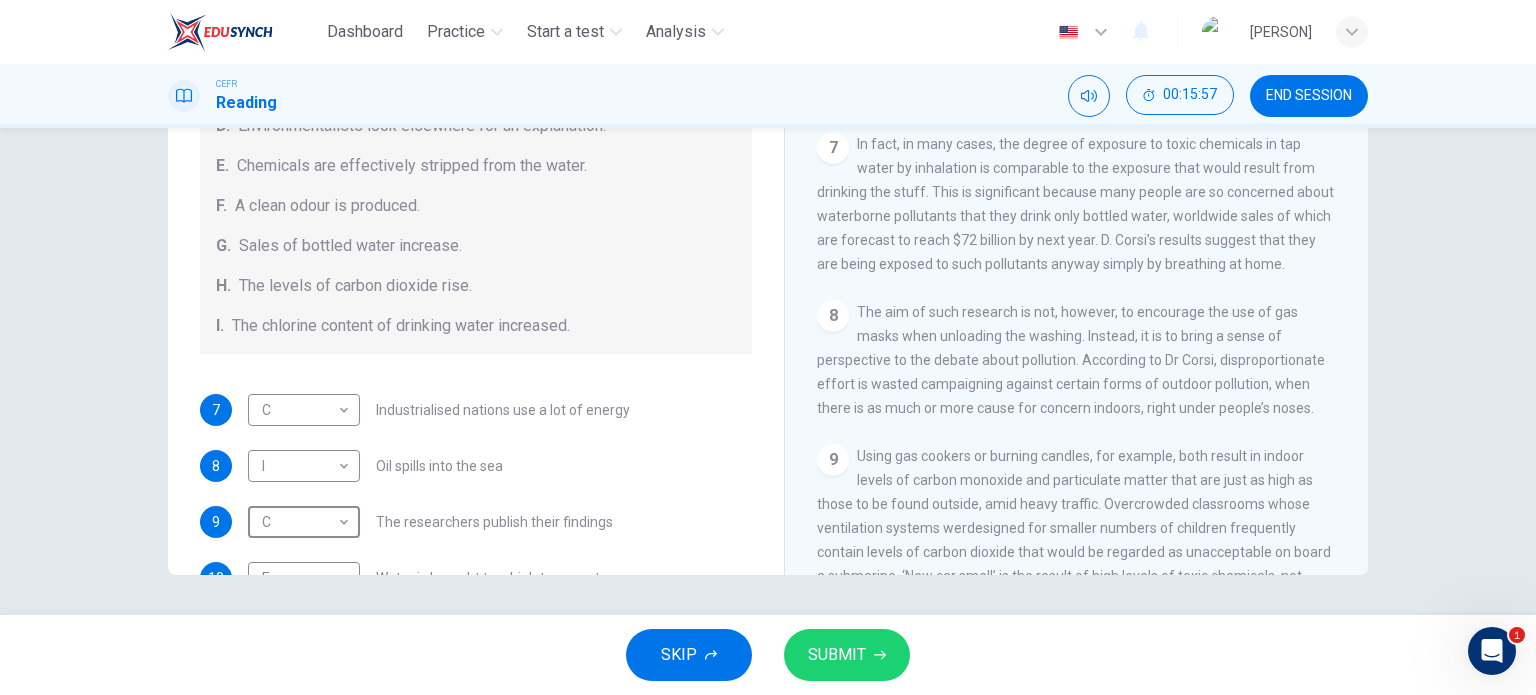 scroll, scrollTop: 424, scrollLeft: 0, axis: vertical 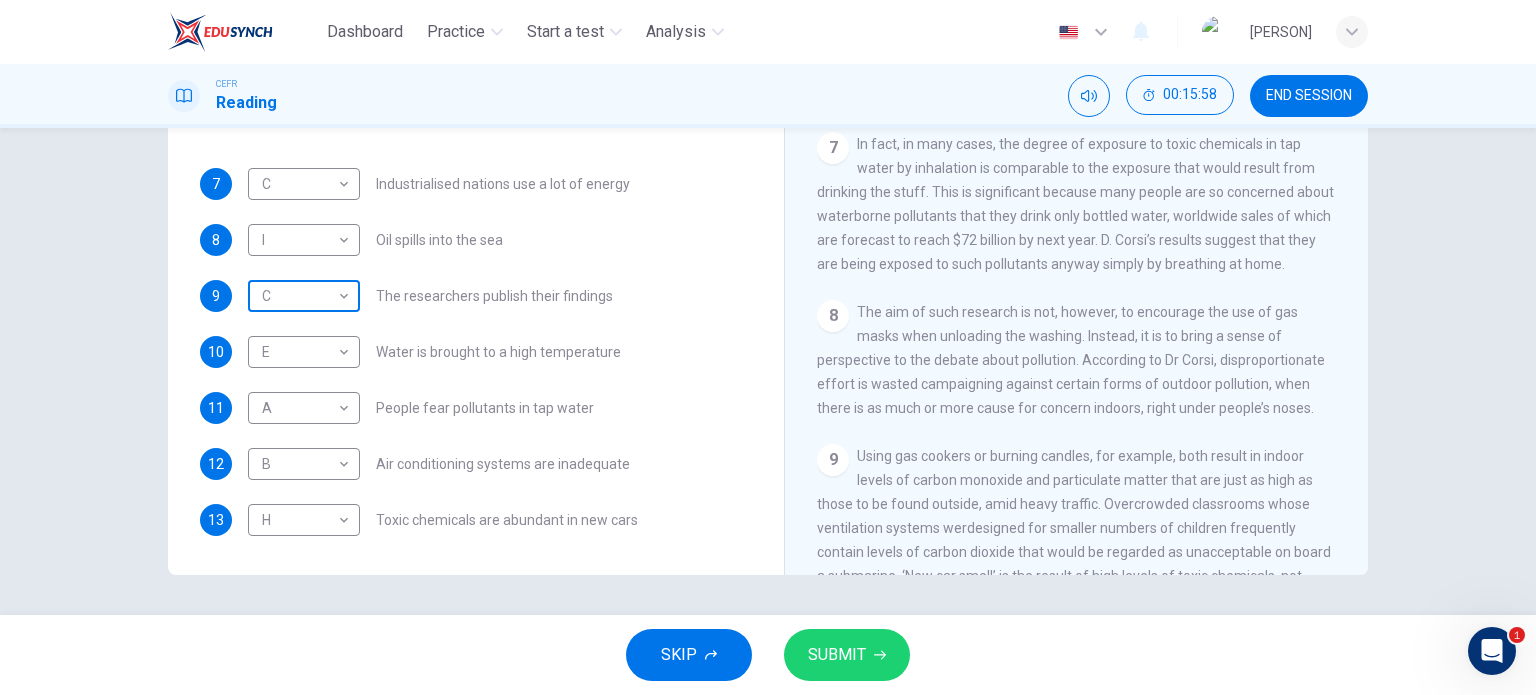 click on "Dashboard Practice Start a test Analysis English en ​ [PERSON] CEFR Reading 00:15:58 END SESSION Questions 7 - 13 The Reading Passage describes a number of cause and effect relationships.
Match each cause with its effect ( A-J ).
Write the appropriate letters ( A-J ) in the boxes below. Causes A. The focus of pollution moves to the home. B. The levels of carbon monoxide rise. C. The world’s natural resources are unequally shared. D. Environmentalists look elsewhere for an explanation. E. Chemicals are effectively stripped from the water. F. A clean odour is produced. G. Sales of bottled water increase. H. The levels of carbon dioxide rise. I. The chlorine content of drinking water increased. 7 C C ​ Industrialised nations use a lot of energy 8 I I ​ Oil spills into the sea 9 C C ​ The researchers publish their findings 10 E E ​ Water is brought to a high temperature 11 A A ​ People fear pollutants in tap water 12 B B ​ Air conditioning systems are inadequate 13 H H ​ 1 2 3 4" at bounding box center (768, 347) 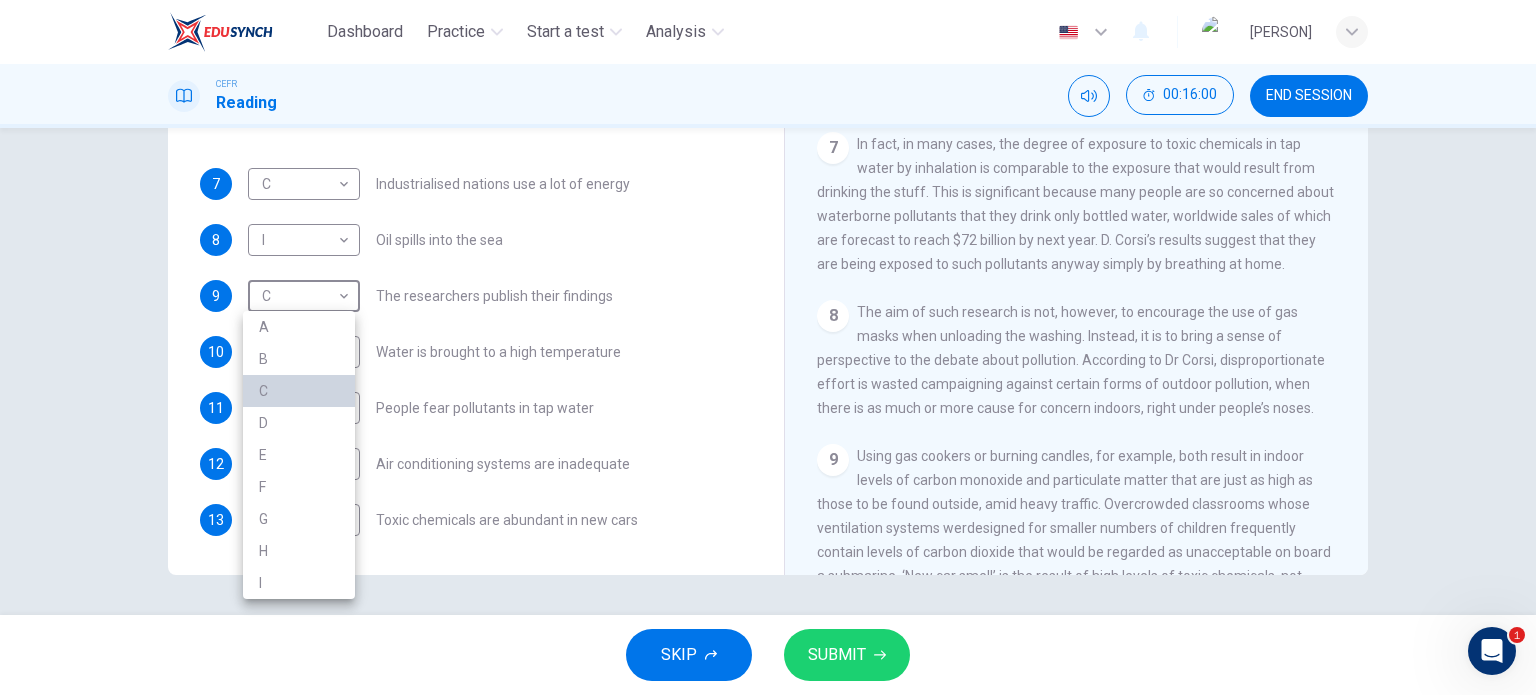 click on "C" at bounding box center (299, 391) 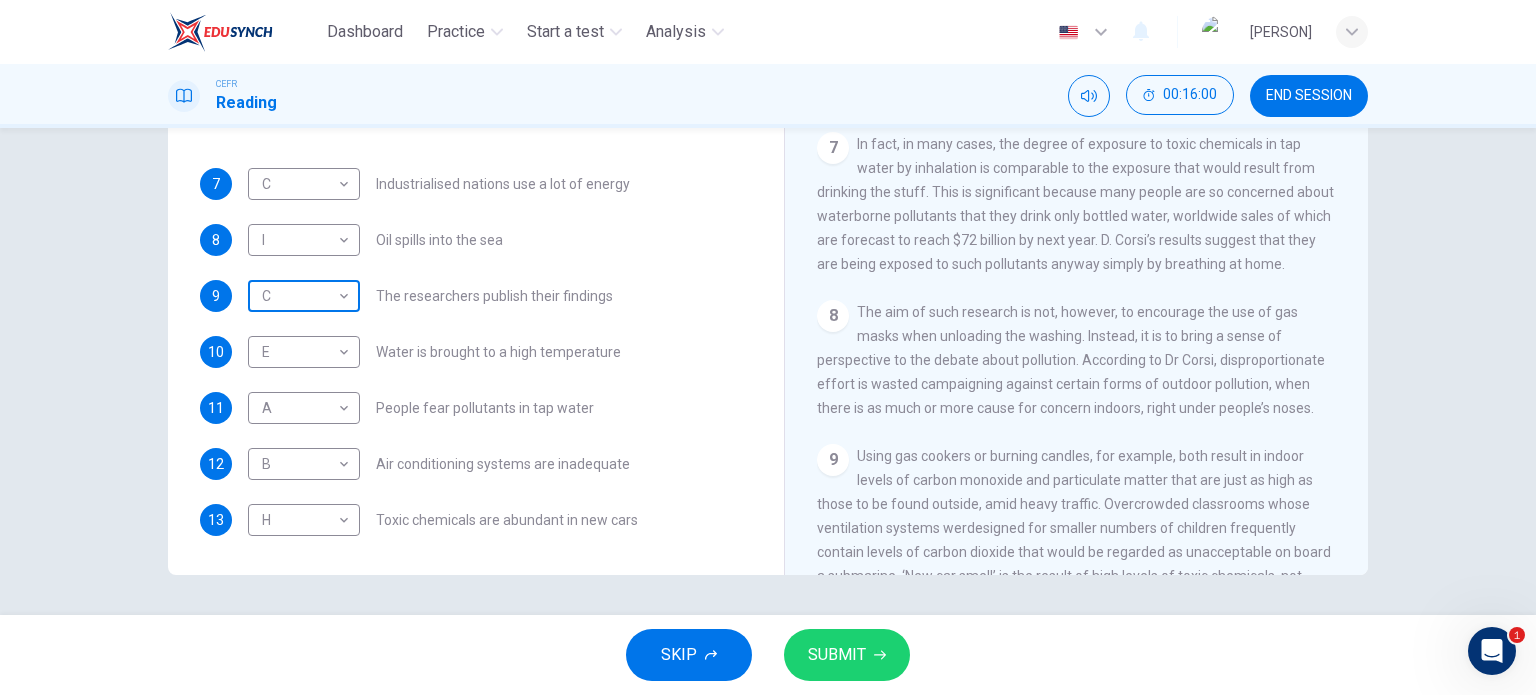 click on "Dashboard Practice Start a test Analysis English en ​ [PERSON] CEFR Reading 00:16:00 END SESSION Questions 7 - 13 The Reading Passage describes a number of cause and effect relationships.
Match each cause with its effect ( A-J ).
Write the appropriate letters ( A-J ) in the boxes below. Causes A. The focus of pollution moves to the home. B. The levels of carbon monoxide rise. C. The world’s natural resources are unequally shared. D. Environmentalists look elsewhere for an explanation. E. Chemicals are effectively stripped from the water. F. A clean odour is produced. G. Sales of bottled water increase. H. The levels of carbon dioxide rise. I. The chlorine content of drinking water increased. 7 C C ​ Industrialised nations use a lot of energy 8 I I ​ Oil spills into the sea 9 C C ​ The researchers publish their findings 10 E E ​ Water is brought to a high temperature 11 A A ​ People fear pollutants in tap water 12 B B ​ Air conditioning systems are inadequate 13 H H ​ 1 2 3 4" at bounding box center (768, 347) 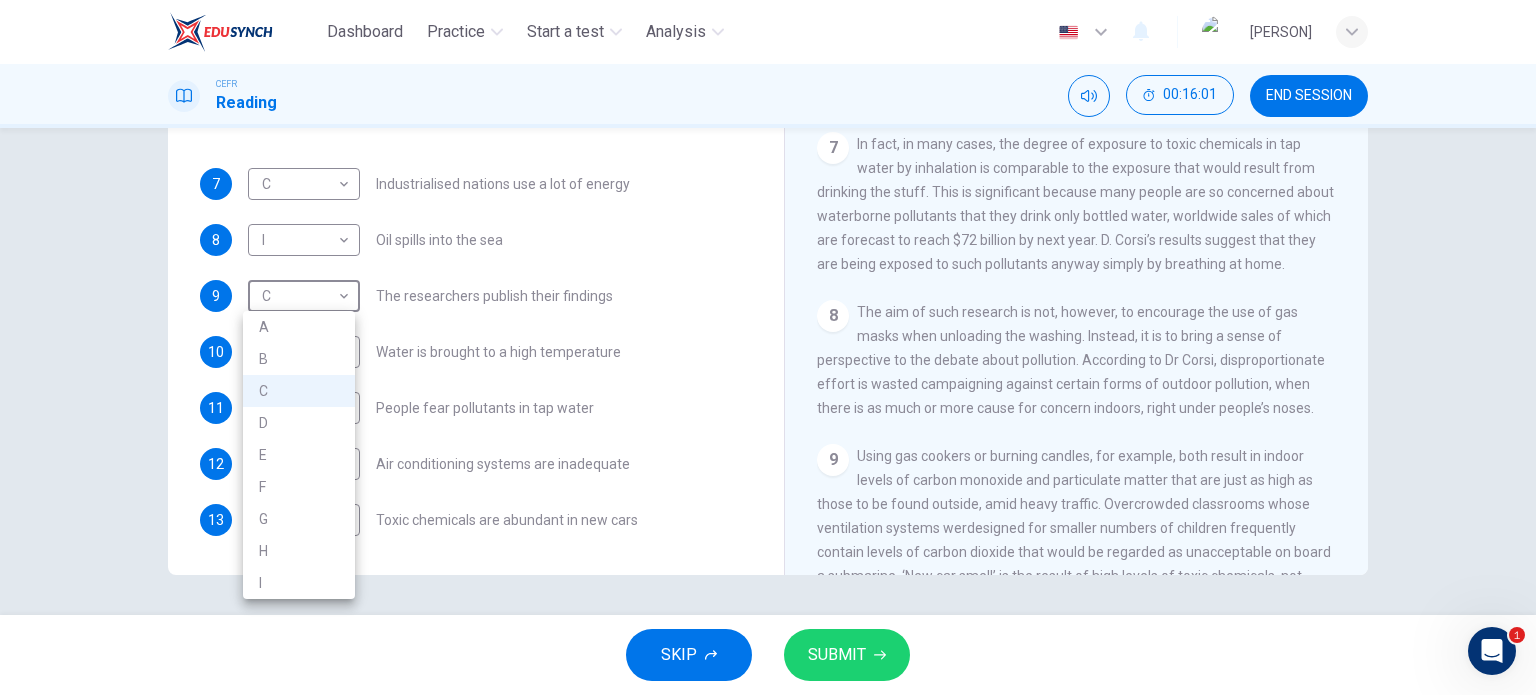 click on "D" at bounding box center [299, 423] 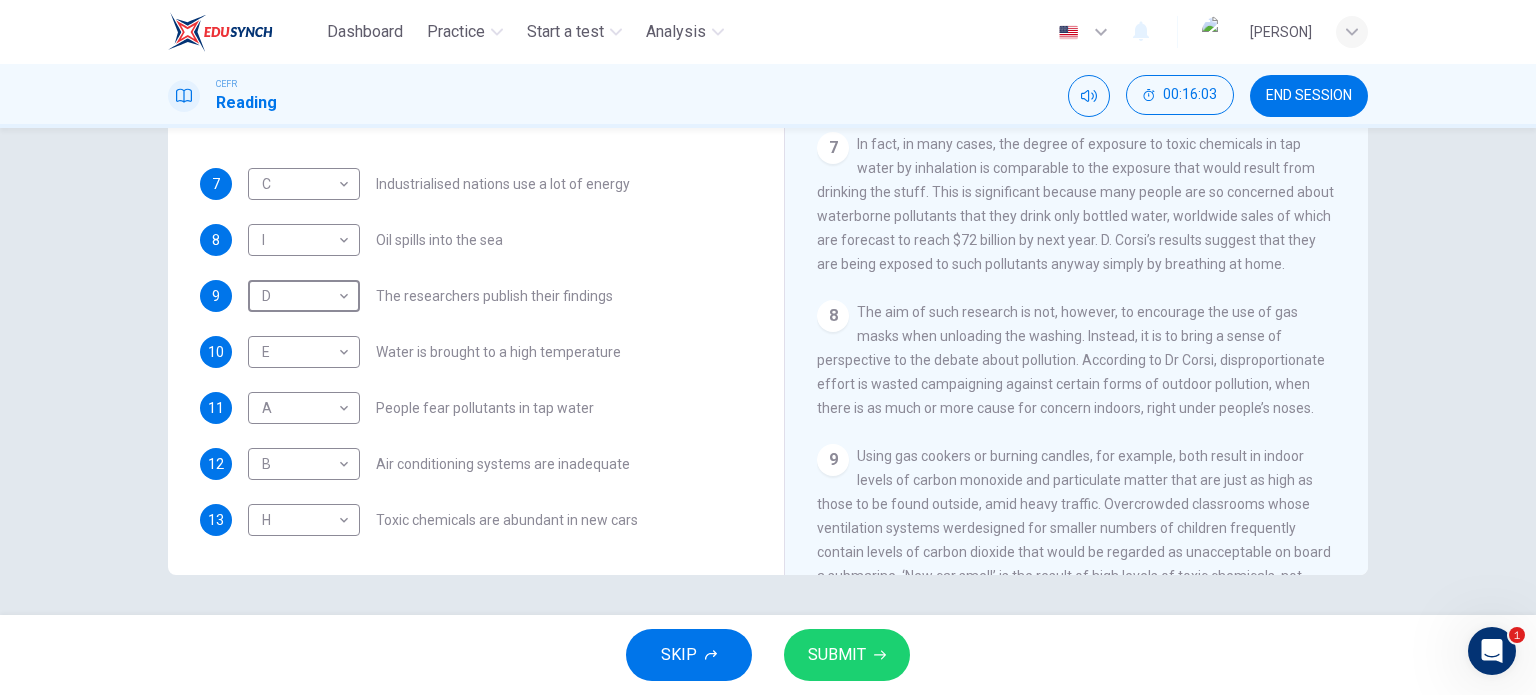click on "SUBMIT" at bounding box center (837, 655) 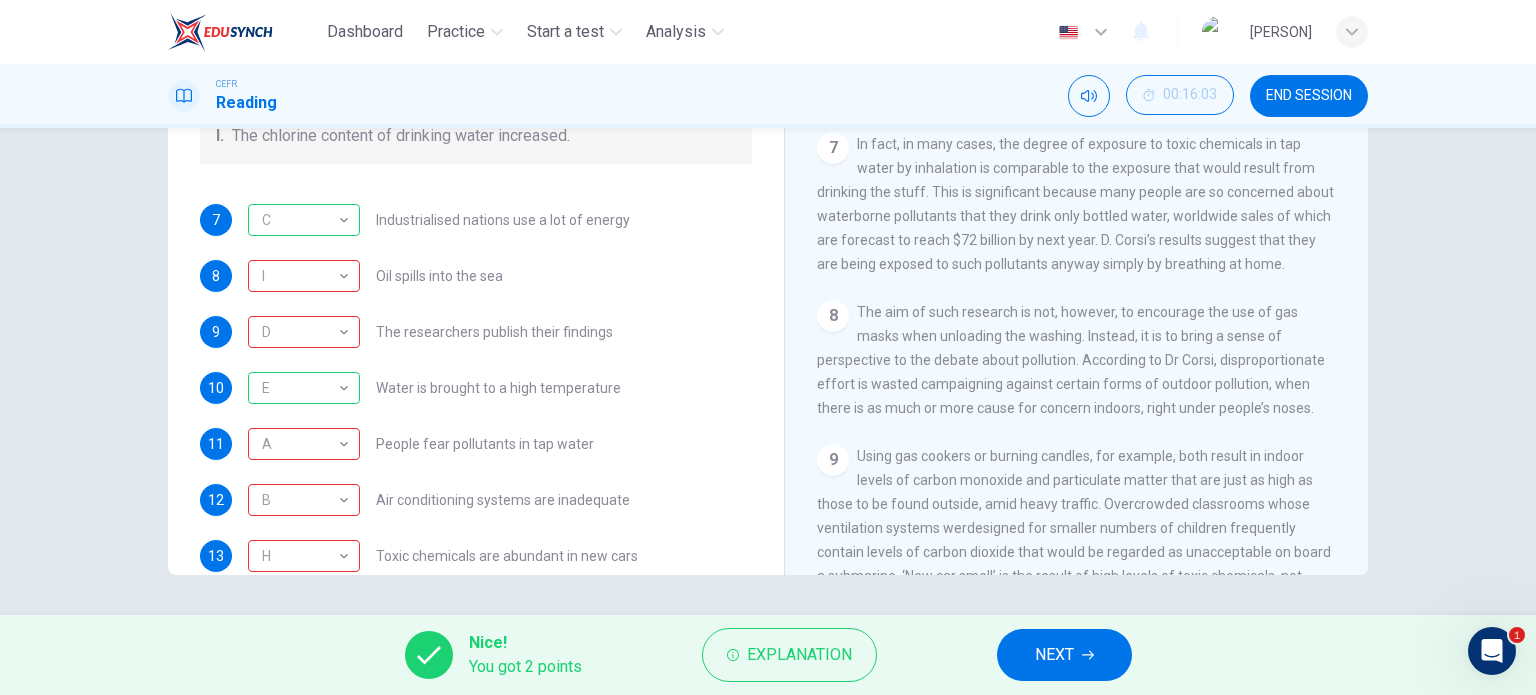 scroll, scrollTop: 424, scrollLeft: 0, axis: vertical 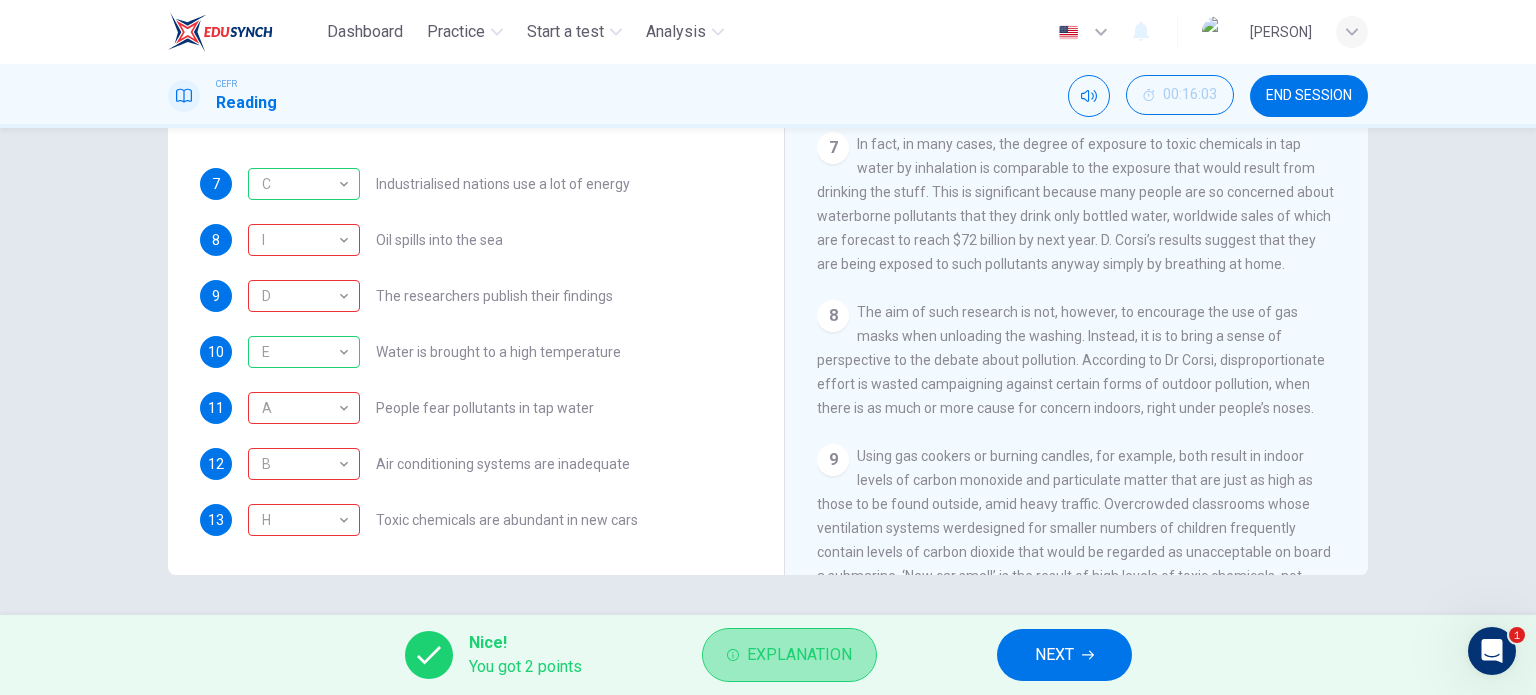 click on "Explanation" at bounding box center (789, 655) 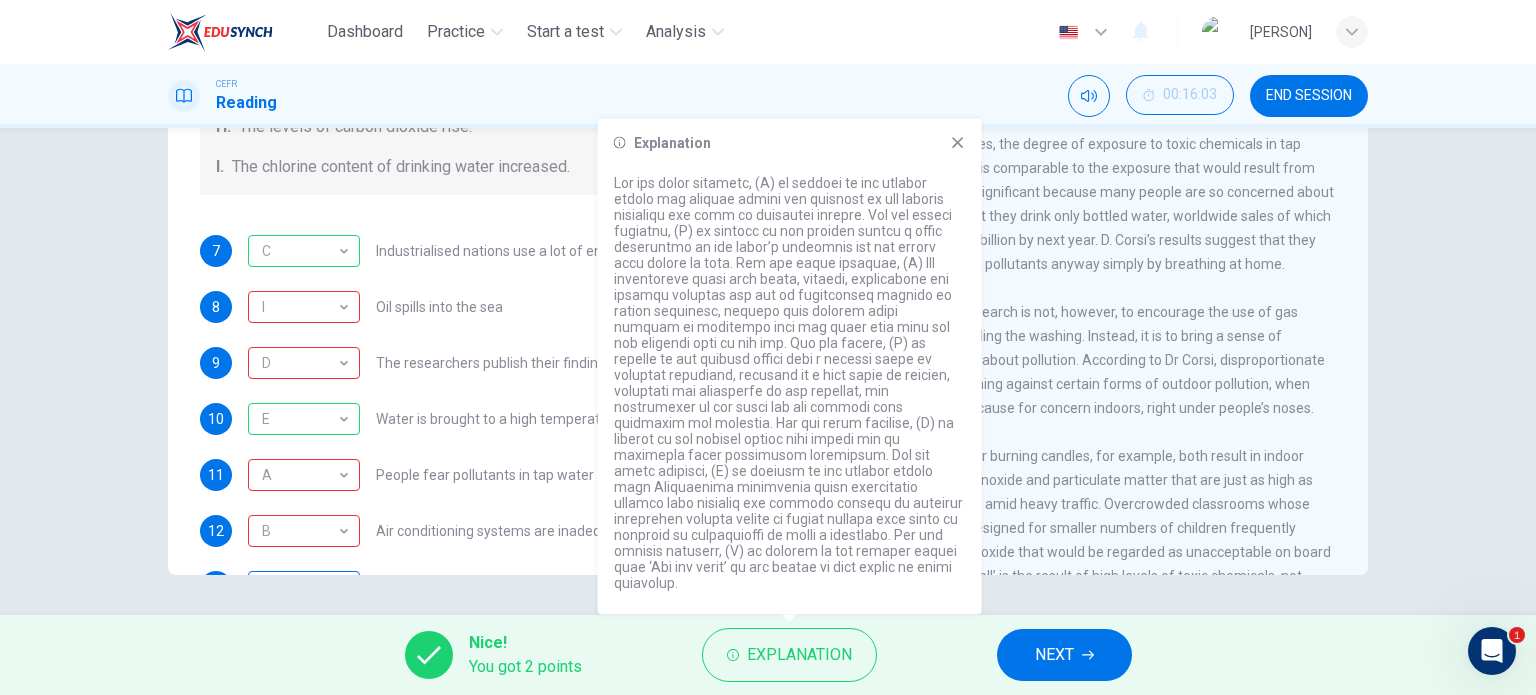 scroll, scrollTop: 424, scrollLeft: 0, axis: vertical 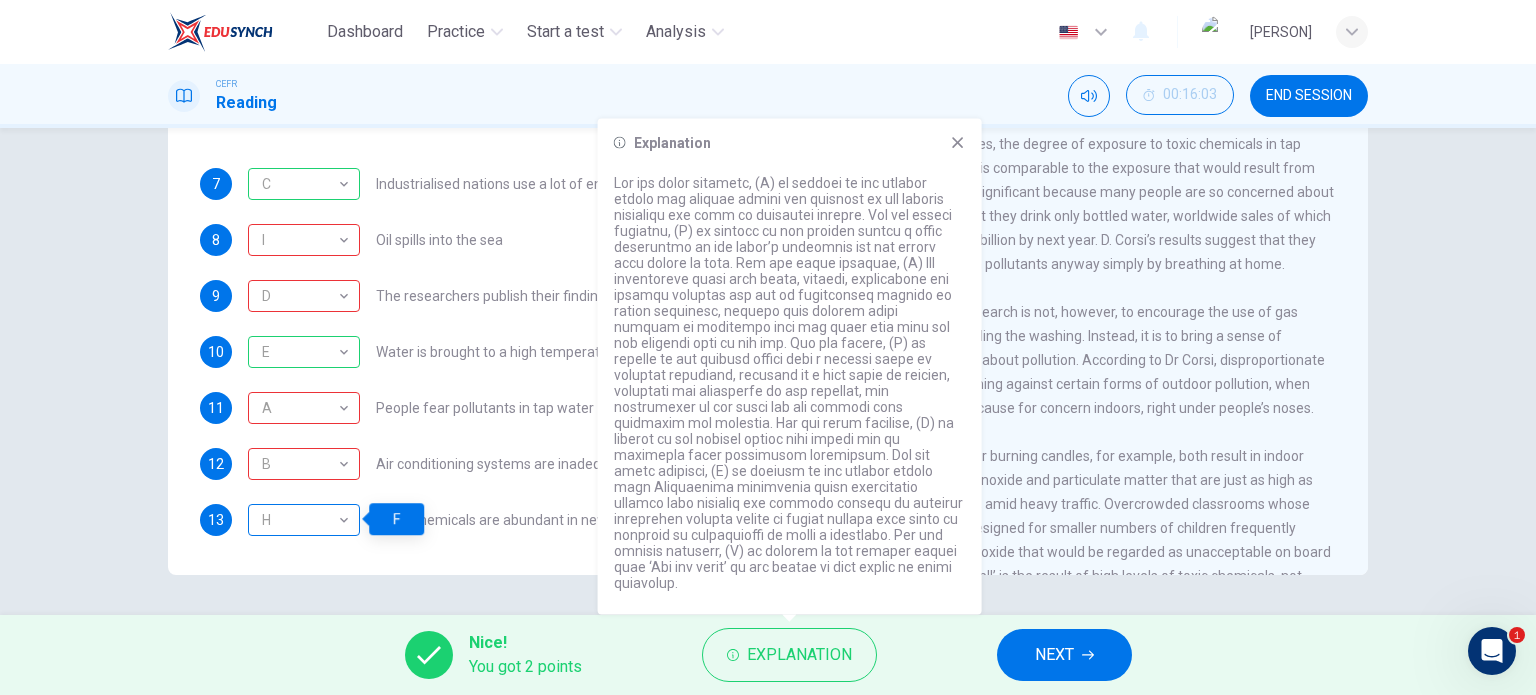 click on "H" at bounding box center [300, 520] 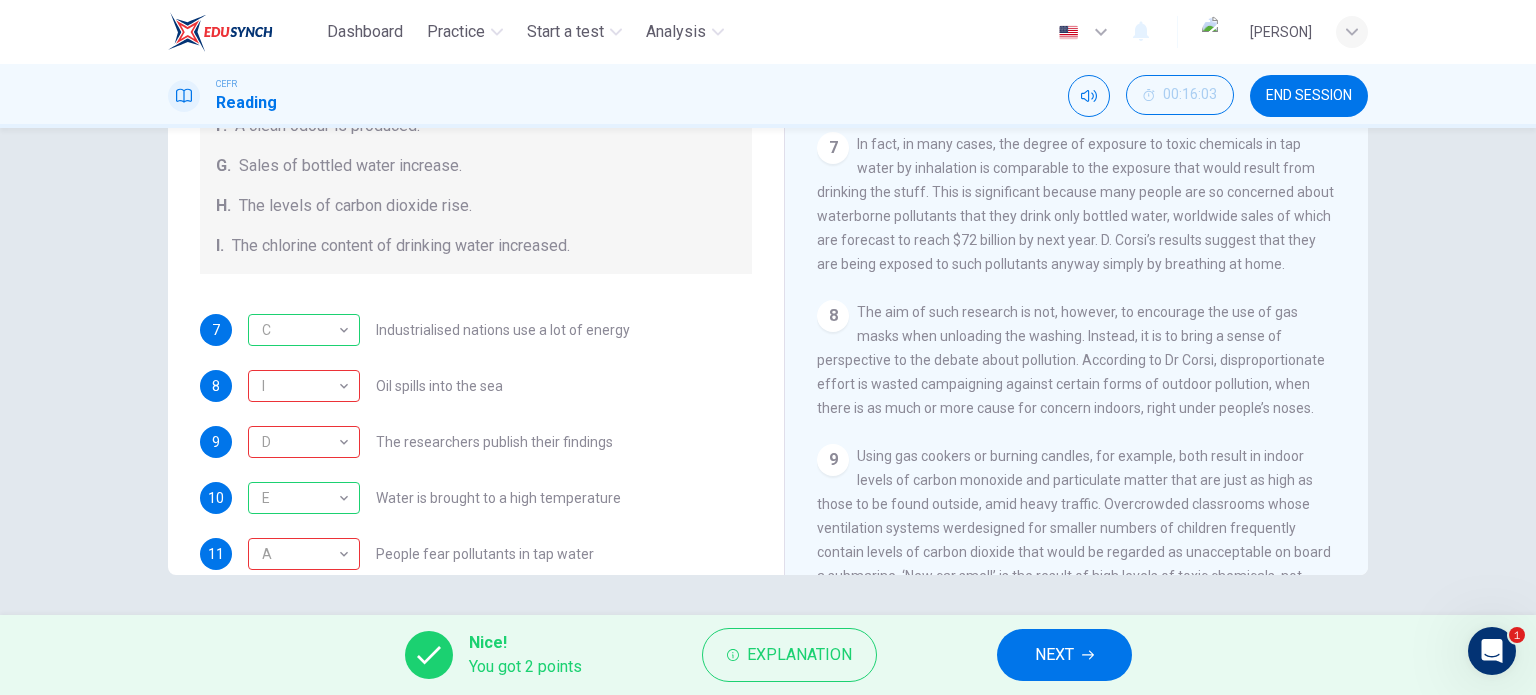 scroll, scrollTop: 91, scrollLeft: 0, axis: vertical 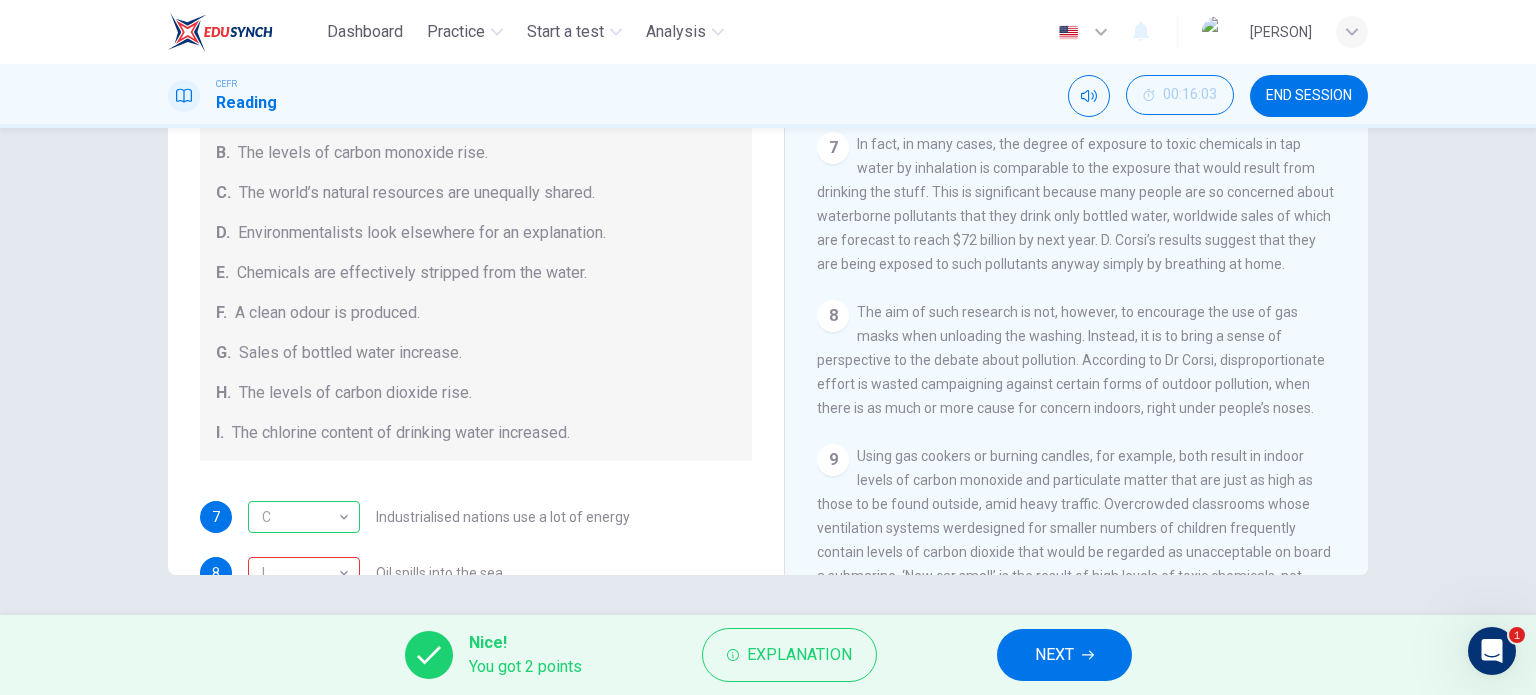 click on "NEXT" at bounding box center (1064, 655) 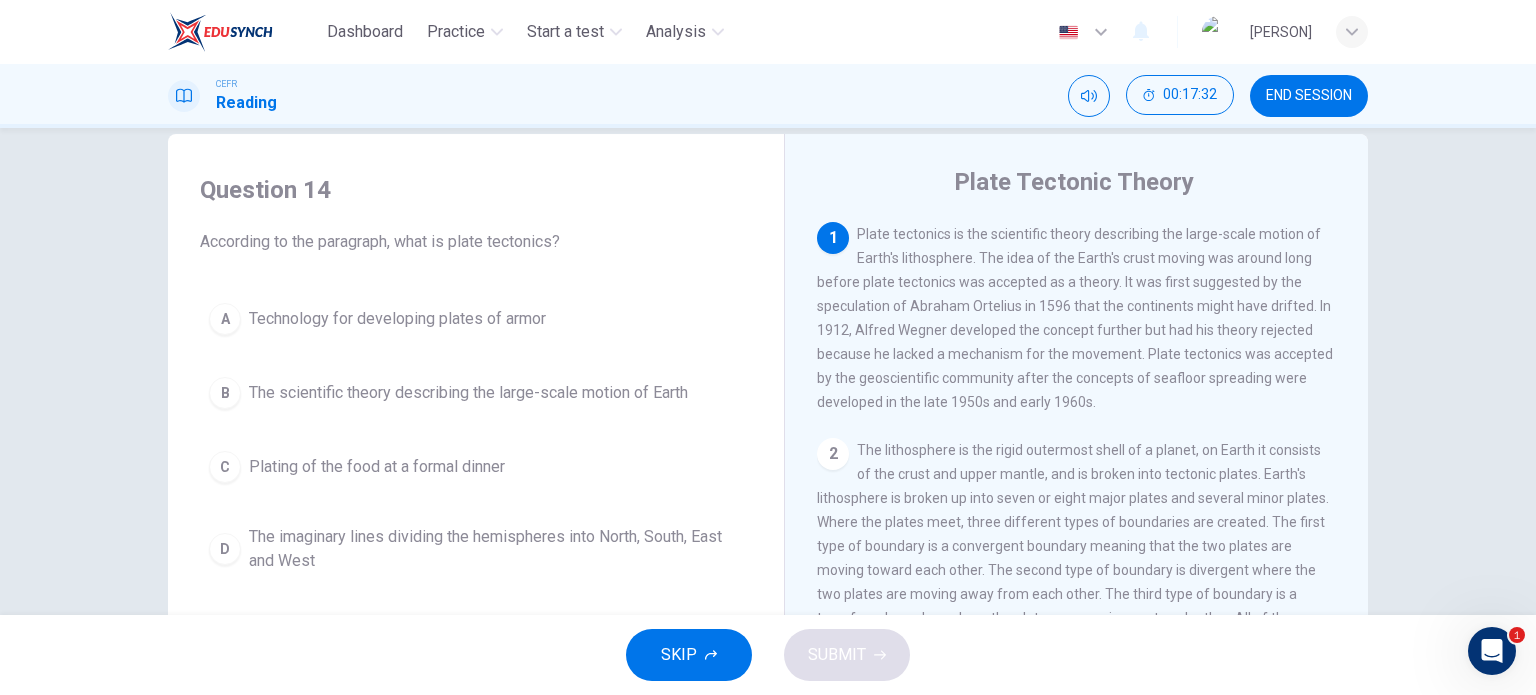 scroll, scrollTop: 0, scrollLeft: 0, axis: both 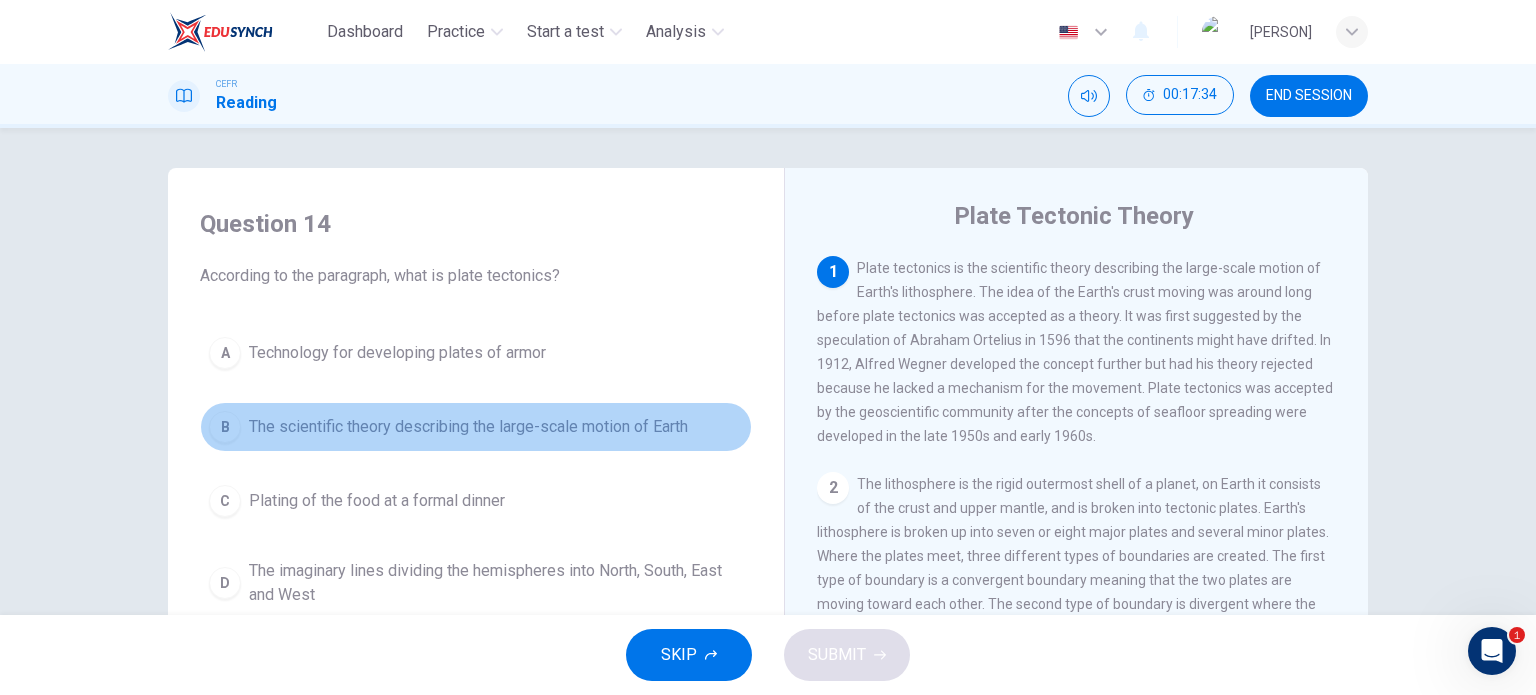 click on "B The scientific theory describing the large-scale motion of Earth" at bounding box center (476, 427) 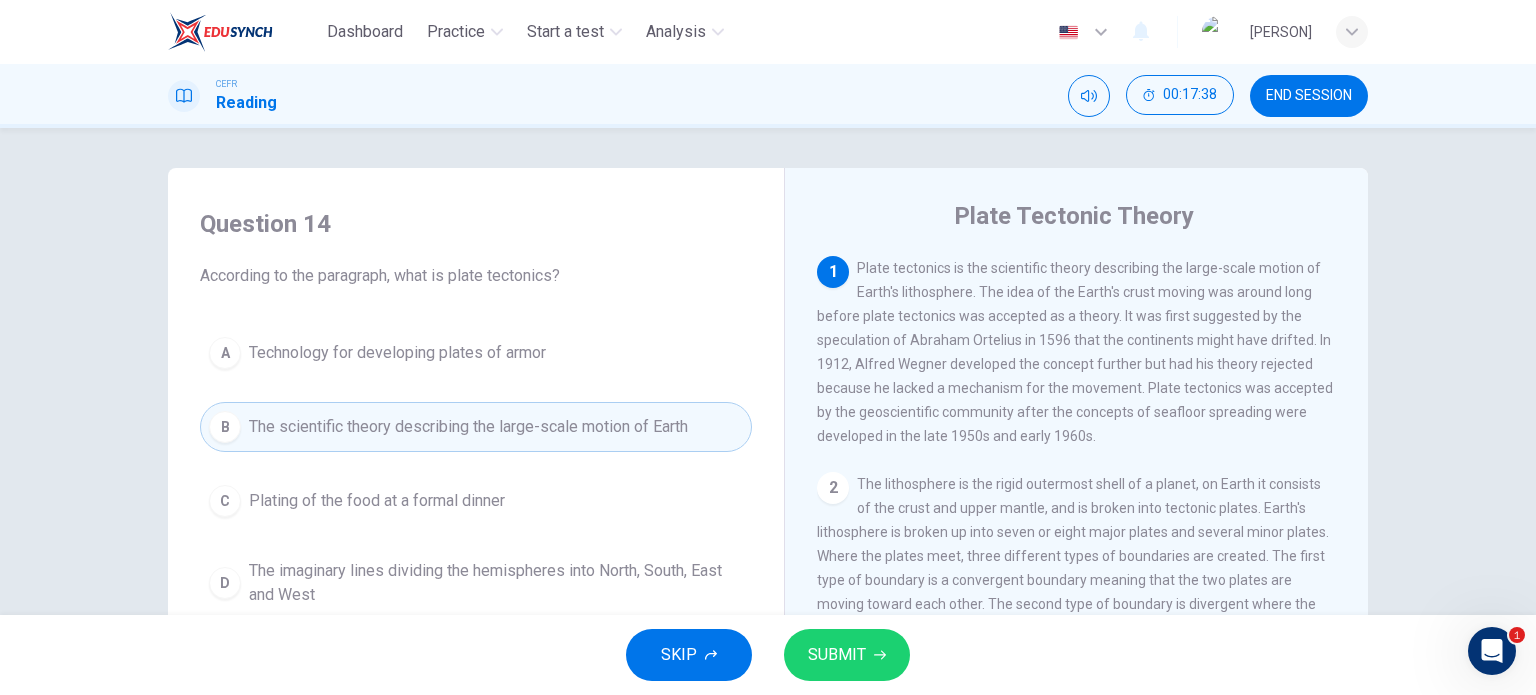 click on "SUBMIT" at bounding box center (837, 655) 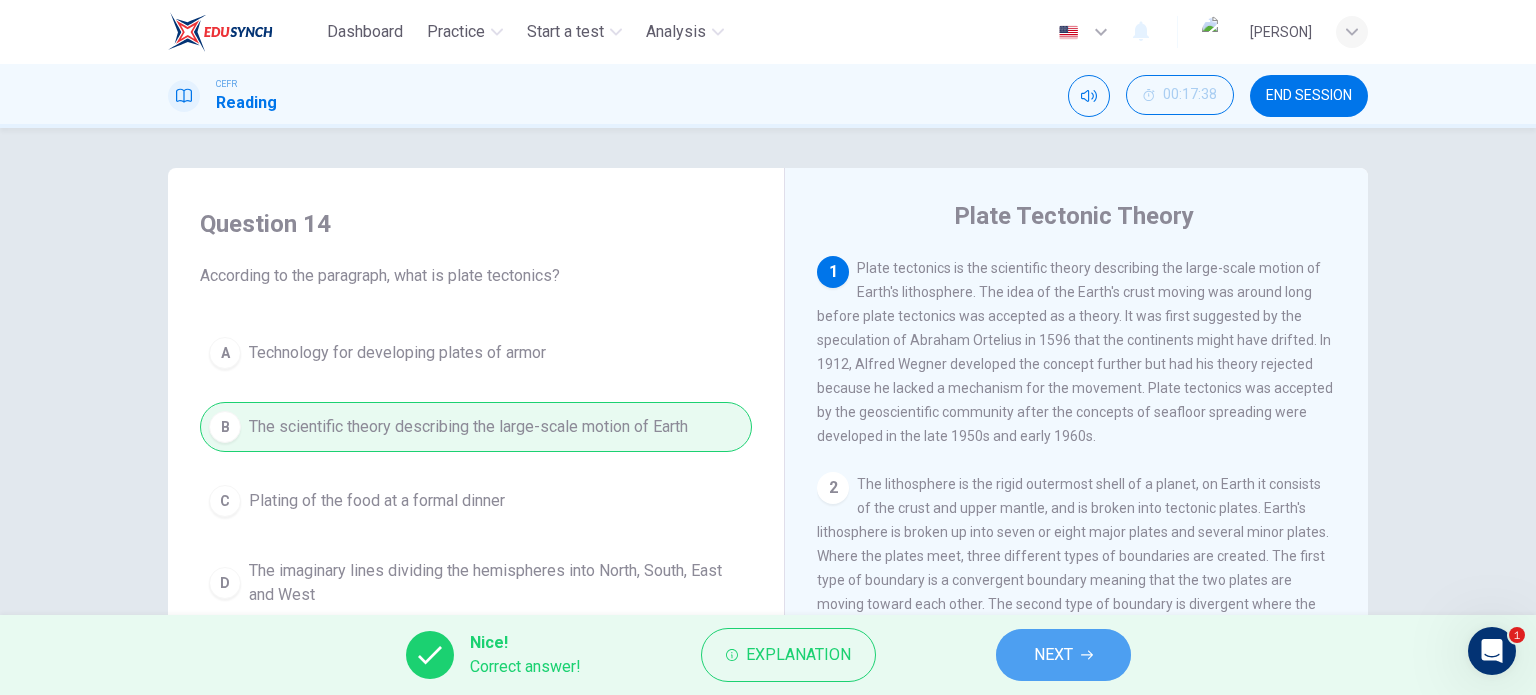 click on "NEXT" at bounding box center (1063, 655) 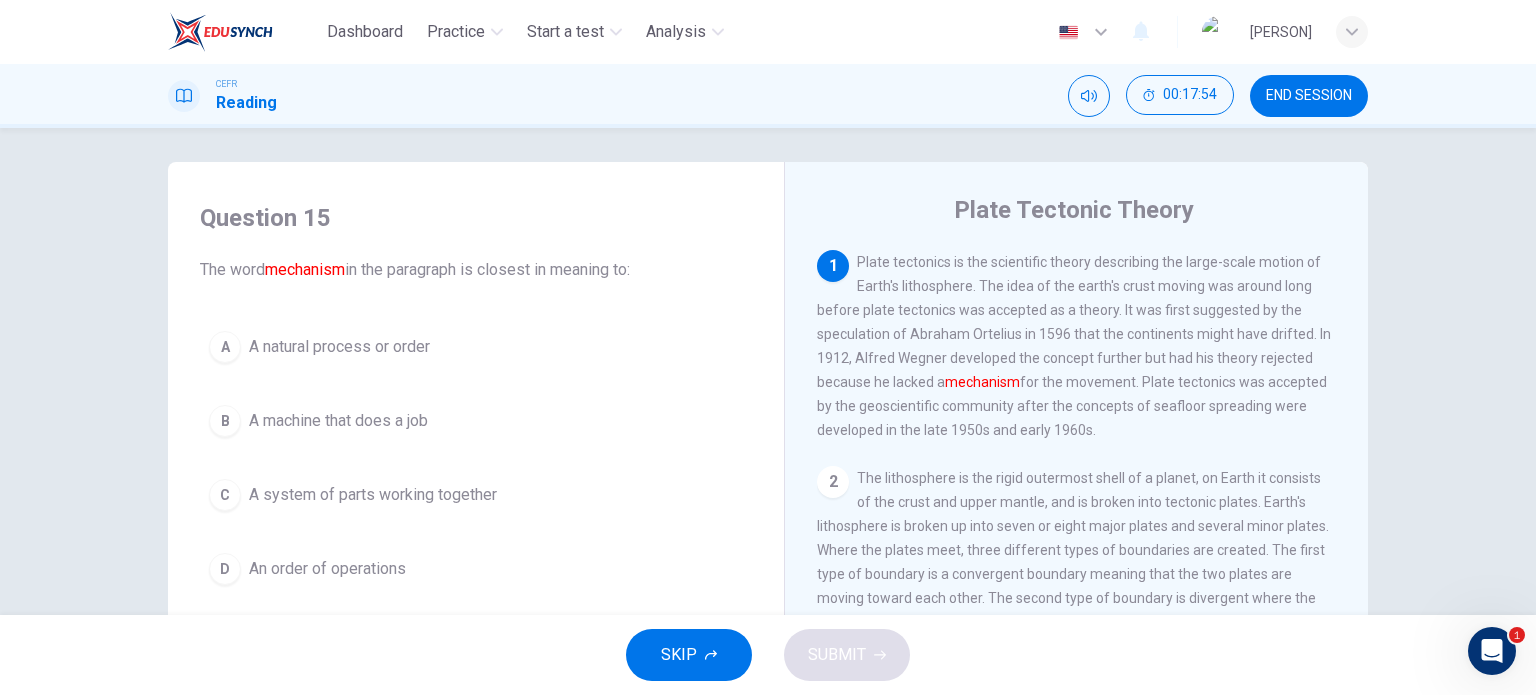 scroll, scrollTop: 0, scrollLeft: 0, axis: both 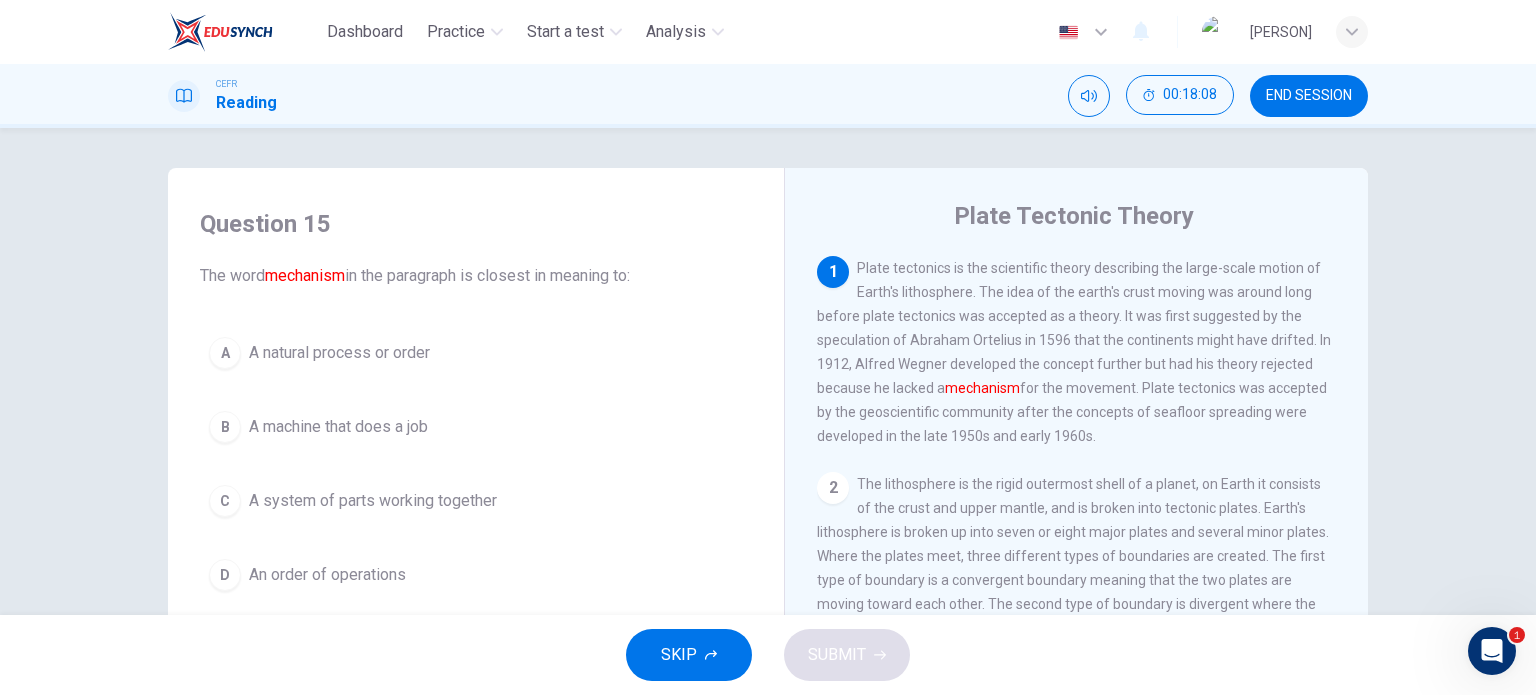 click on "An order of operations" at bounding box center (339, 353) 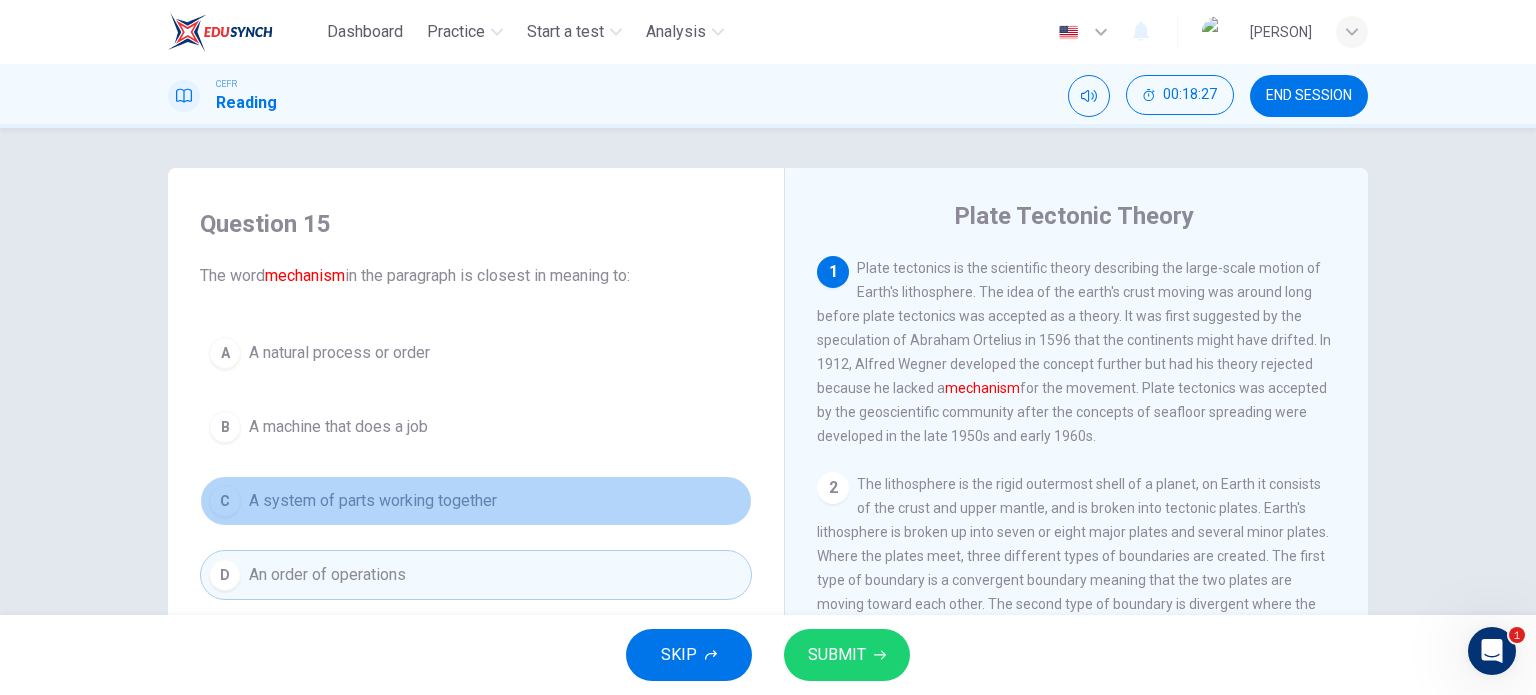 click on "A system of parts working together" at bounding box center [339, 353] 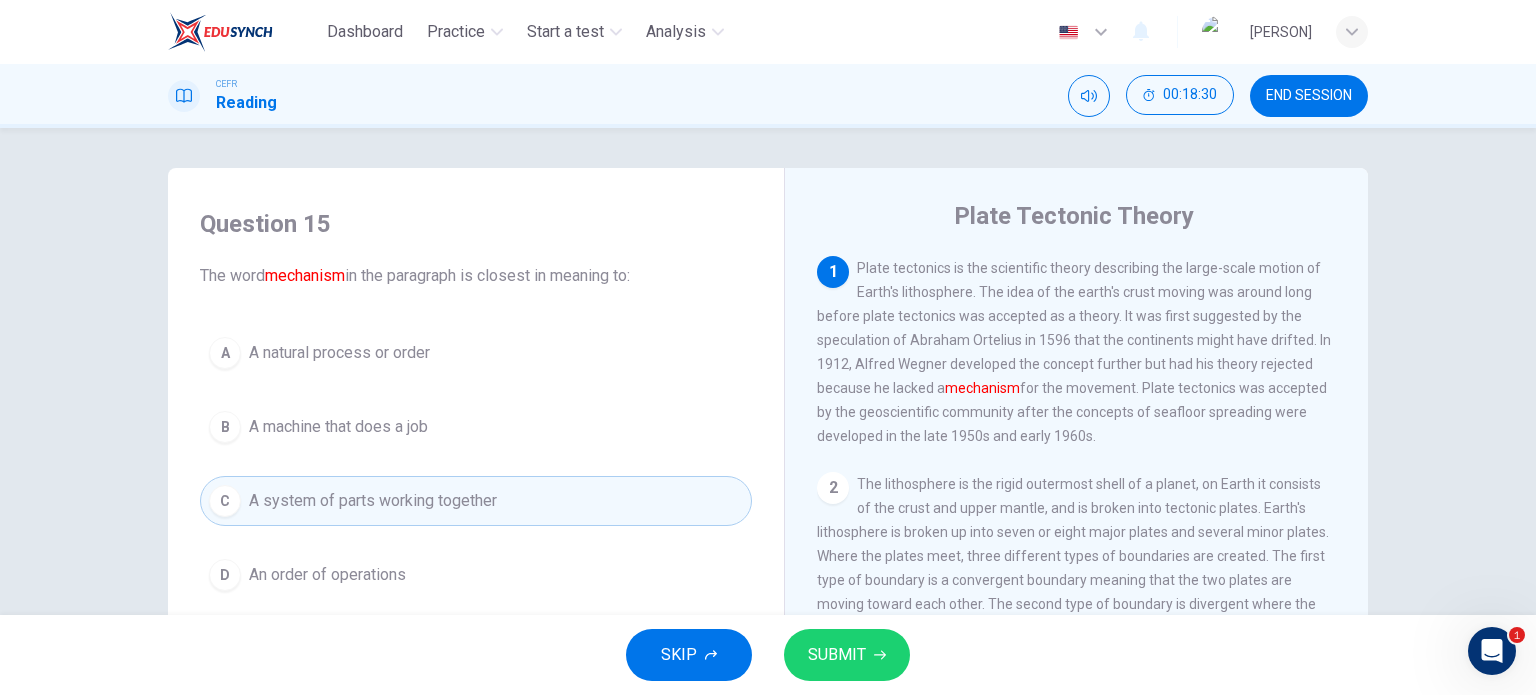 click on "SUBMIT" at bounding box center [847, 655] 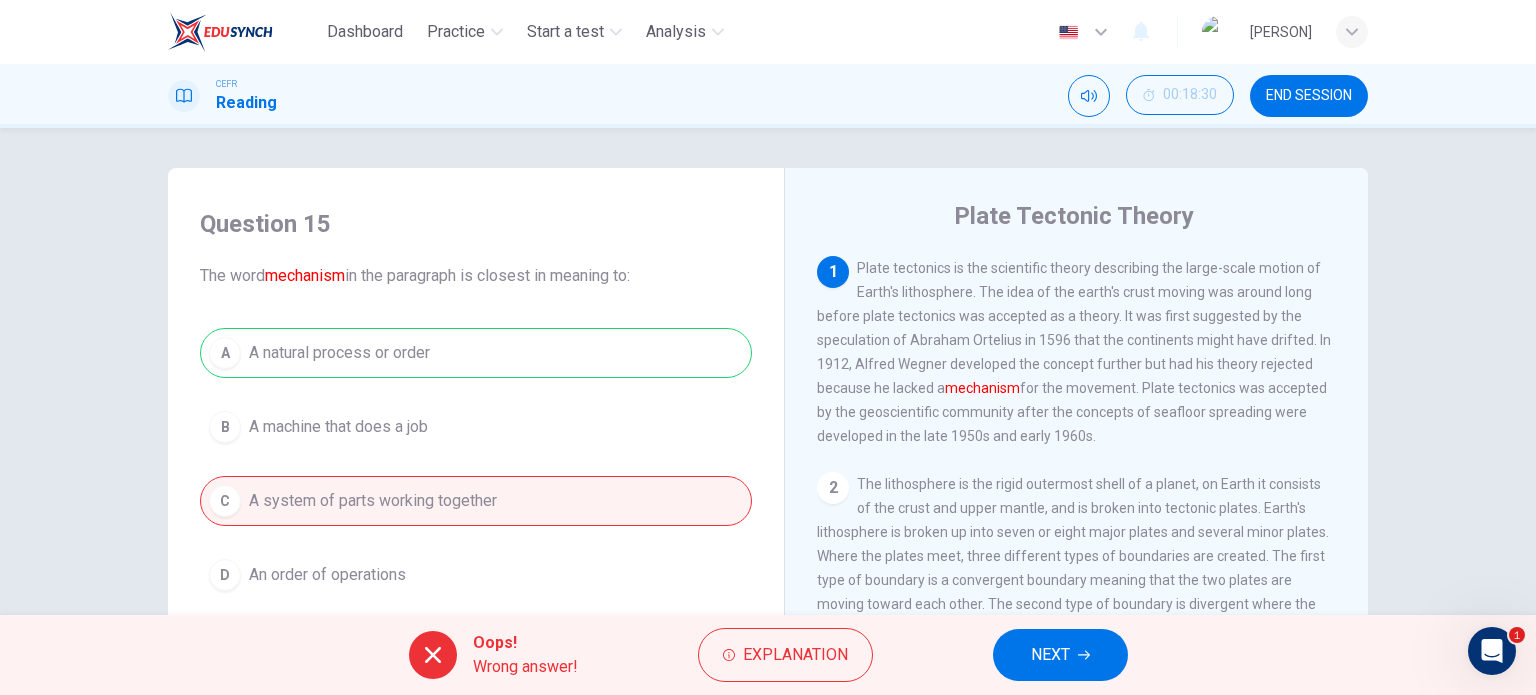 click on "A A natural process or order B A machine that does a job C A system of parts working together D An order of operations" at bounding box center [476, 464] 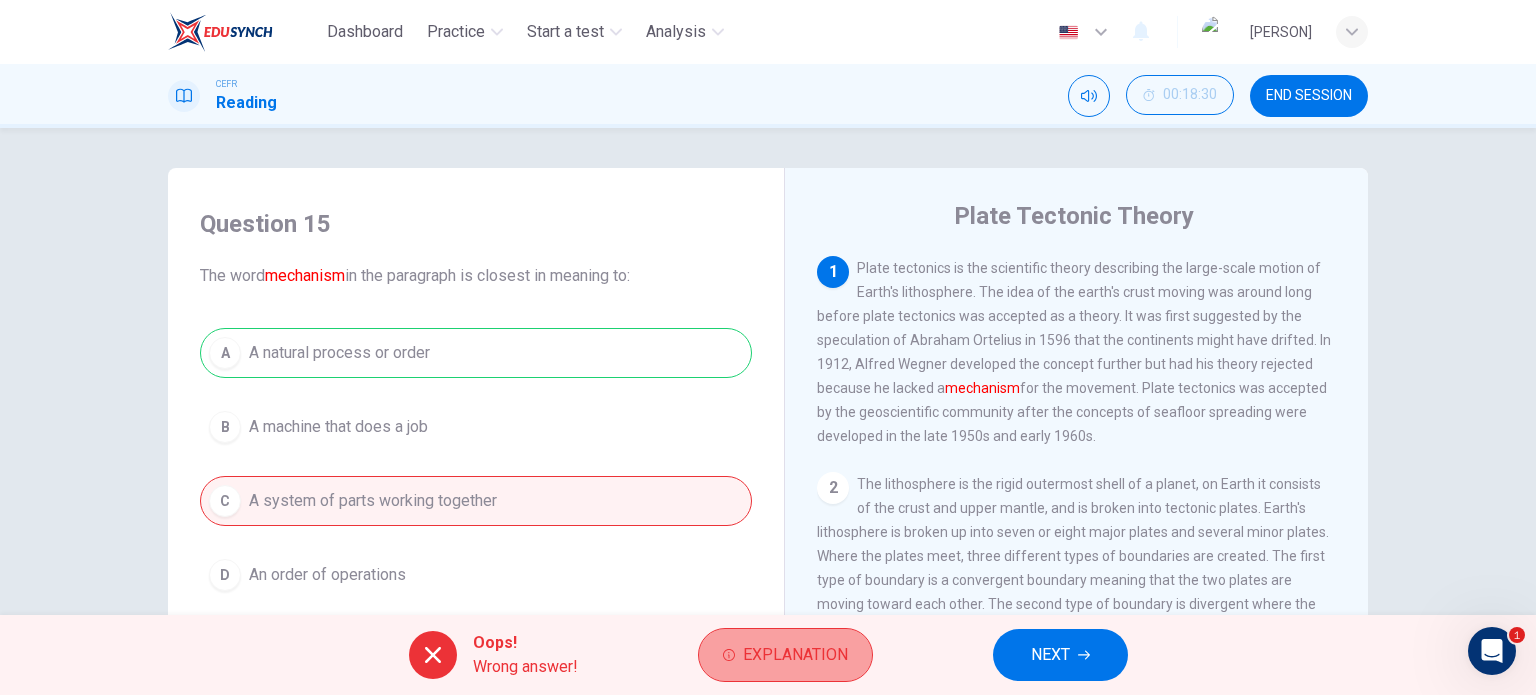 click on "Explanation" at bounding box center (795, 655) 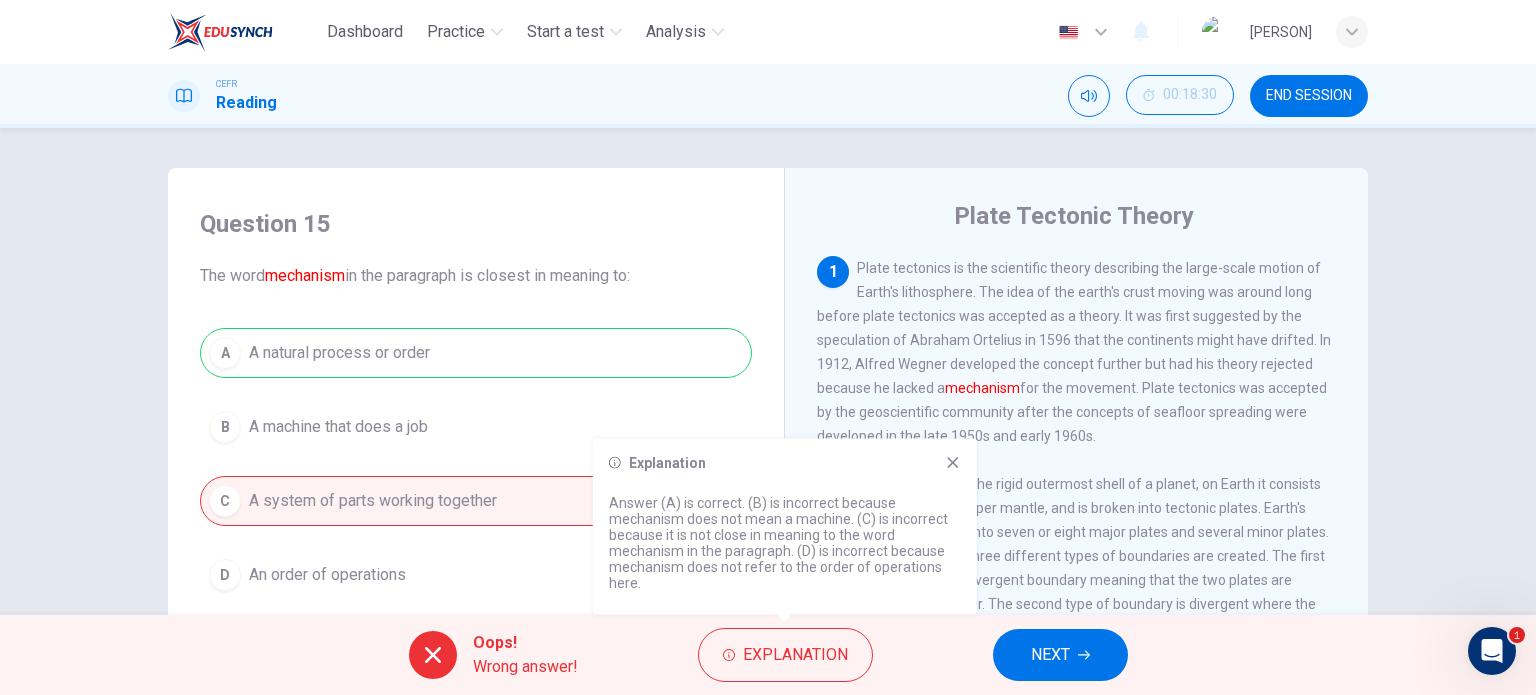 click on "Explanation Answer (A) is correct. (B) is incorrect because mechanism does not mean a machine. (C) is incorrect because it is not close in meaning to the word mechanism in the paragraph. (D) is incorrect because mechanism does not refer to the order of operations here." at bounding box center (785, 527) 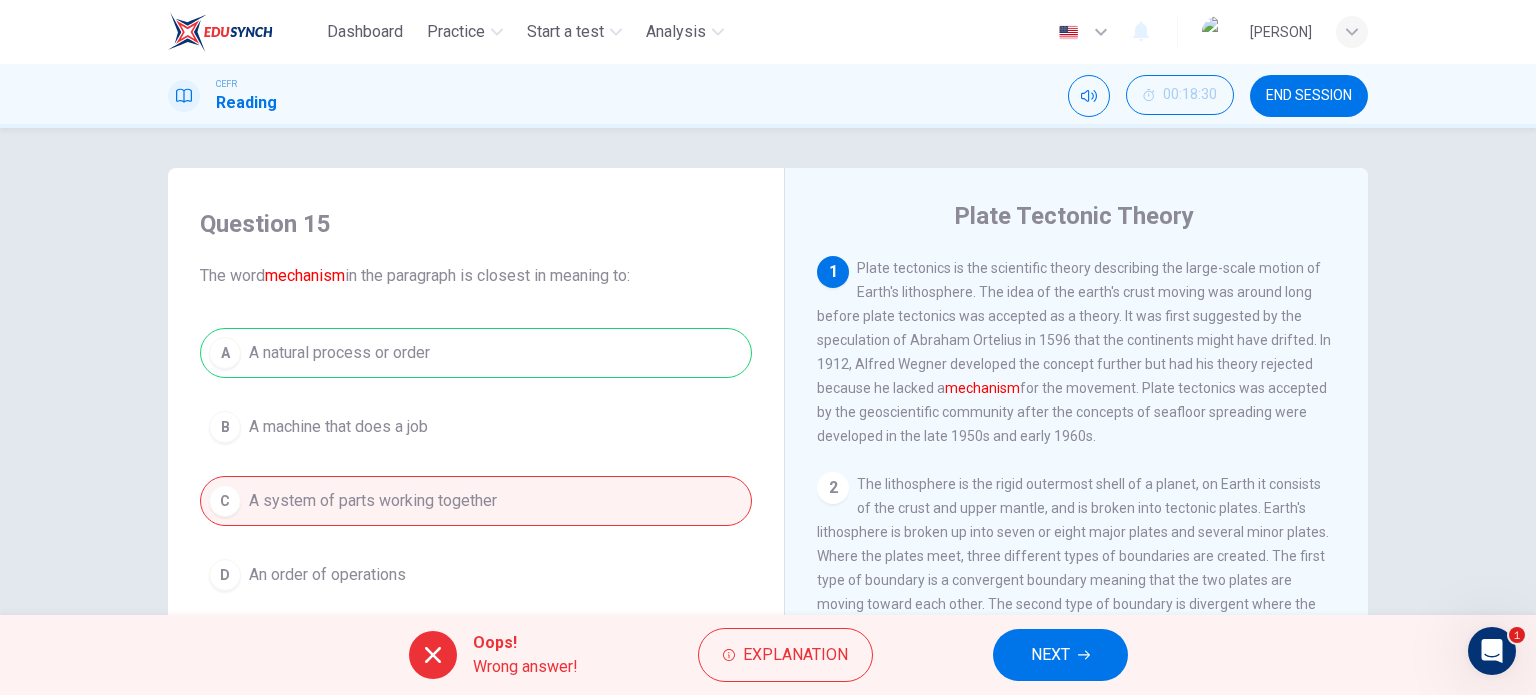 click on "NEXT" at bounding box center [1060, 655] 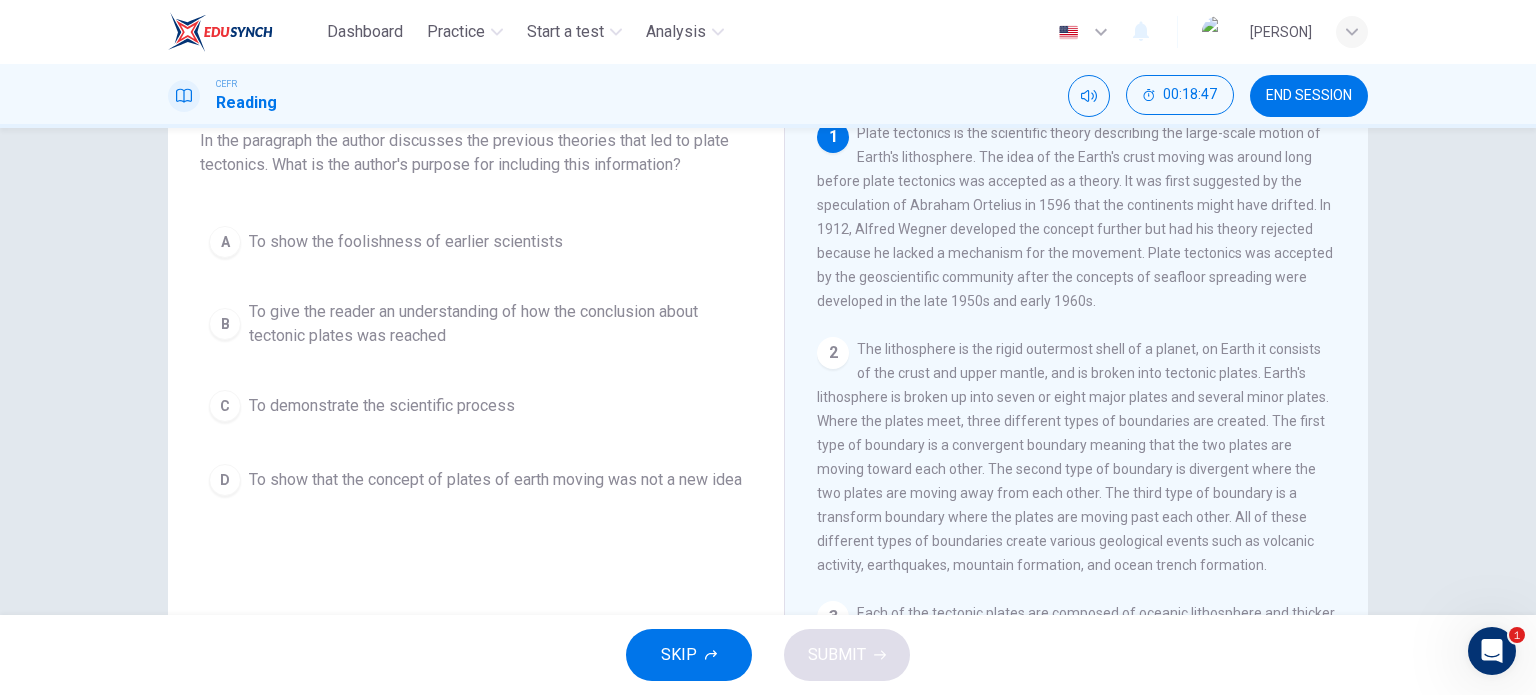scroll, scrollTop: 166, scrollLeft: 0, axis: vertical 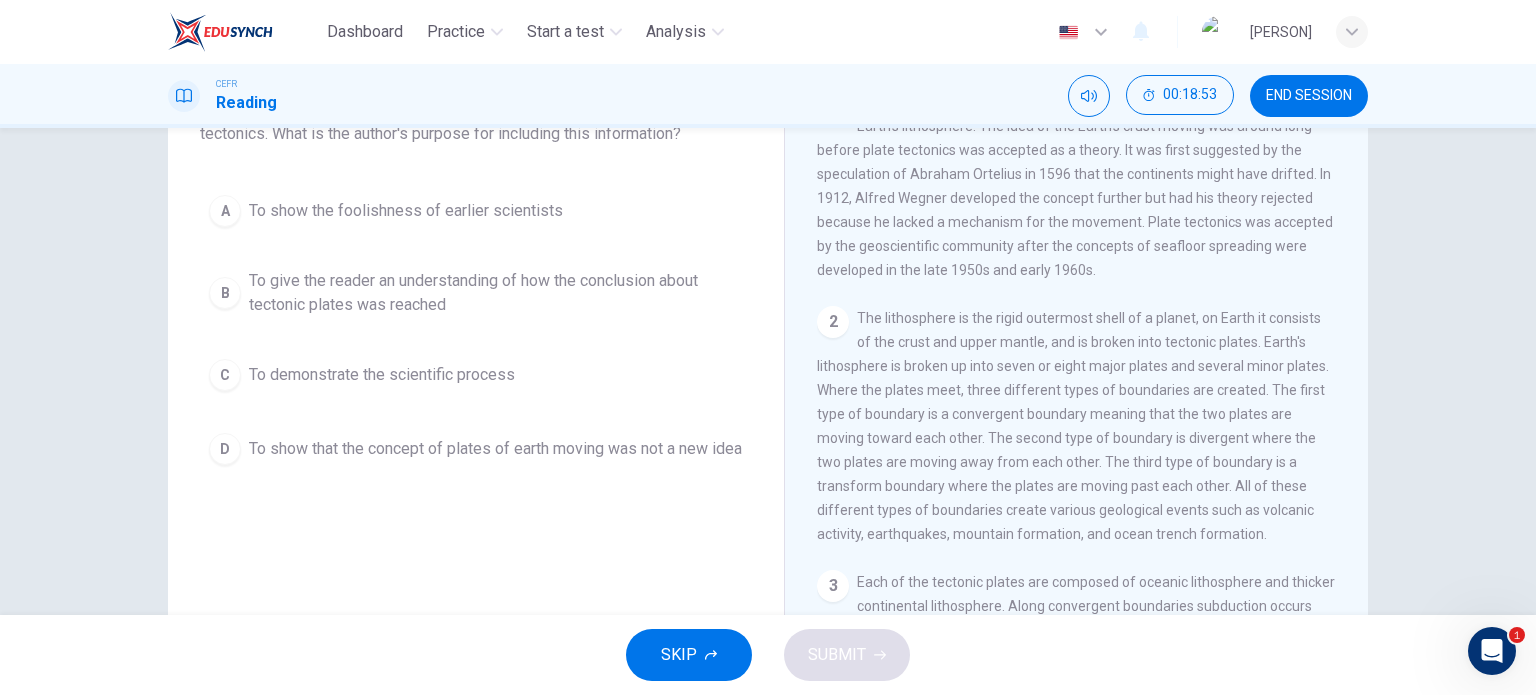 click on "A To show the foolishness of earlier scientists B To give the reader an understanding of how the conclusion about tectonic plates was reached C To demonstrate the scientific process D To show that the concept of plates of earth moving was not a new idea" at bounding box center (476, 330) 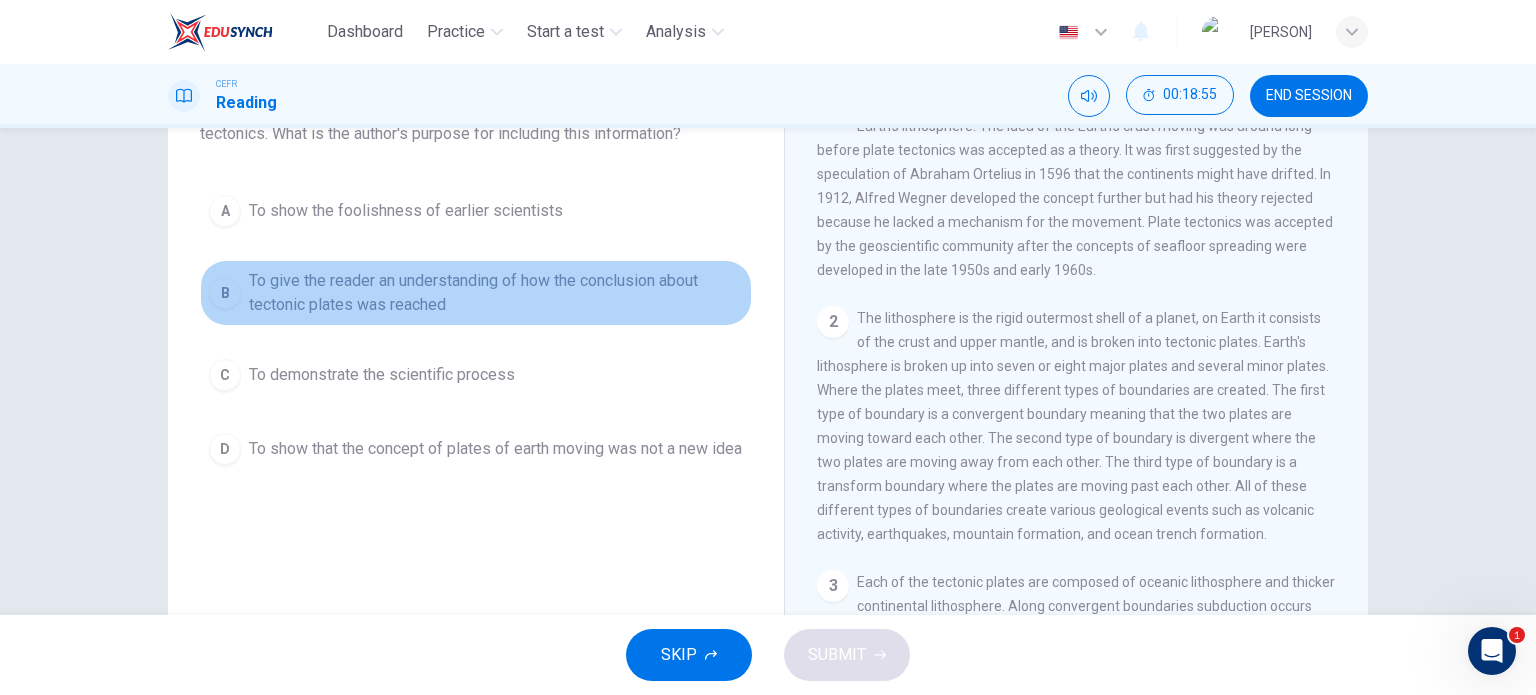 click on "To give the reader an understanding of how the conclusion about tectonic plates was reached" at bounding box center (406, 211) 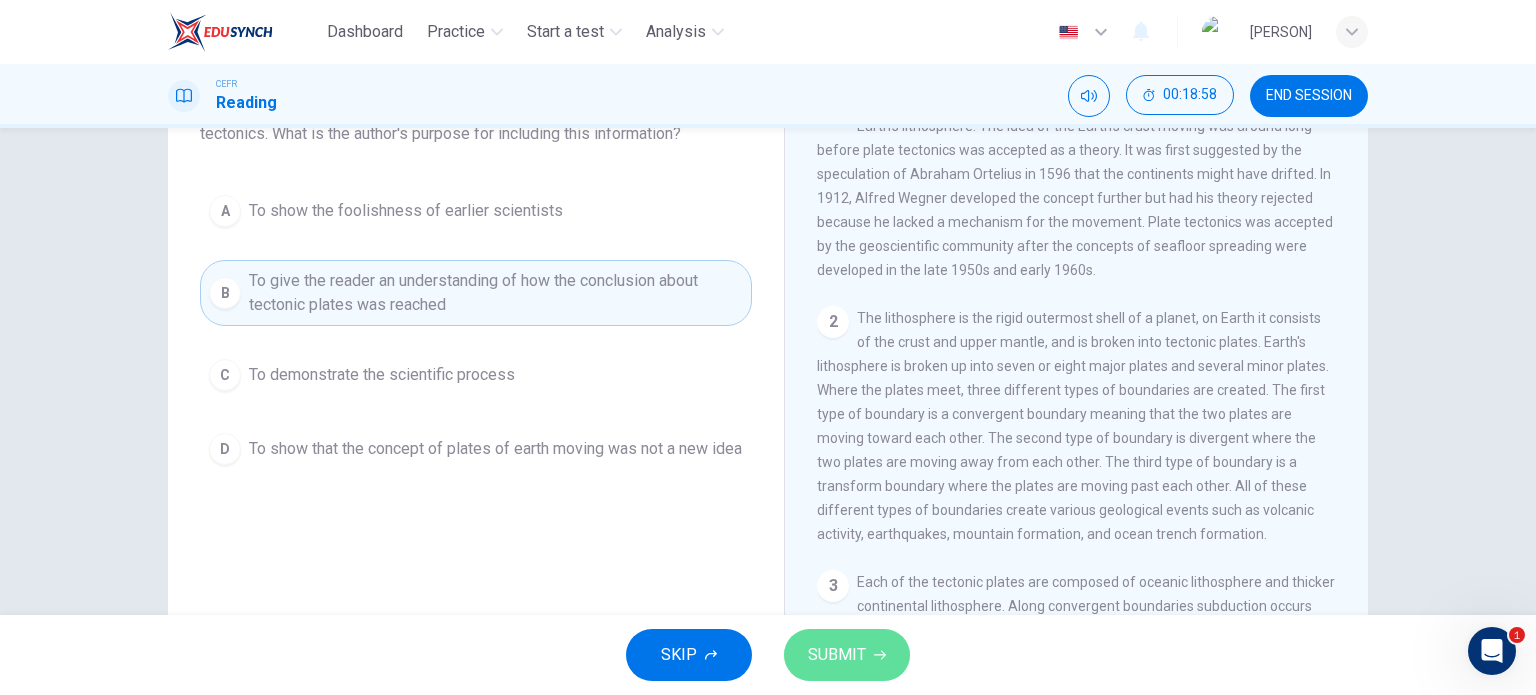 click on "SUBMIT" at bounding box center [837, 655] 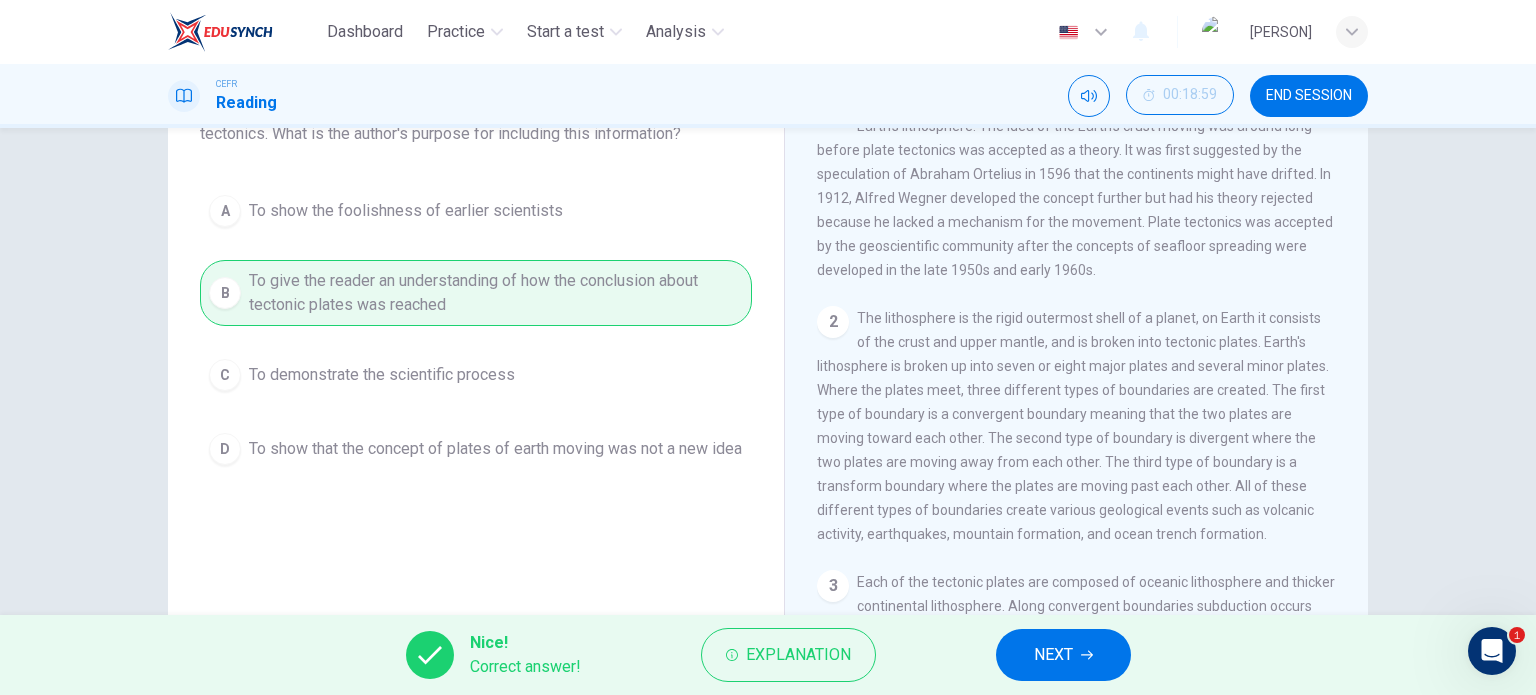 click on "NEXT" at bounding box center [1053, 655] 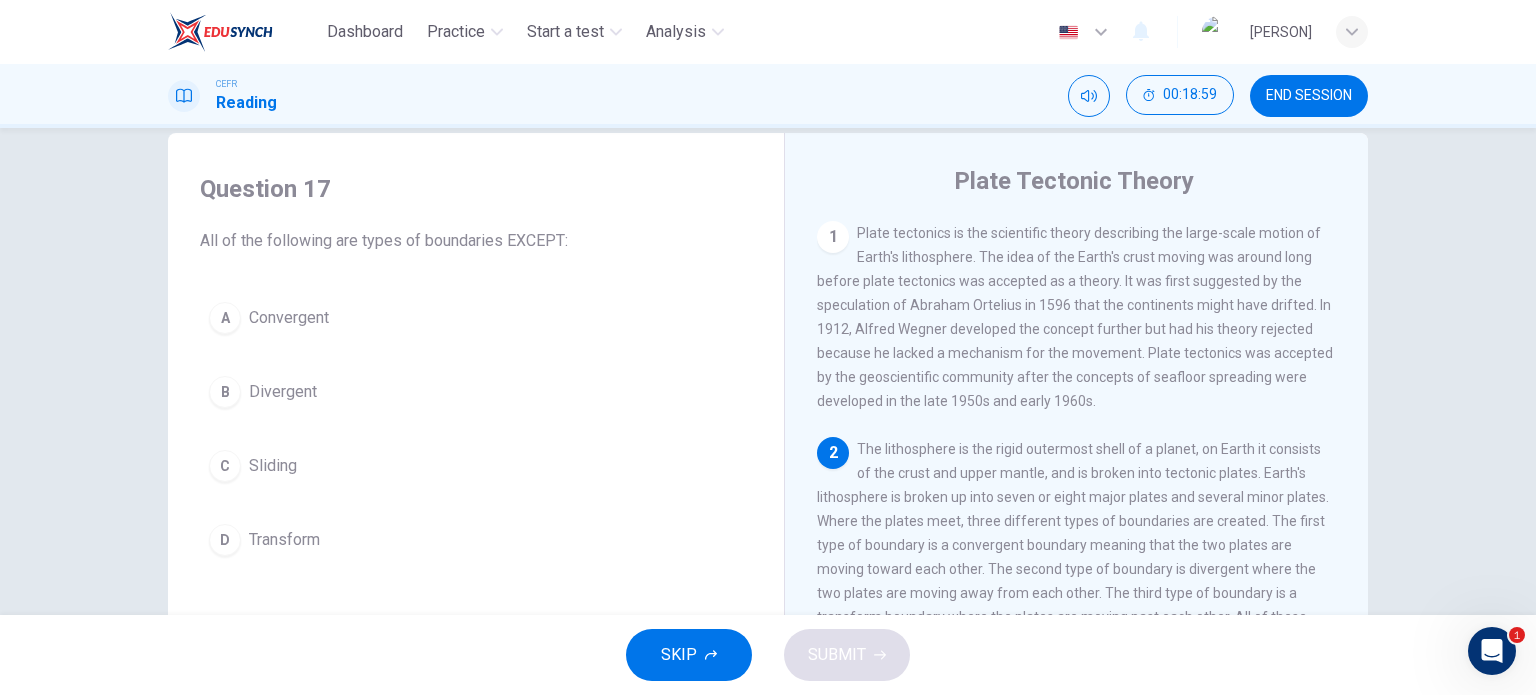 scroll, scrollTop: 0, scrollLeft: 0, axis: both 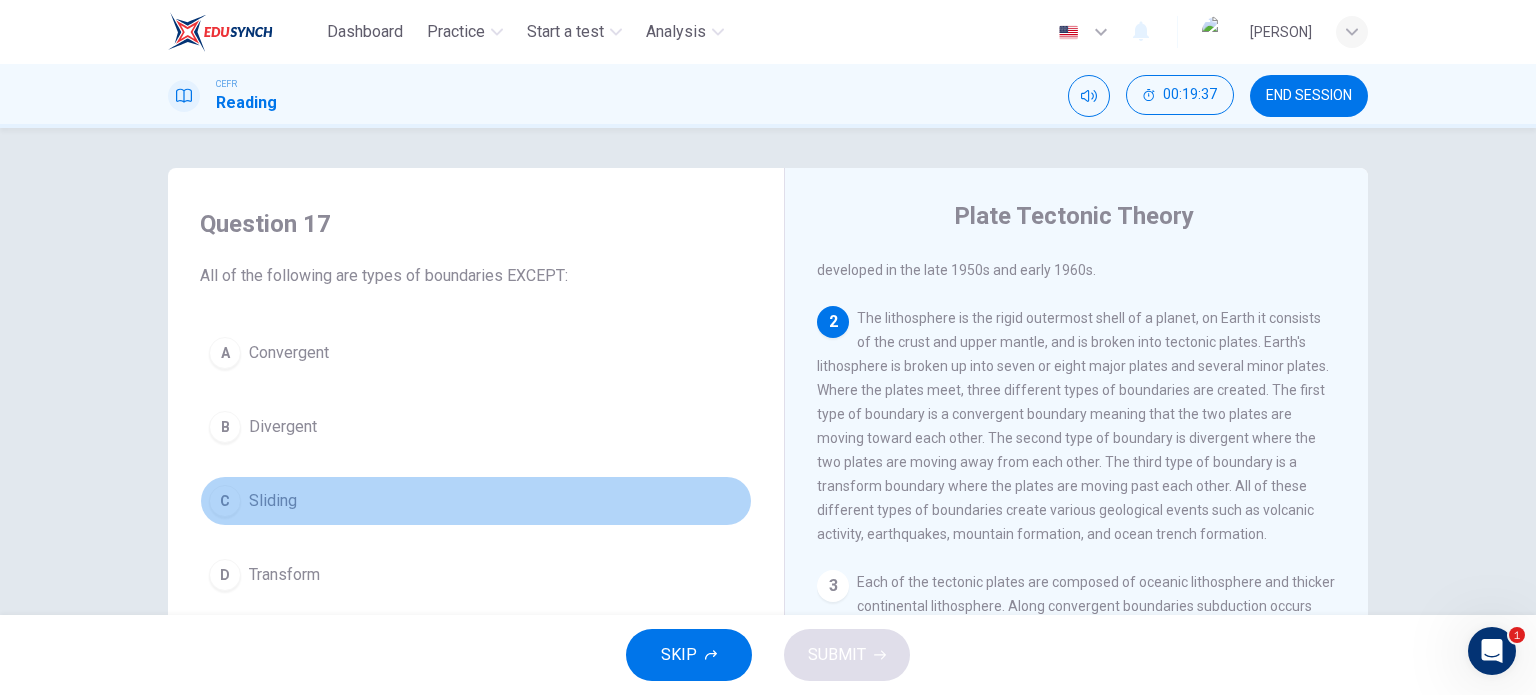click on "C Sliding" at bounding box center [476, 501] 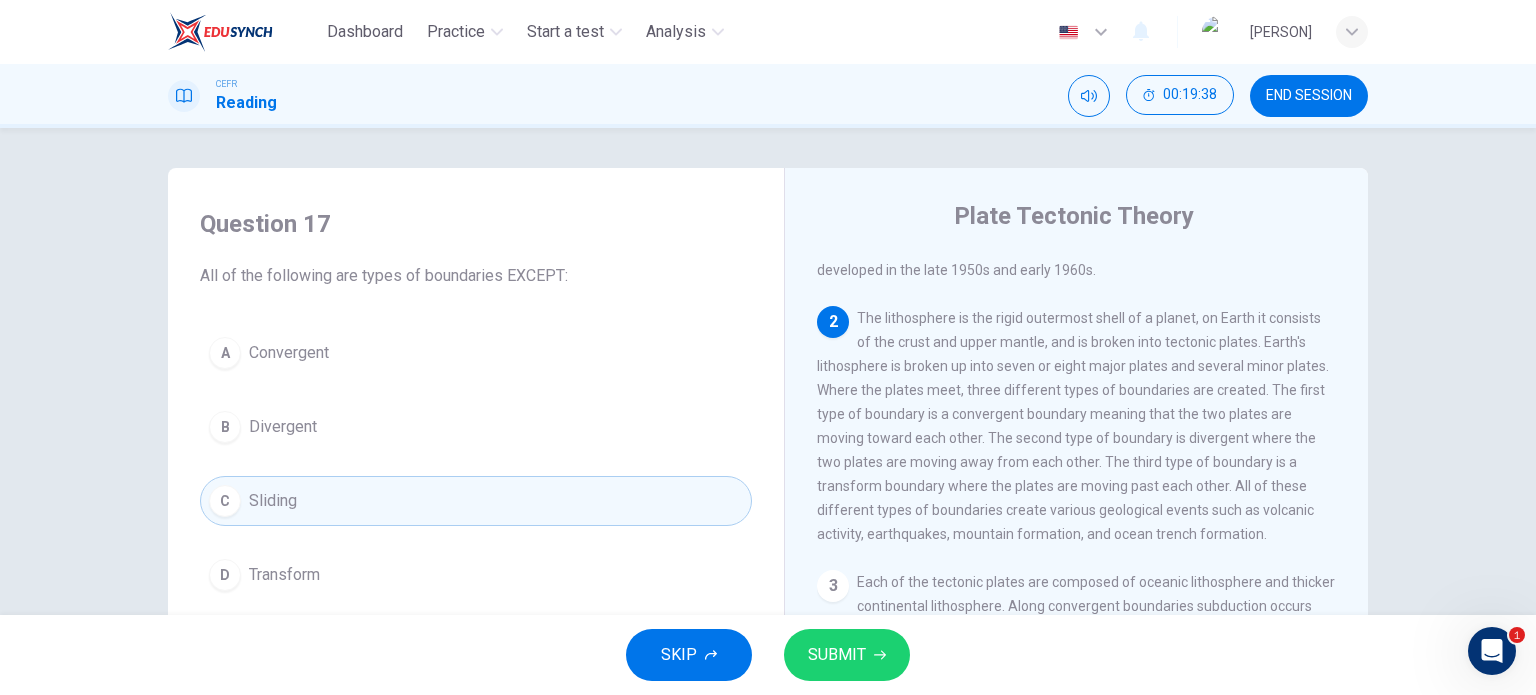 click on "SUBMIT" at bounding box center (837, 655) 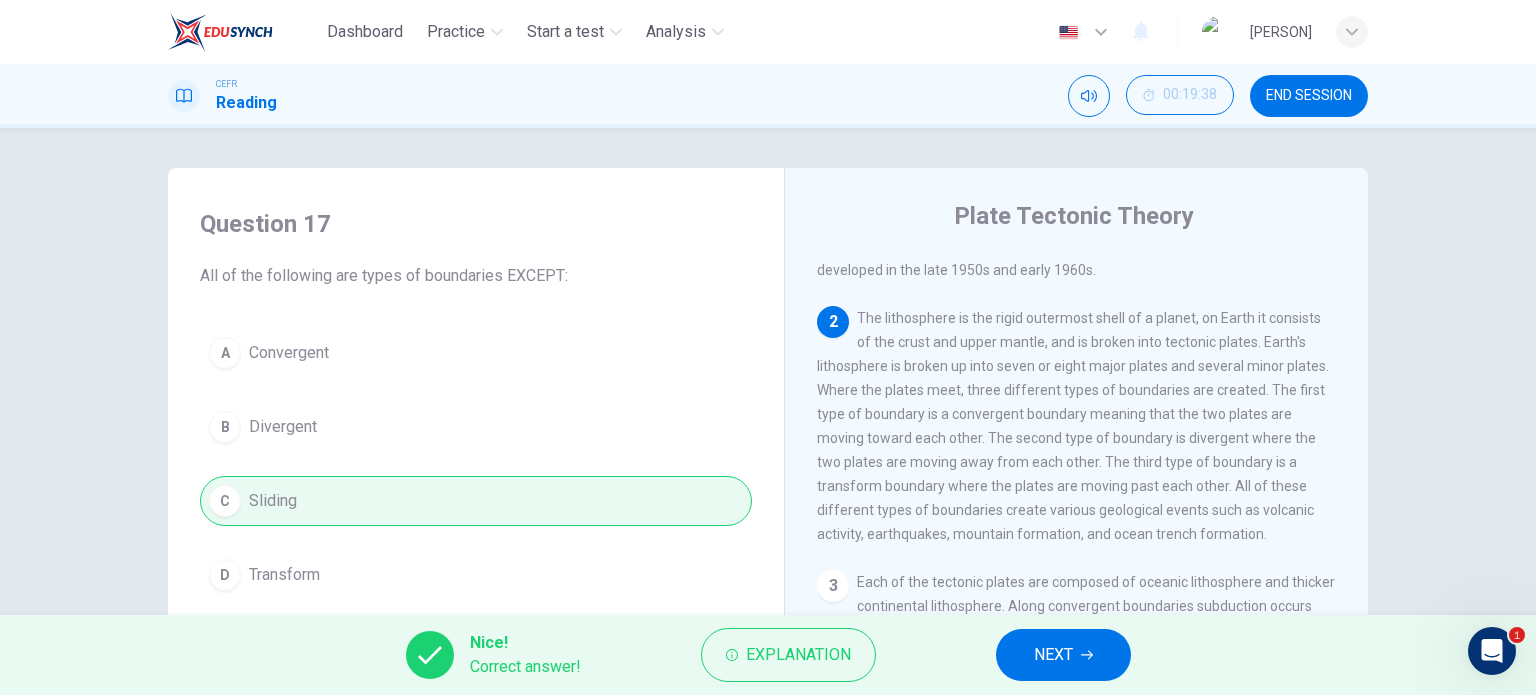 click on "NEXT" at bounding box center [1063, 655] 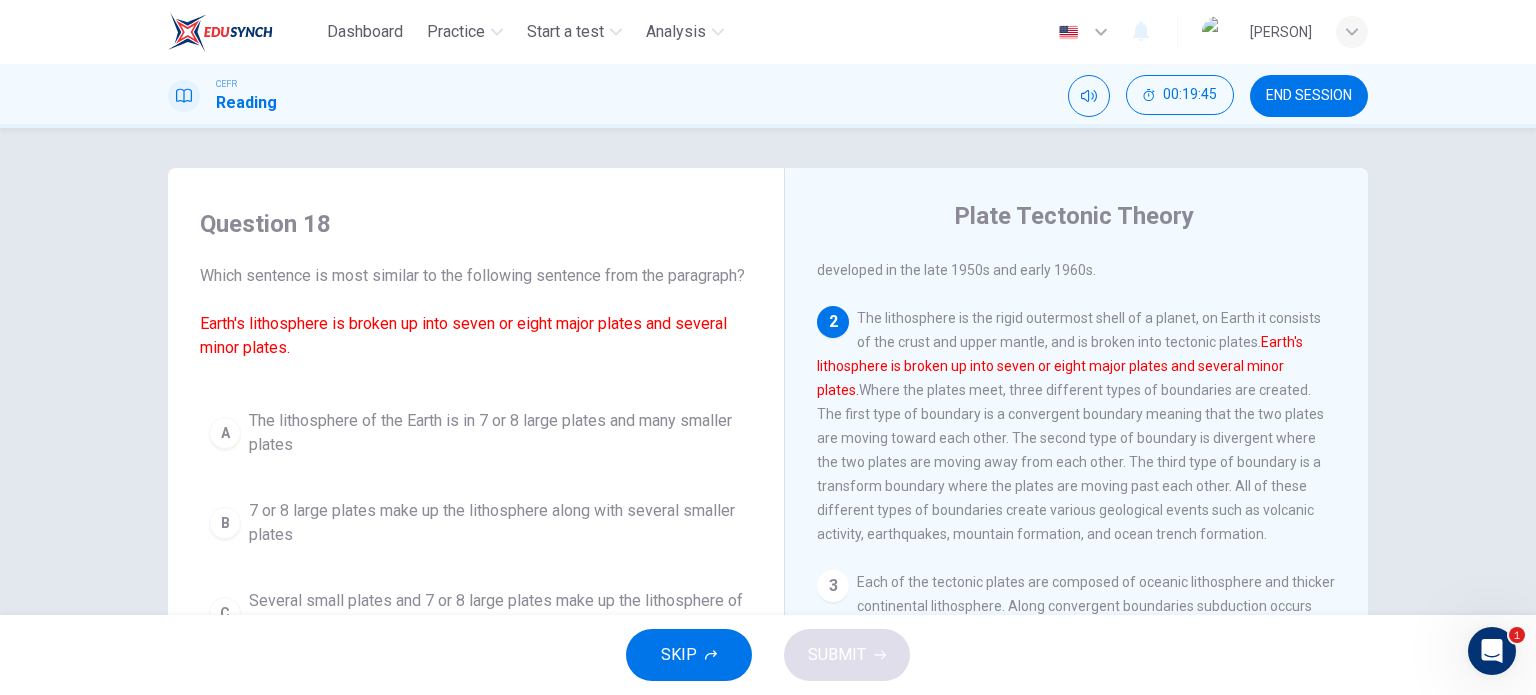 scroll, scrollTop: 166, scrollLeft: 0, axis: vertical 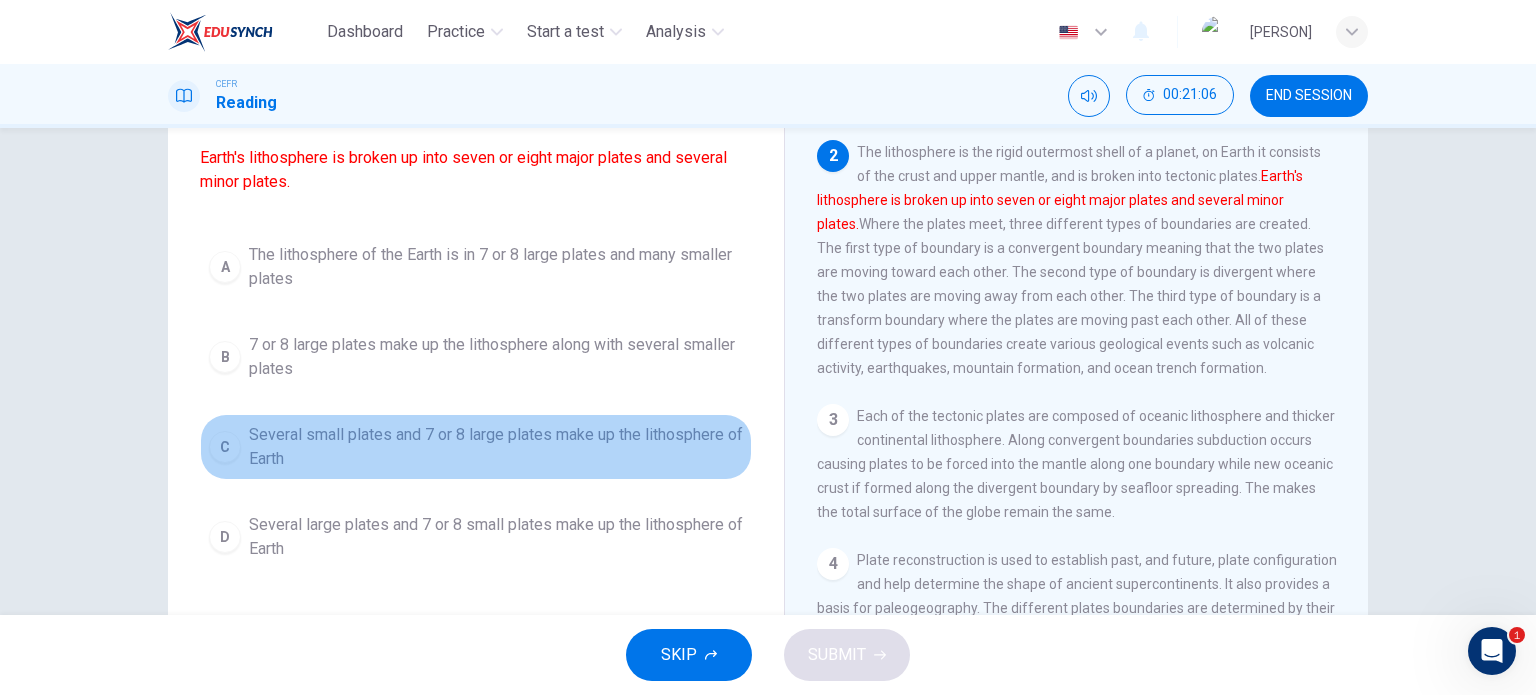 click on "C Several small plates and 7 or 8 large plates make up the lithosphere of Earth" at bounding box center (476, 447) 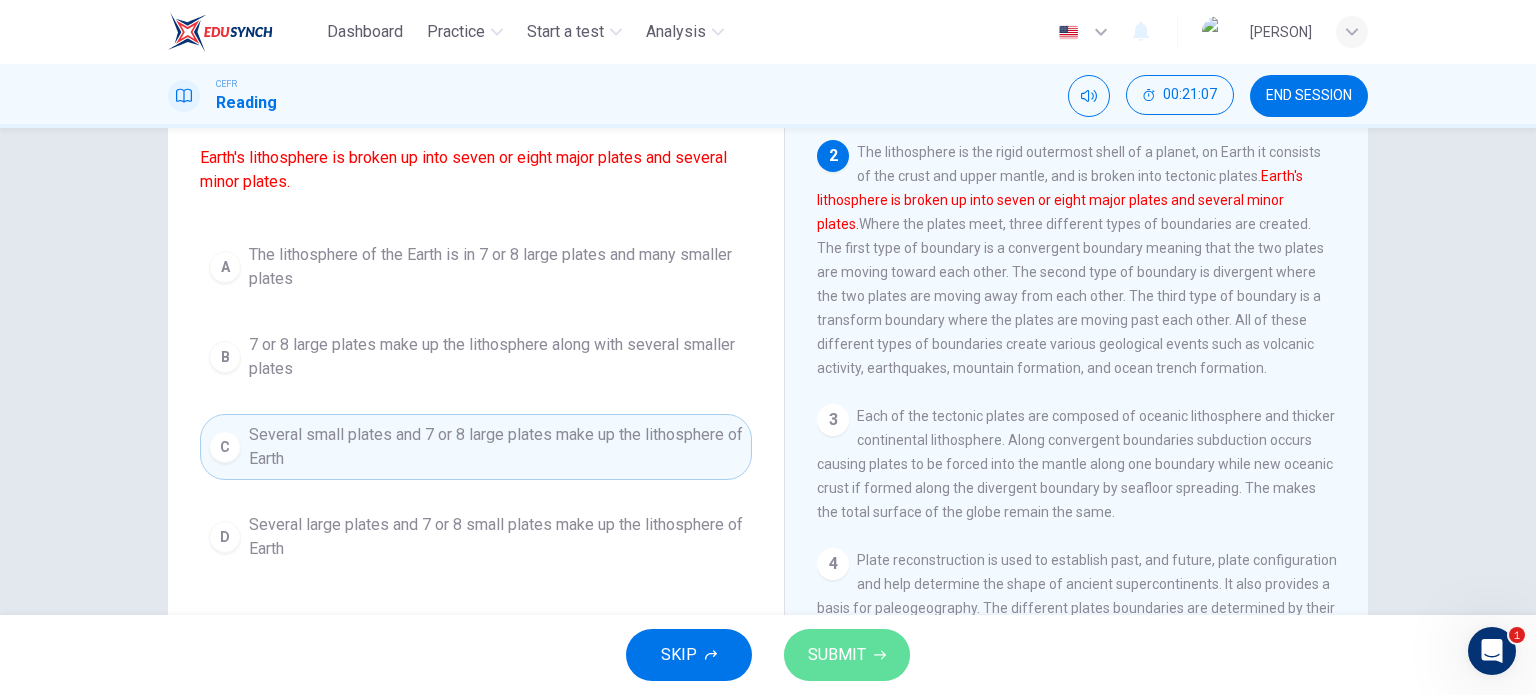 click on "SUBMIT" at bounding box center (847, 655) 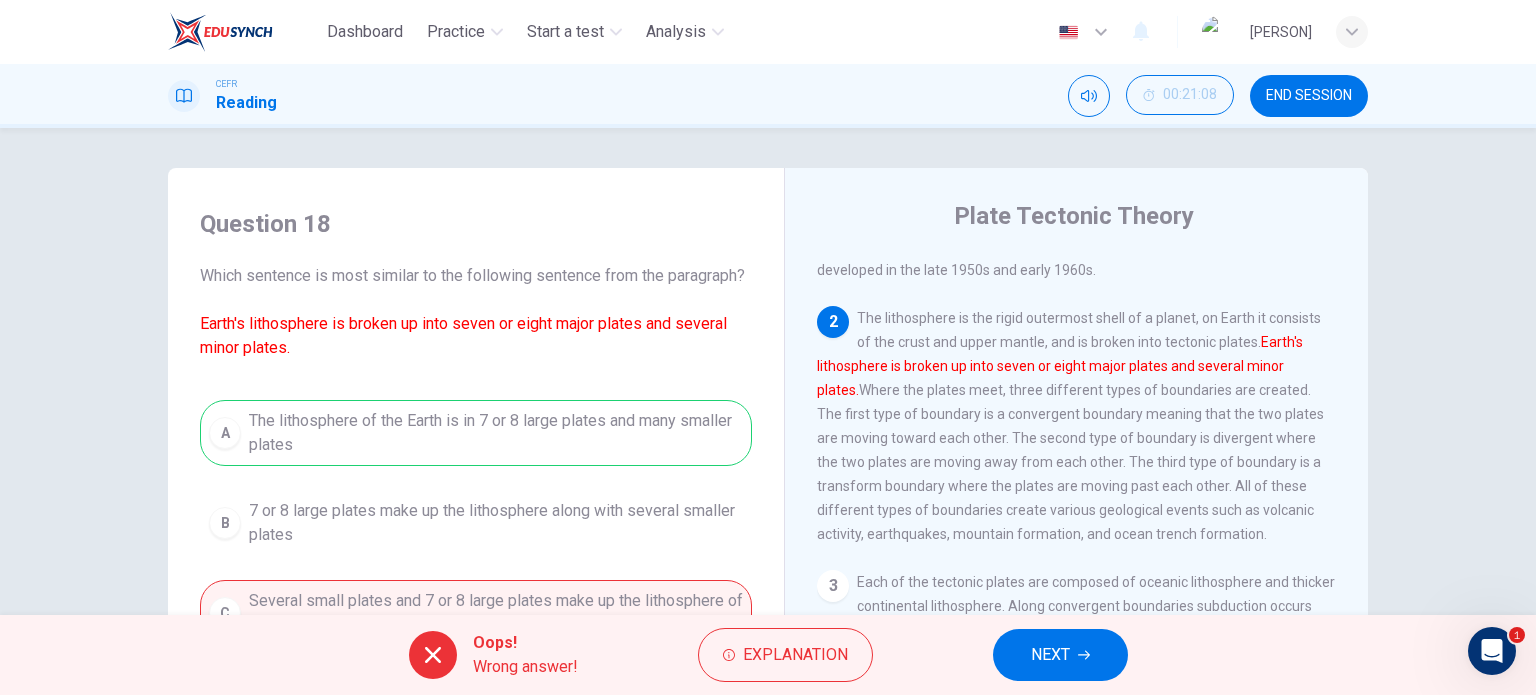 scroll, scrollTop: 166, scrollLeft: 0, axis: vertical 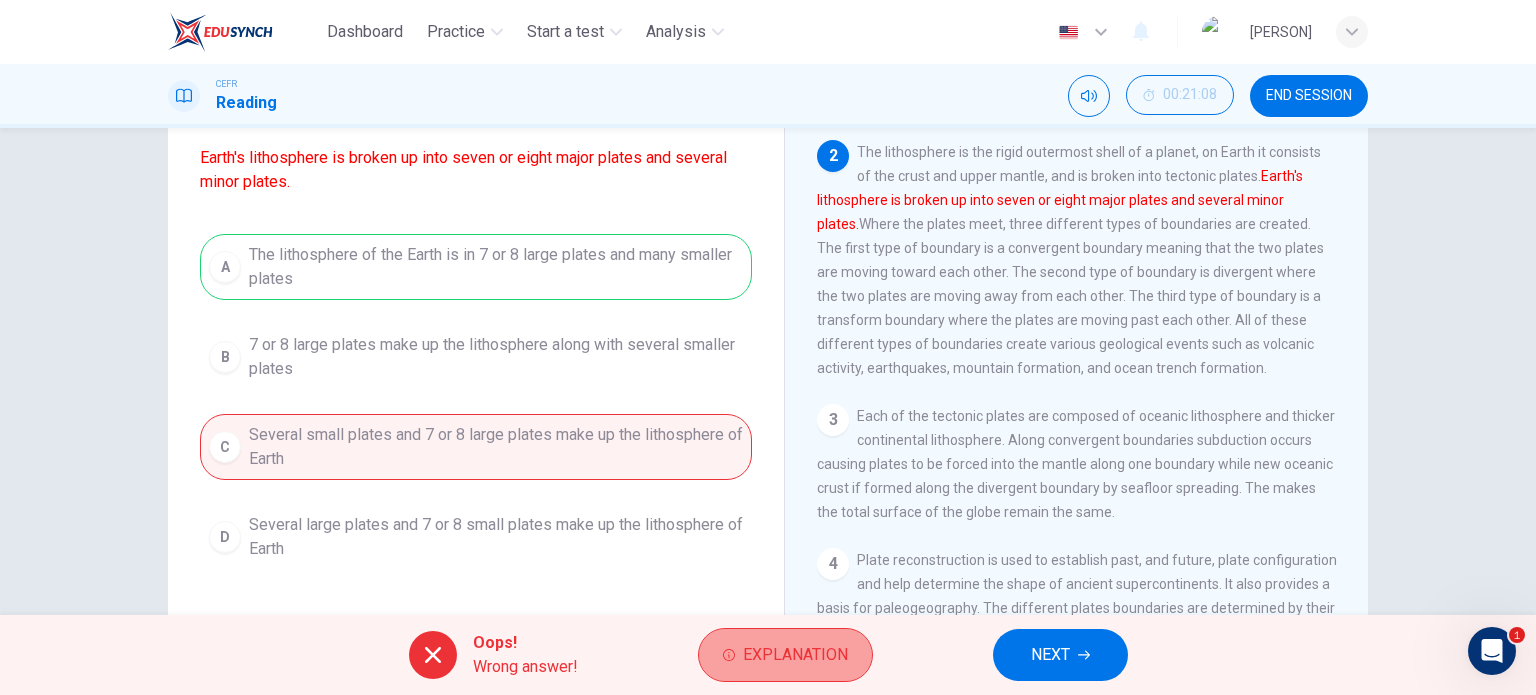 click on "Explanation" at bounding box center [795, 655] 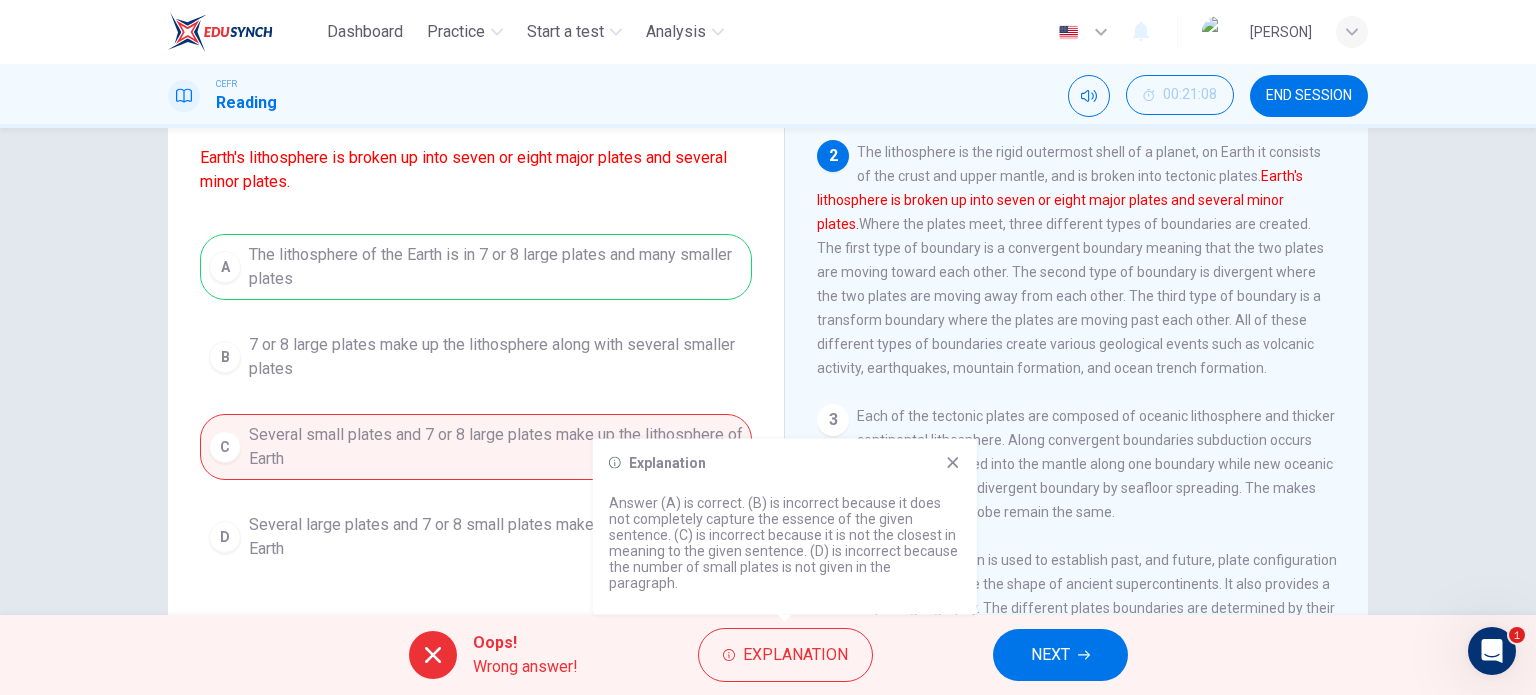 click on "NEXT" at bounding box center [1060, 655] 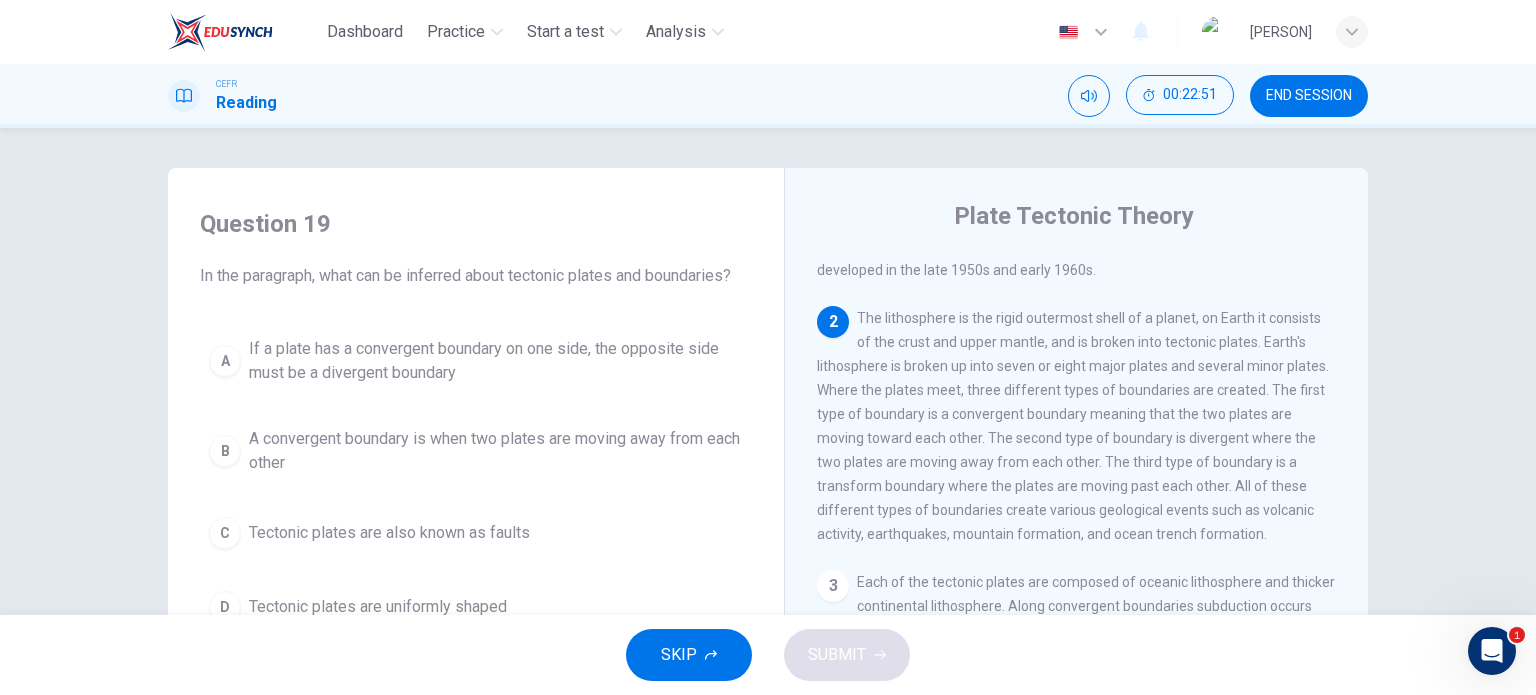 scroll, scrollTop: 166, scrollLeft: 0, axis: vertical 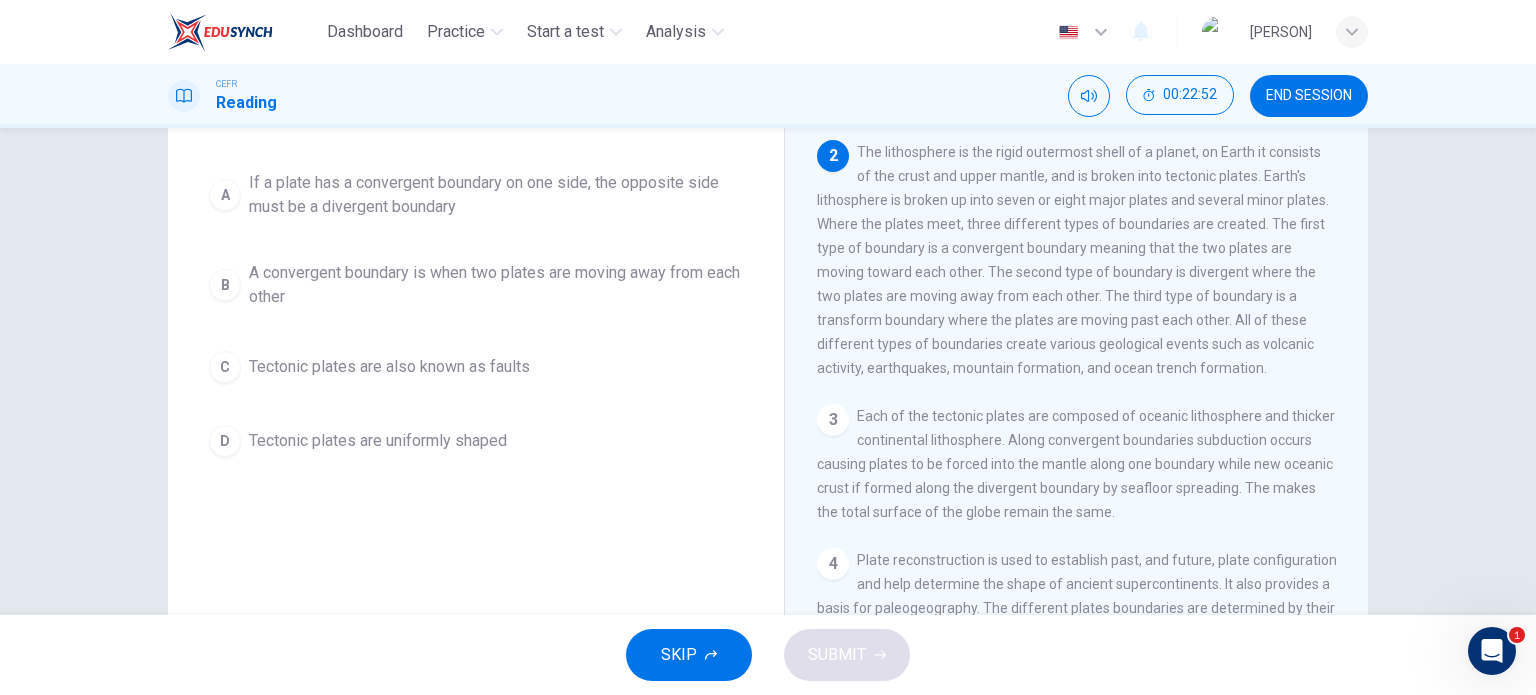 click on "D Tectonic plates are uniformly shaped" at bounding box center [476, 441] 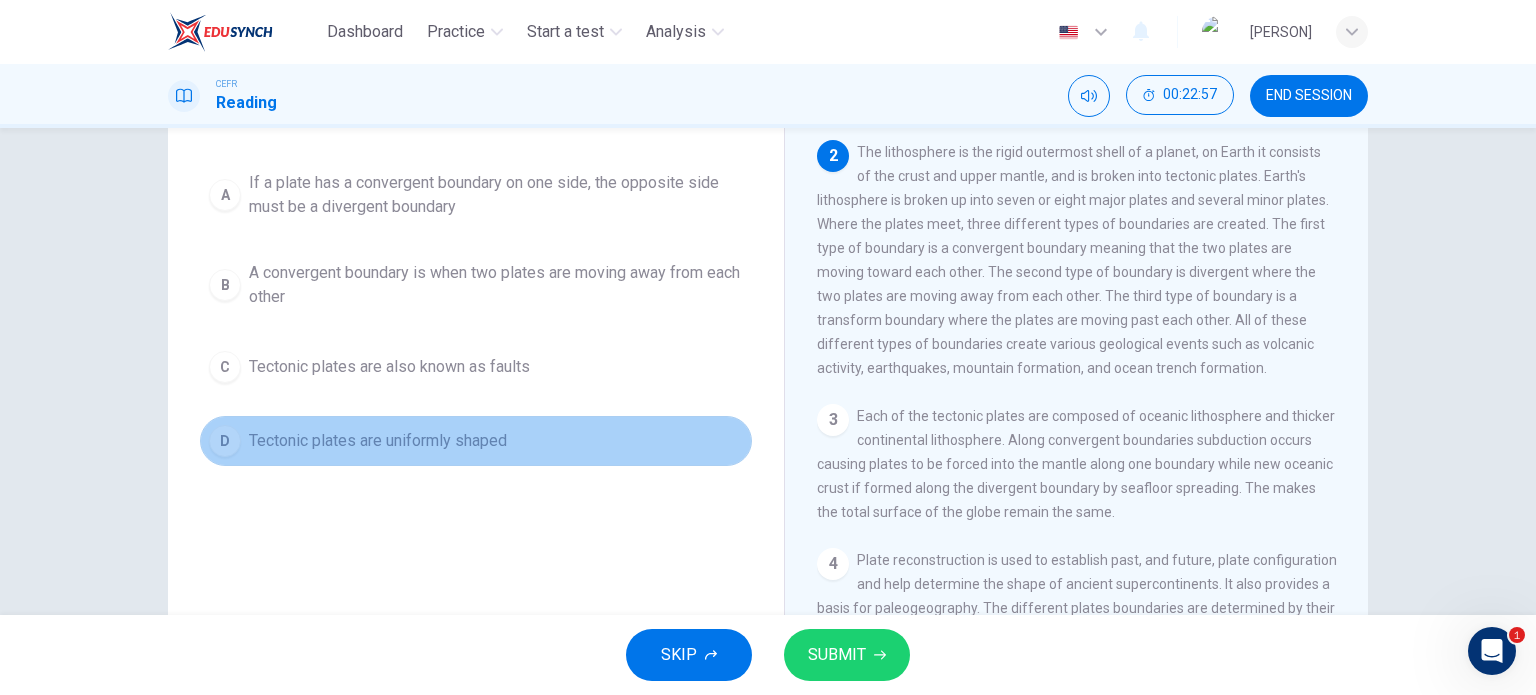 click on "D Tectonic plates are uniformly shaped" at bounding box center (476, 441) 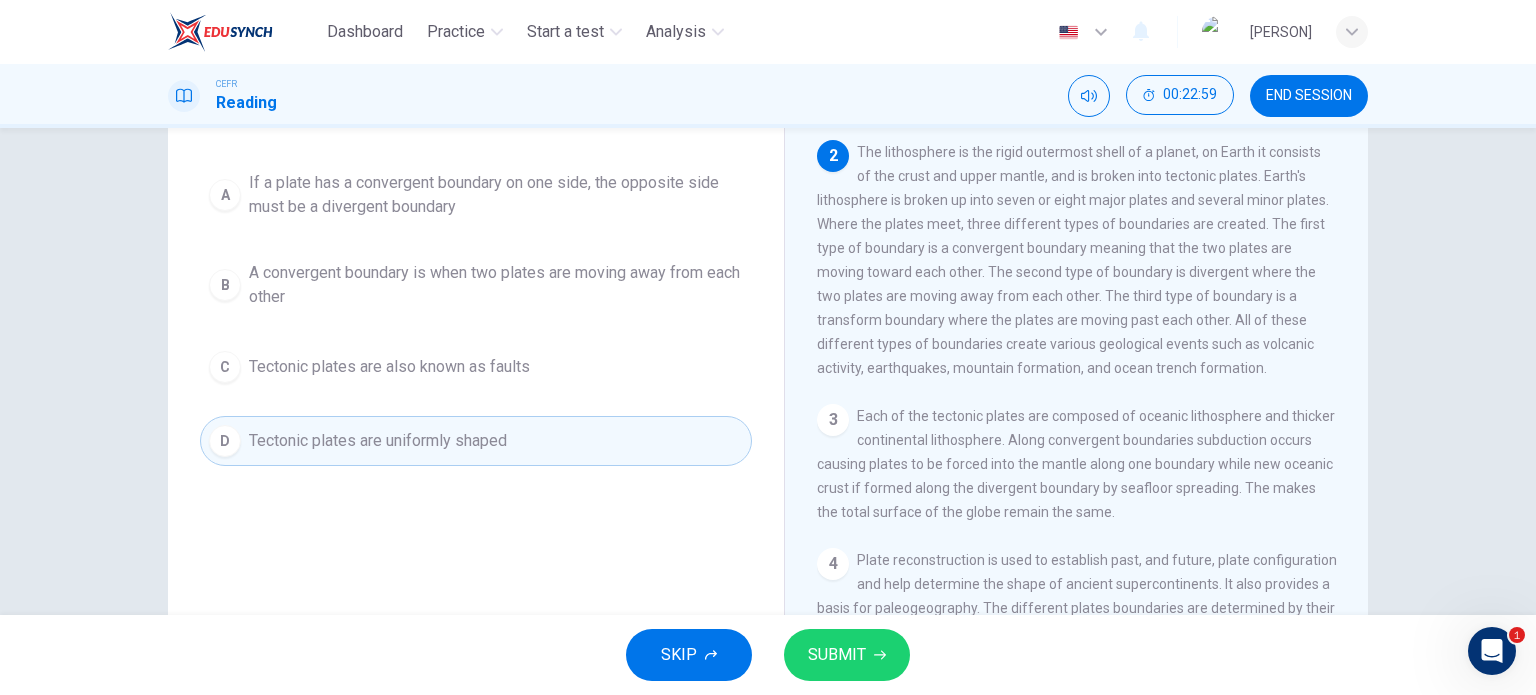 click on "Question 19 In the paragraph, what can be inferred about tectonic plates and boundaries? A If a plate has a convergent boundary on one side, the opposite side must be a divergent boundary B A convergent boundary is when two plates are moving away from each other C Tectonic plates are also known as faults D Tectonic plates are uniformly shaped" at bounding box center [476, 359] 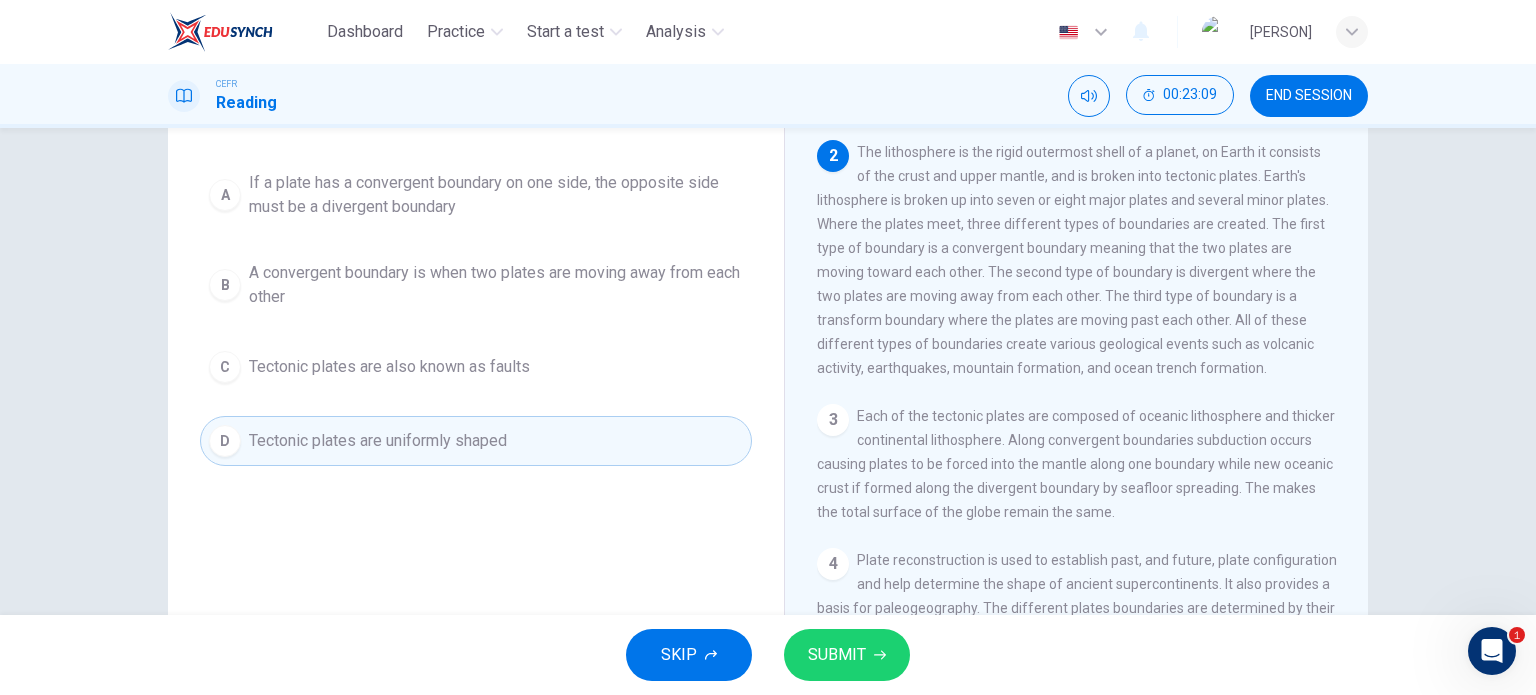 scroll, scrollTop: 0, scrollLeft: 0, axis: both 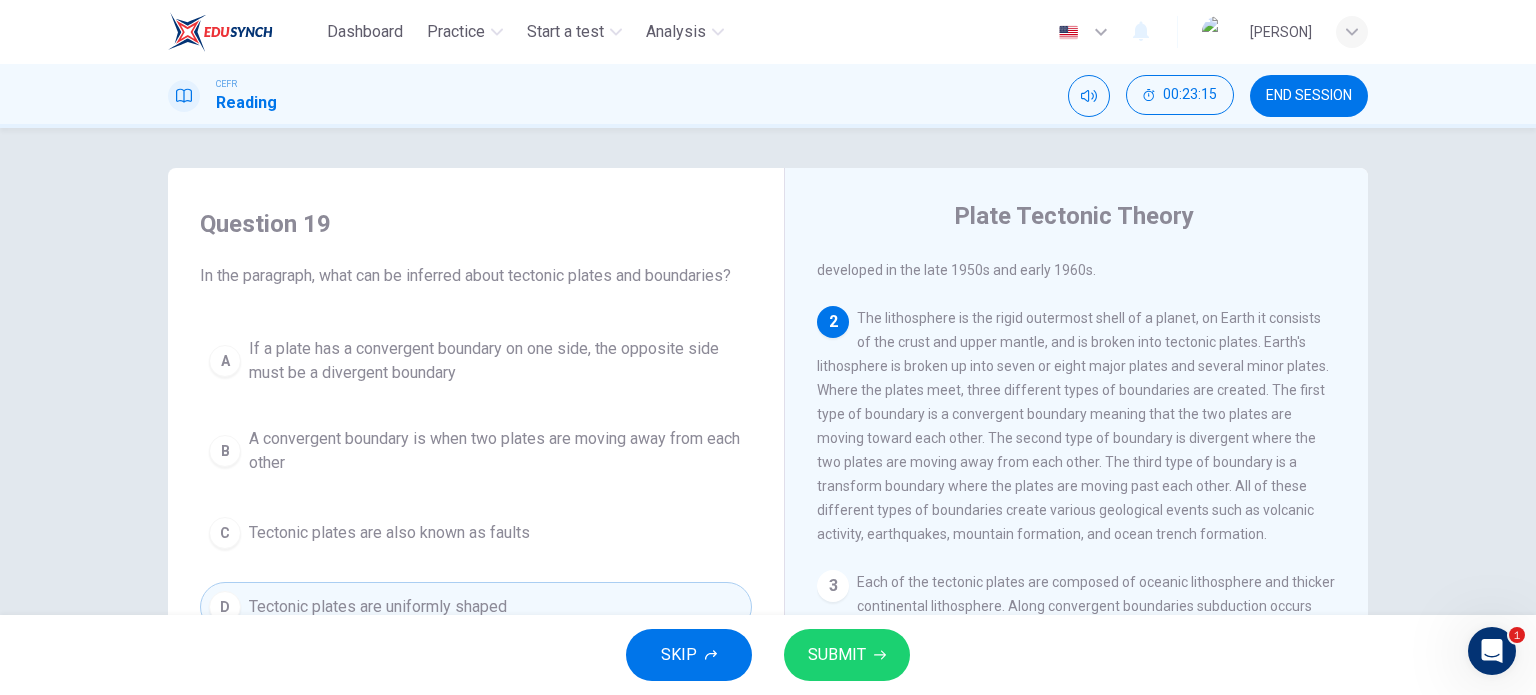 click on "SUBMIT" at bounding box center [847, 655] 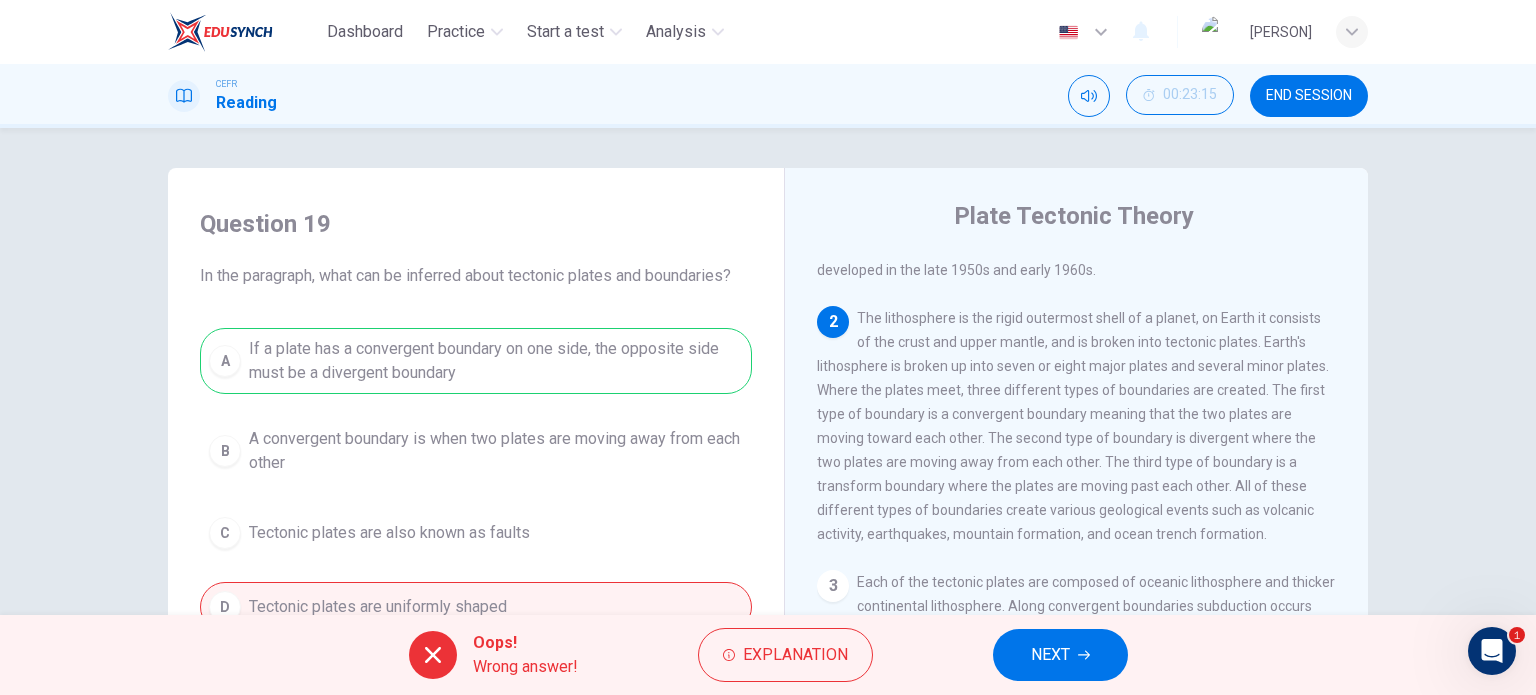 click on "A If a plate has a convergent boundary on one side, the opposite side must be a divergent boundary B A convergent boundary is when two plates are moving away from each other C Tectonic plates are also known as faults D Tectonic plates are uniformly shaped" at bounding box center [476, 480] 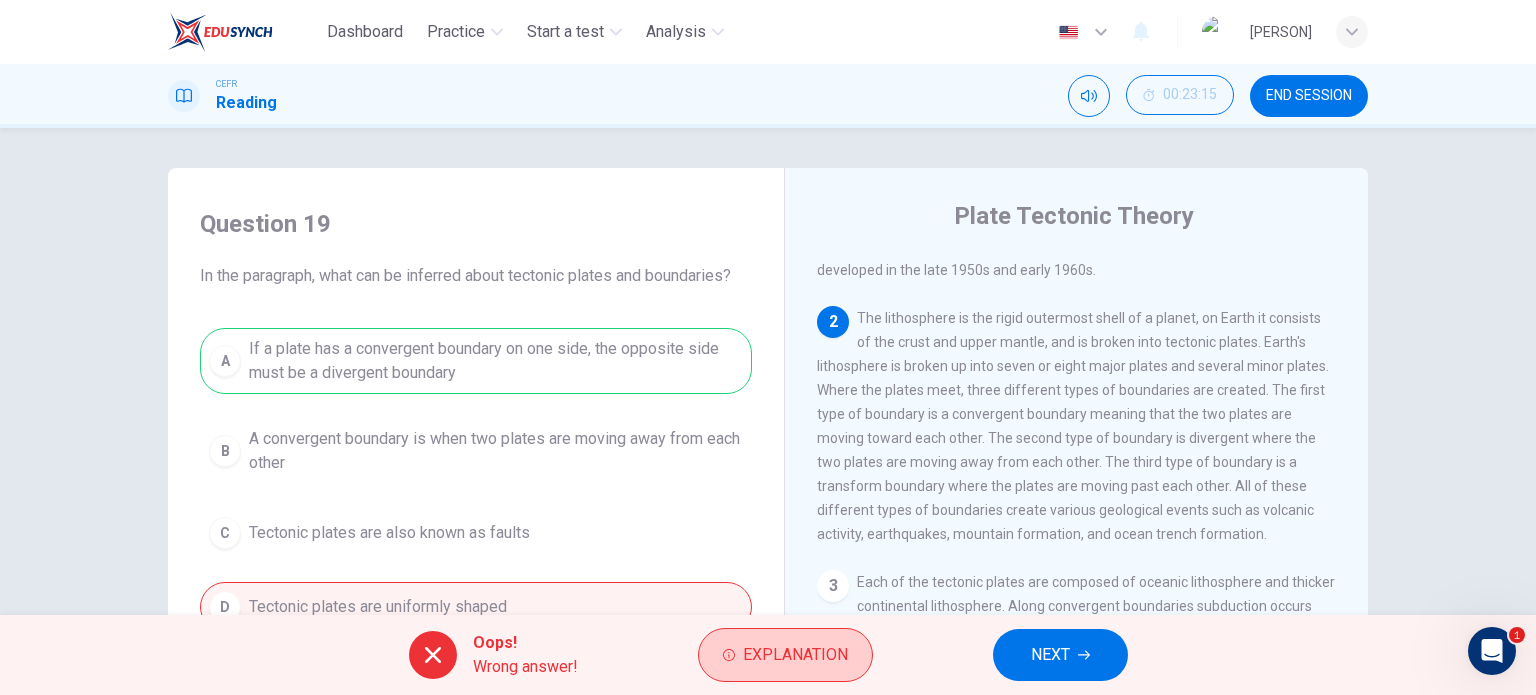 click on "Explanation" at bounding box center [795, 655] 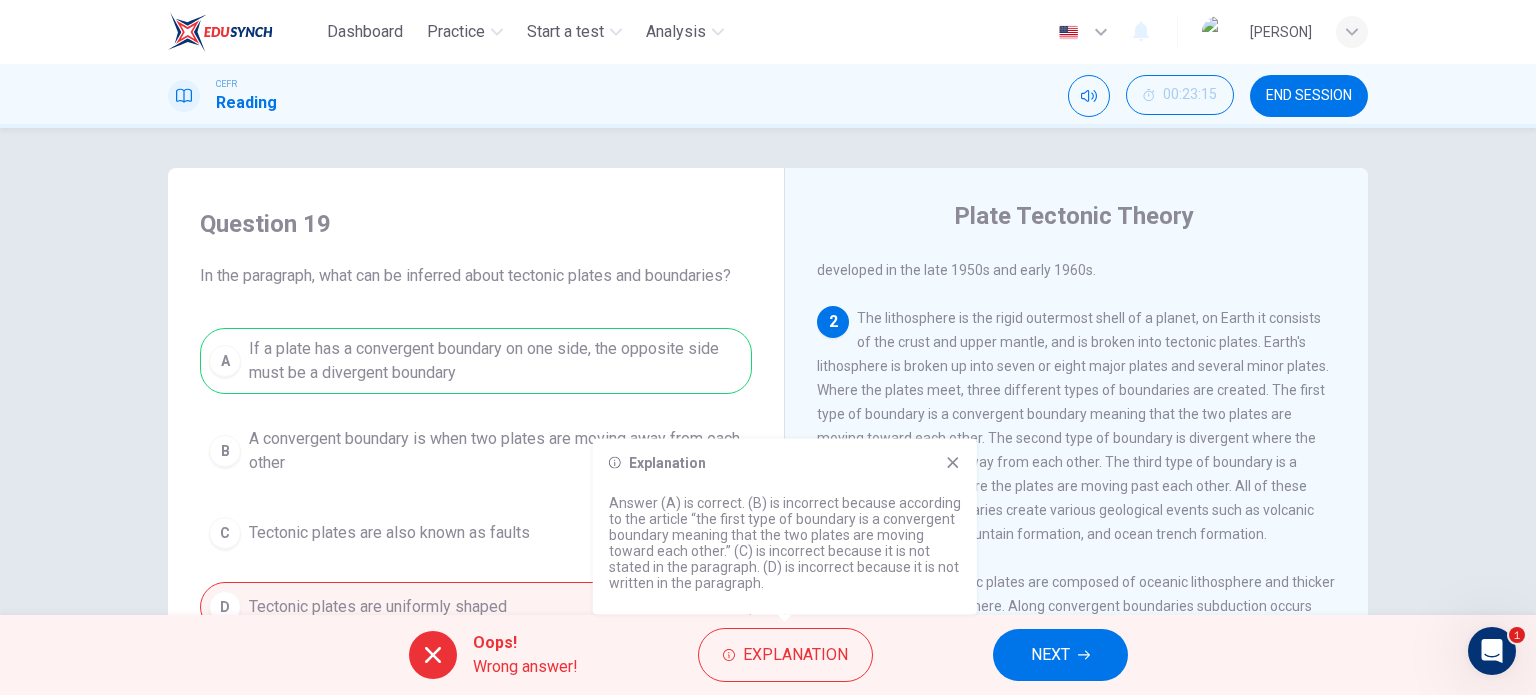 click on "Explanation Answer (A) is correct. (B) is incorrect because according to the article “the first type of boundary is a convergent boundary meaning that the two plates are moving toward each other.” (C) is incorrect because it is not stated in the paragraph. (D) is incorrect because it is not written in the paragraph." at bounding box center (785, 527) 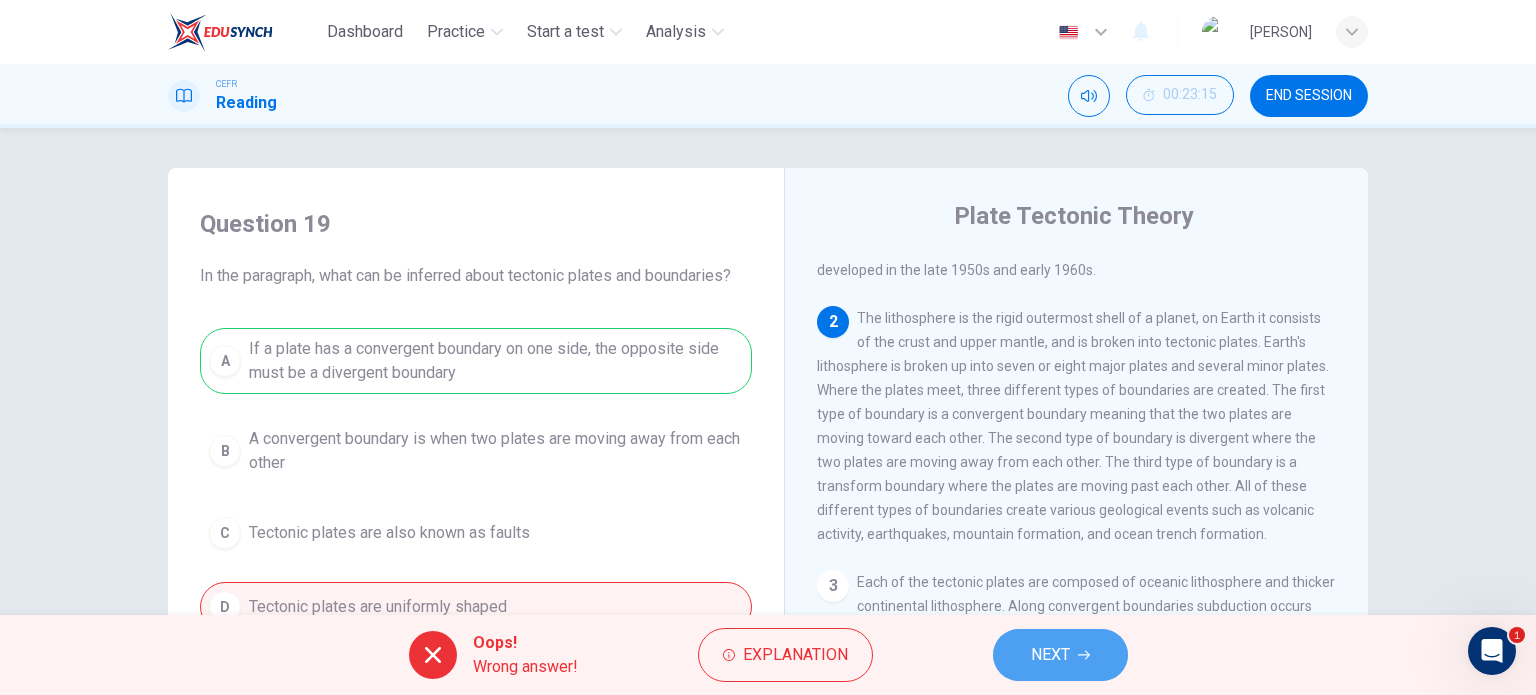 click on "NEXT" at bounding box center [1050, 655] 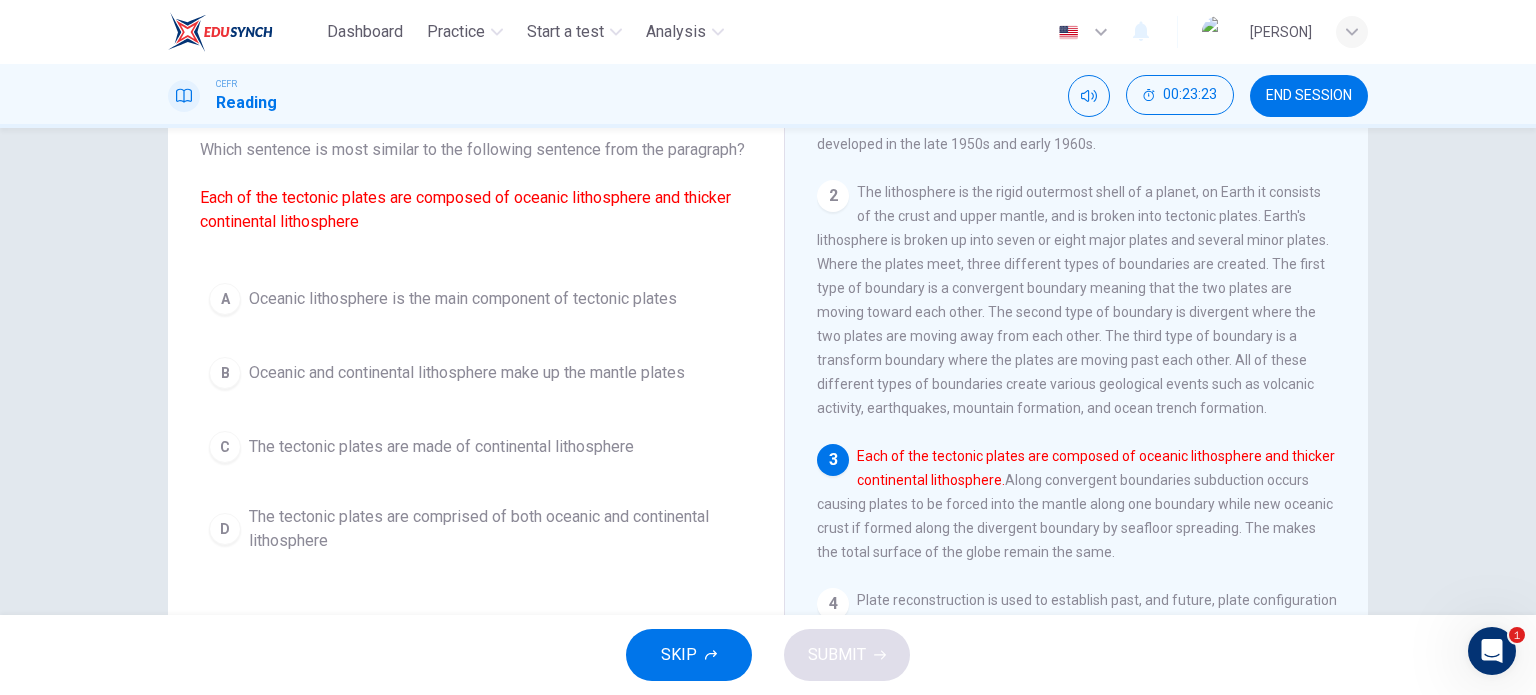 scroll, scrollTop: 166, scrollLeft: 0, axis: vertical 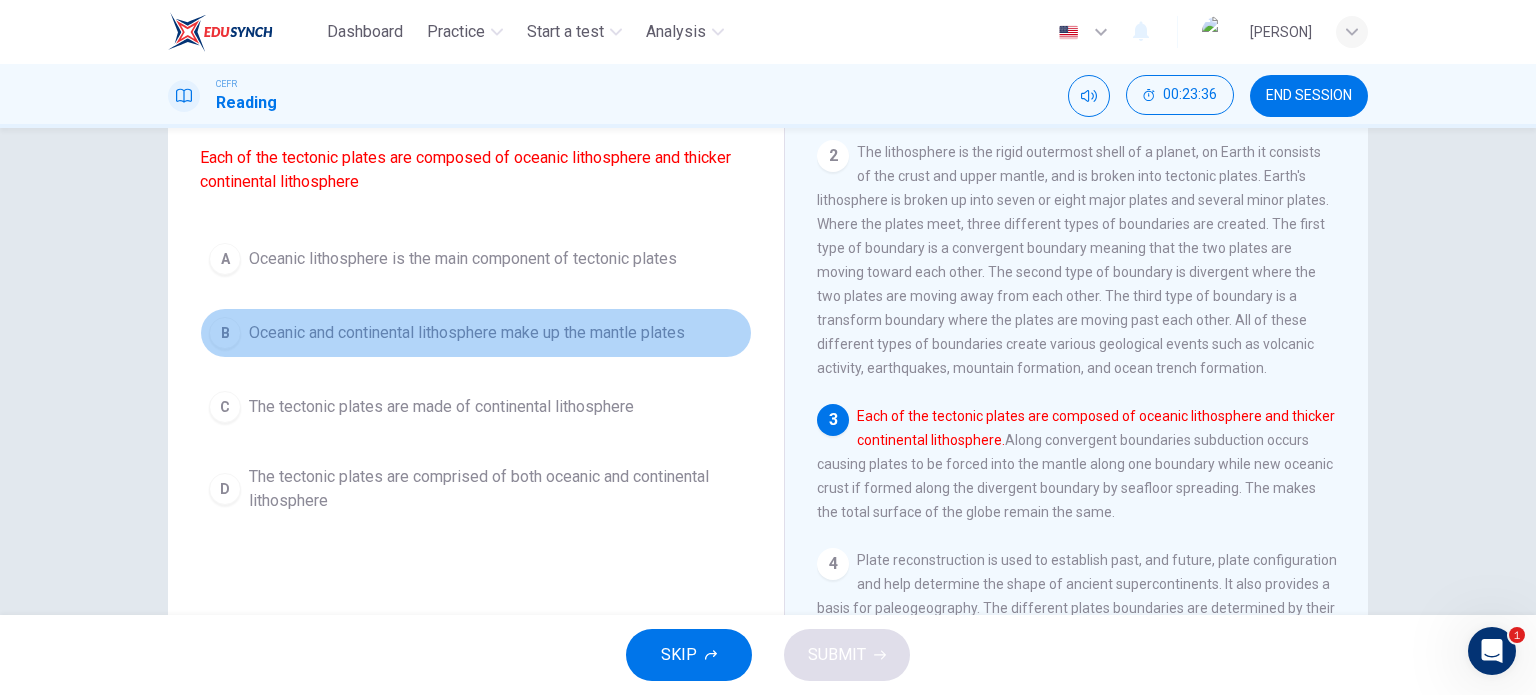 click on "Oceanic and continental lithosphere make up the mantle plates" at bounding box center [463, 259] 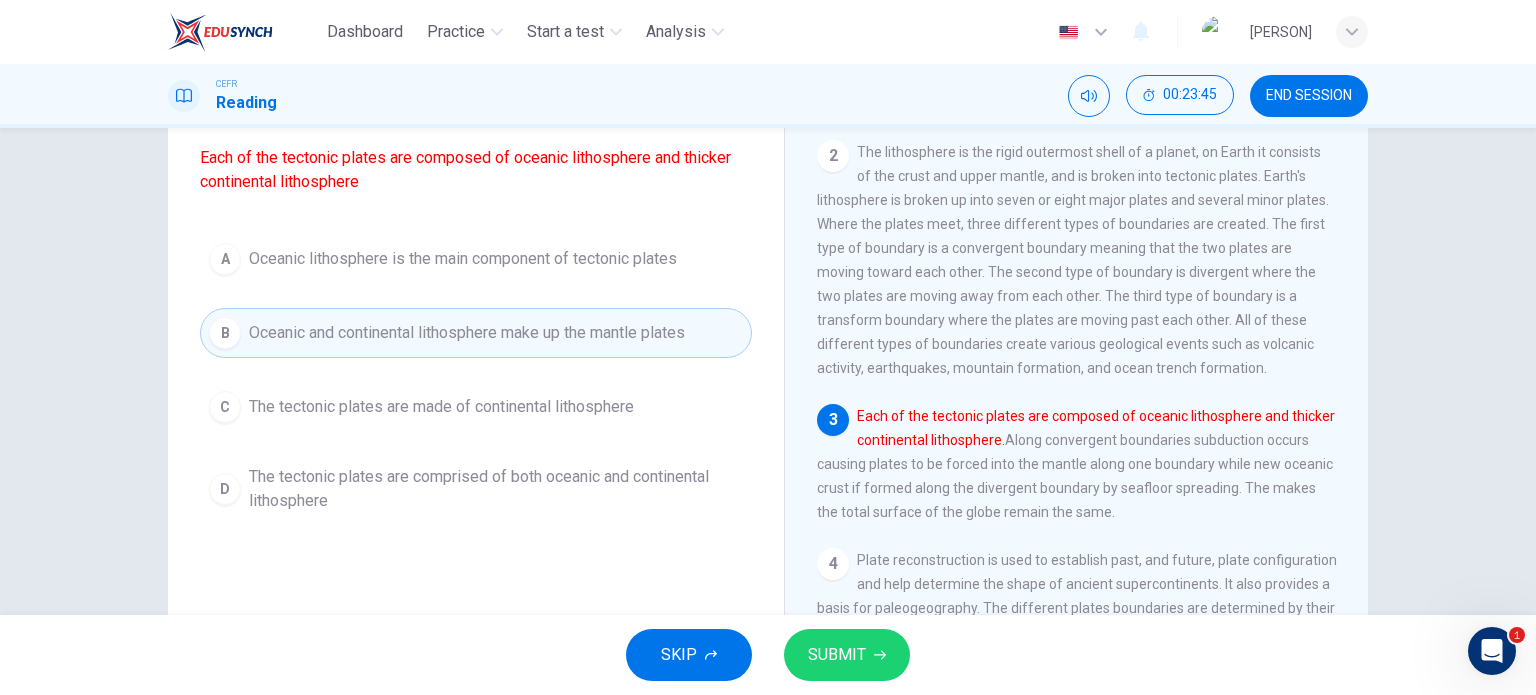 click on "The tectonic plates are comprised of both oceanic and continental lithosphere" at bounding box center (463, 259) 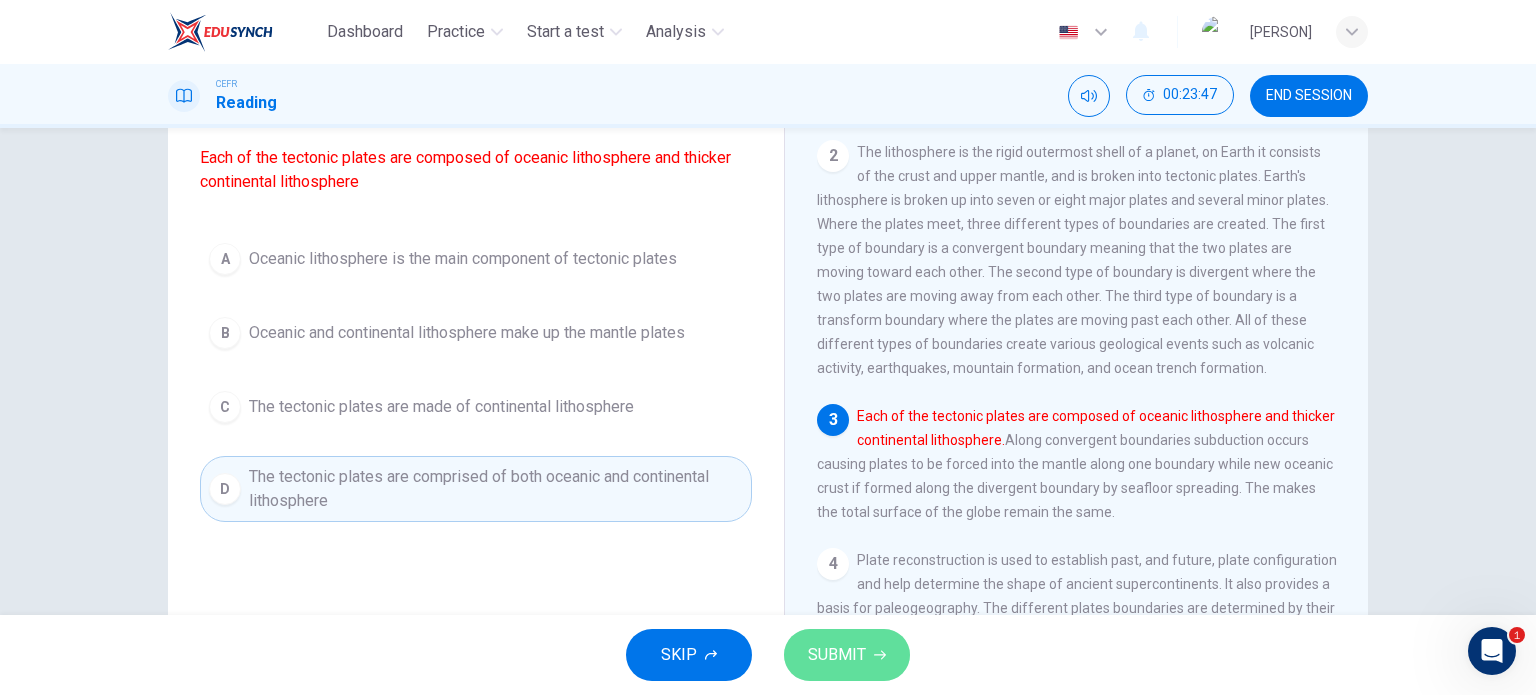 click on "SUBMIT" at bounding box center (837, 655) 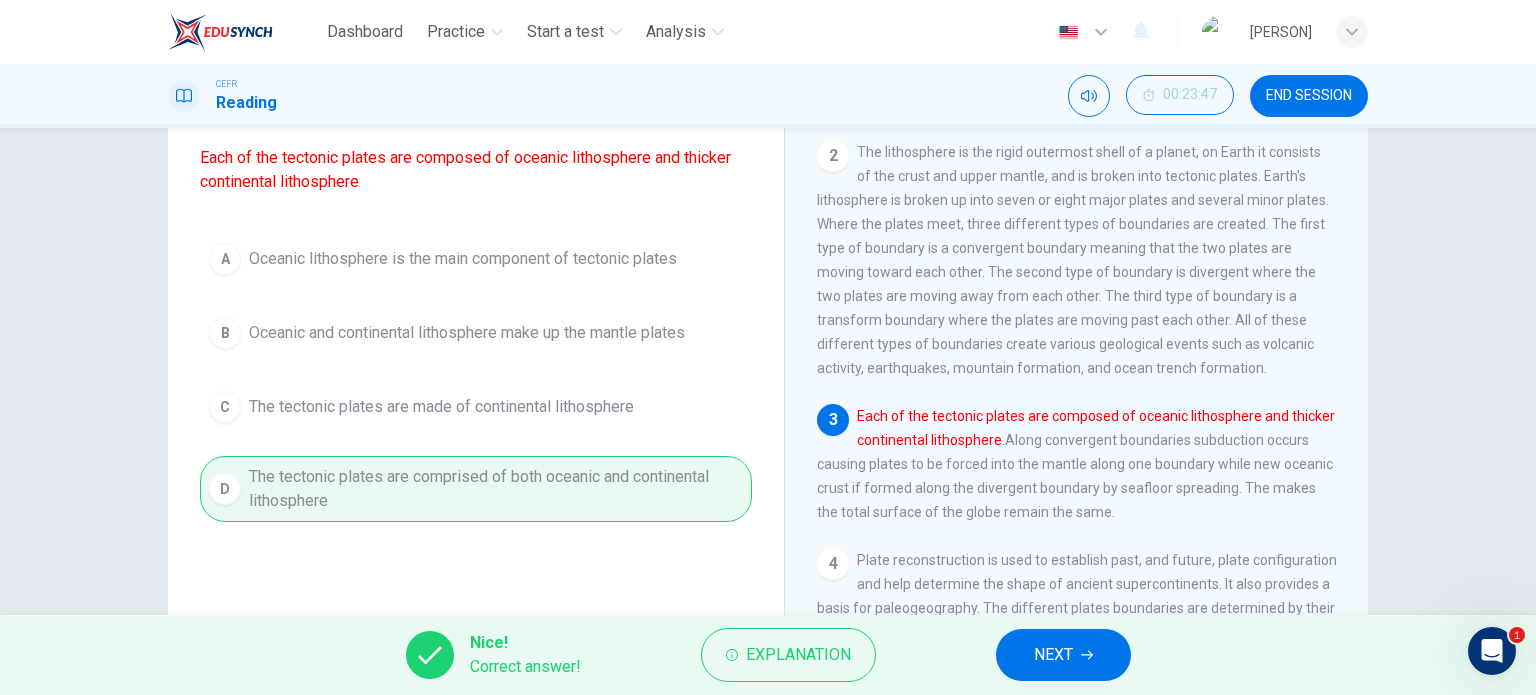 click on "NEXT" at bounding box center (1053, 655) 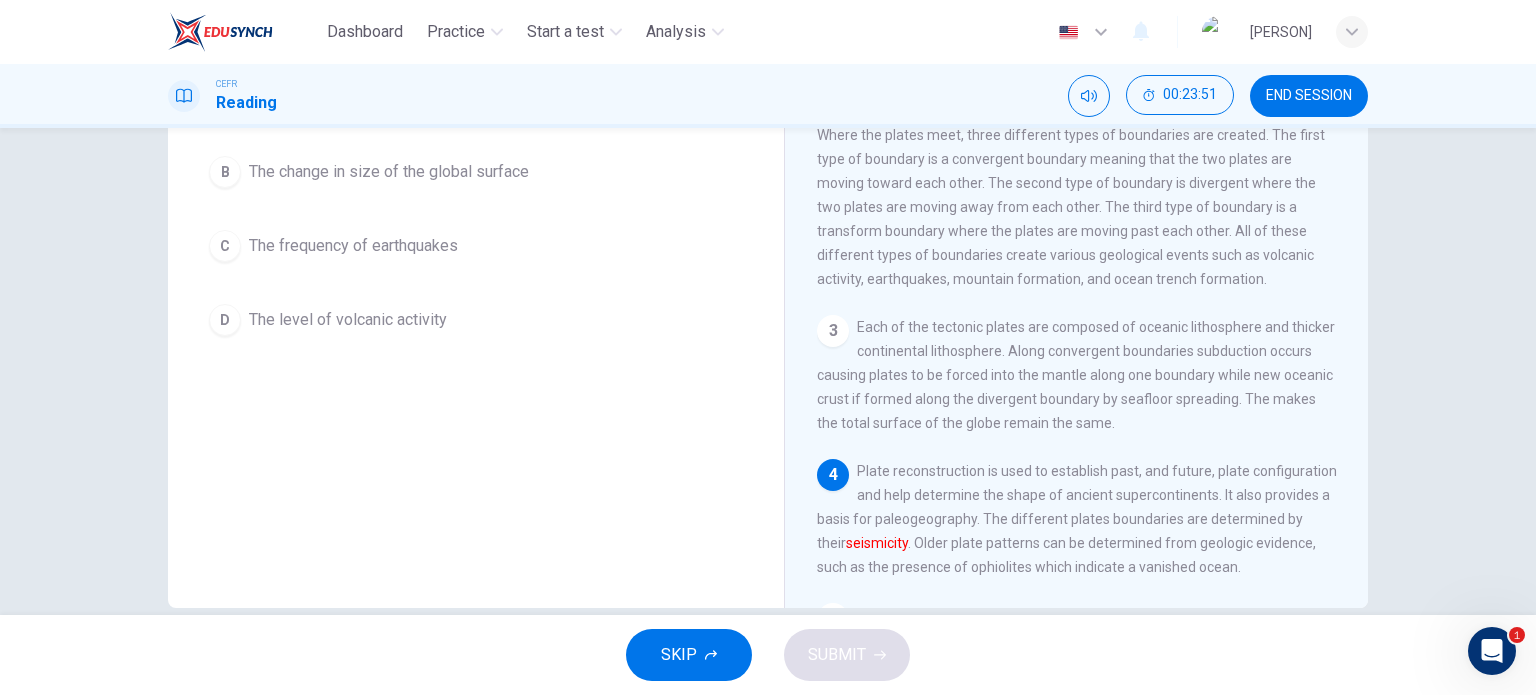 scroll, scrollTop: 288, scrollLeft: 0, axis: vertical 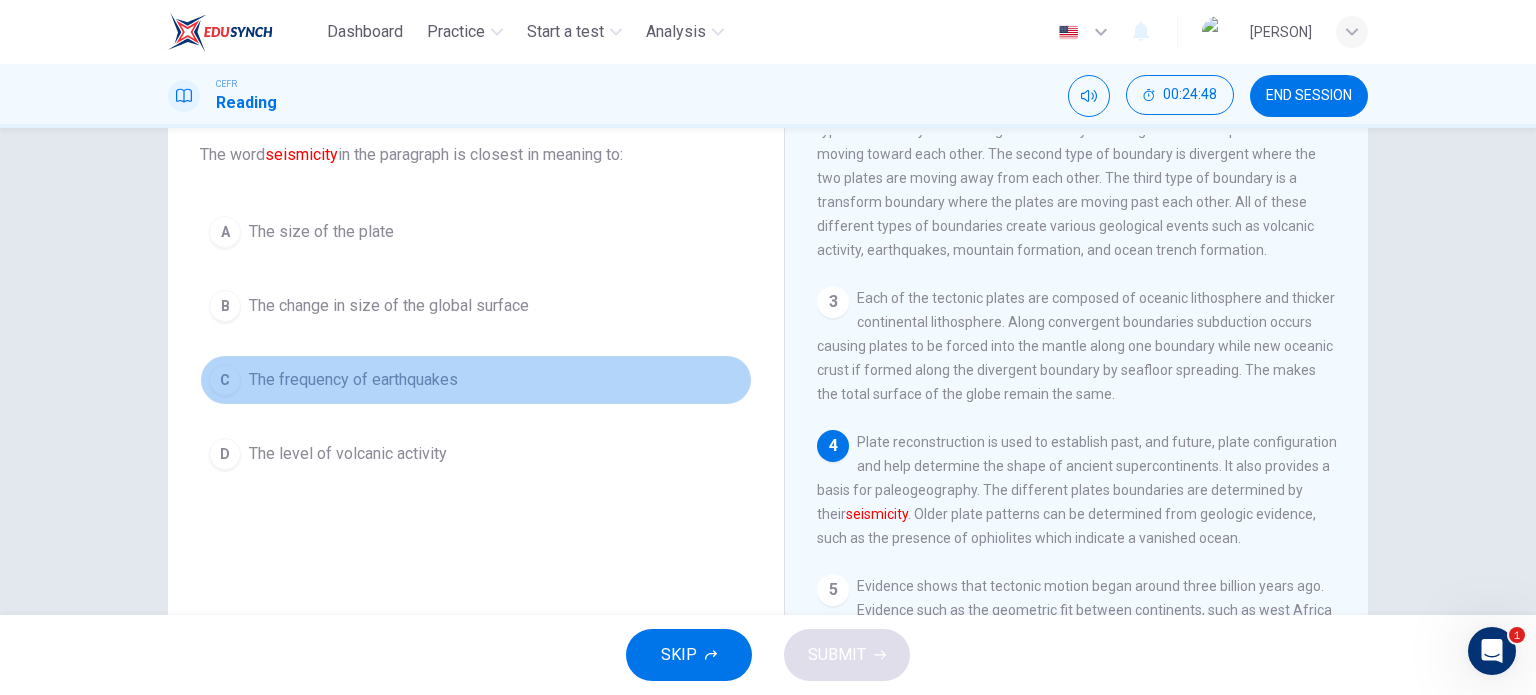 click on "C The frequency of earthquakes" at bounding box center (476, 380) 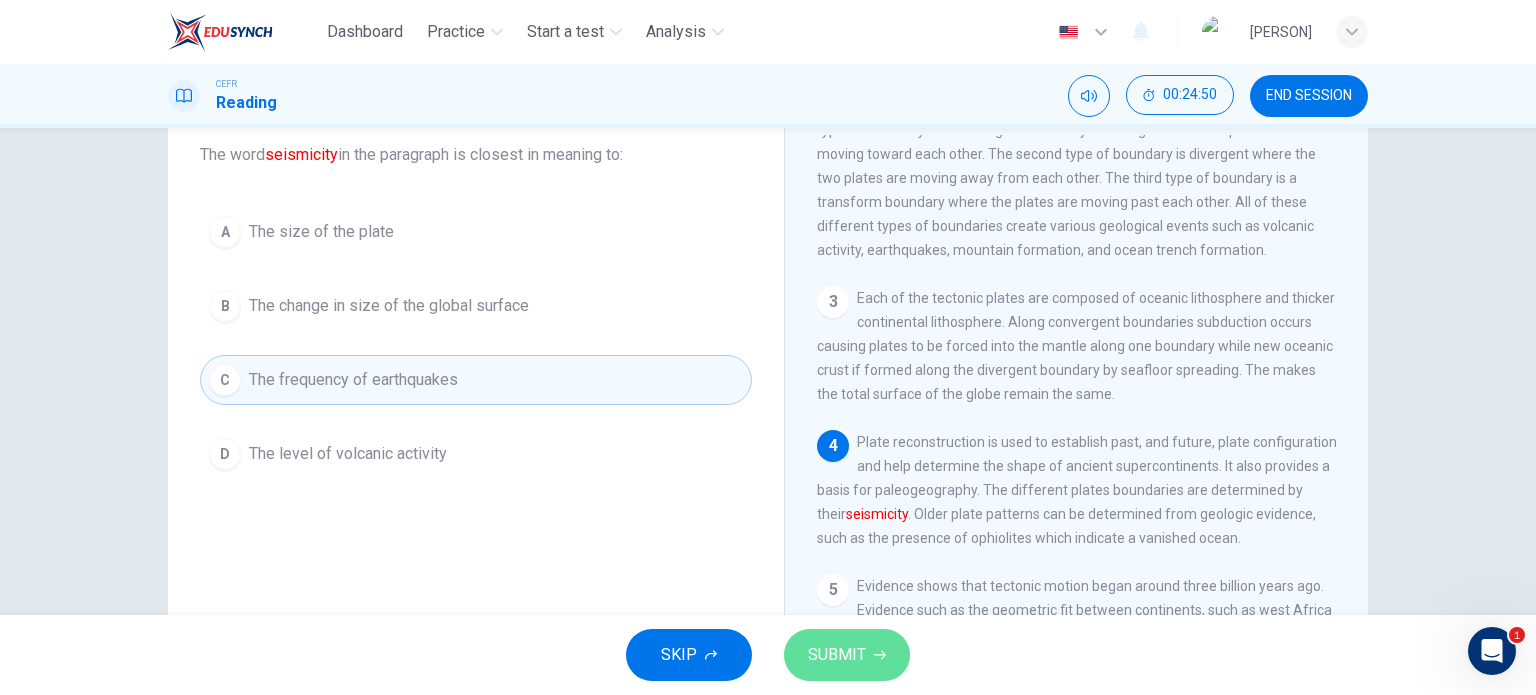 click on "SUBMIT" at bounding box center (847, 655) 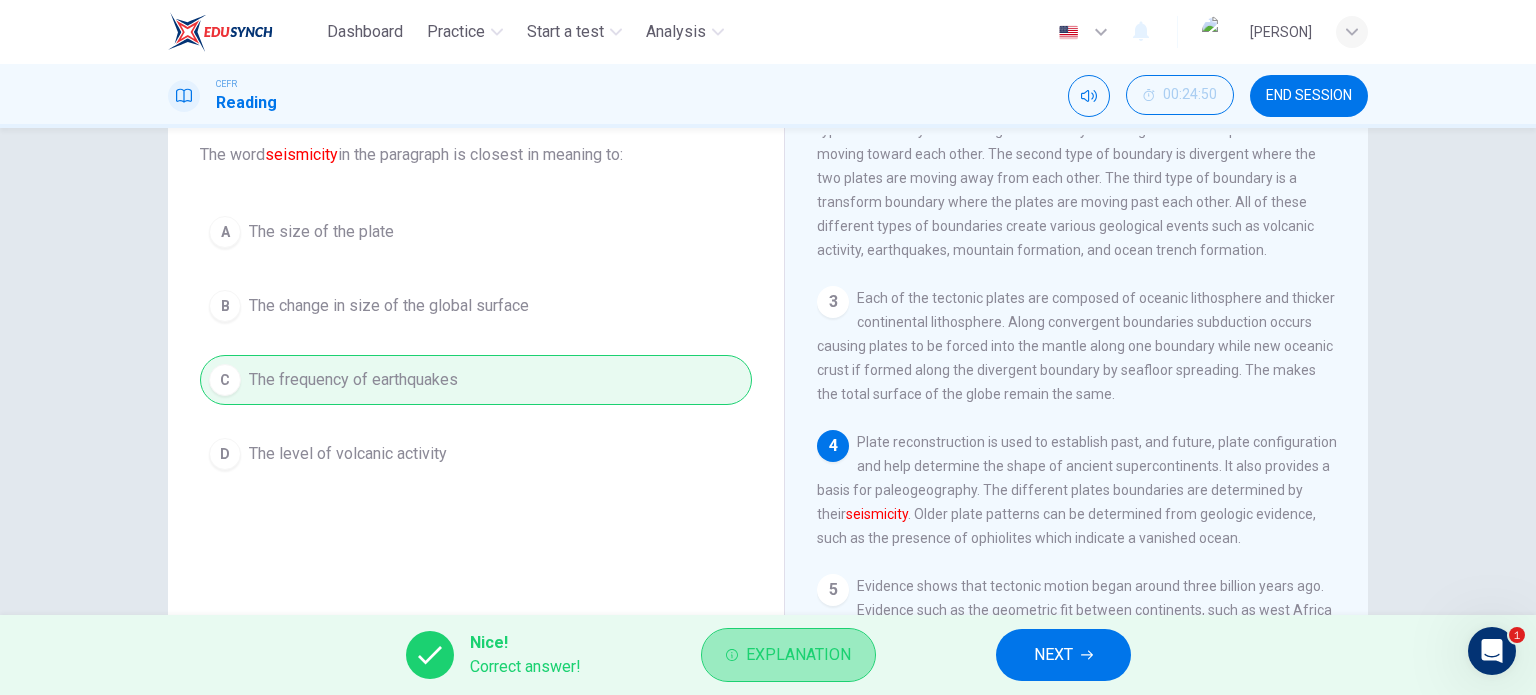 click on "Explanation" at bounding box center [788, 655] 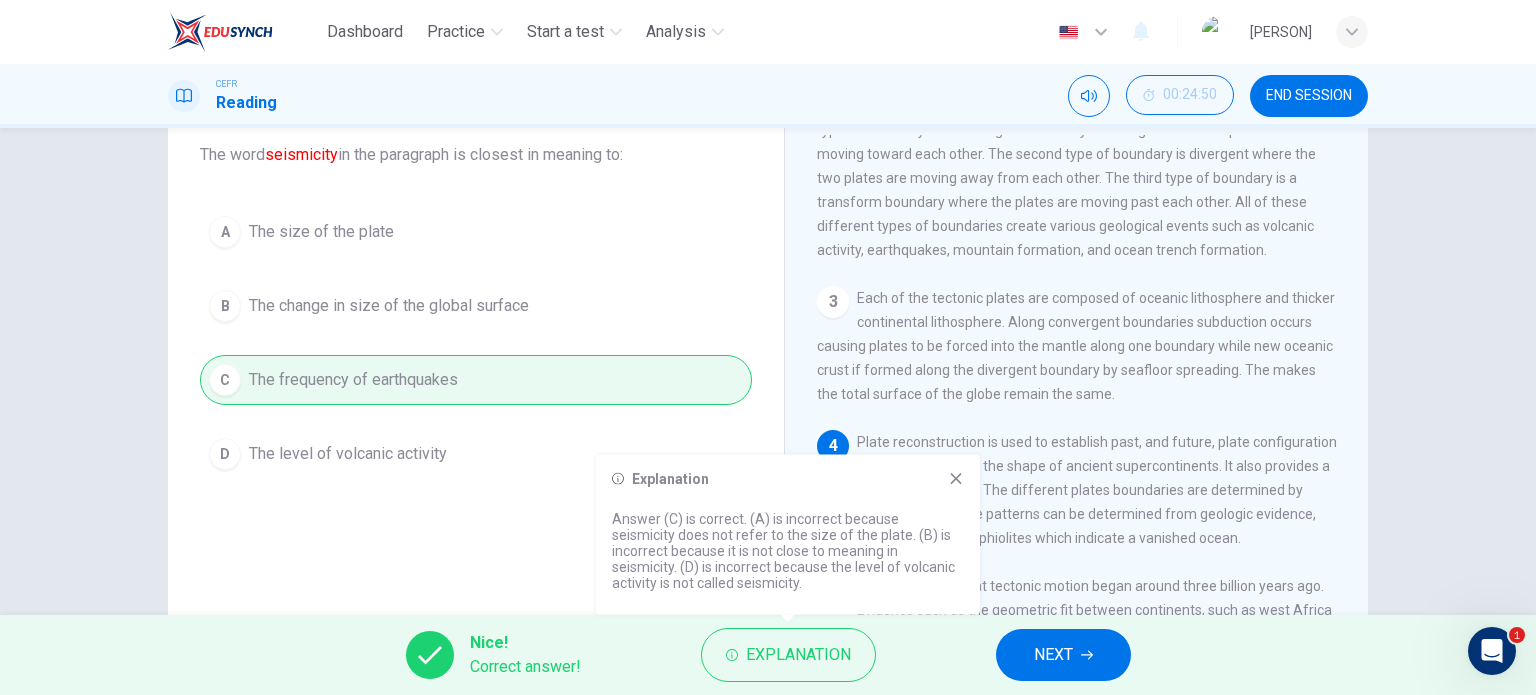 click on "NEXT" at bounding box center (1063, 655) 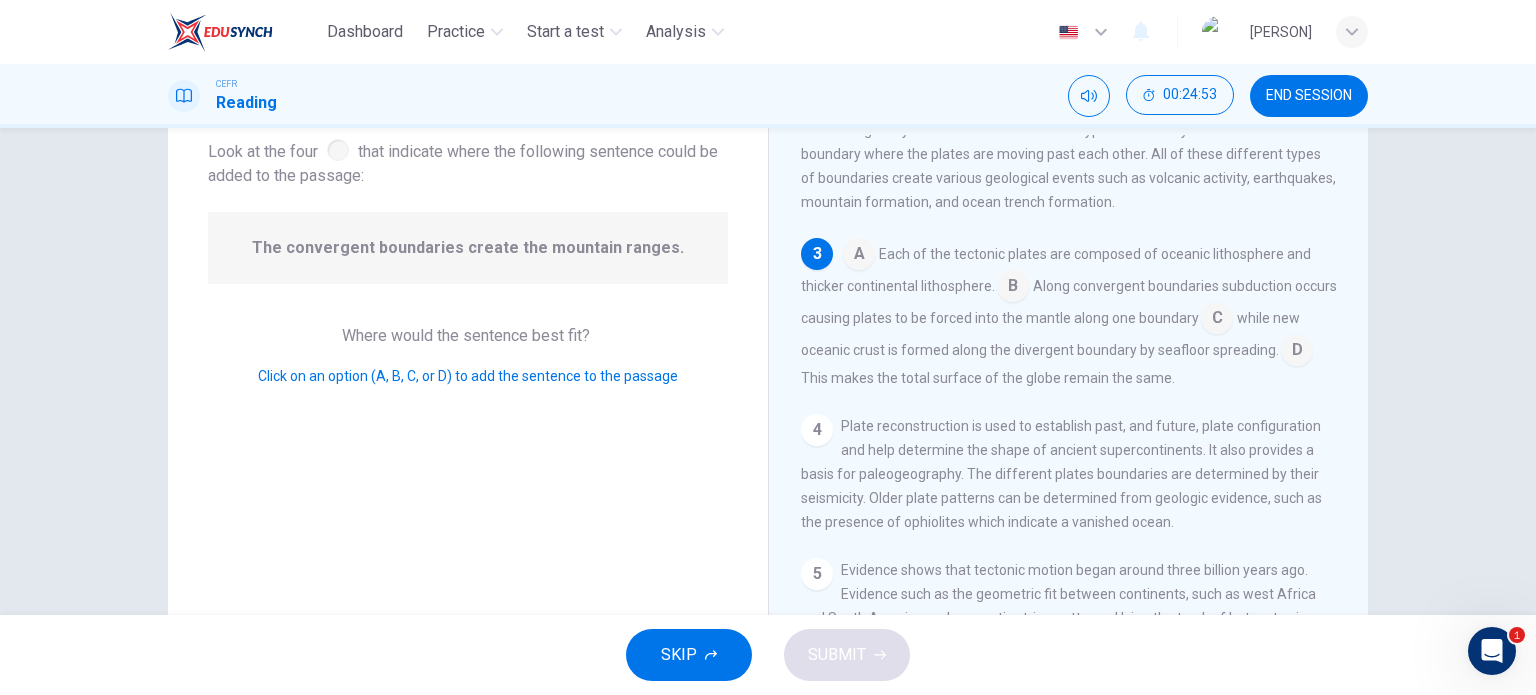 scroll, scrollTop: 416, scrollLeft: 0, axis: vertical 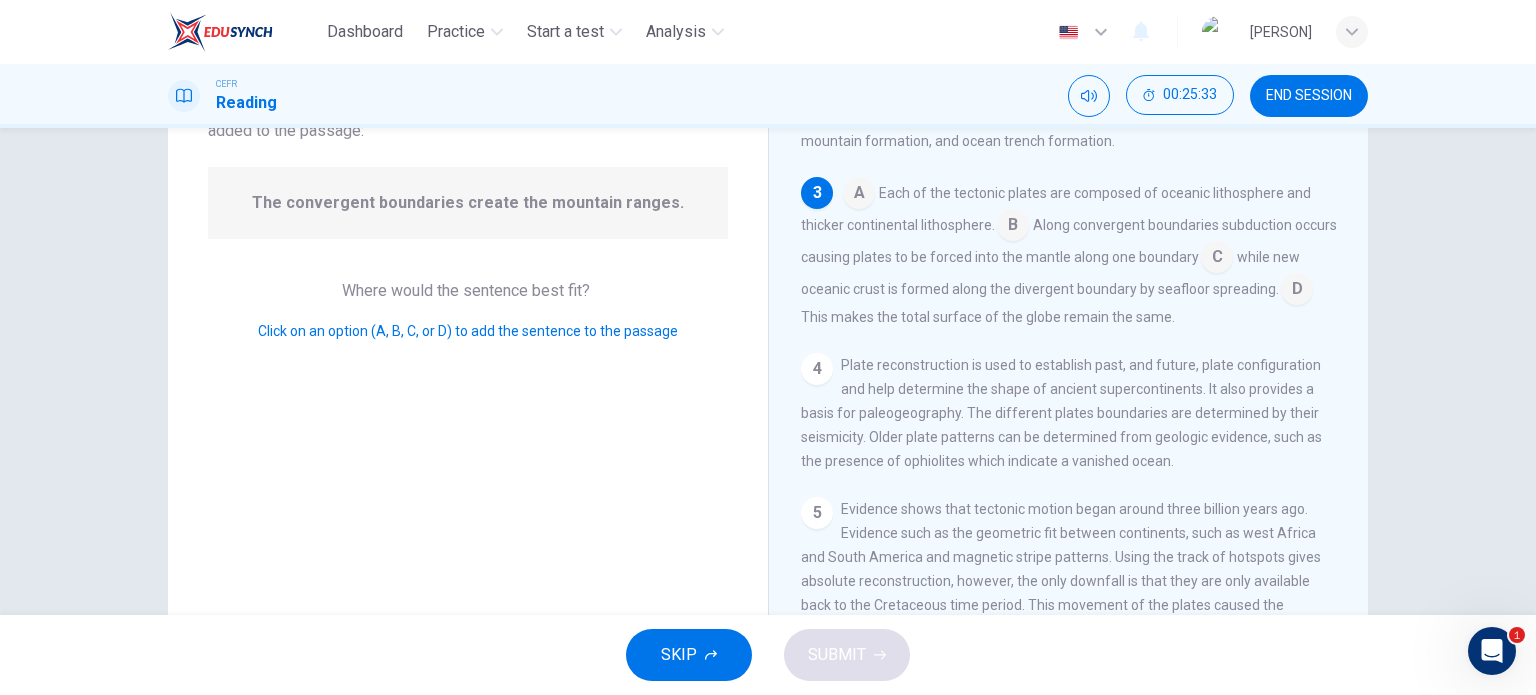 click on "A  Each of the tectonic plates are composed of oceanic lithosphere and thicker continental lithosphere.  B  Along convergent boundaries subduction occurs causing plates to be forced into the mantle along one boundary  C  while new oceanic crust is formed along the divergent boundary by seafloor spreading.  D  This makes the total surface of the globe remain the same." at bounding box center [1069, 253] 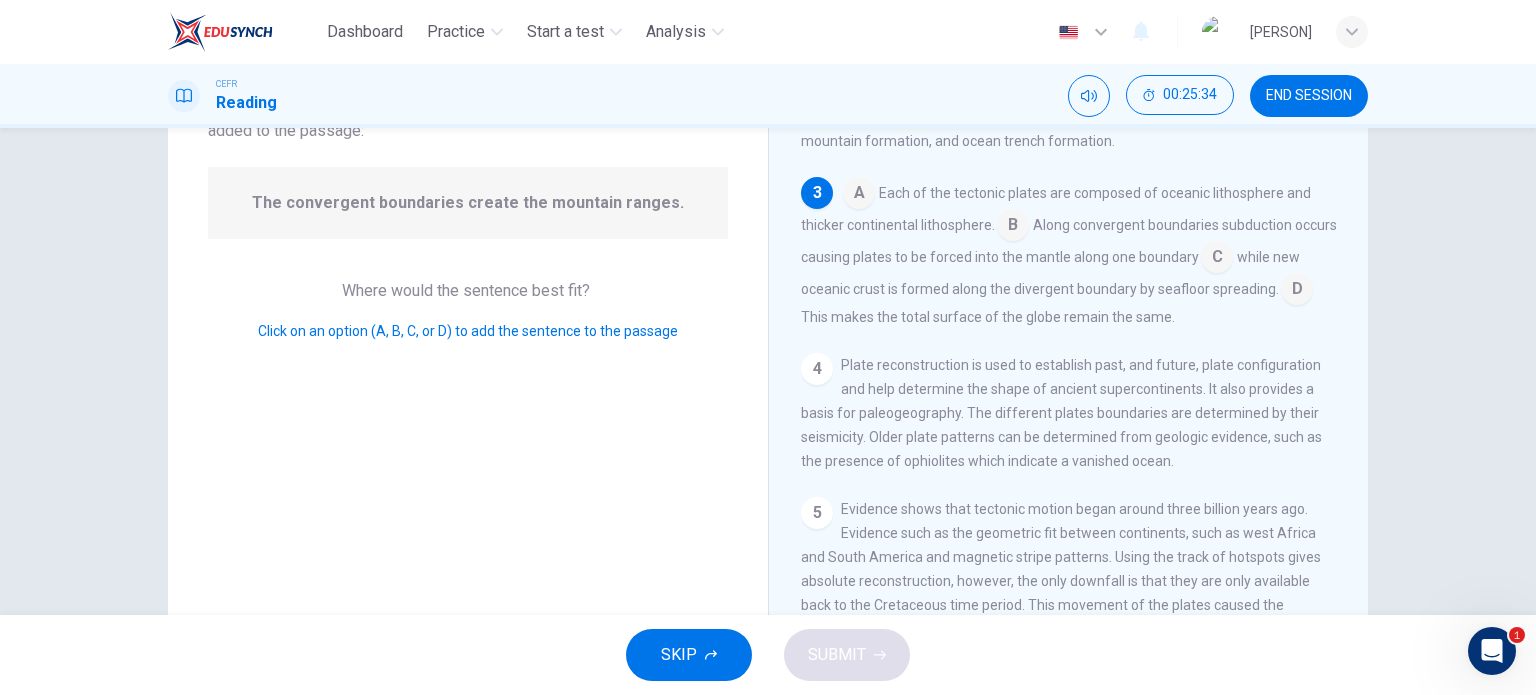 click at bounding box center [859, 195] 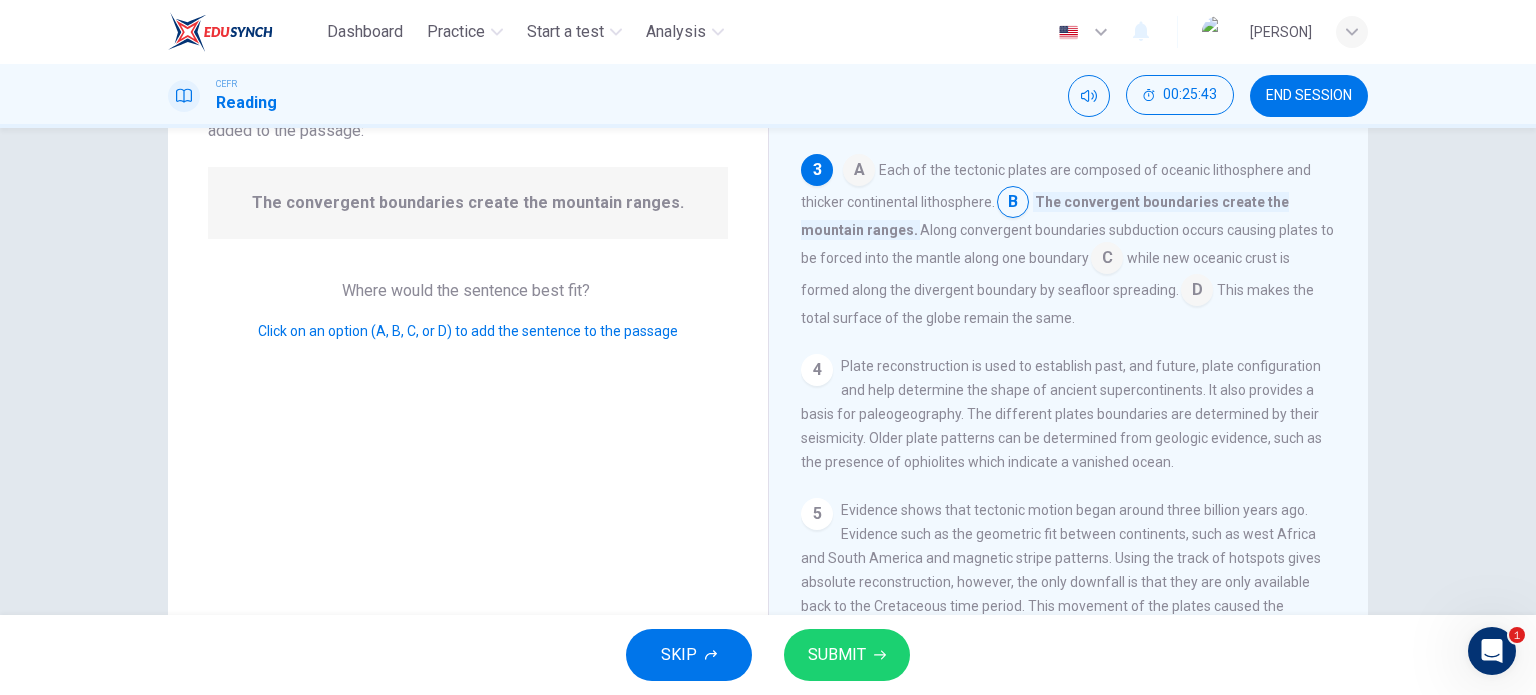 click at bounding box center [859, 172] 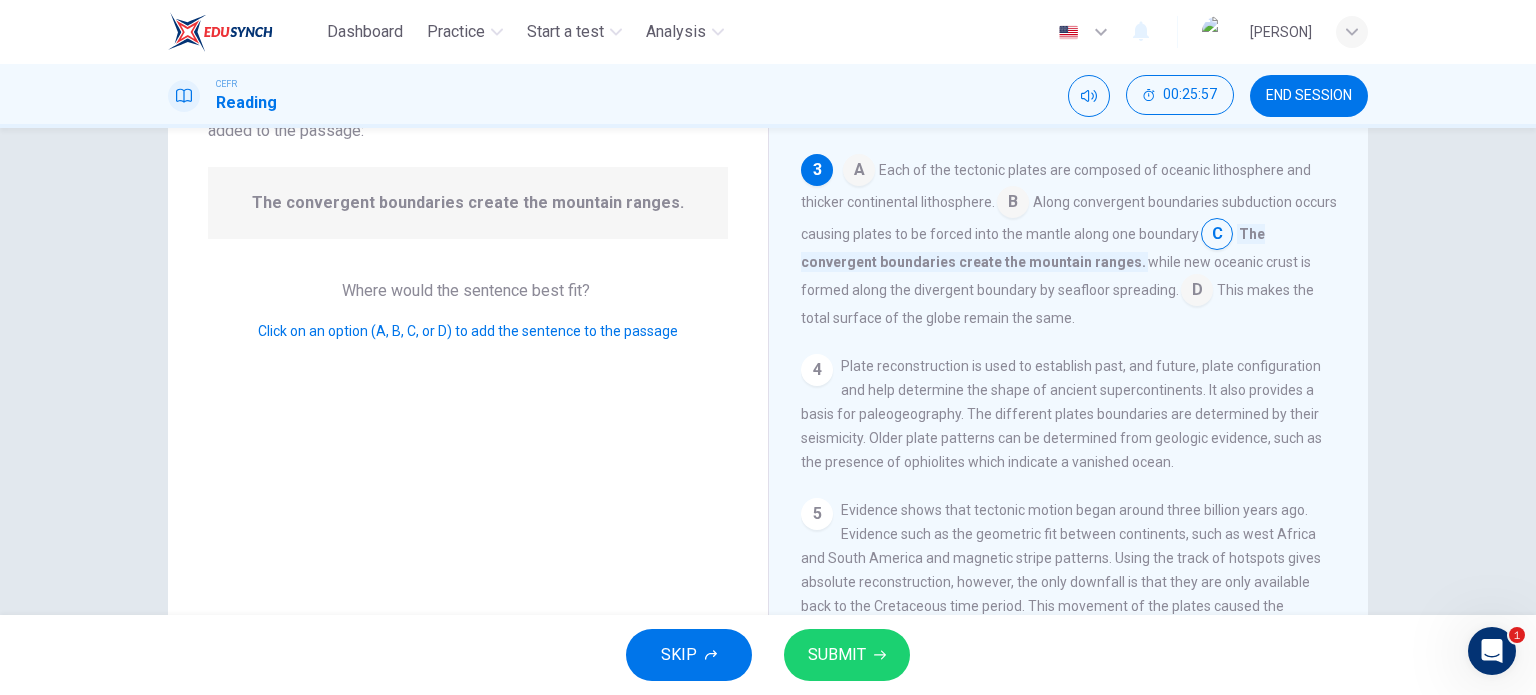 click on "SUBMIT" at bounding box center [847, 655] 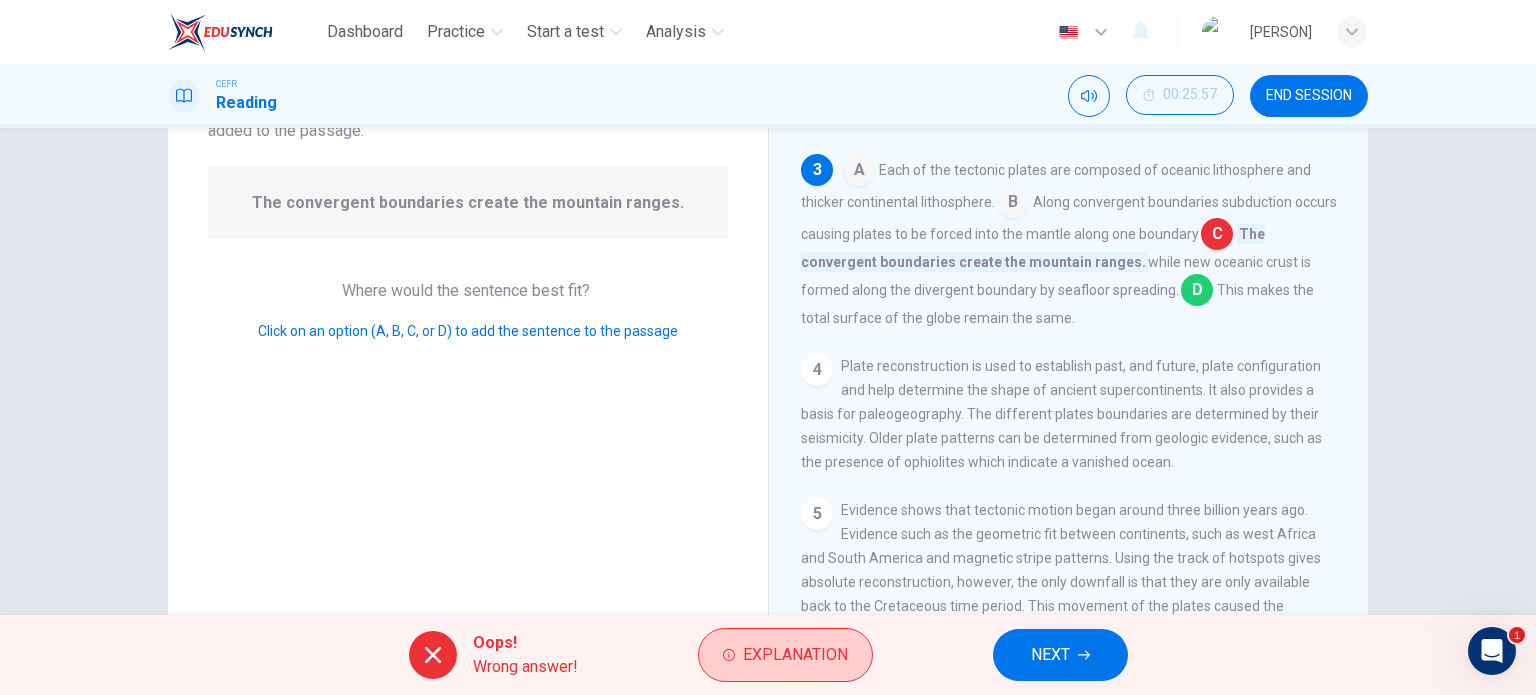 click on "Explanation" at bounding box center (795, 655) 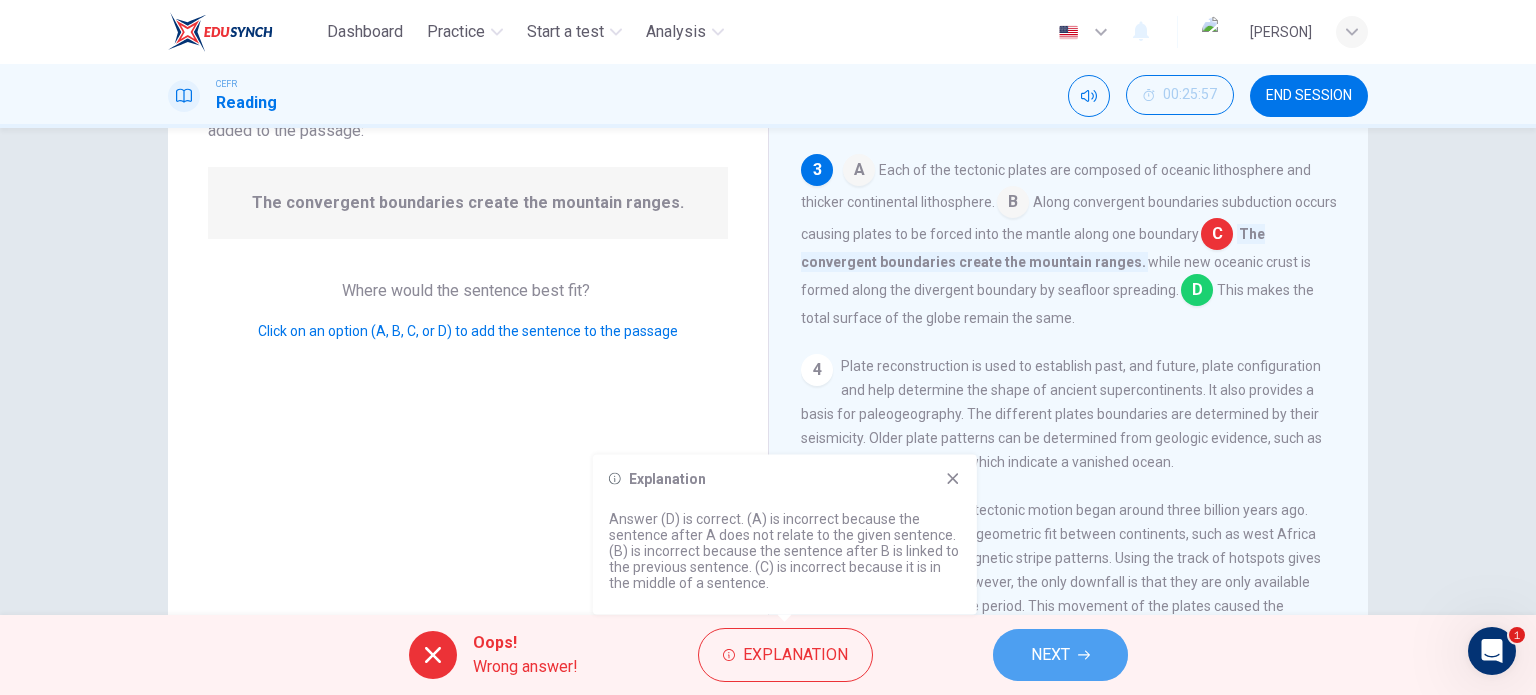 click on "NEXT" at bounding box center [1050, 655] 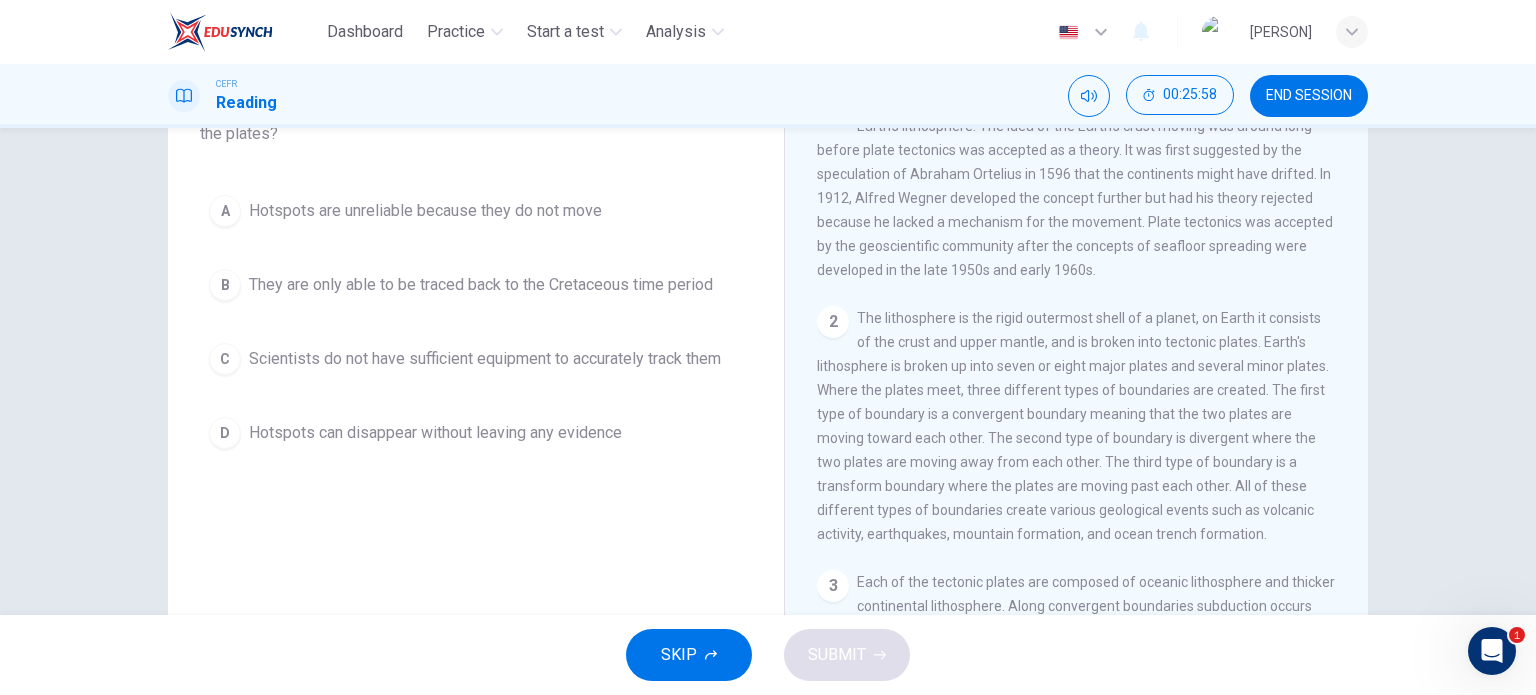 scroll, scrollTop: 0, scrollLeft: 0, axis: both 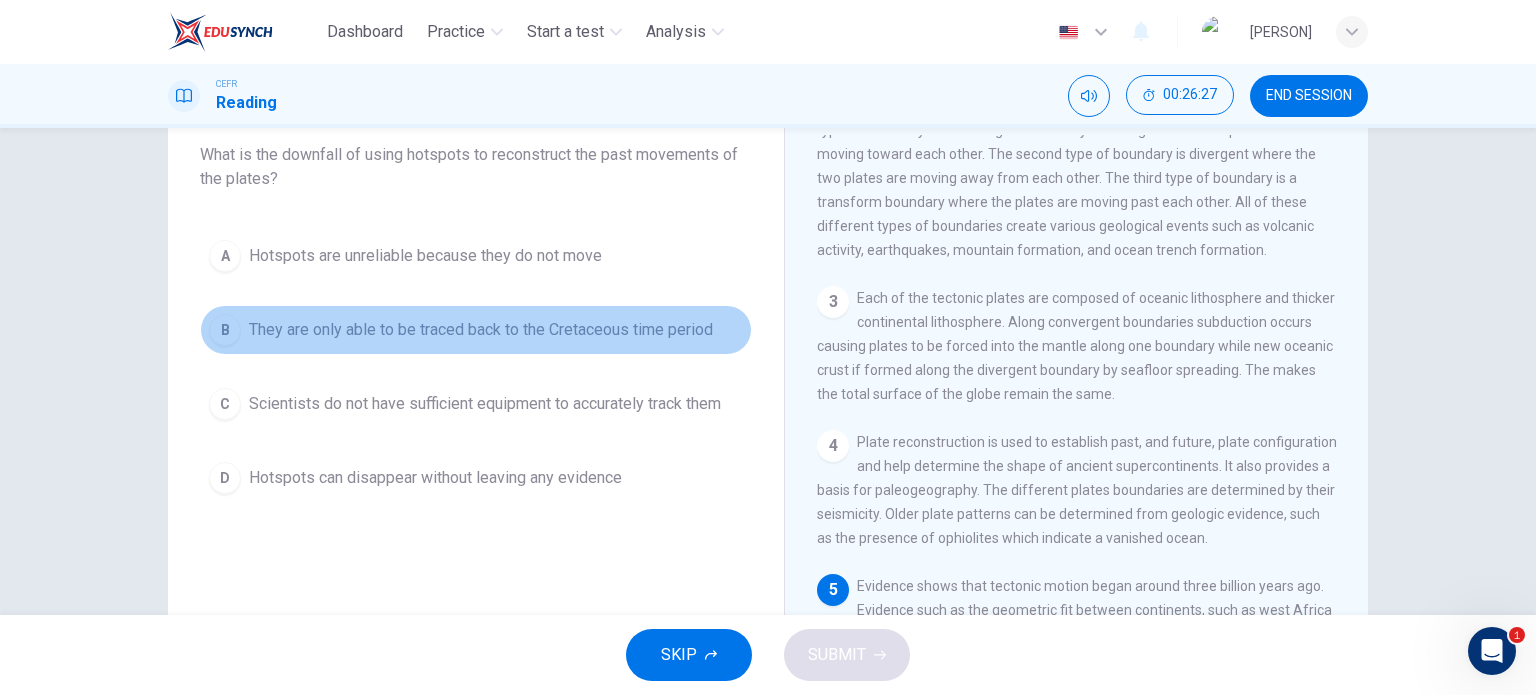 click on "They are only able to be traced back to the Cretaceous time period" at bounding box center (425, 256) 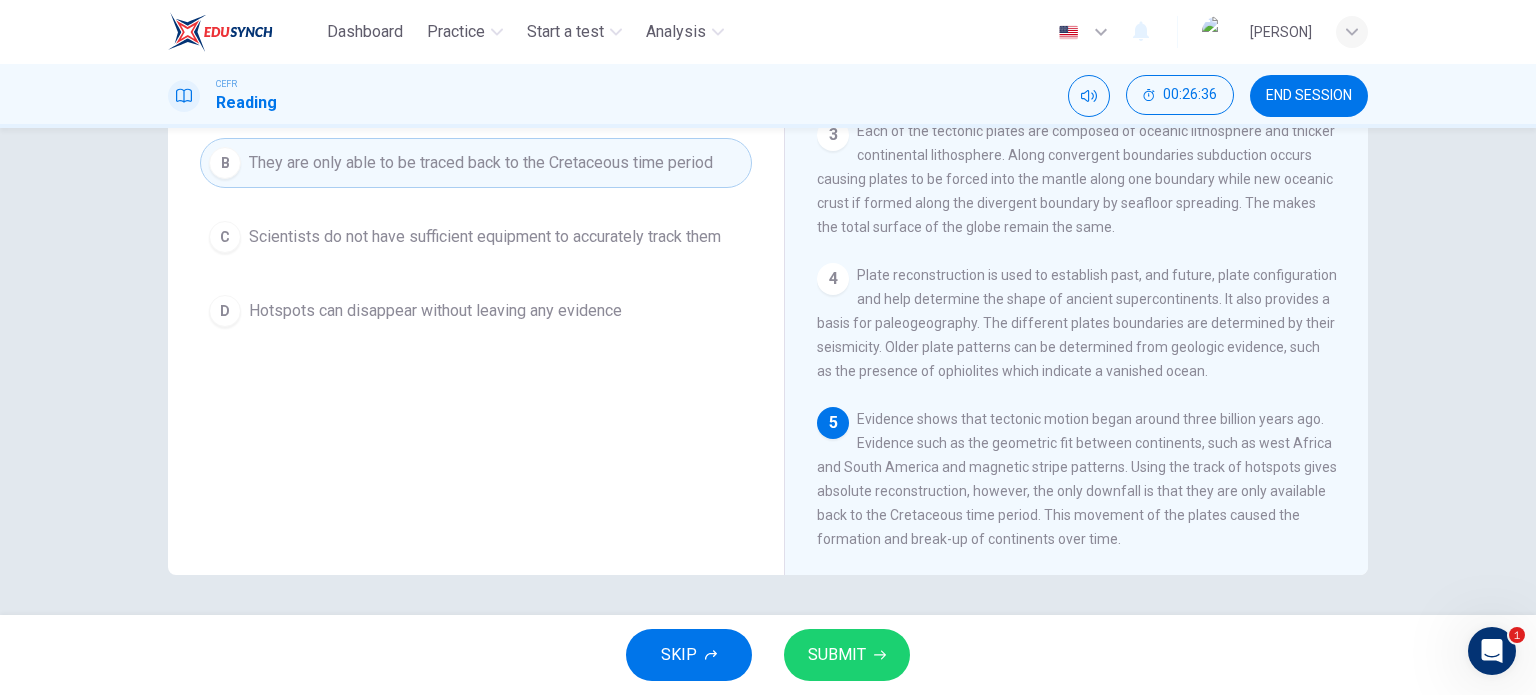 scroll, scrollTop: 121, scrollLeft: 0, axis: vertical 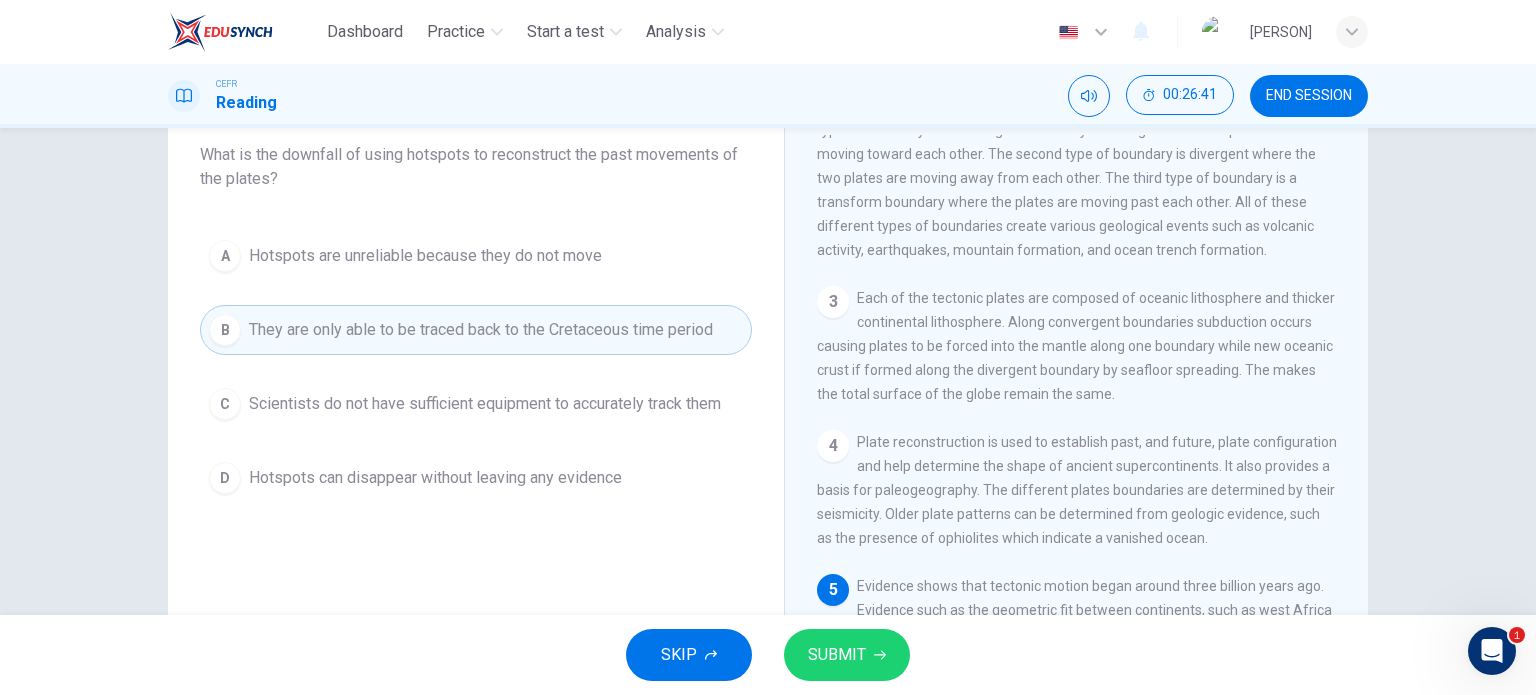 click on "SUBMIT" at bounding box center (847, 655) 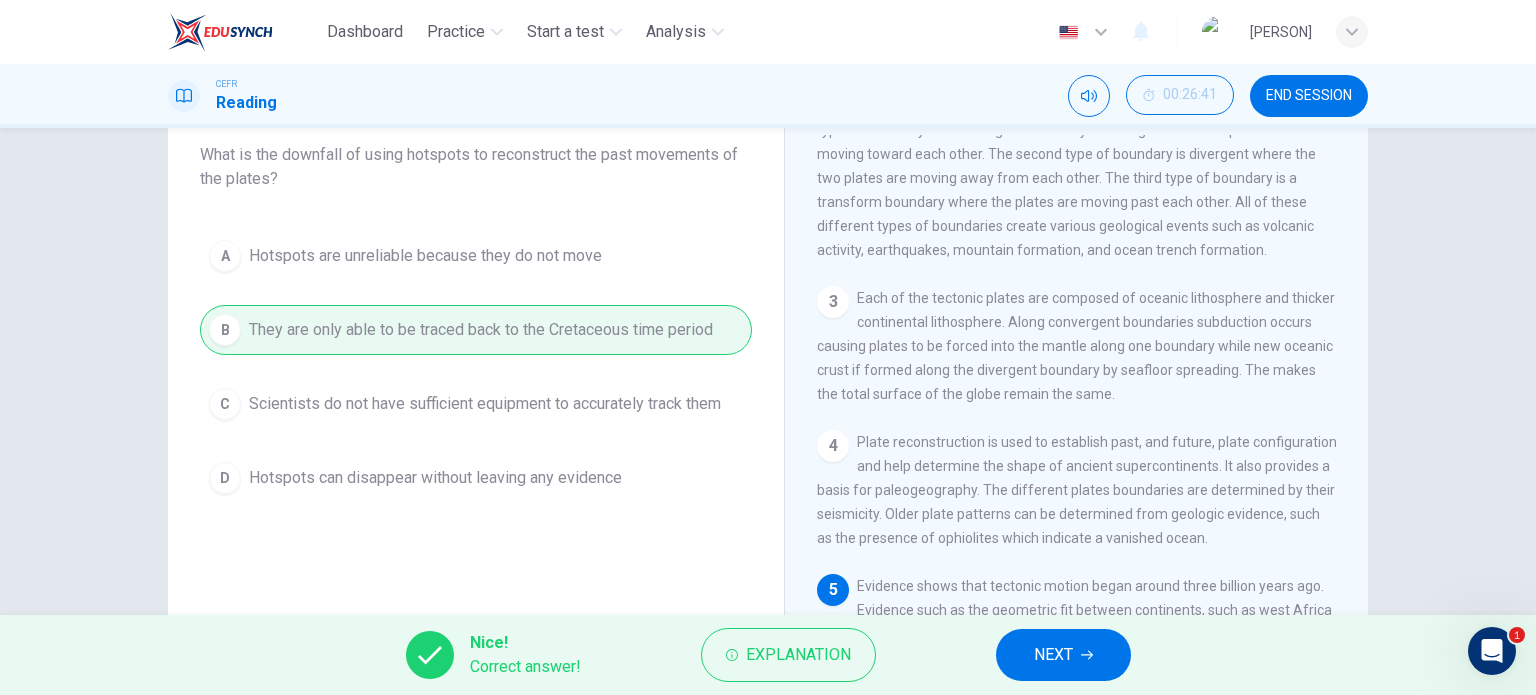 click on "NEXT" at bounding box center (1053, 655) 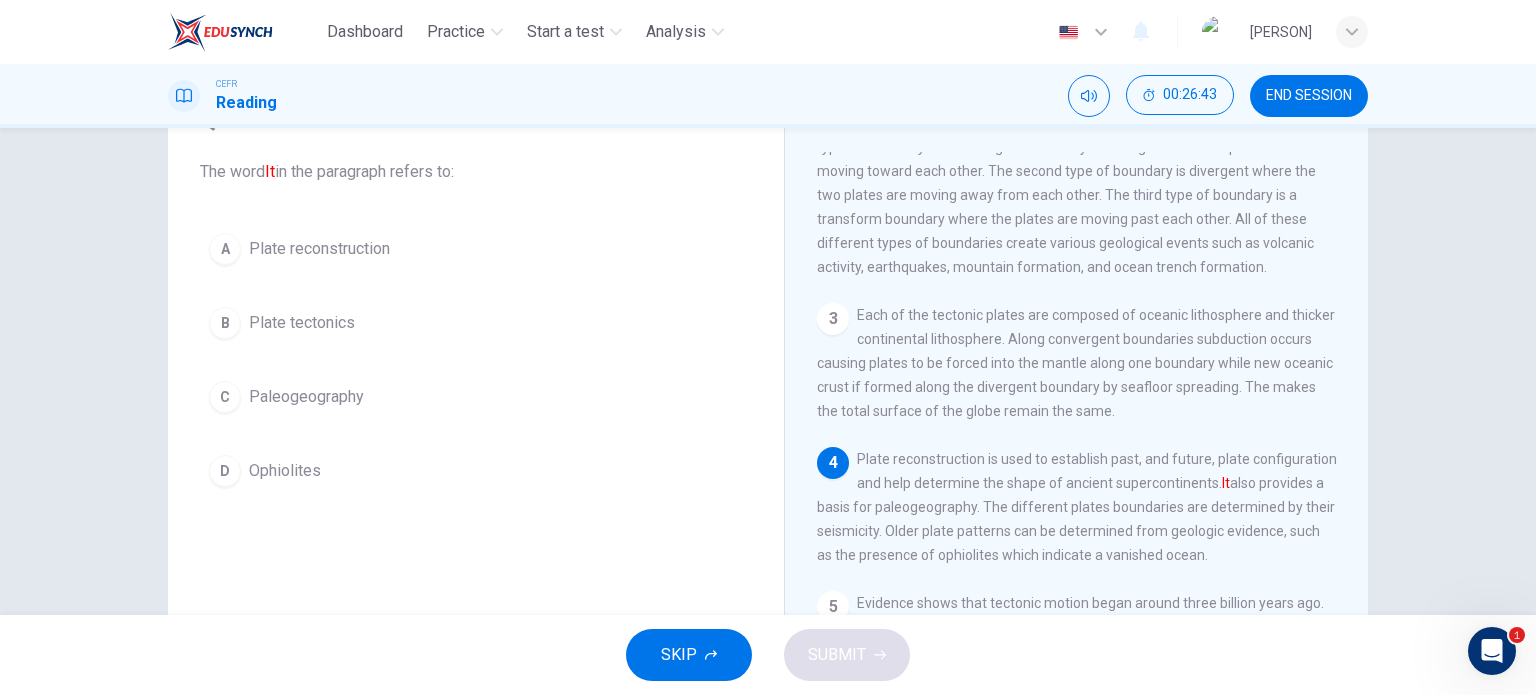 scroll, scrollTop: 166, scrollLeft: 0, axis: vertical 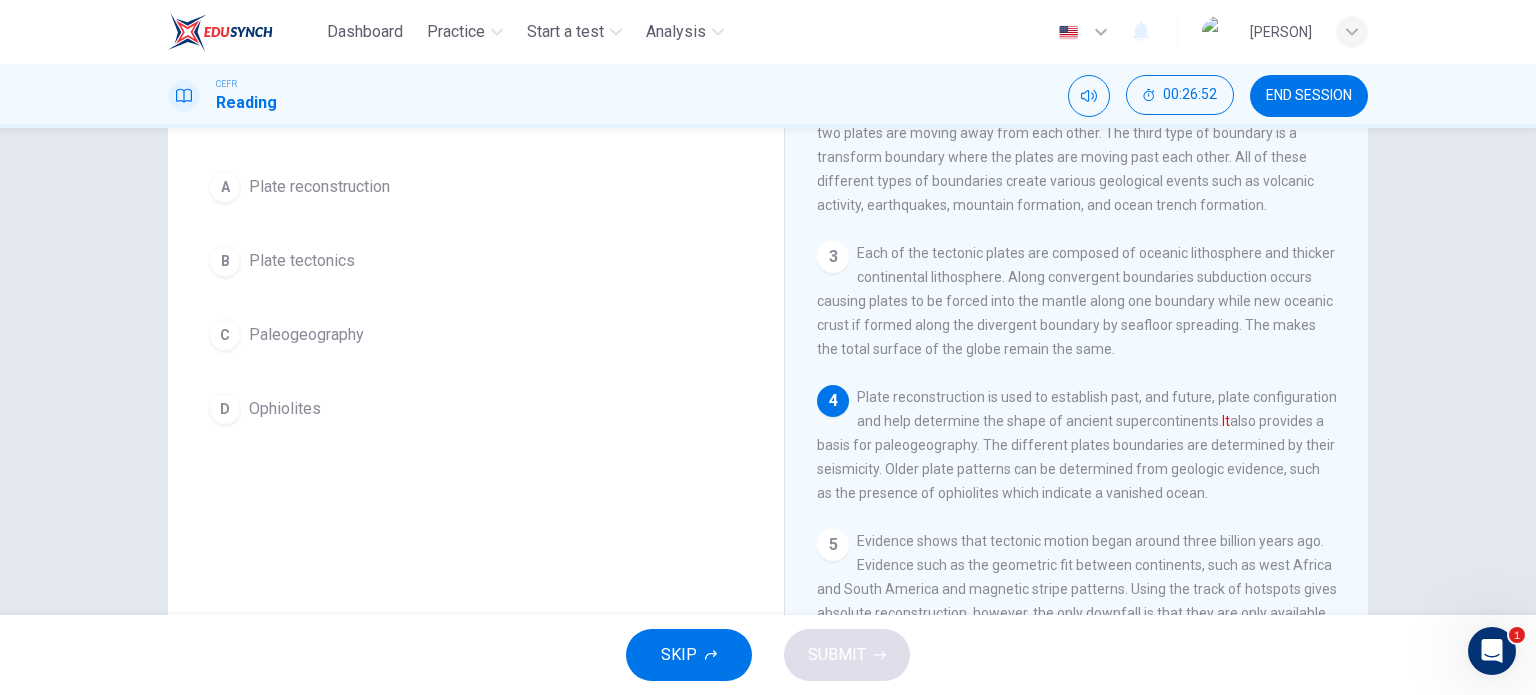 click on "A Plate reconstruction B Plate tectonics C Paleogeography D Ophiolites" at bounding box center (476, 298) 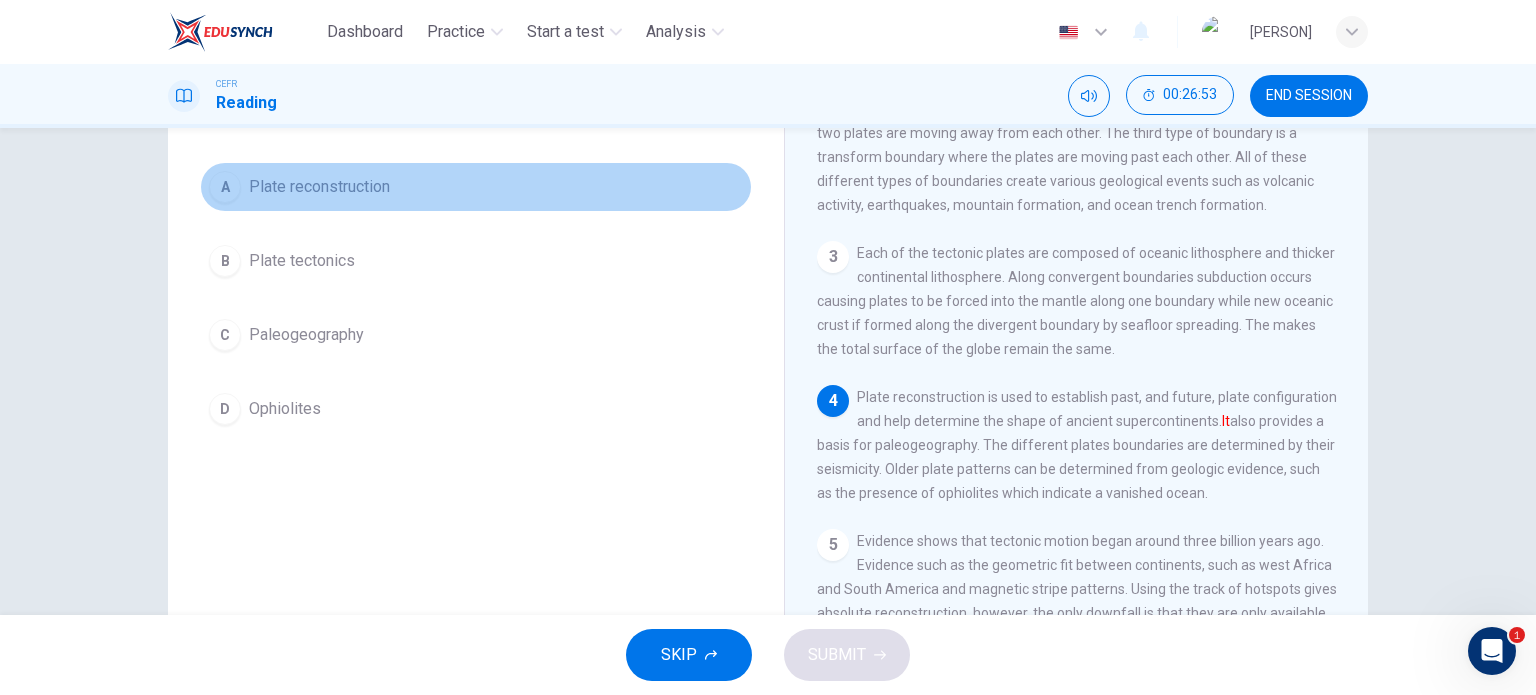 click on "A Plate reconstruction" at bounding box center (476, 187) 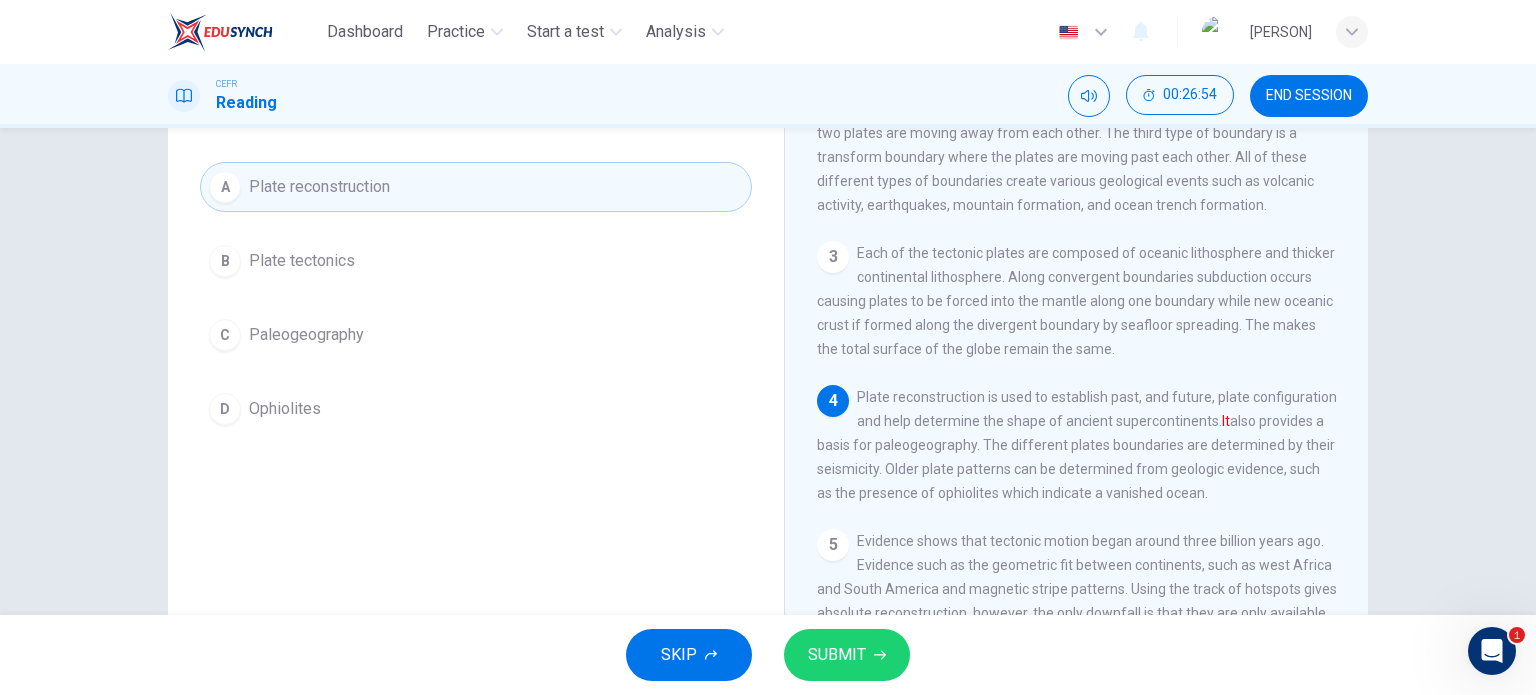 click on "SUBMIT" at bounding box center (847, 655) 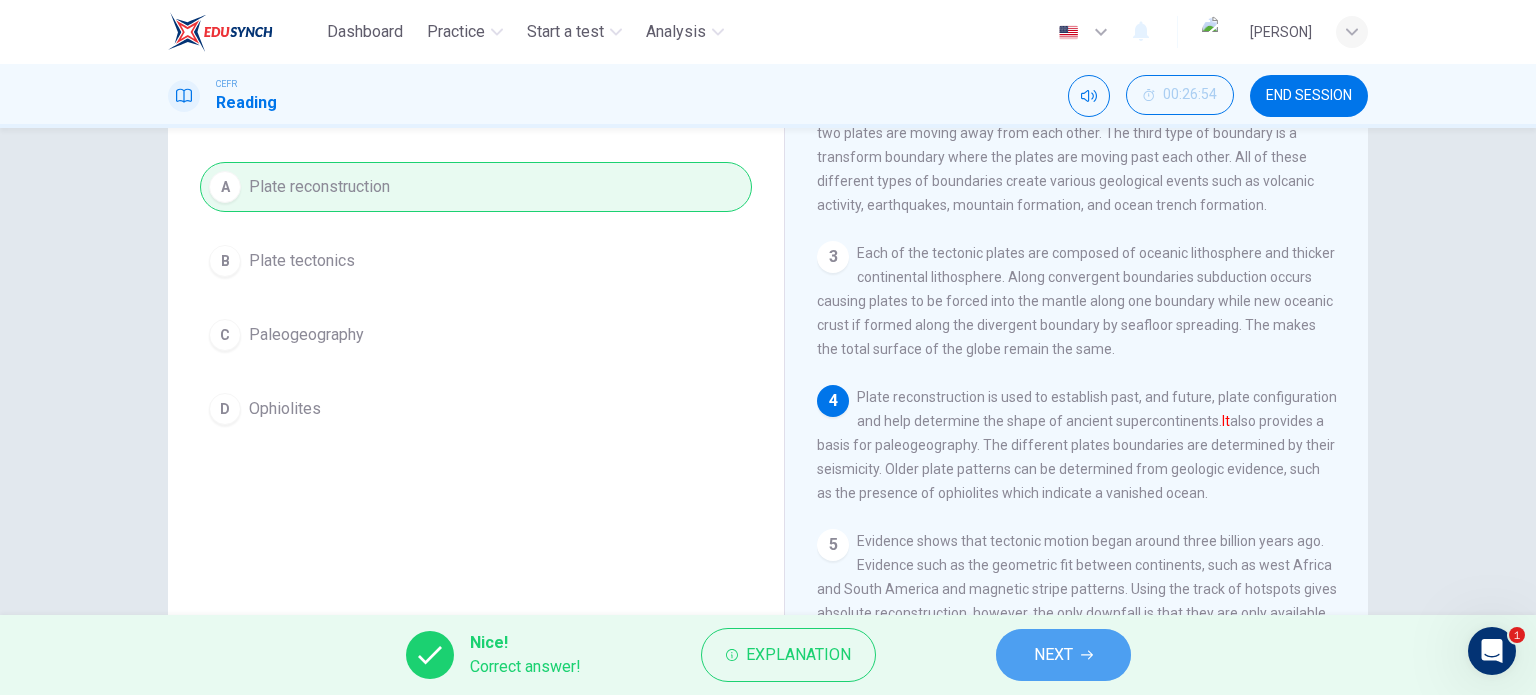 click on "NEXT" at bounding box center (1053, 655) 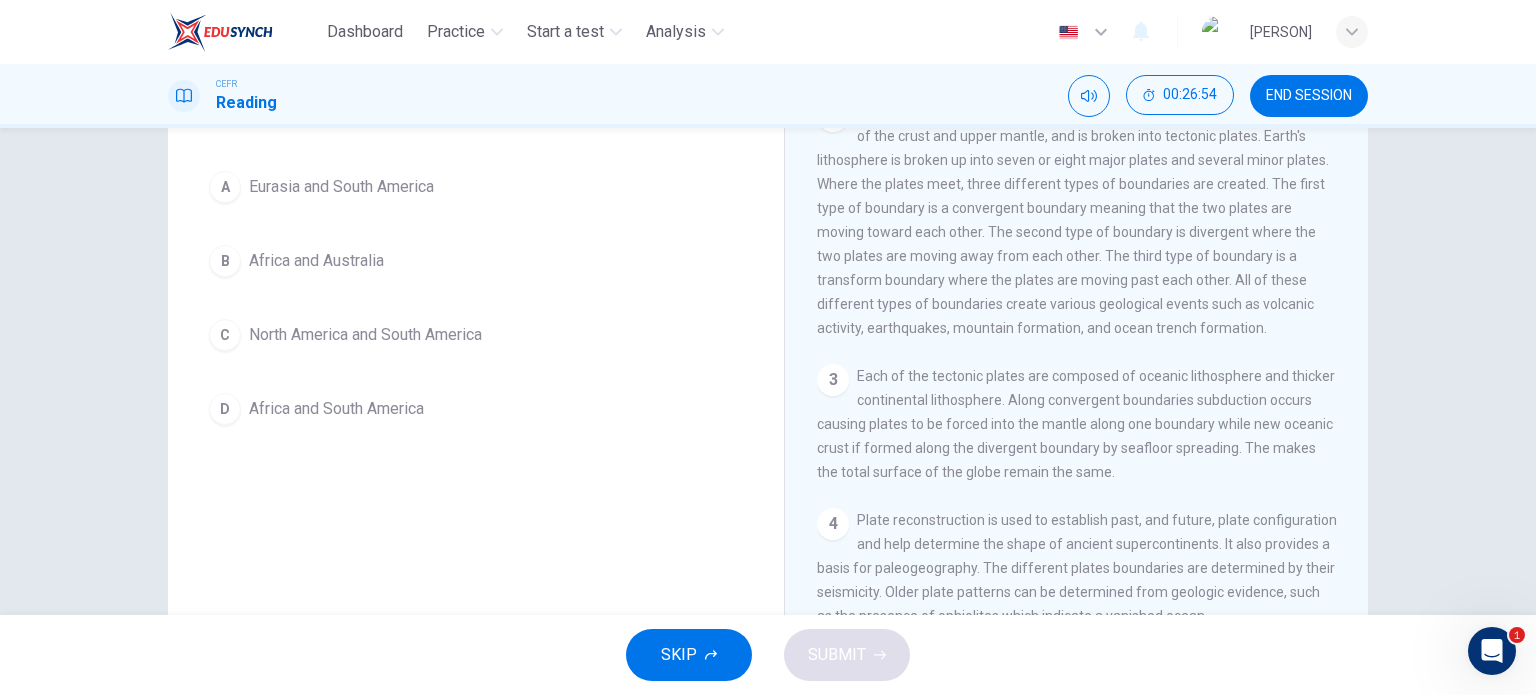 scroll, scrollTop: 47, scrollLeft: 0, axis: vertical 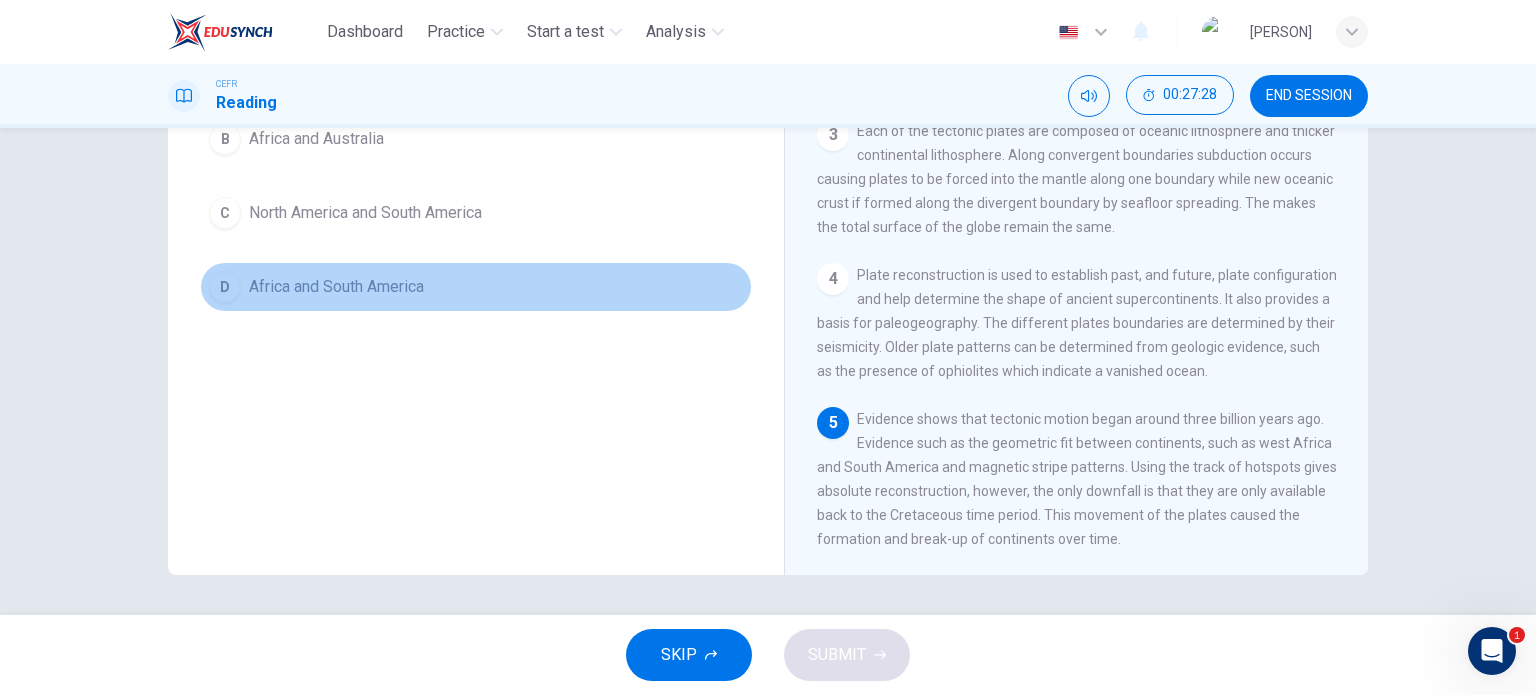 click on "D Africa and South America" at bounding box center [476, 287] 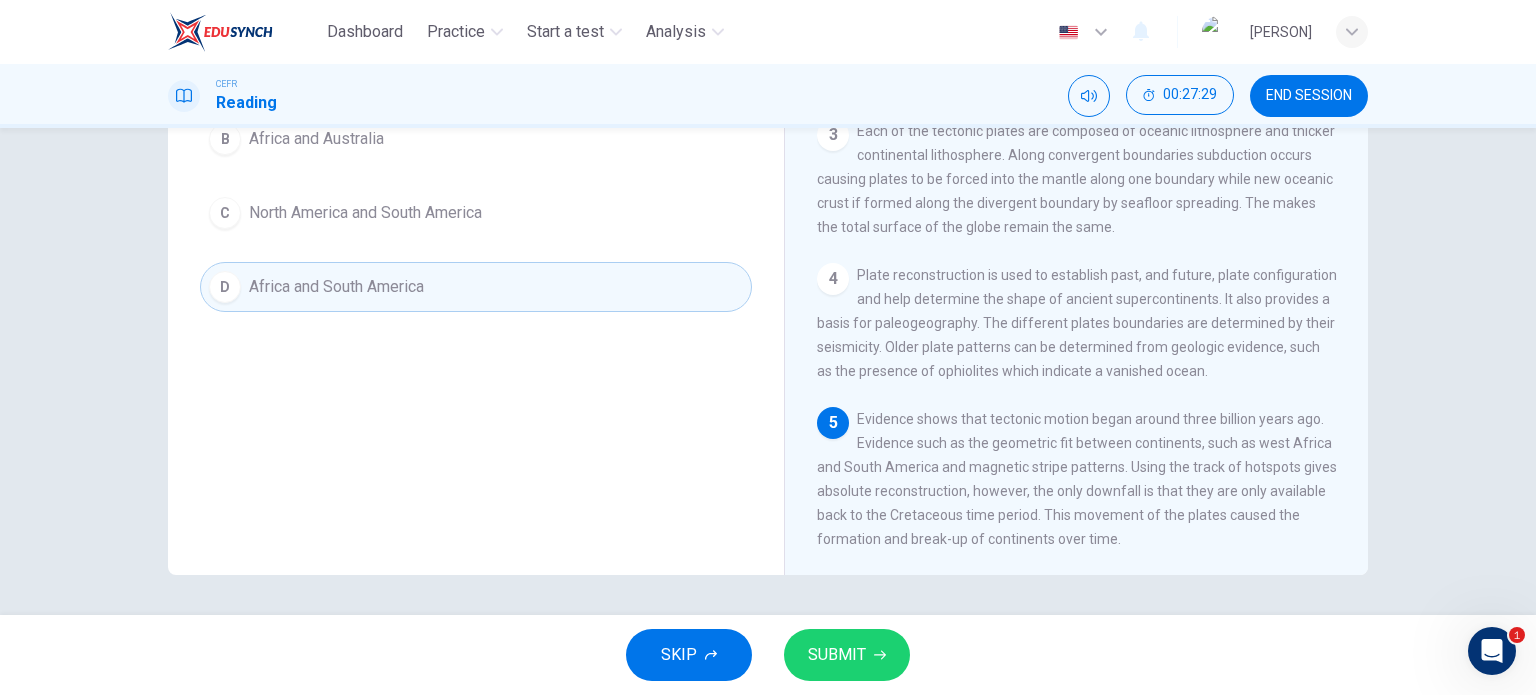 scroll, scrollTop: 121, scrollLeft: 0, axis: vertical 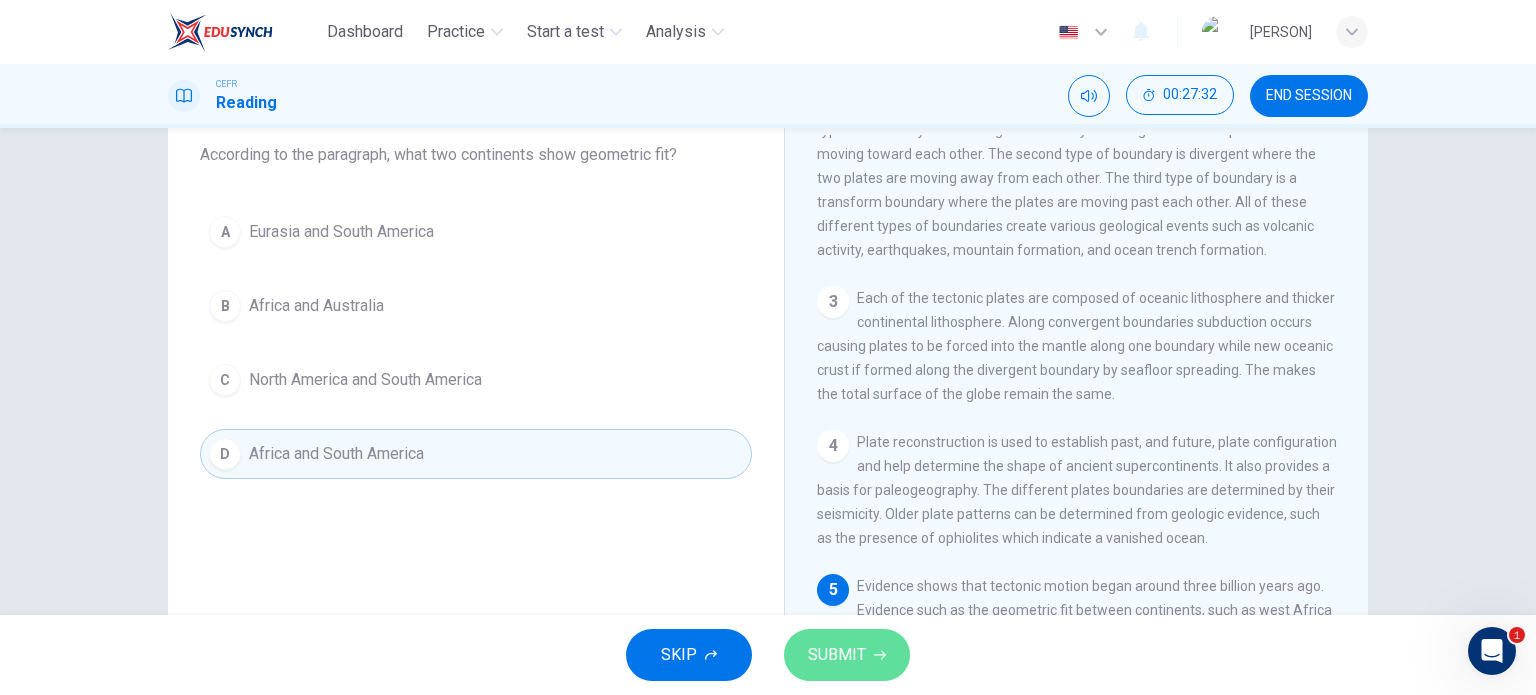 click on "SUBMIT" at bounding box center [847, 655] 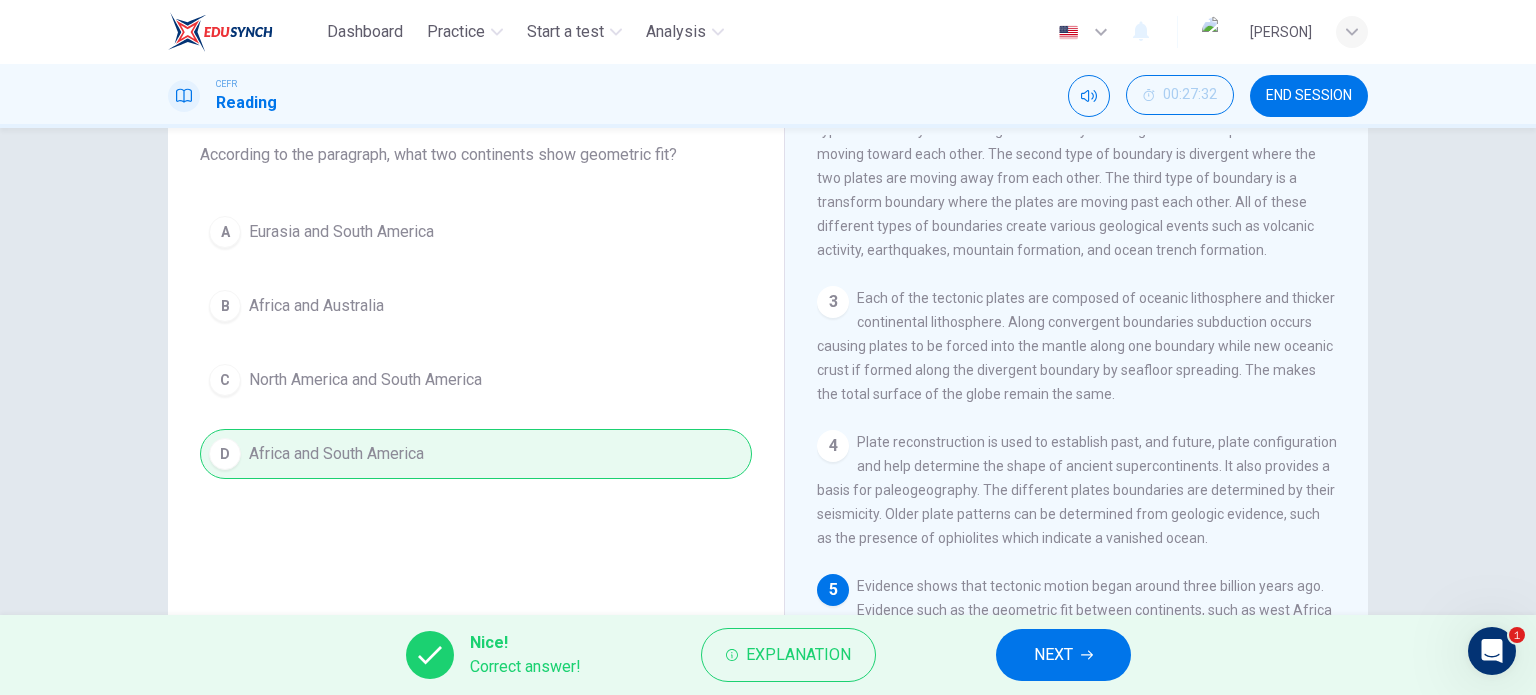 click on "NEXT" at bounding box center (1063, 655) 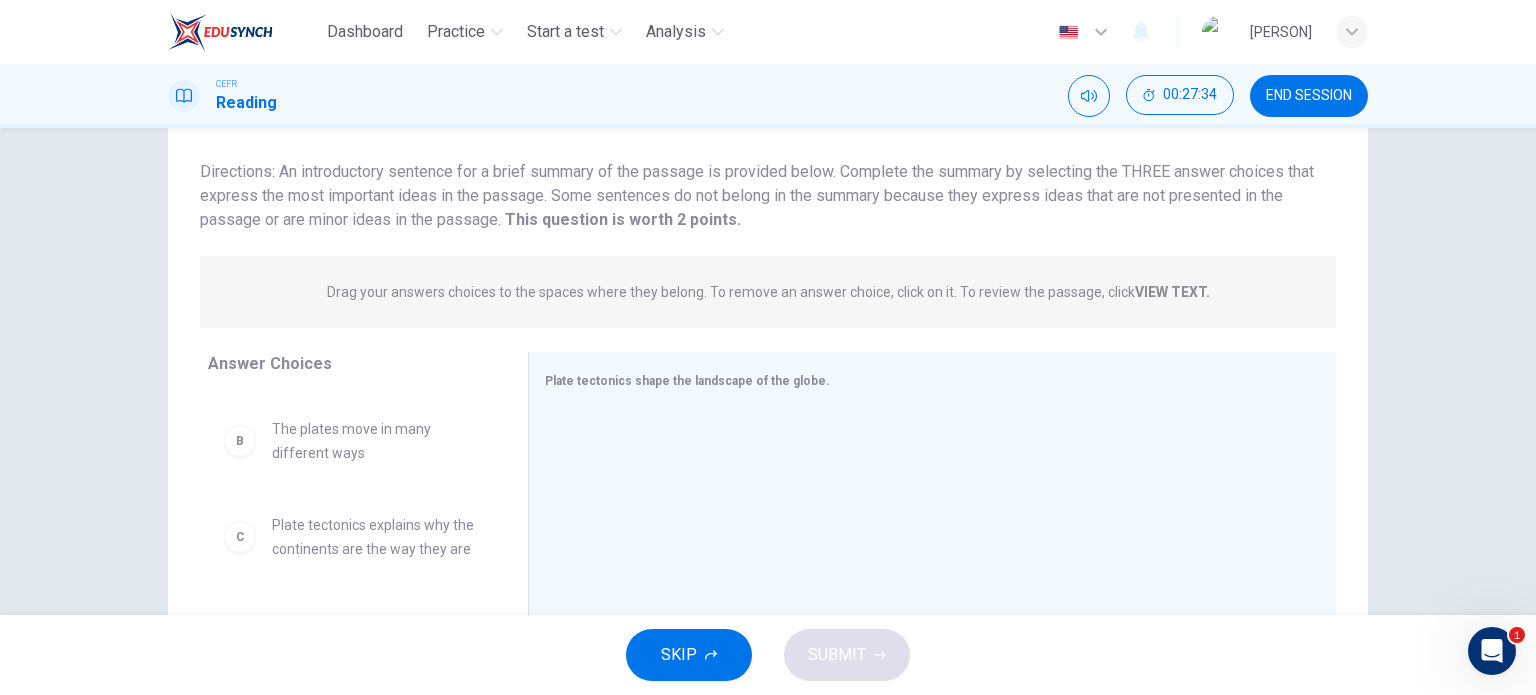scroll, scrollTop: 0, scrollLeft: 0, axis: both 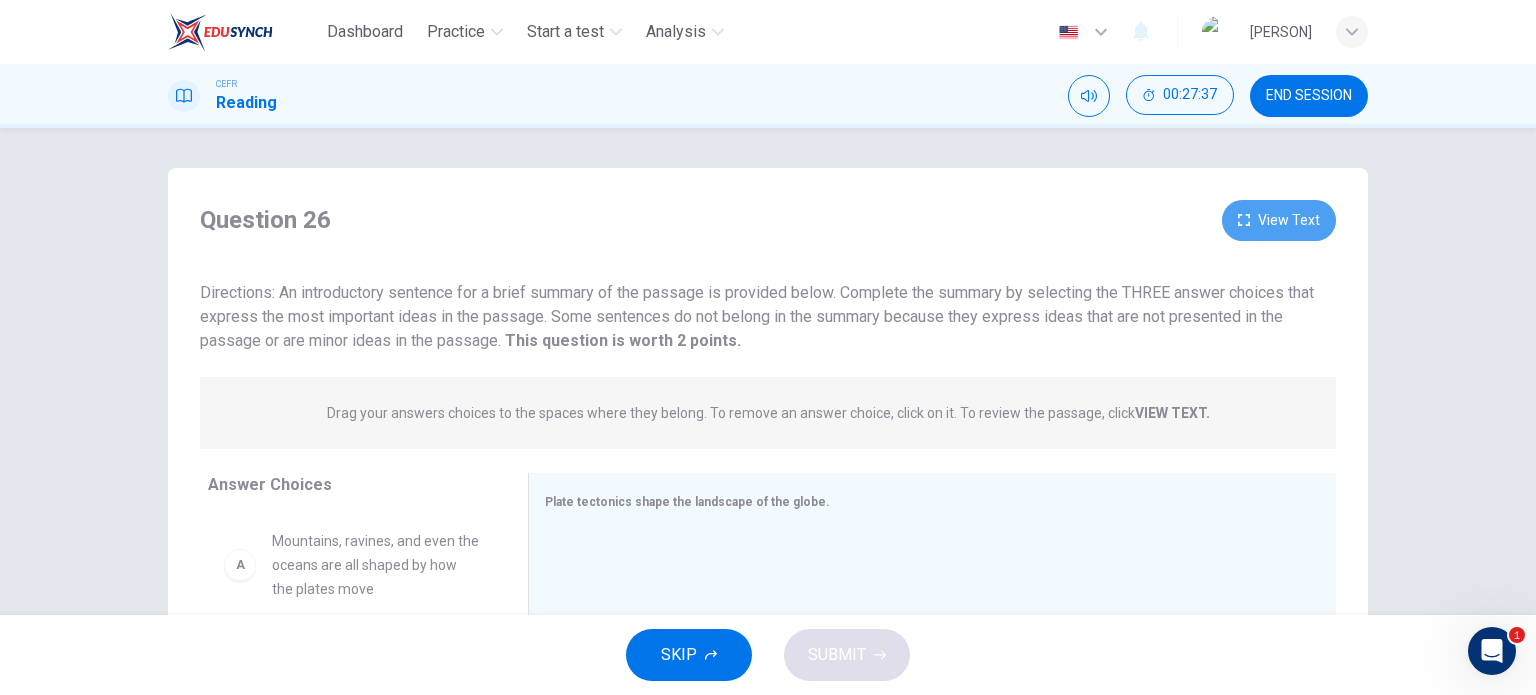 click on "View Text" at bounding box center [1279, 220] 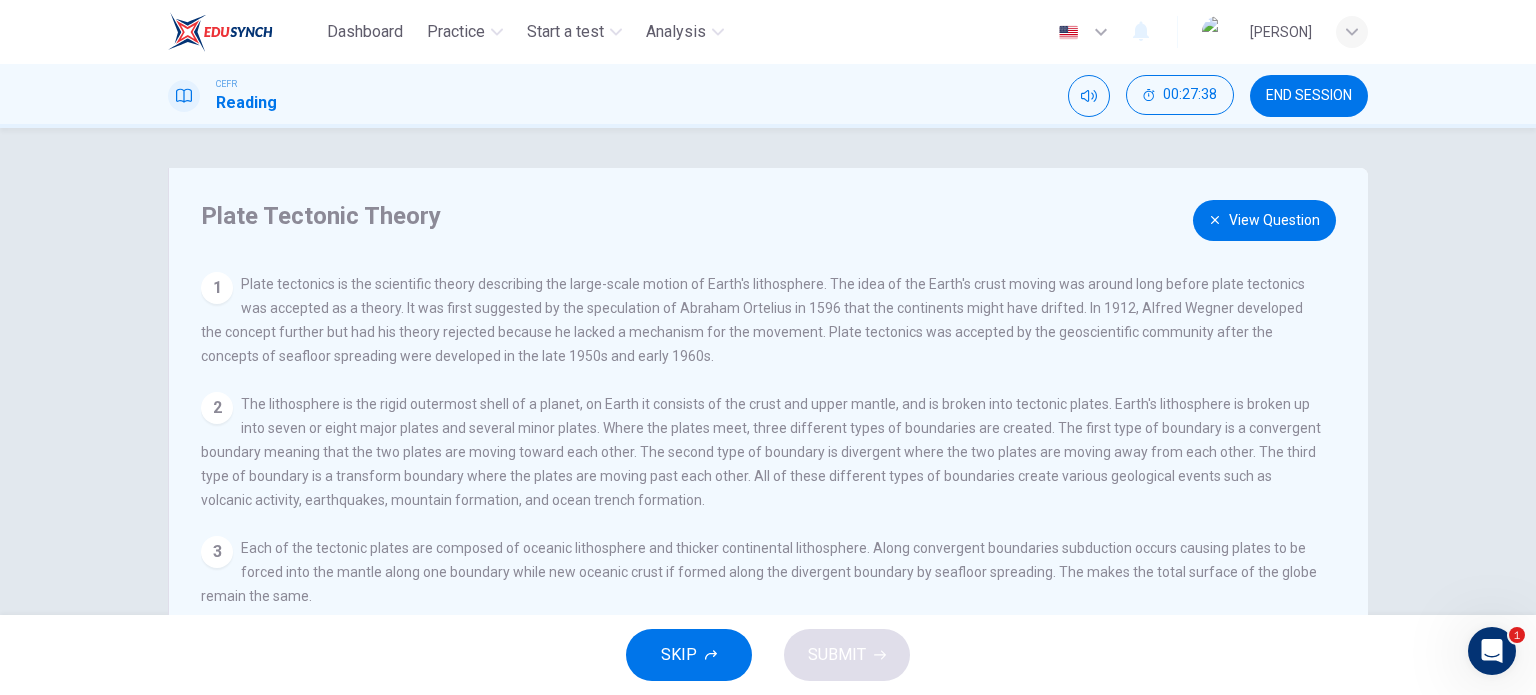 click on "View Question" at bounding box center (1264, 220) 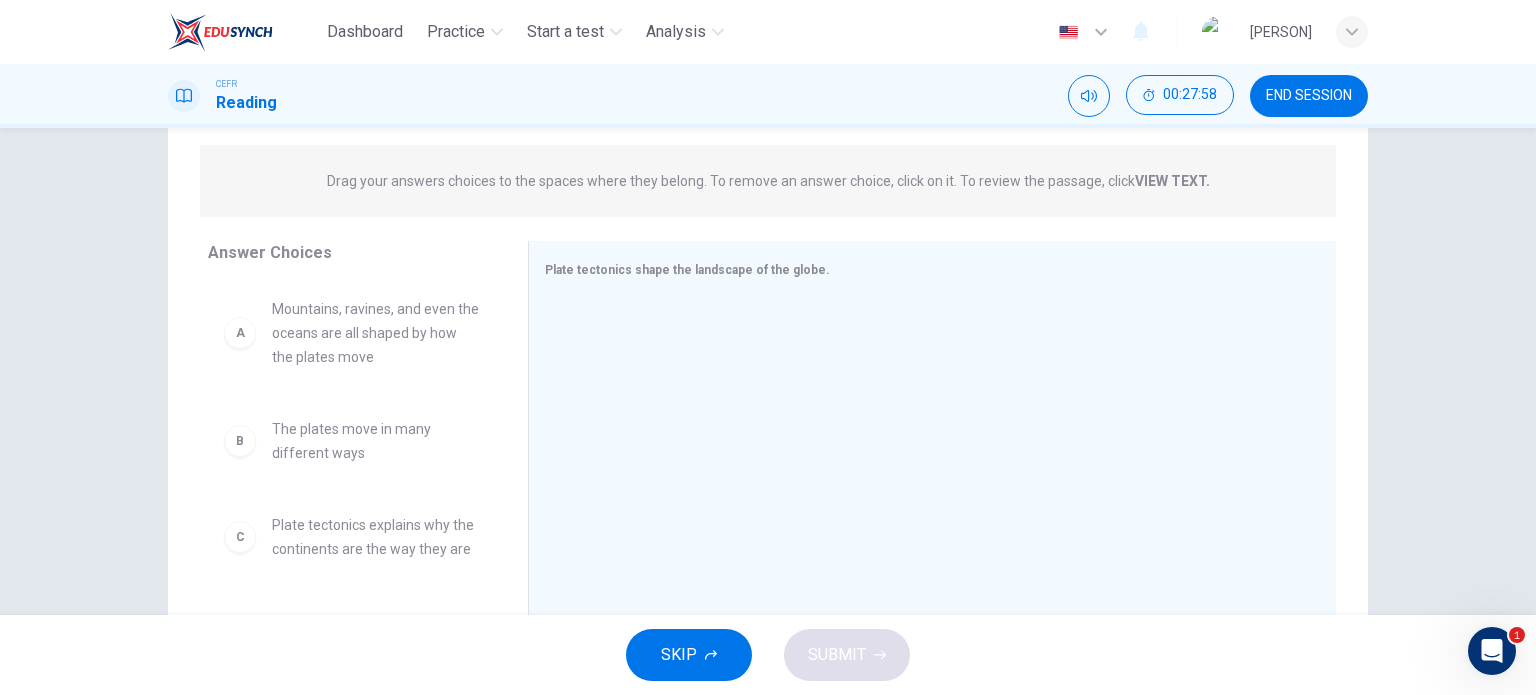 scroll, scrollTop: 288, scrollLeft: 0, axis: vertical 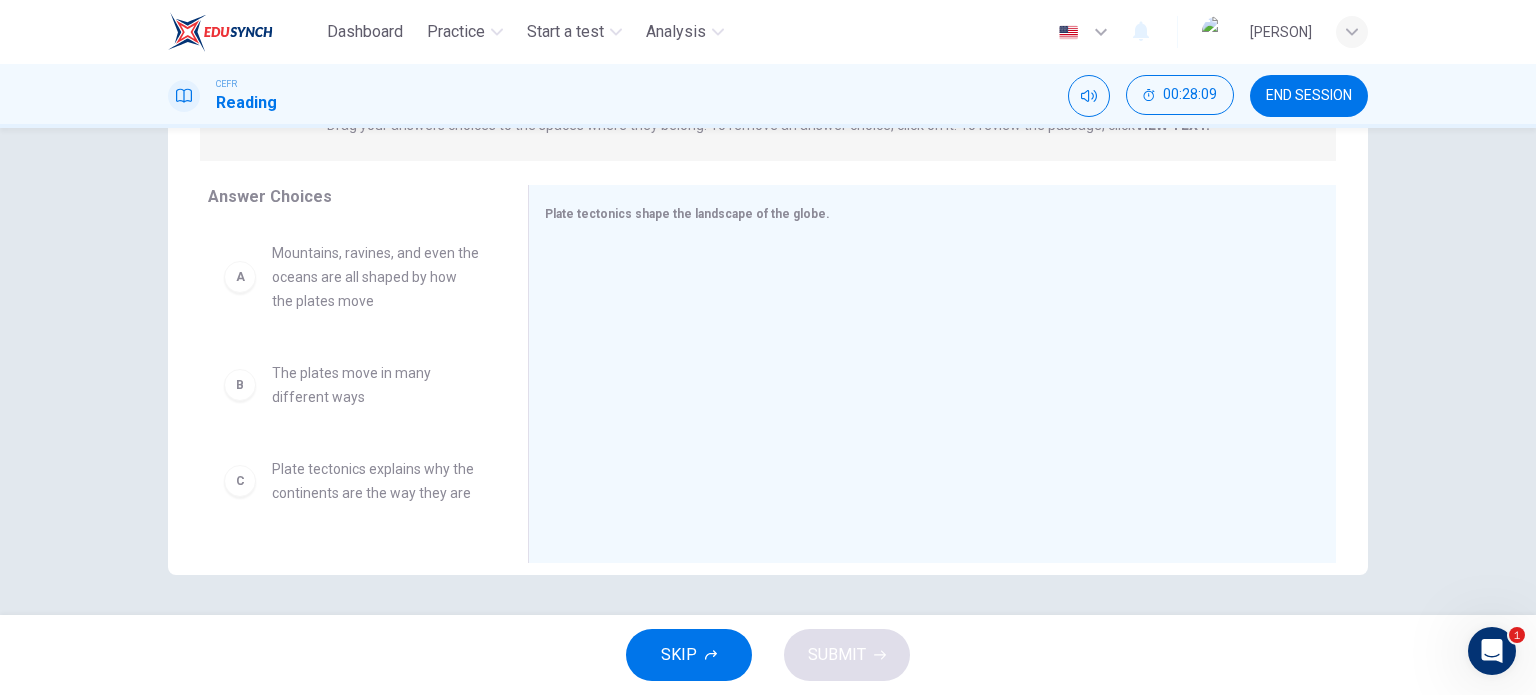 click on "The plates move in many different ways" at bounding box center [376, 277] 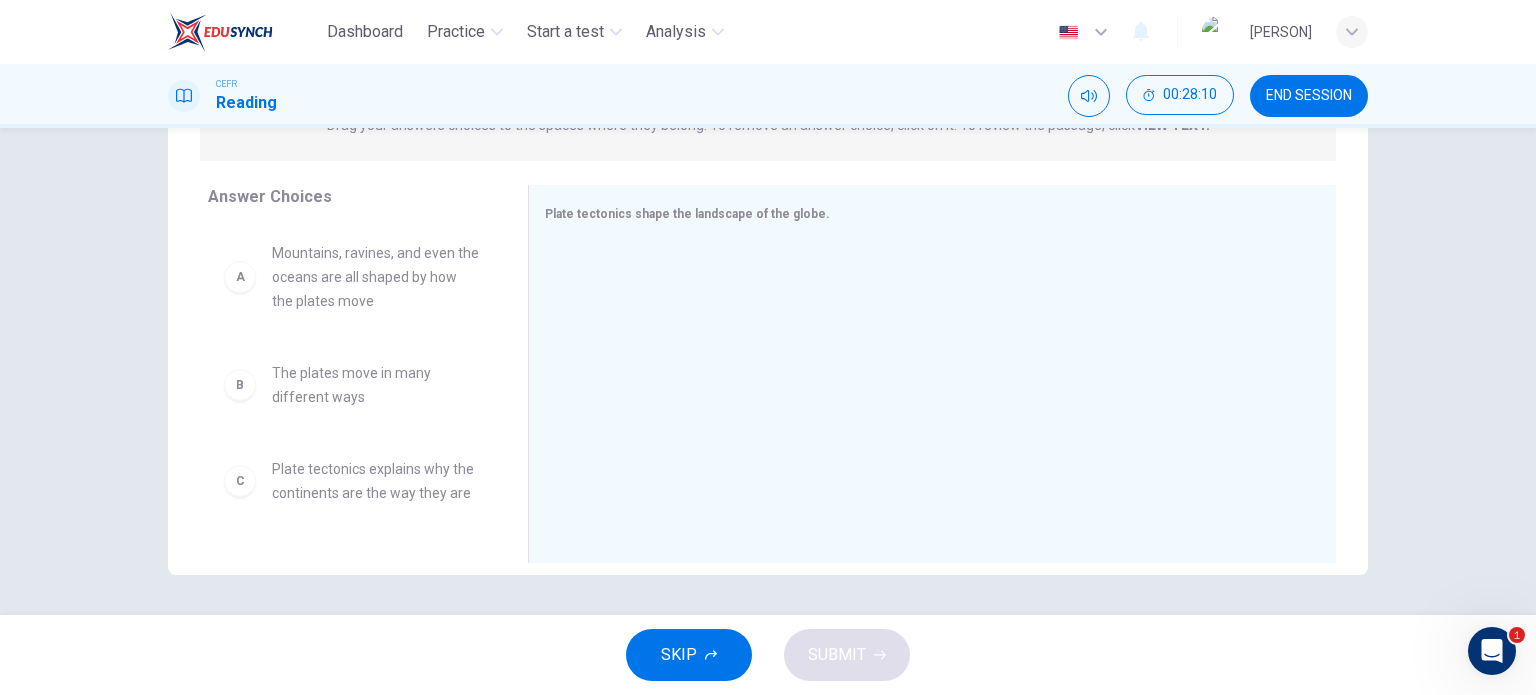click on "The plates move in many different ways" at bounding box center (376, 277) 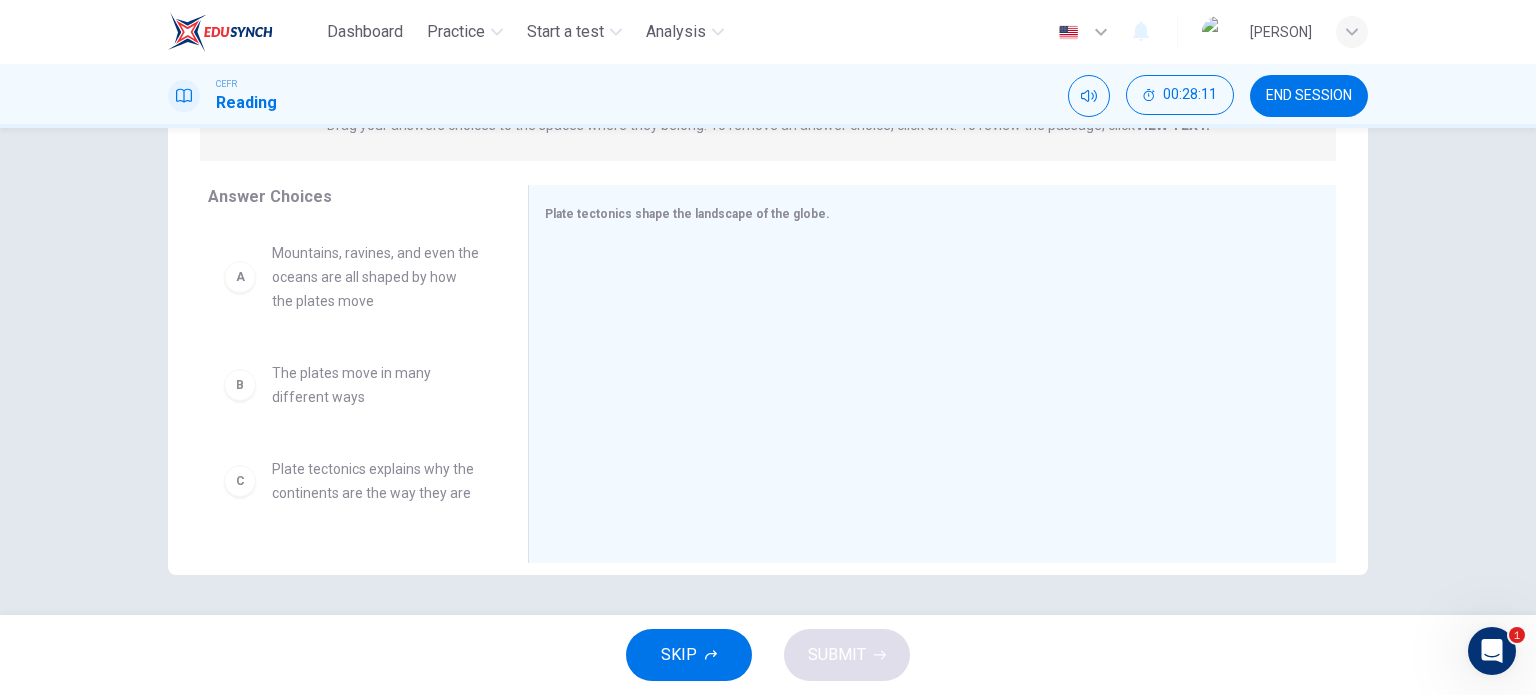 click on "B" at bounding box center (240, 277) 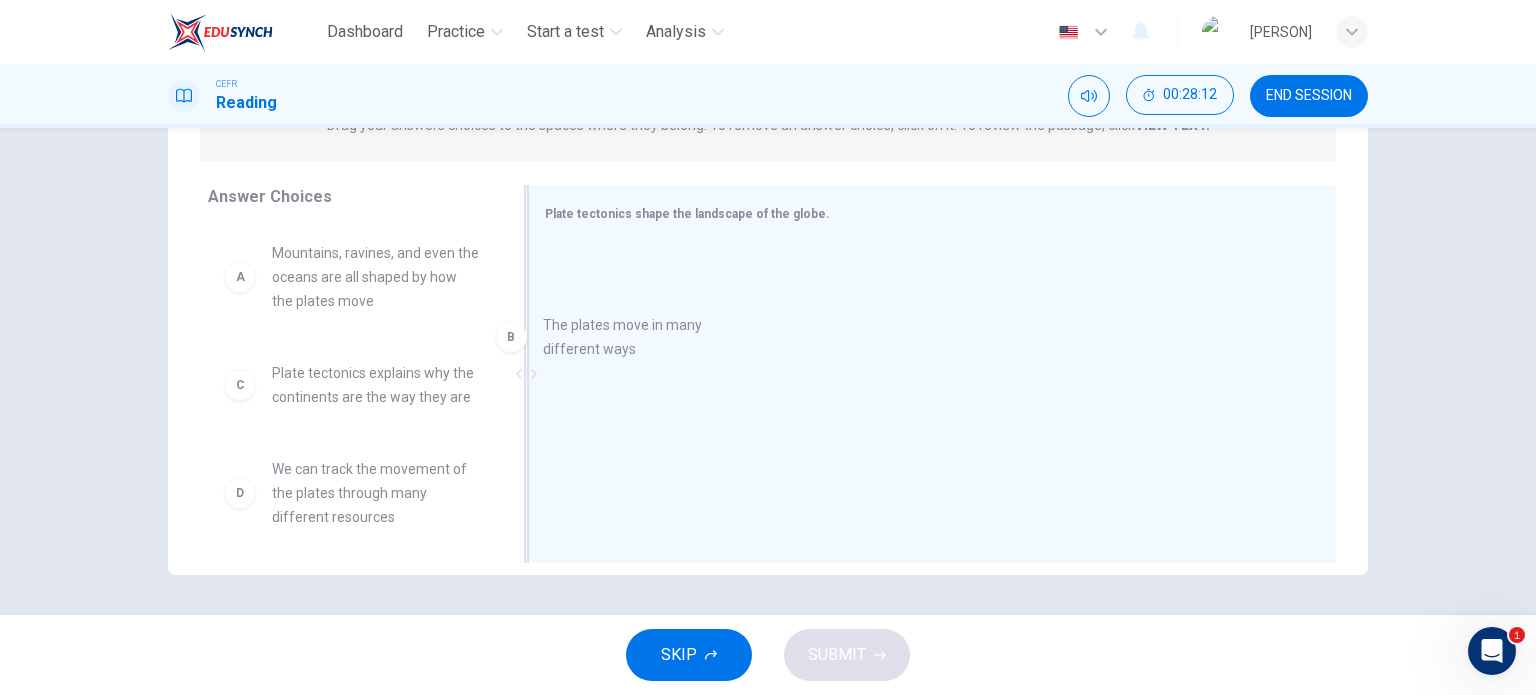 drag, startPoint x: 235, startPoint y: 391, endPoint x: 518, endPoint y: 343, distance: 287.0418 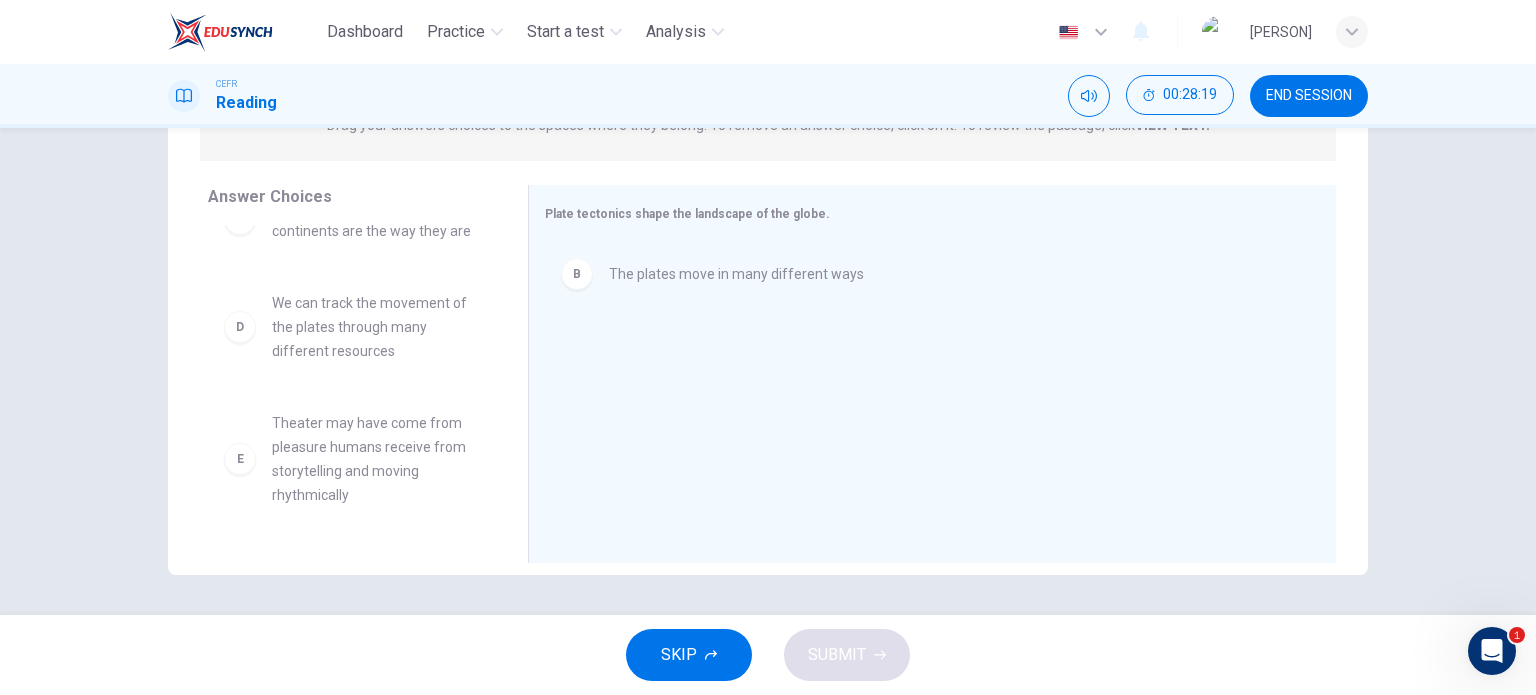 scroll, scrollTop: 324, scrollLeft: 0, axis: vertical 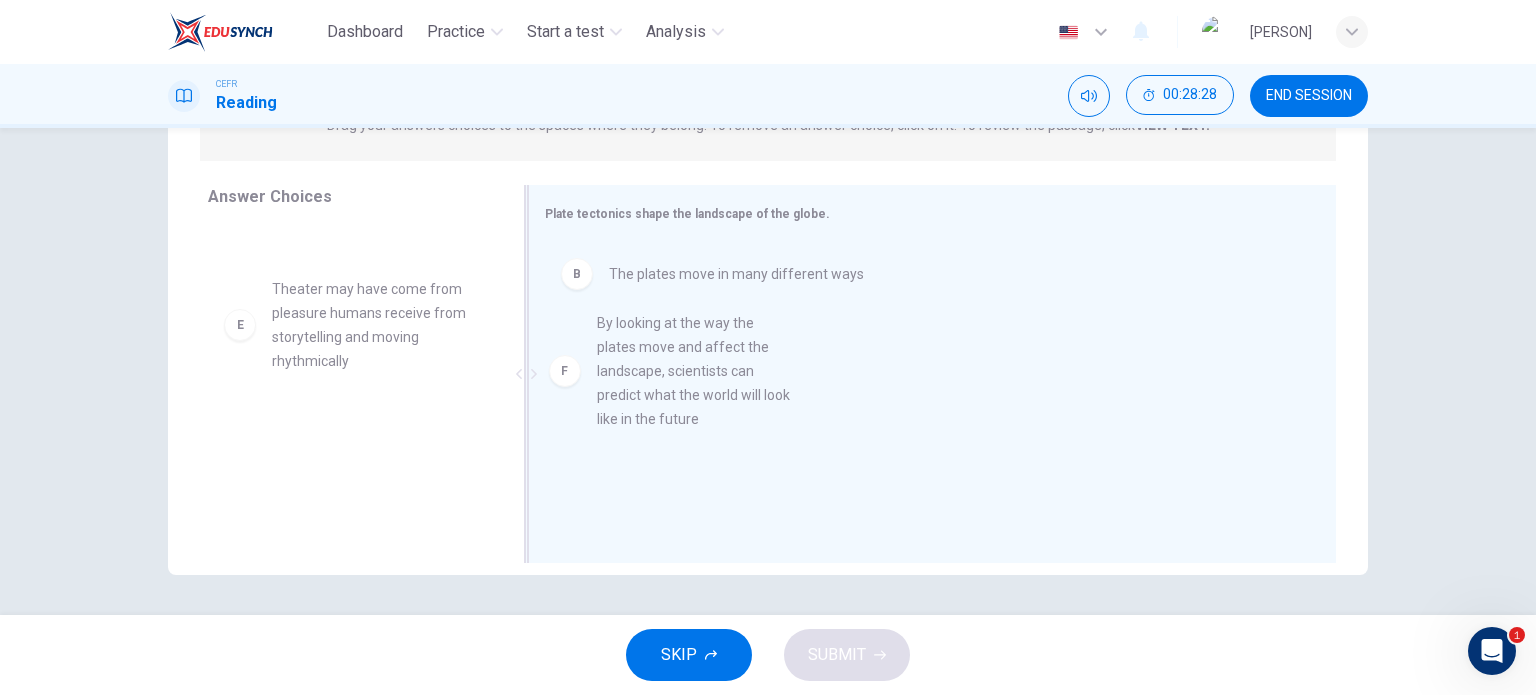 drag, startPoint x: 391, startPoint y: 467, endPoint x: 736, endPoint y: 355, distance: 362.72443 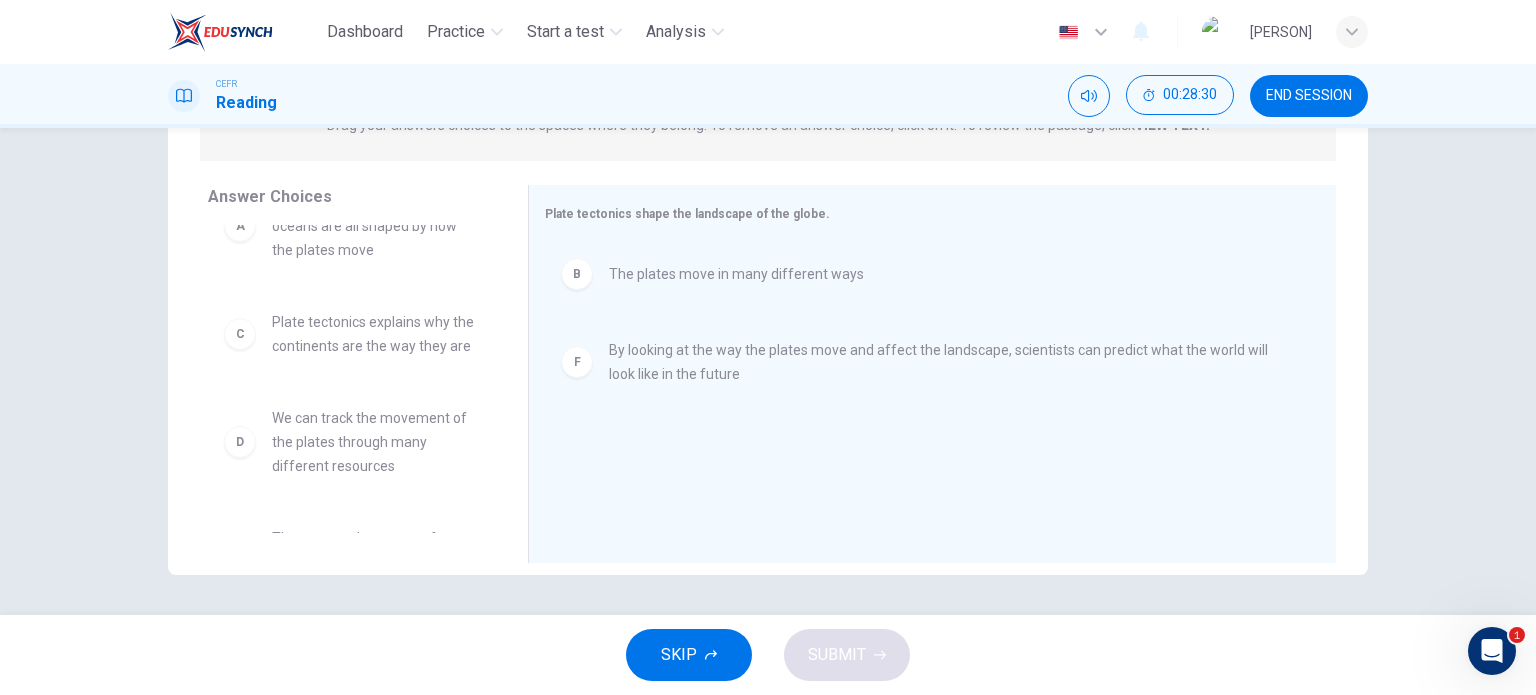 scroll, scrollTop: 0, scrollLeft: 0, axis: both 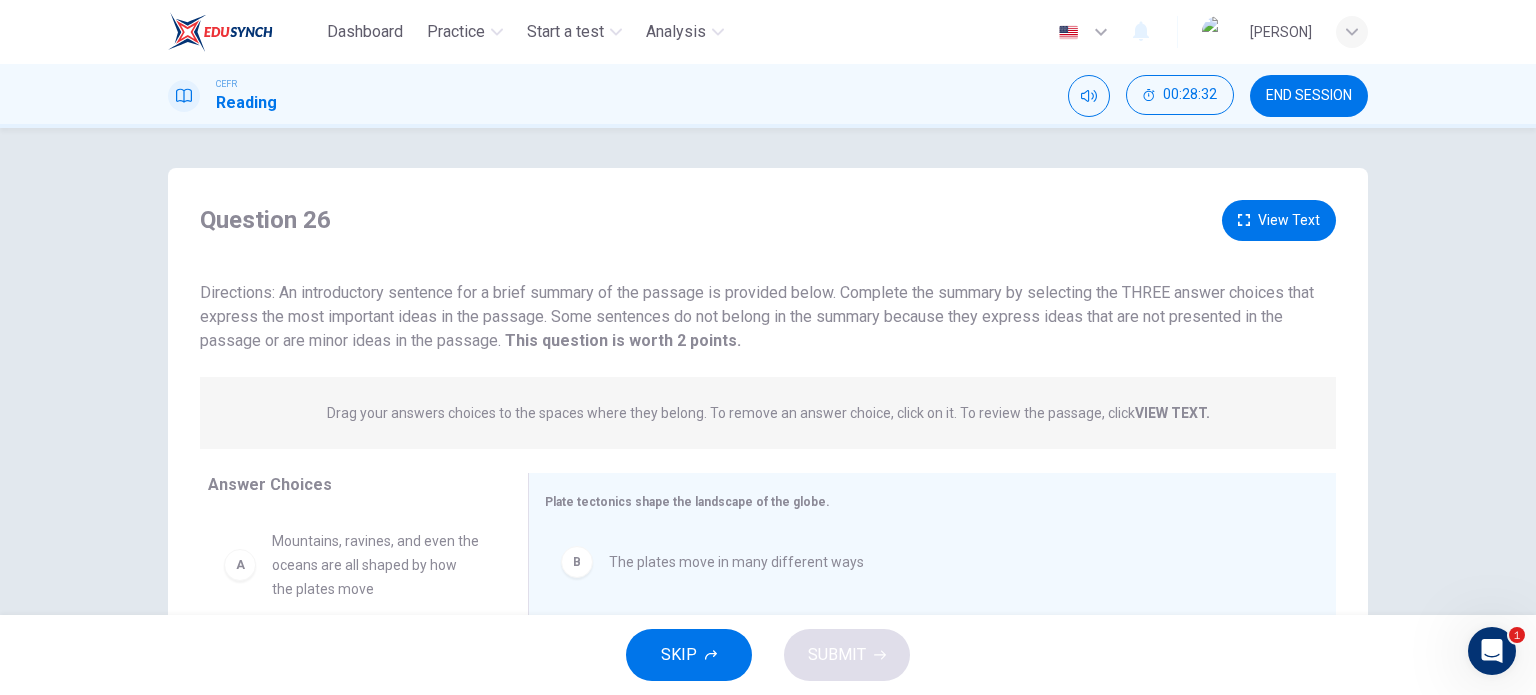 click on "Question 26 View Text Directions: An introductory sentence for a brief summary of the passage is provided below. Complete the summary by selecting the THREE answer choices that express the most important ideas in the passage. Some sentences do not belong in the summary because they express ideas that are not presented in the passage or are minor ideas in the passage.   This question is worth 2 points. This question is worth 2 points. Drag your answers choices to the spaces where they belong. To remove an answer choice, click on it. To review the passage, click   VIEW TEXT. Click on the answer choices below to select your answers. To remove an answer choice, go to the Answers tab and click on it. To review the passage, click the PASSAGE tab. Choices Answers A Mountains, ravines, and even the oceans are all shaped by how the plates move C Plate tectonics explains why the continents are the way they are D We can track the movement of the plates through many different resources E B F Answer Choices A C D E B F 1" at bounding box center (768, 515) 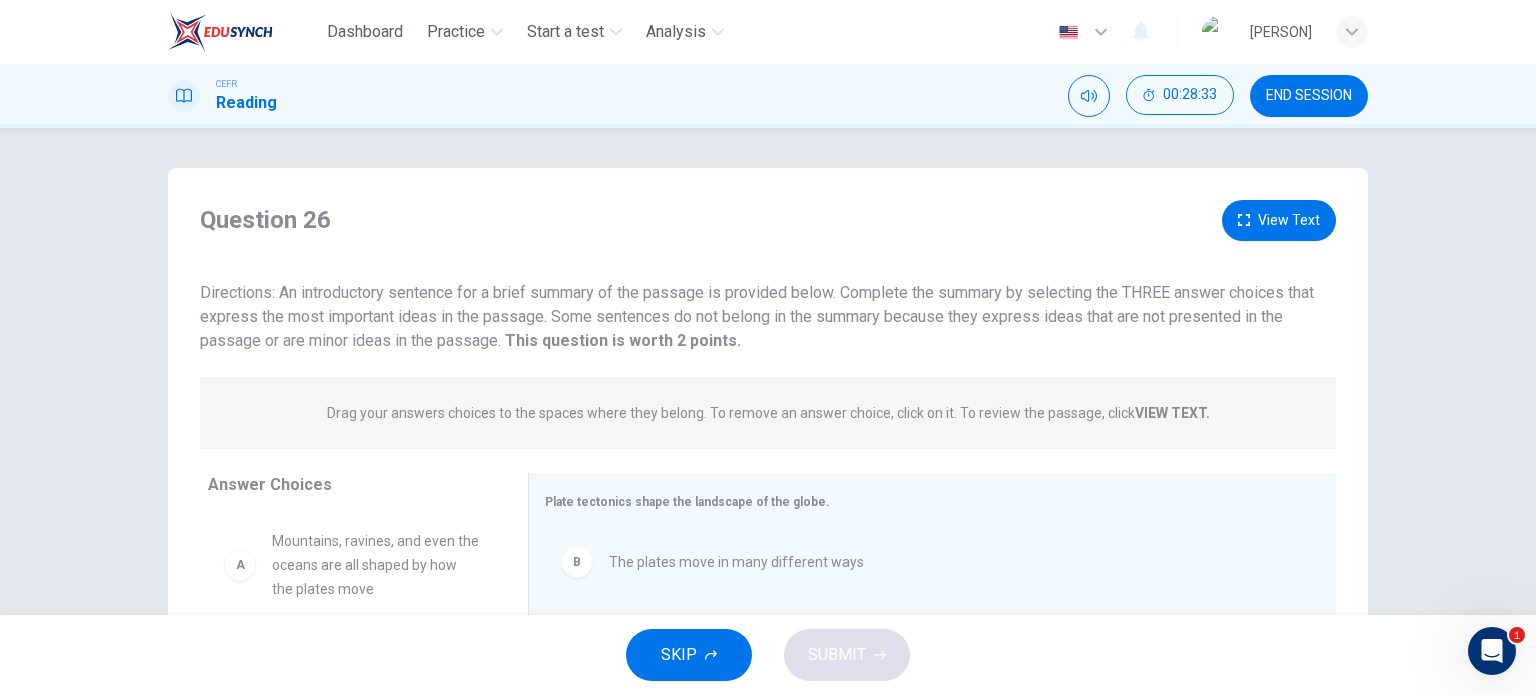 click at bounding box center [1244, 220] 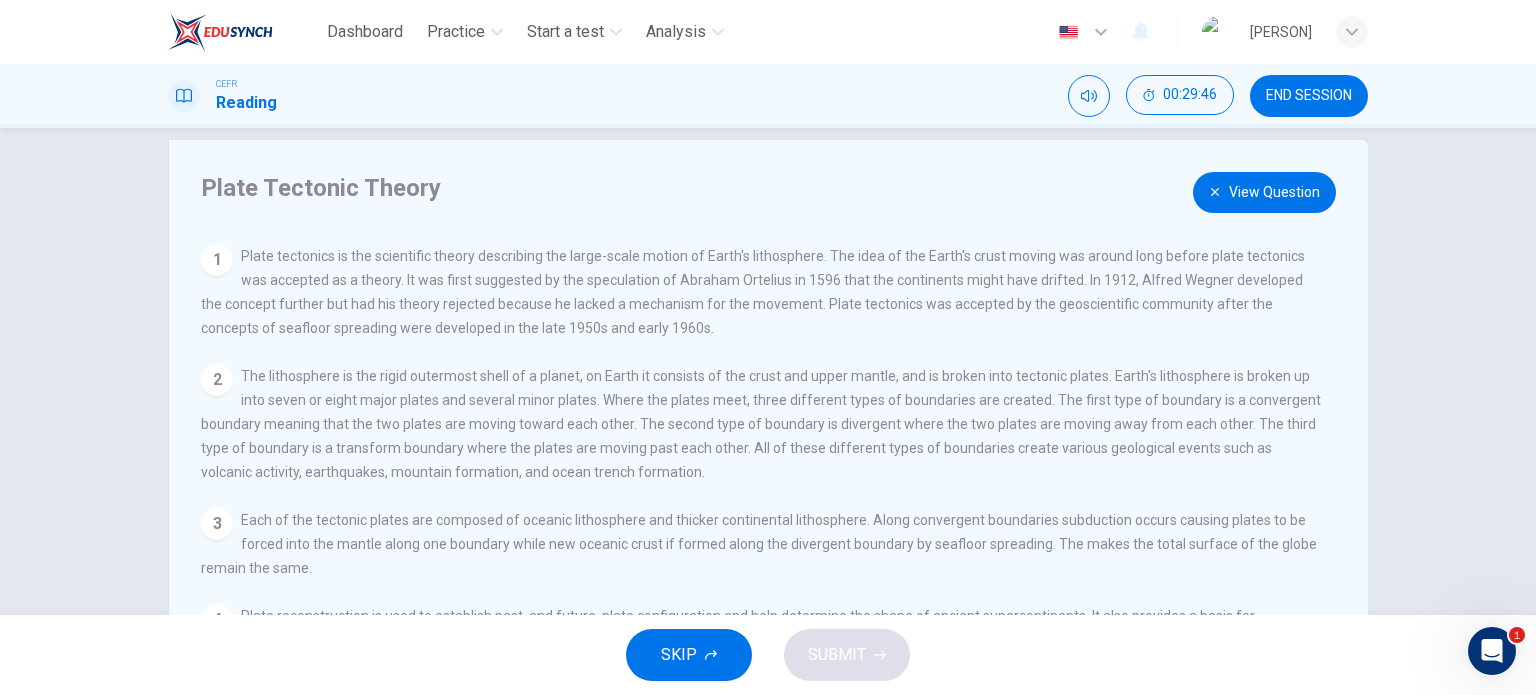 scroll, scrollTop: 0, scrollLeft: 0, axis: both 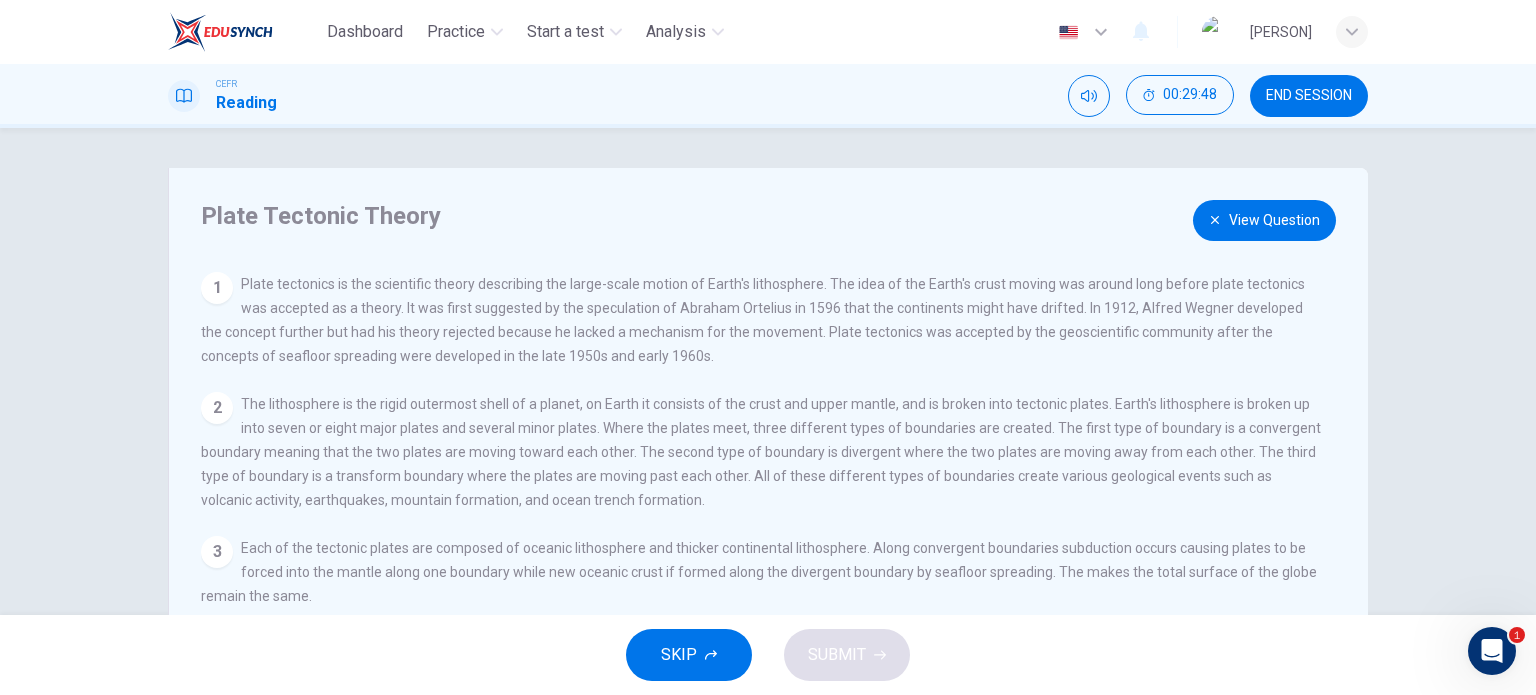 click on "View Question" at bounding box center (1264, 220) 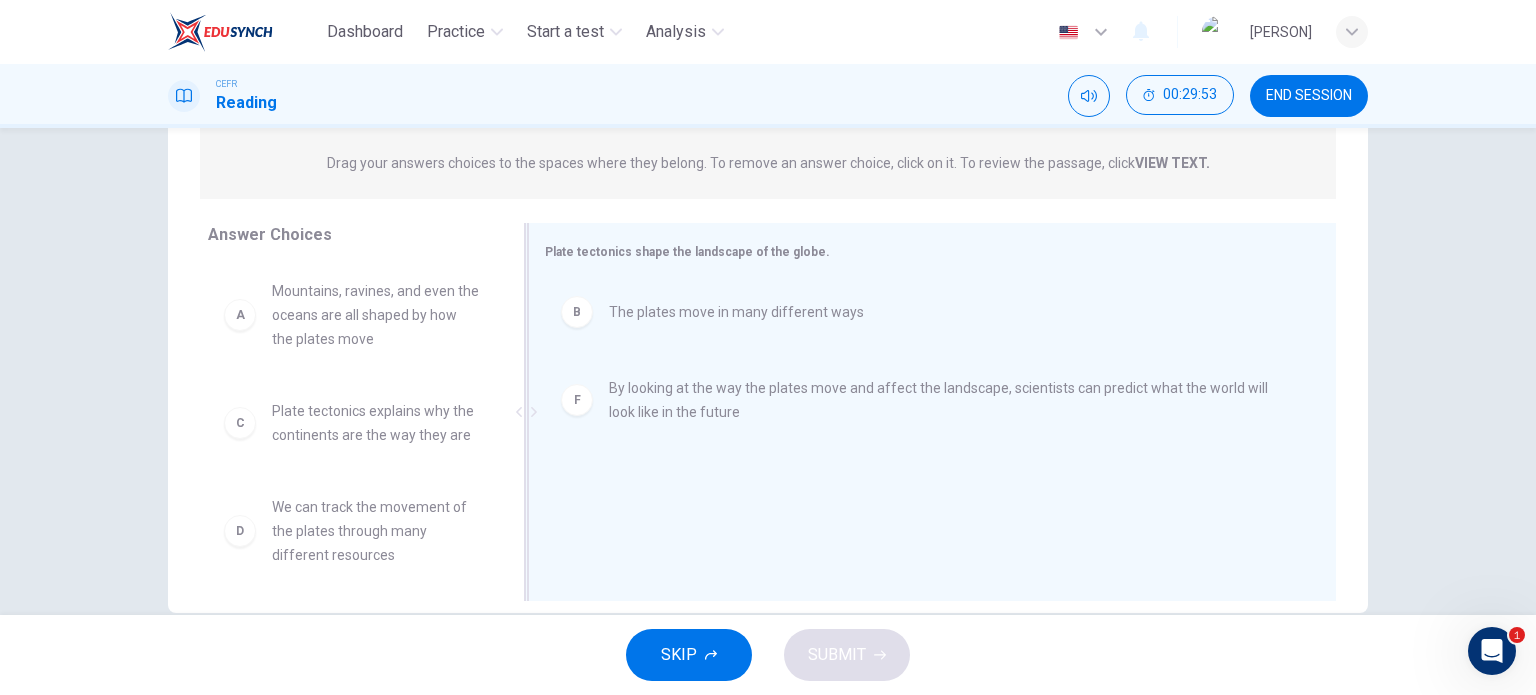 scroll, scrollTop: 288, scrollLeft: 0, axis: vertical 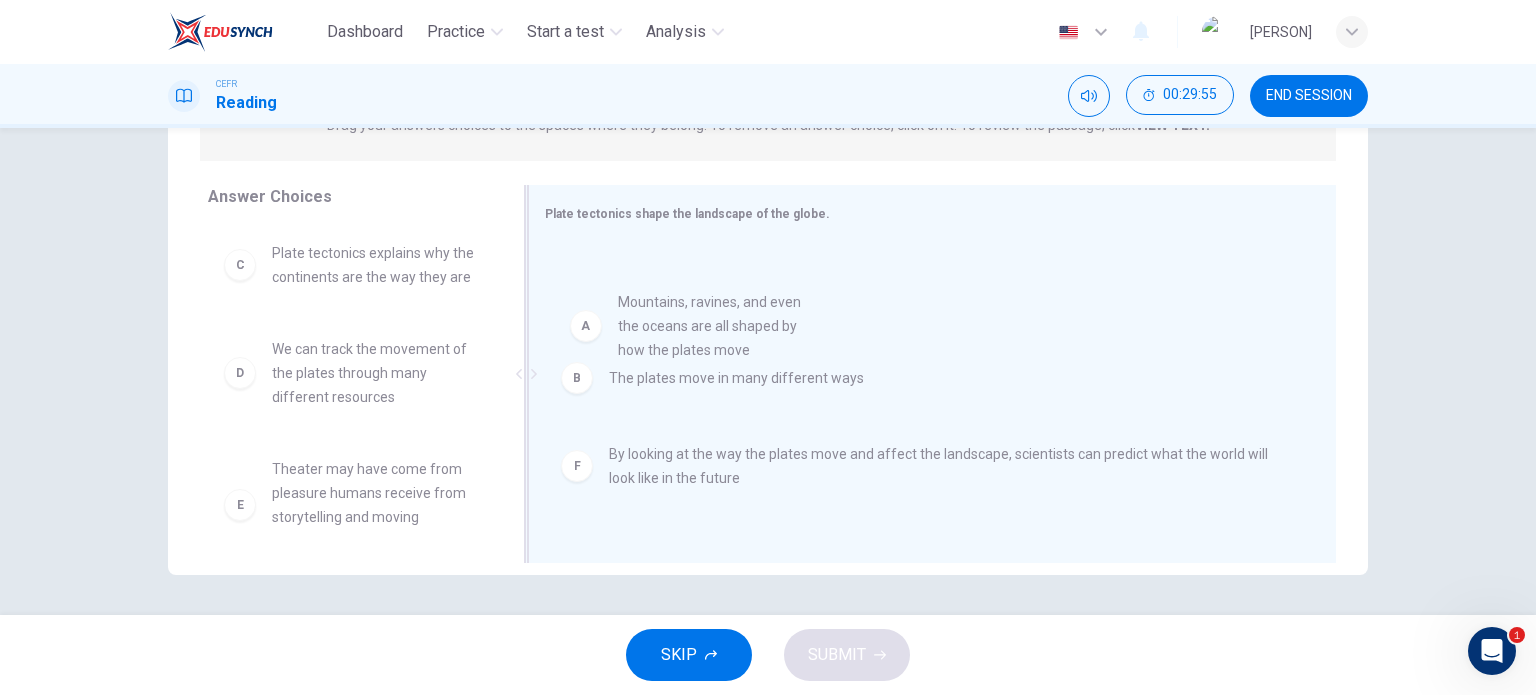 drag, startPoint x: 415, startPoint y: 283, endPoint x: 771, endPoint y: 334, distance: 359.63452 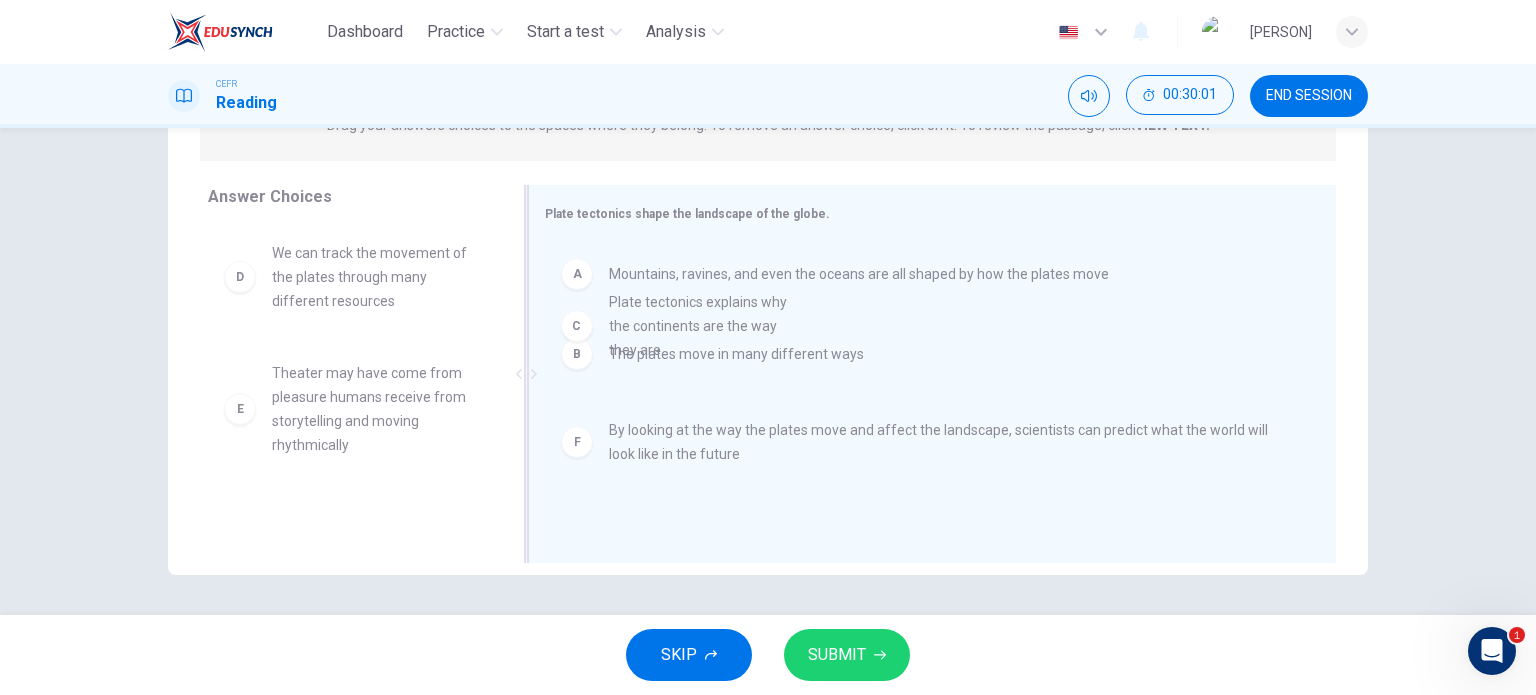 drag, startPoint x: 339, startPoint y: 300, endPoint x: 698, endPoint y: 348, distance: 362.1947 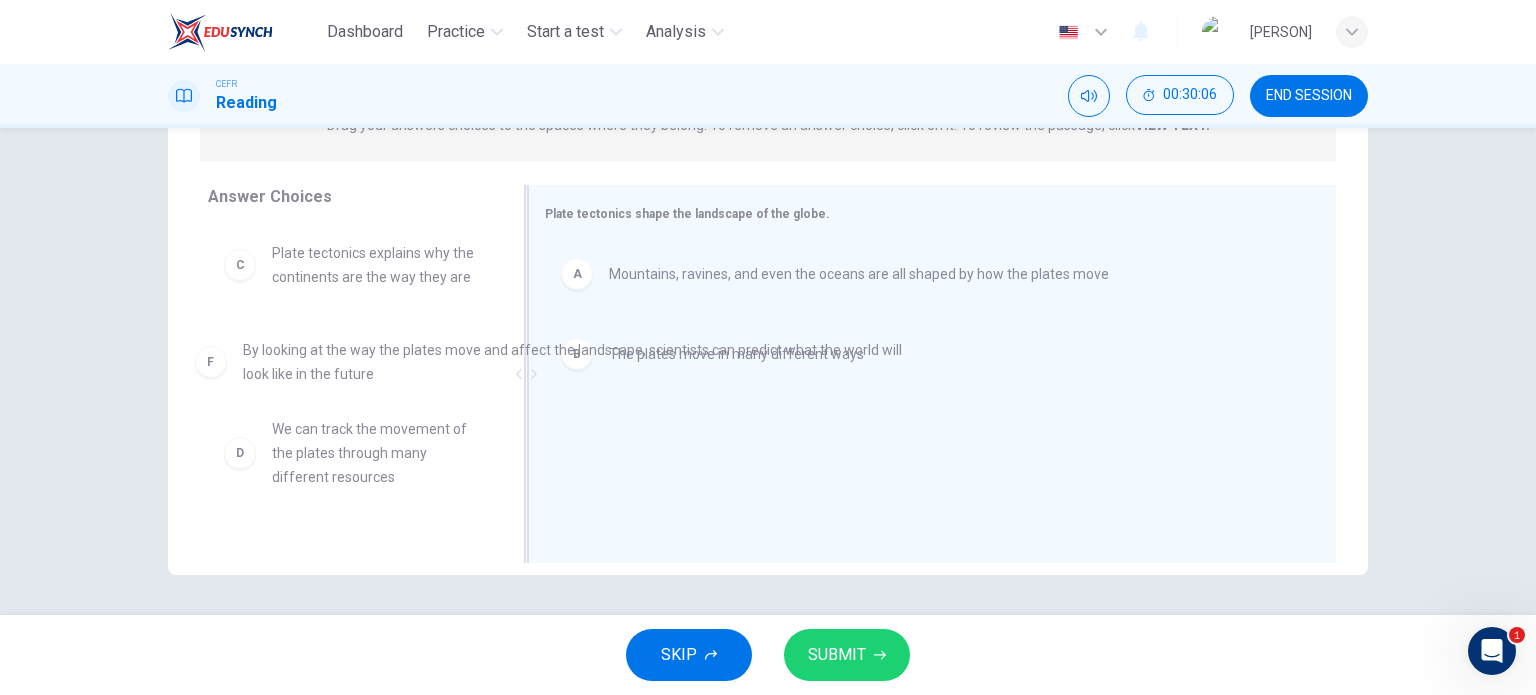 drag, startPoint x: 708, startPoint y: 439, endPoint x: 336, endPoint y: 355, distance: 381.36597 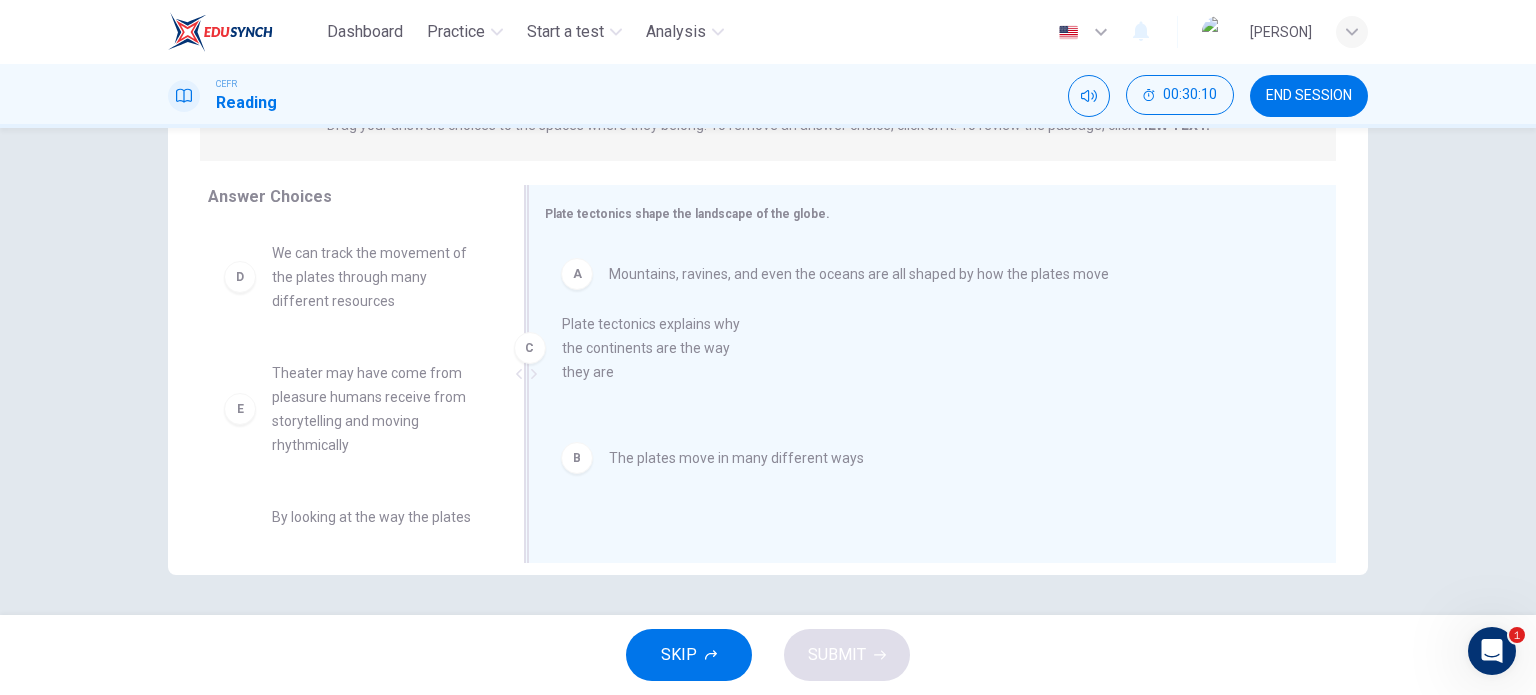 drag, startPoint x: 335, startPoint y: 273, endPoint x: 639, endPoint y: 349, distance: 313.35602 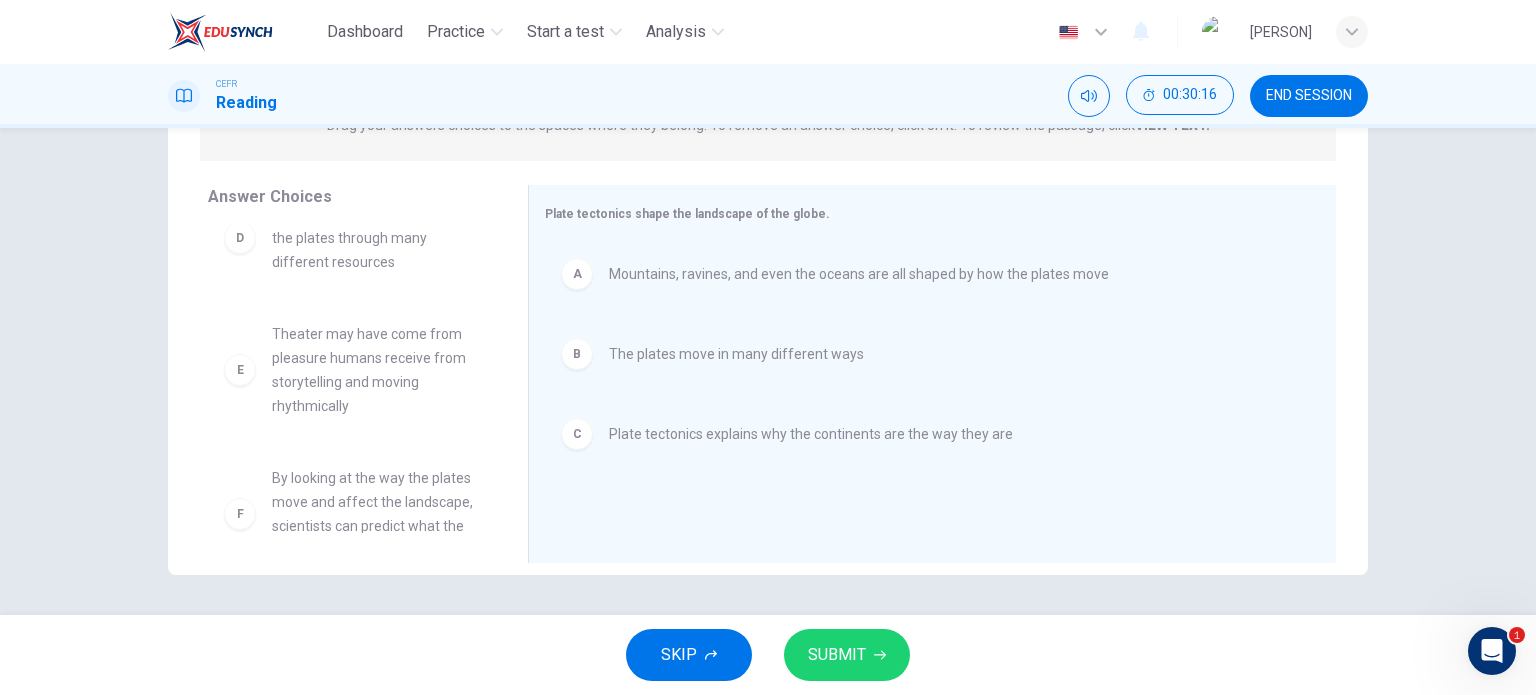 scroll, scrollTop: 0, scrollLeft: 0, axis: both 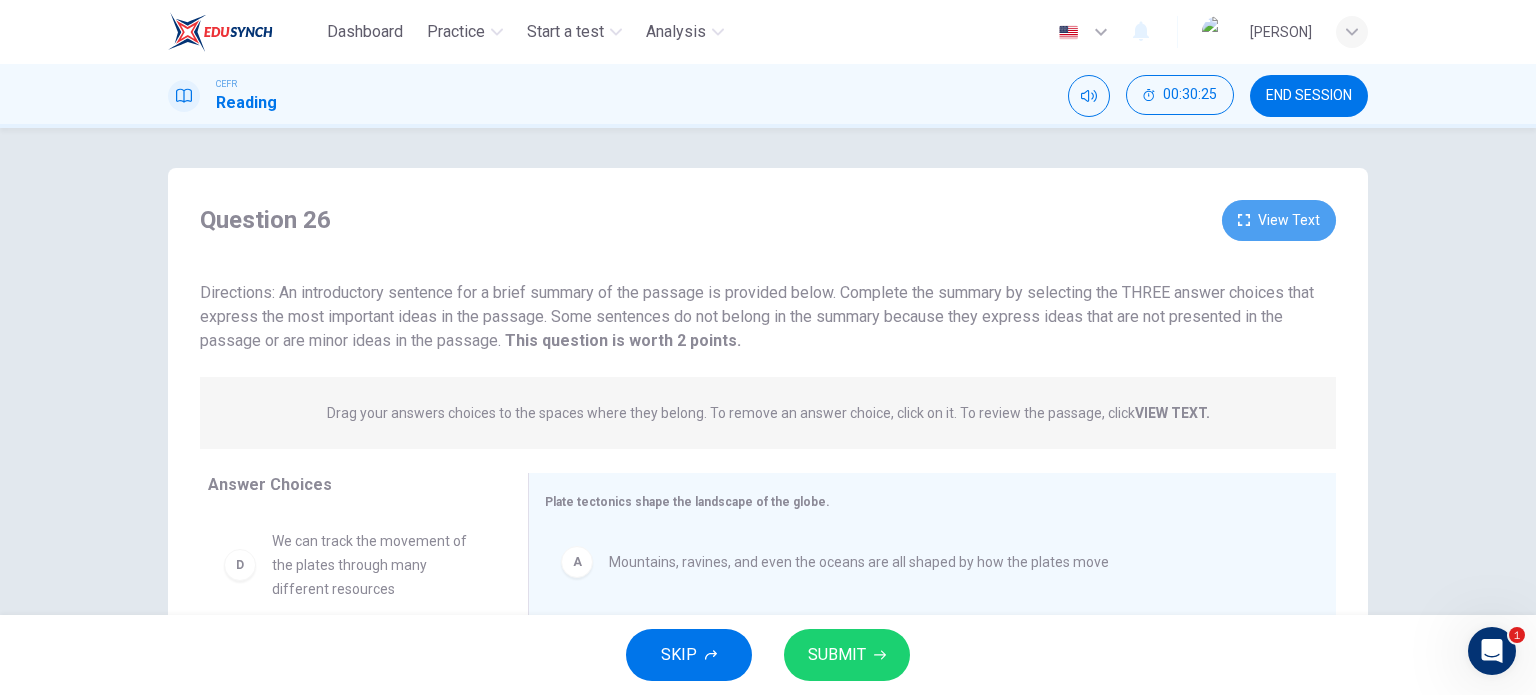 click on "View Text" at bounding box center [1279, 220] 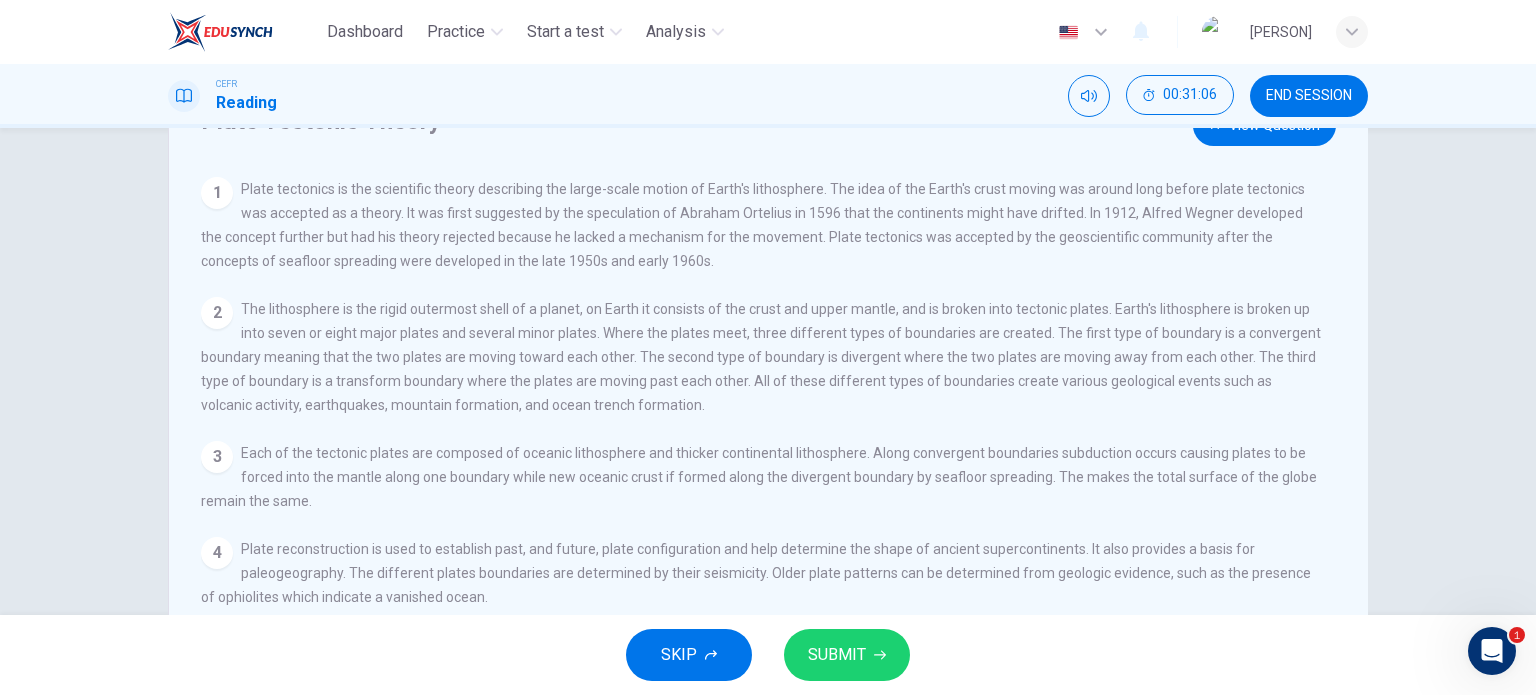 scroll, scrollTop: 0, scrollLeft: 0, axis: both 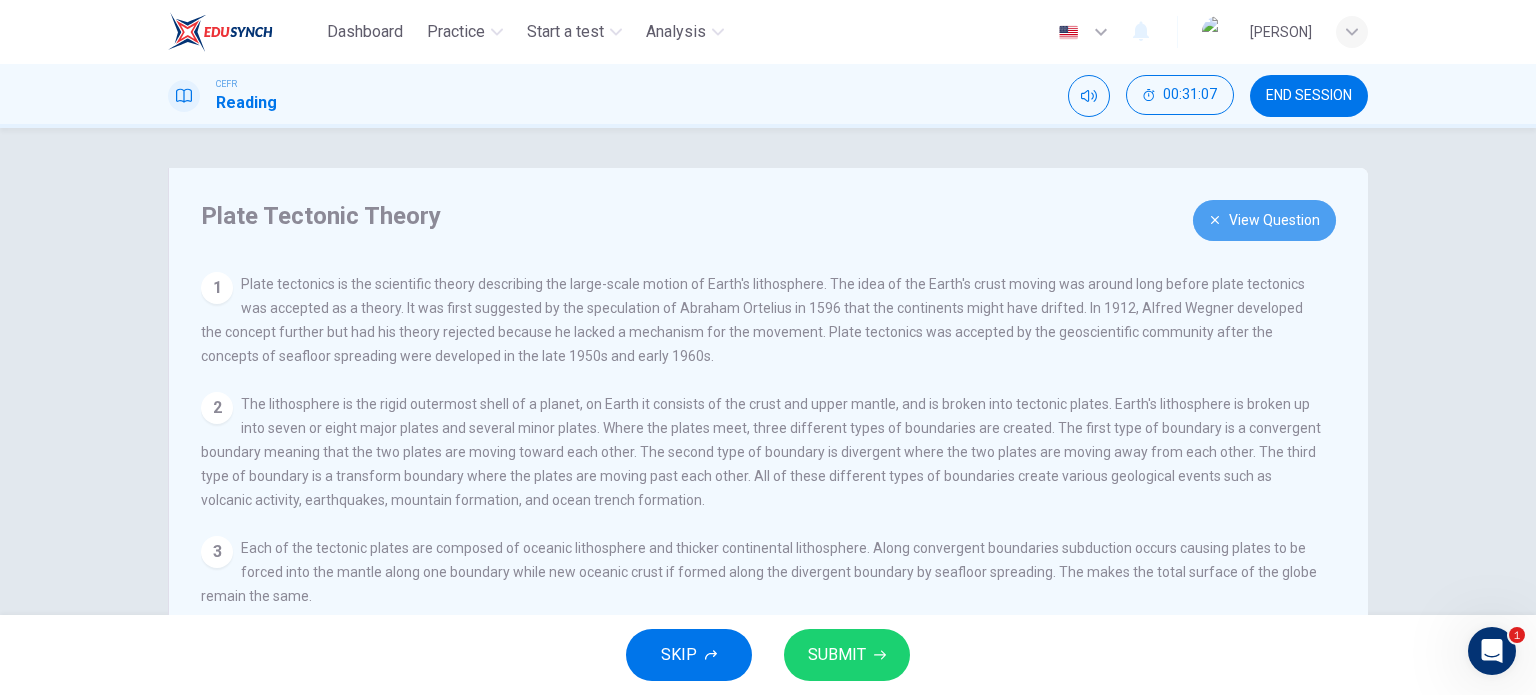click at bounding box center (1215, 220) 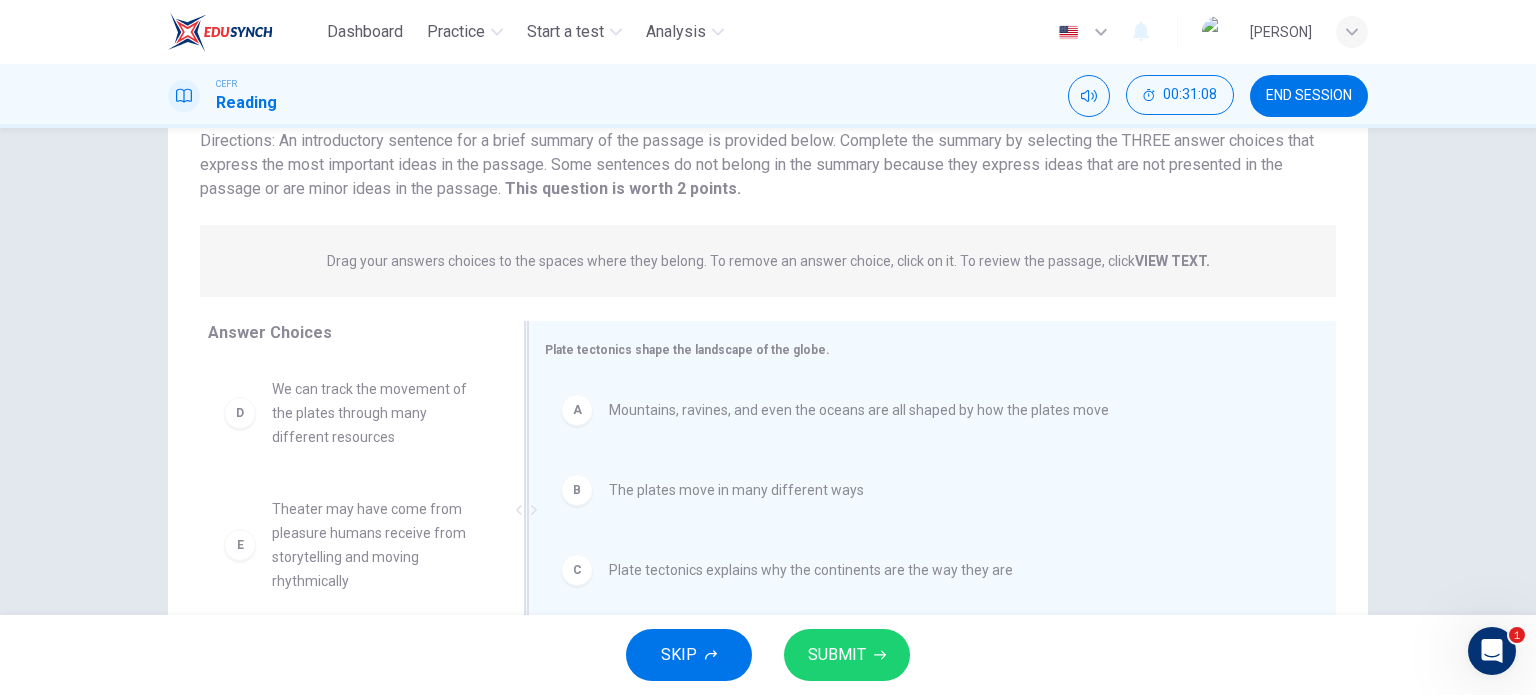 scroll, scrollTop: 288, scrollLeft: 0, axis: vertical 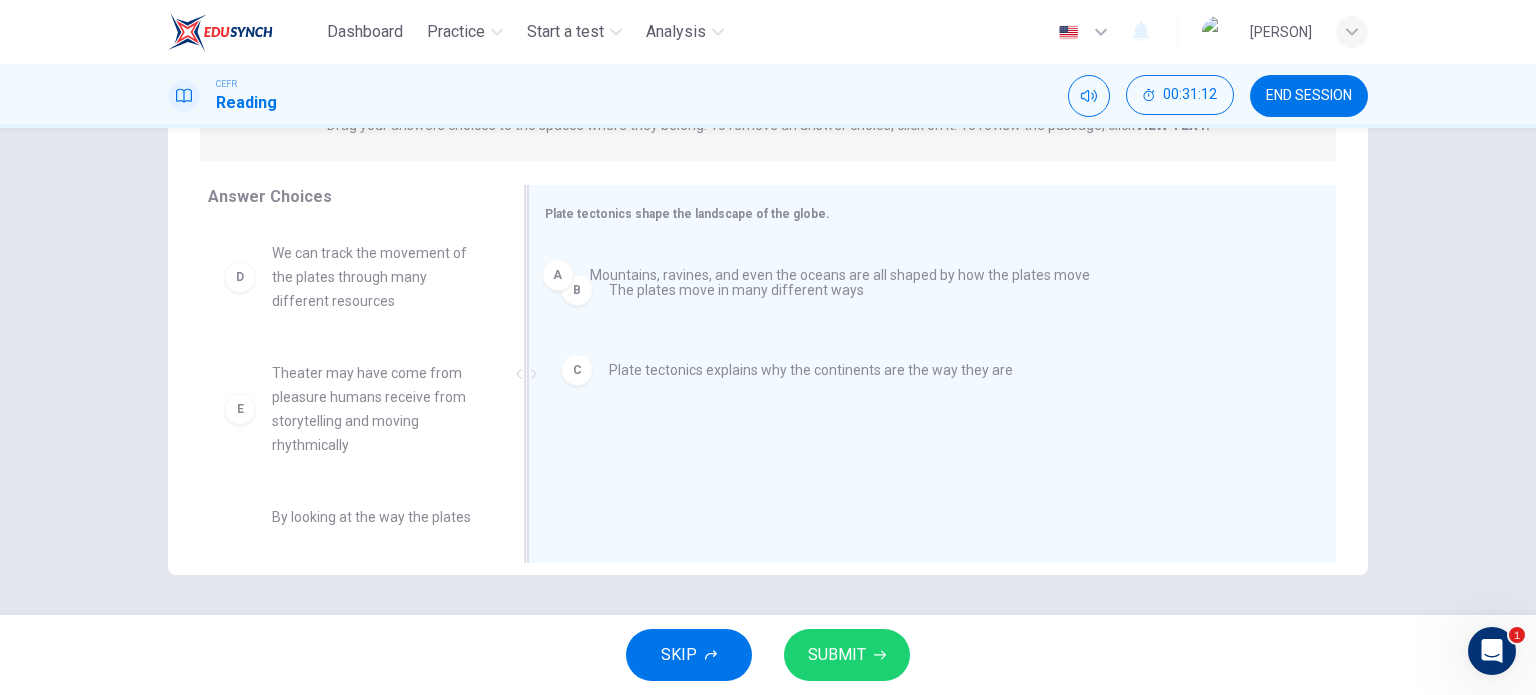 drag, startPoint x: 946, startPoint y: 291, endPoint x: 926, endPoint y: 292, distance: 20.024984 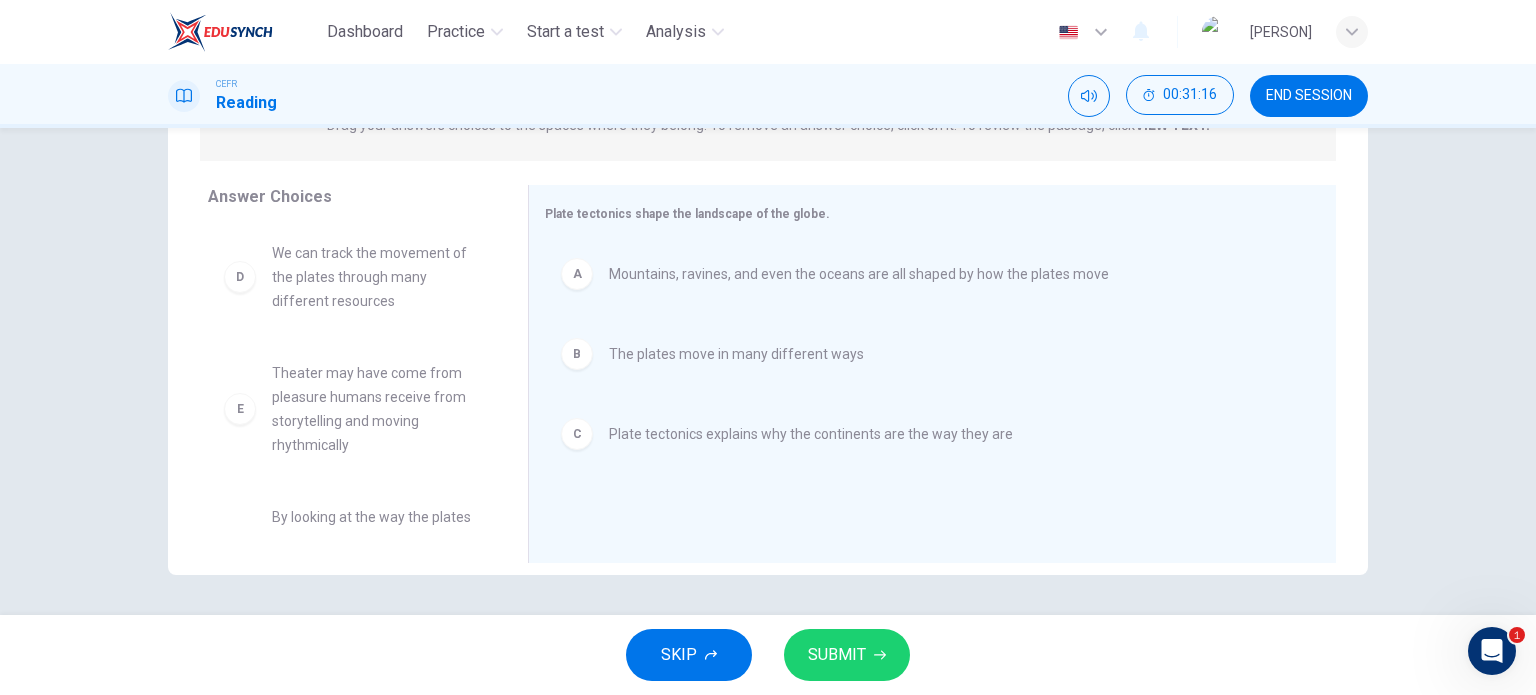 drag, startPoint x: 811, startPoint y: 273, endPoint x: 771, endPoint y: 132, distance: 146.56398 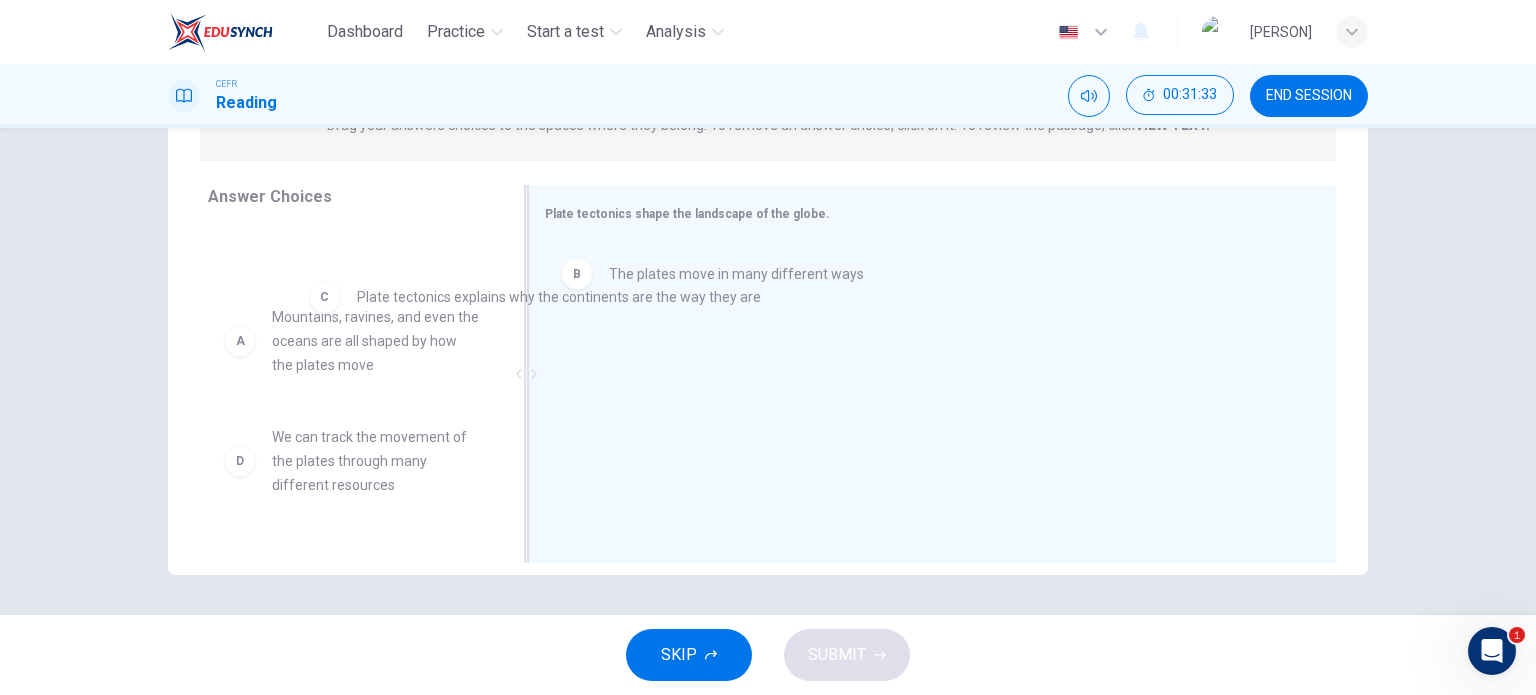 drag, startPoint x: 828, startPoint y: 355, endPoint x: 528, endPoint y: 280, distance: 309.2329 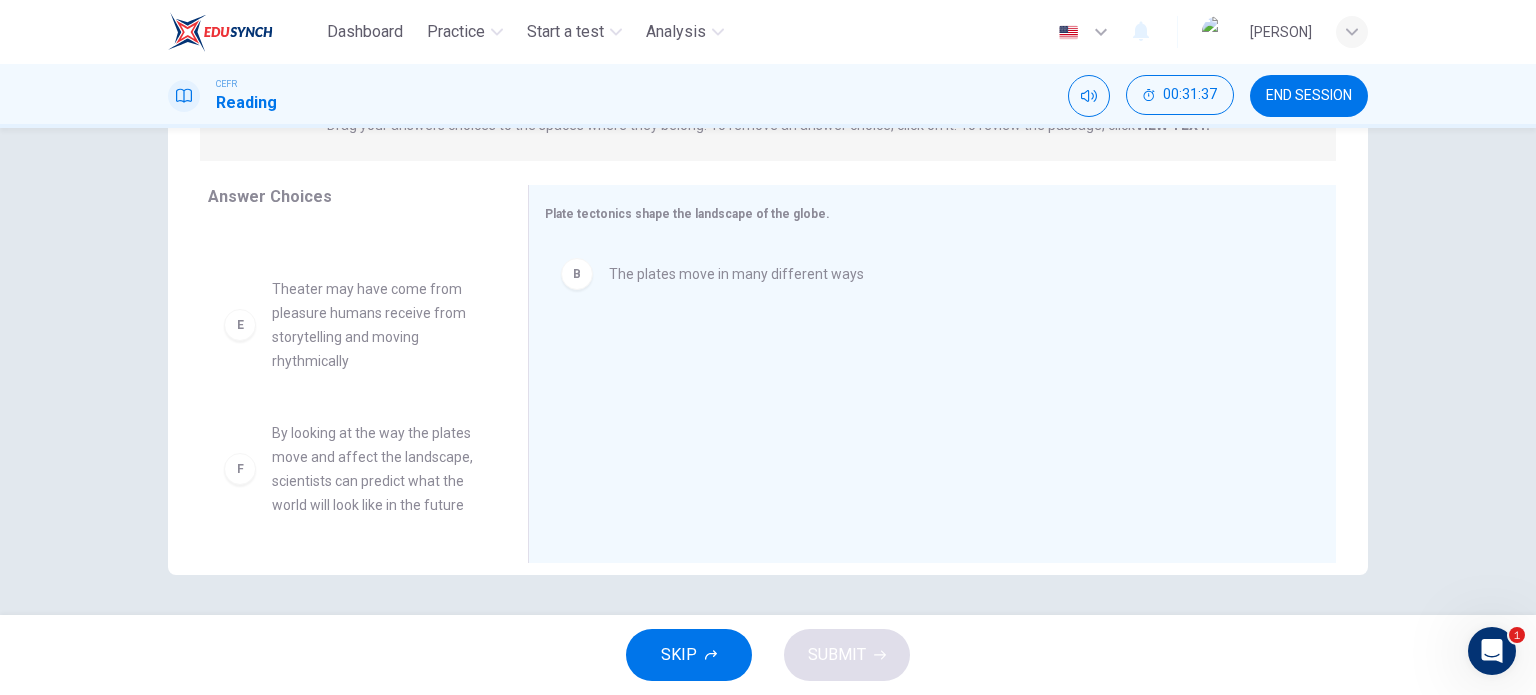 scroll, scrollTop: 157, scrollLeft: 0, axis: vertical 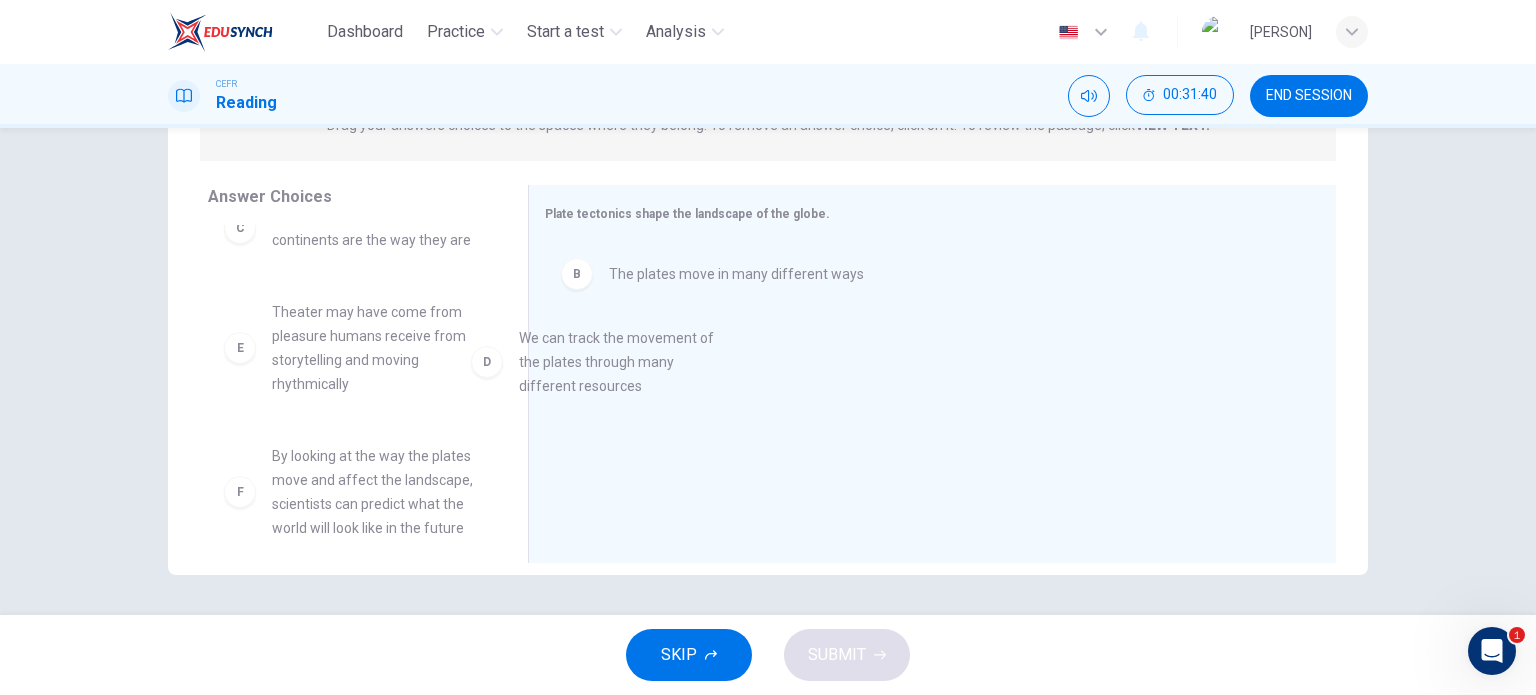 drag, startPoint x: 369, startPoint y: 379, endPoint x: 628, endPoint y: 382, distance: 259.01736 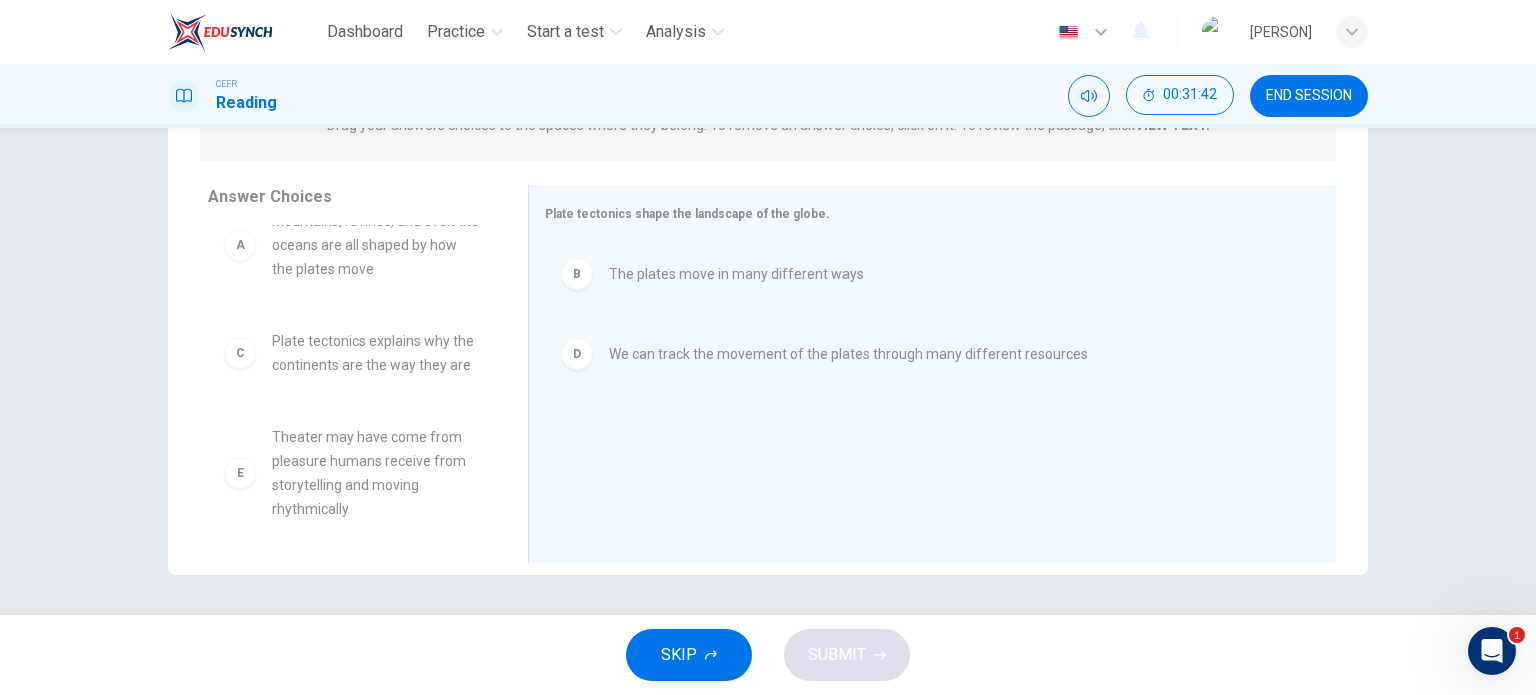 scroll, scrollTop: 0, scrollLeft: 0, axis: both 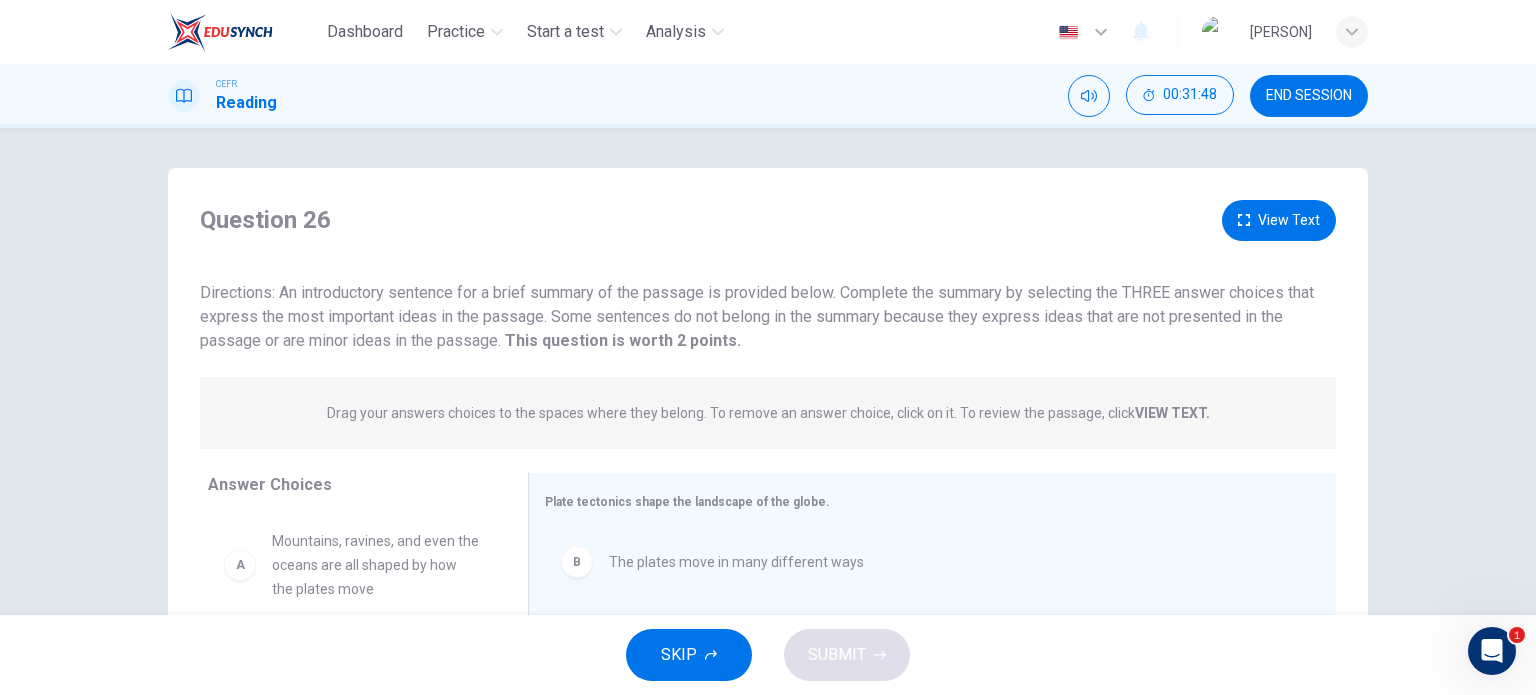 click on "View Text" at bounding box center [1279, 220] 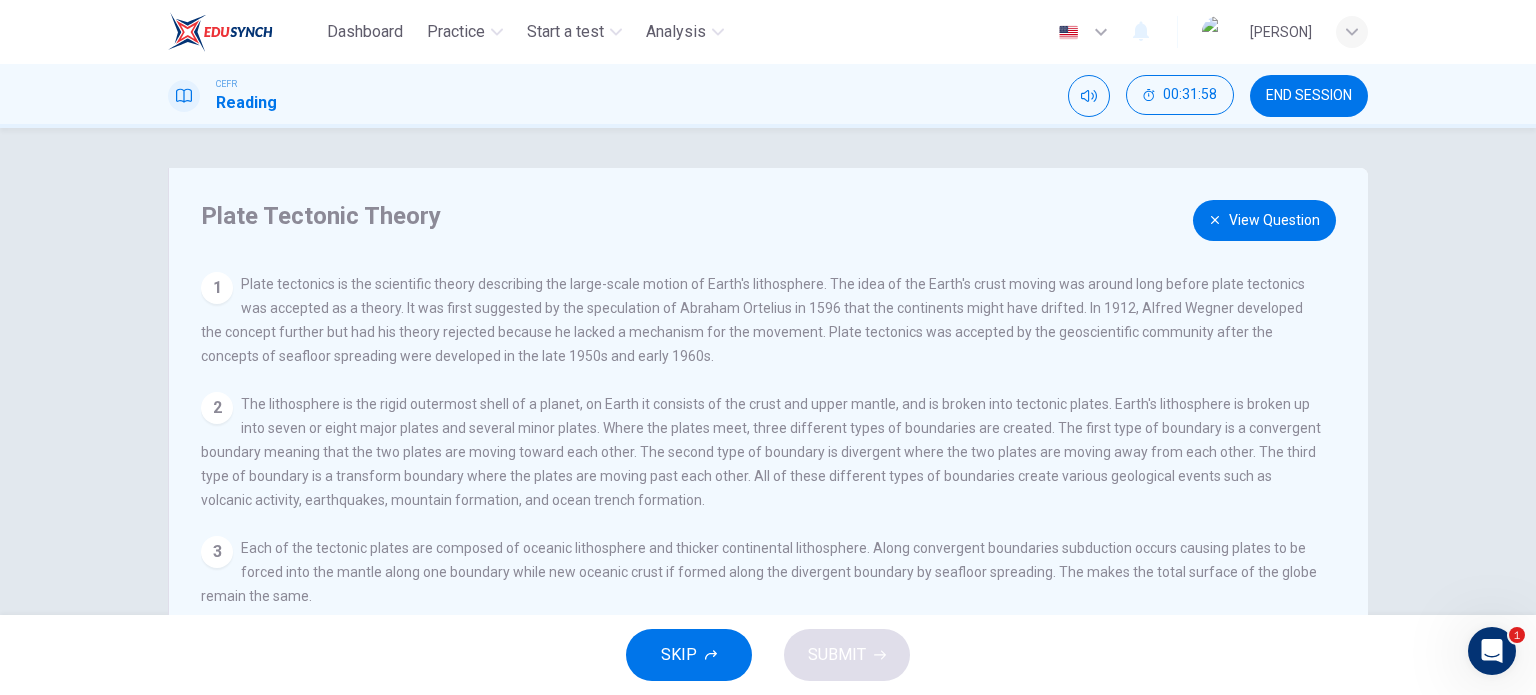 click at bounding box center [1215, 220] 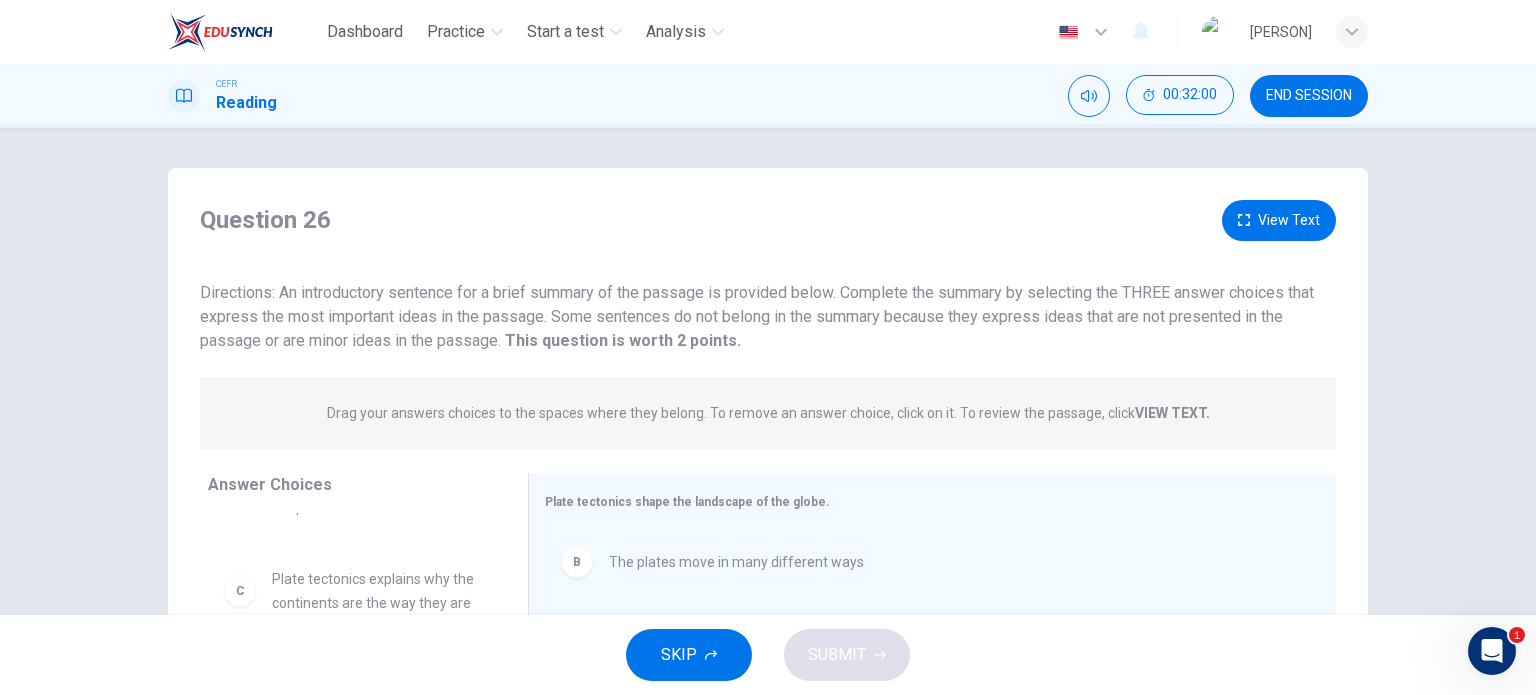scroll, scrollTop: 0, scrollLeft: 0, axis: both 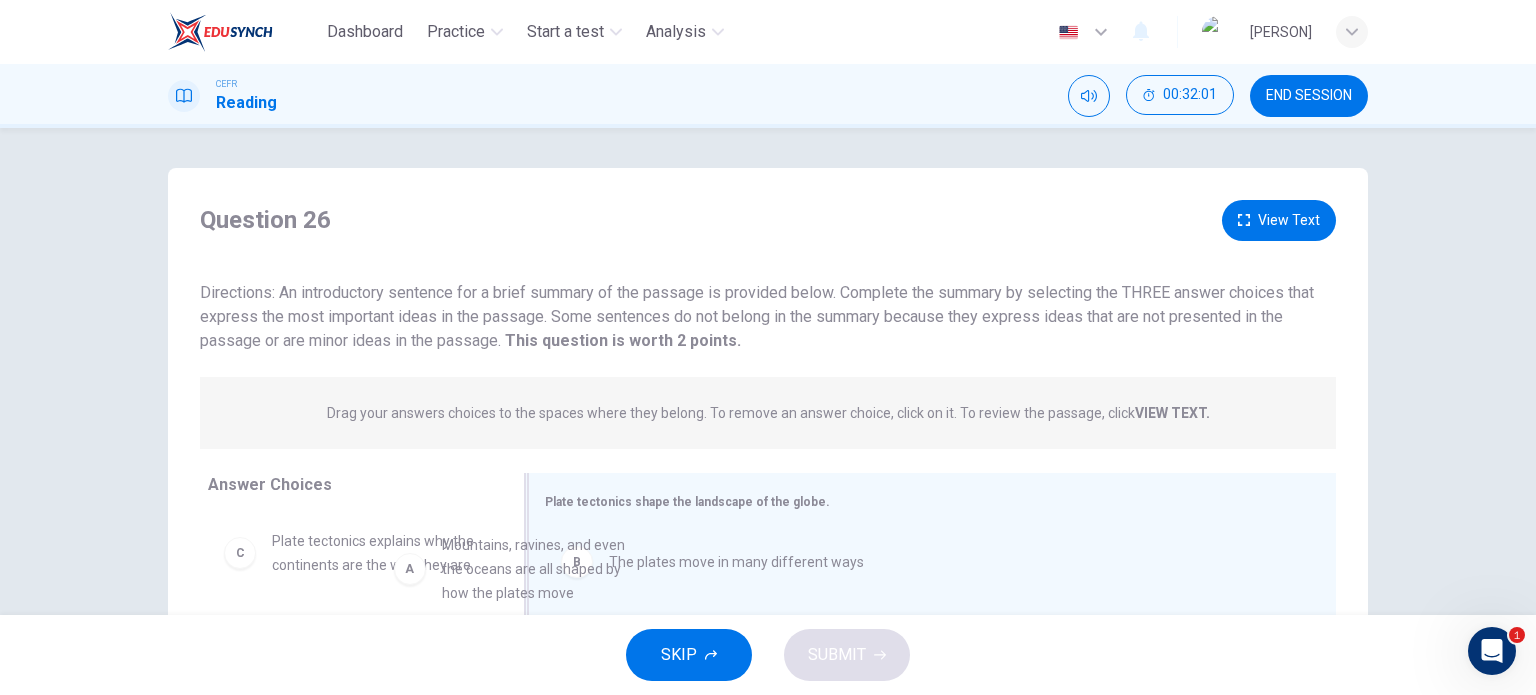 drag, startPoint x: 370, startPoint y: 557, endPoint x: 552, endPoint y: 565, distance: 182.17574 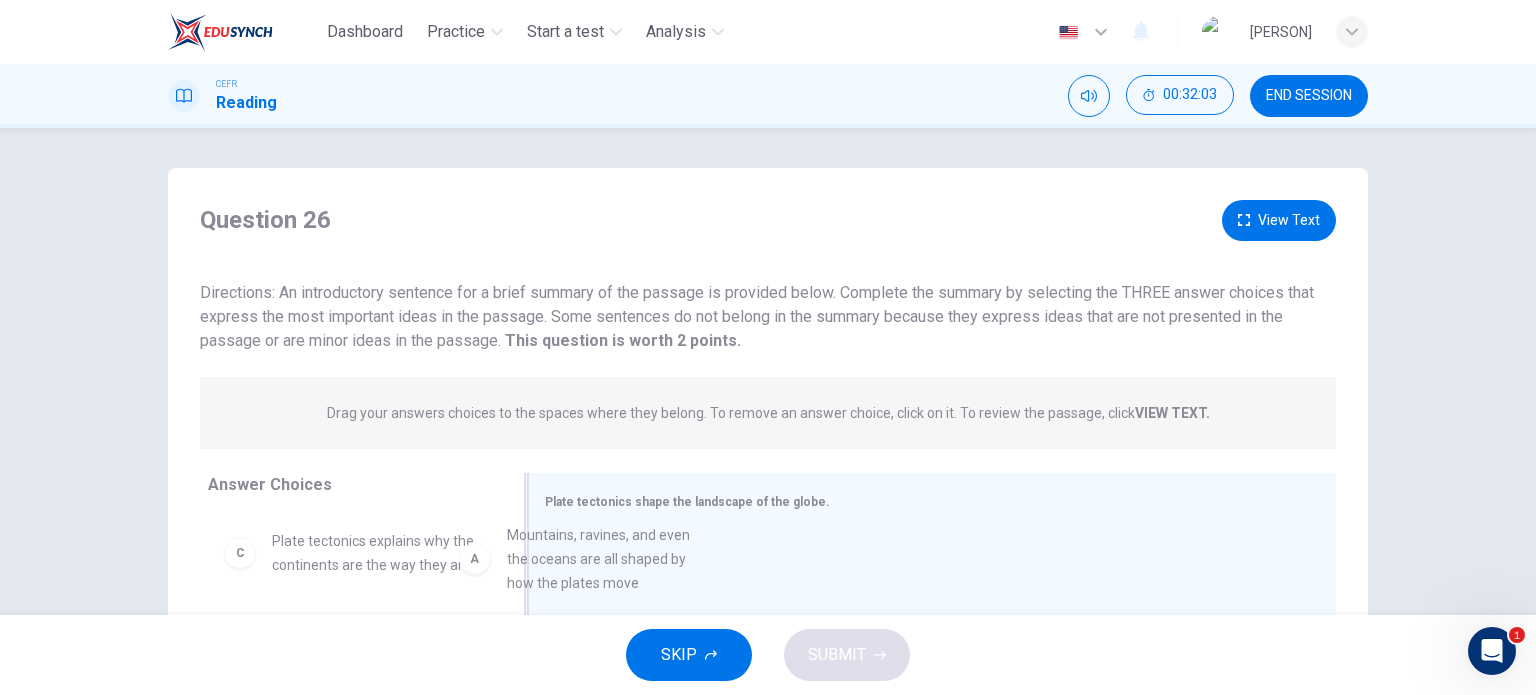 drag, startPoint x: 445, startPoint y: 567, endPoint x: 696, endPoint y: 561, distance: 251.0717 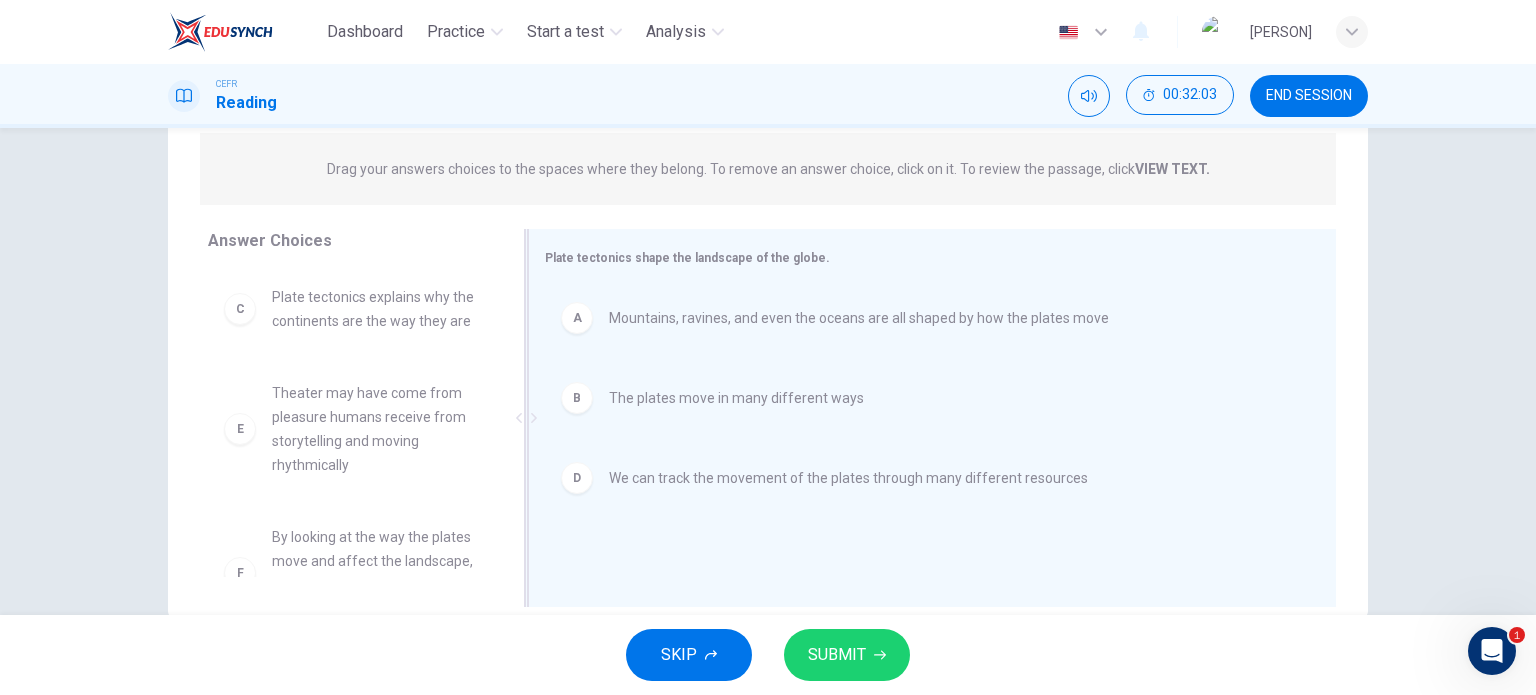 scroll, scrollTop: 288, scrollLeft: 0, axis: vertical 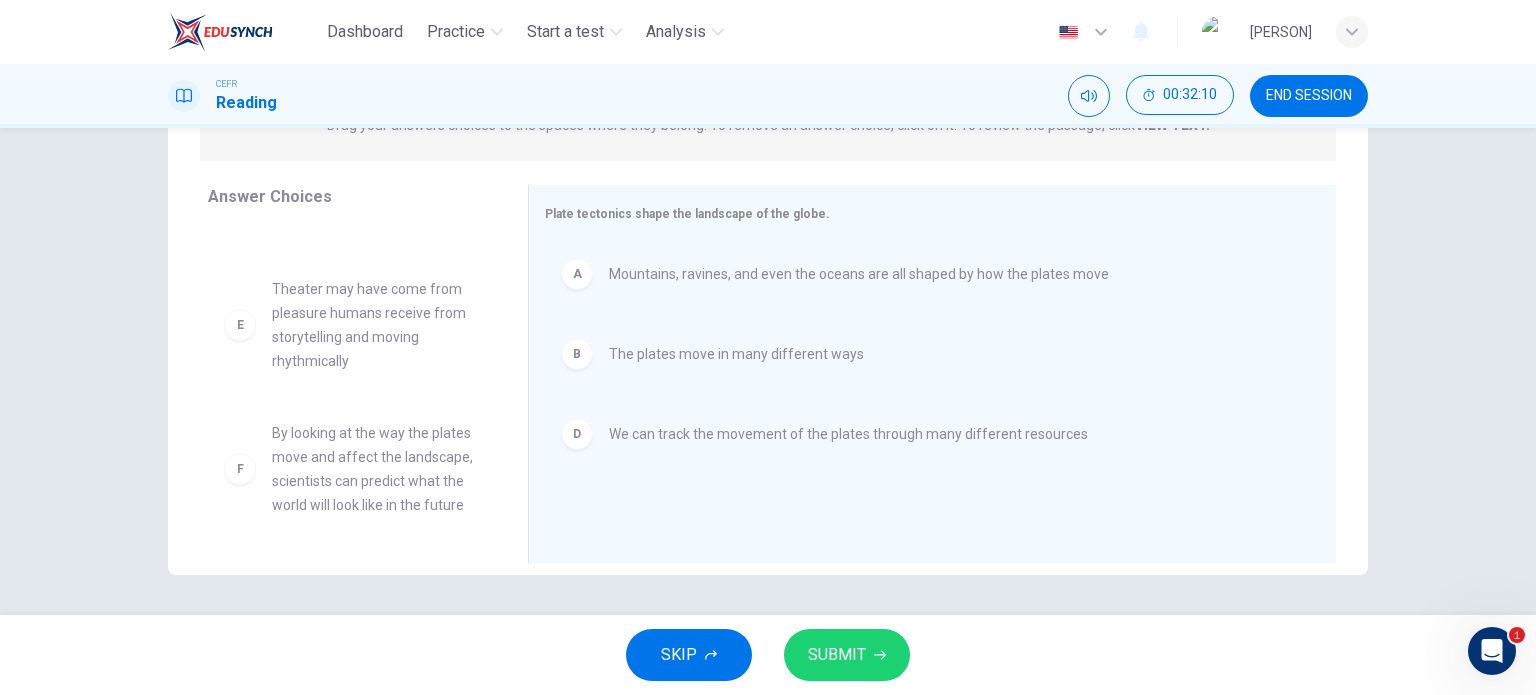 click on "SUBMIT" at bounding box center [837, 655] 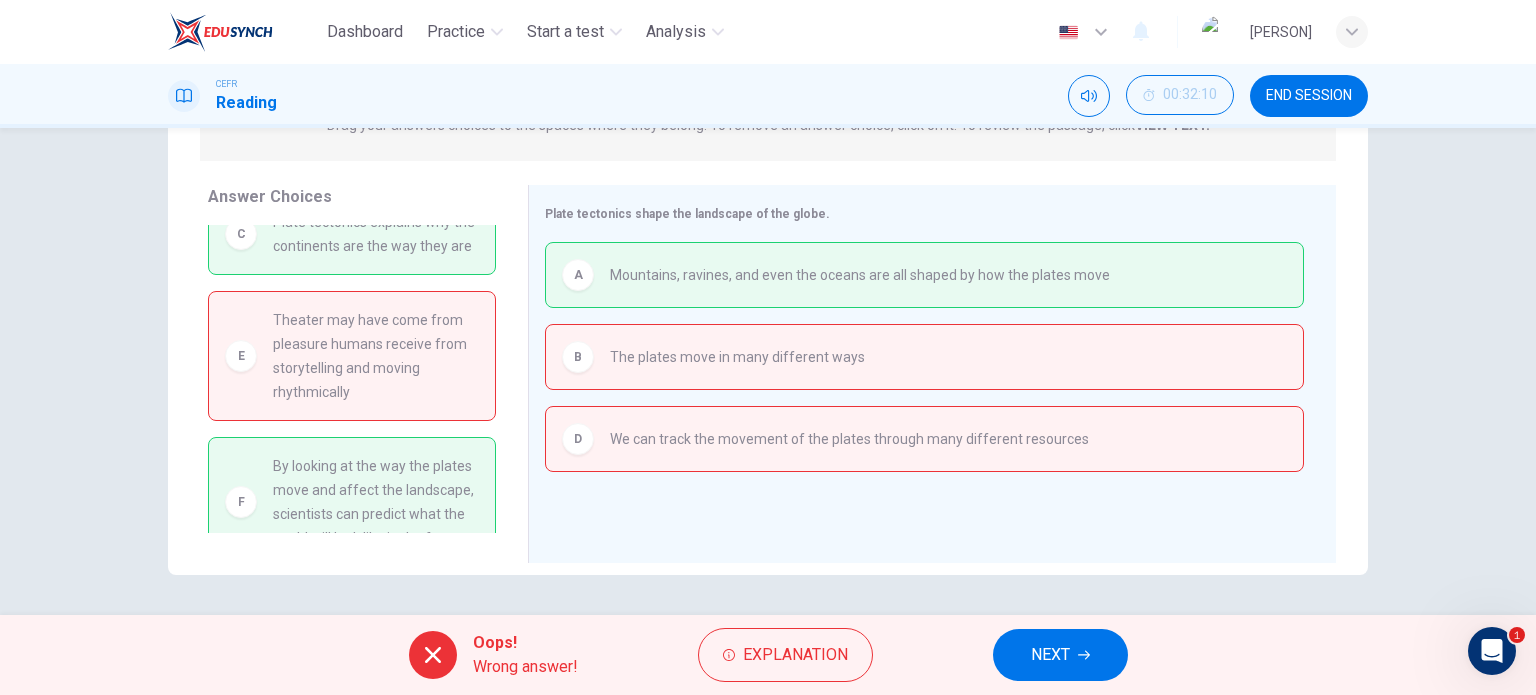 scroll, scrollTop: 0, scrollLeft: 0, axis: both 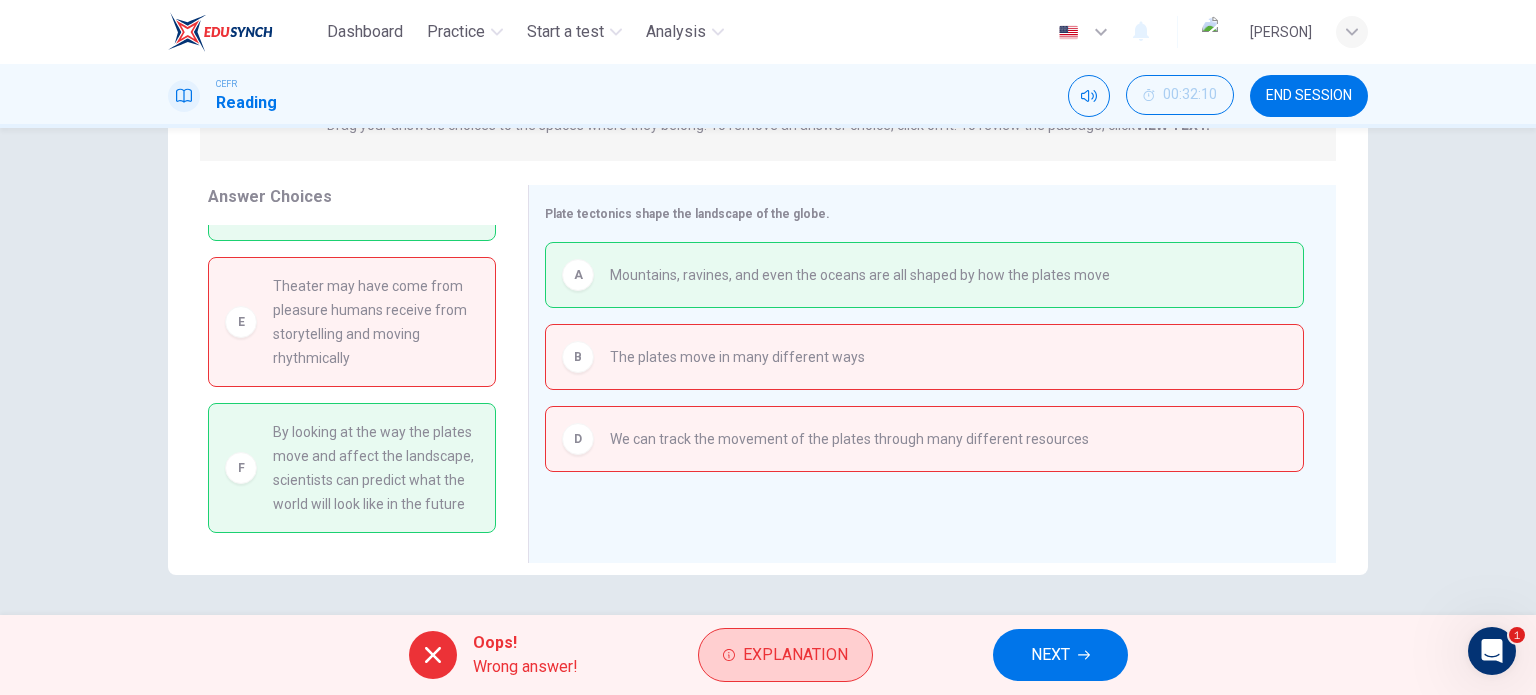 click on "Explanation" at bounding box center (795, 655) 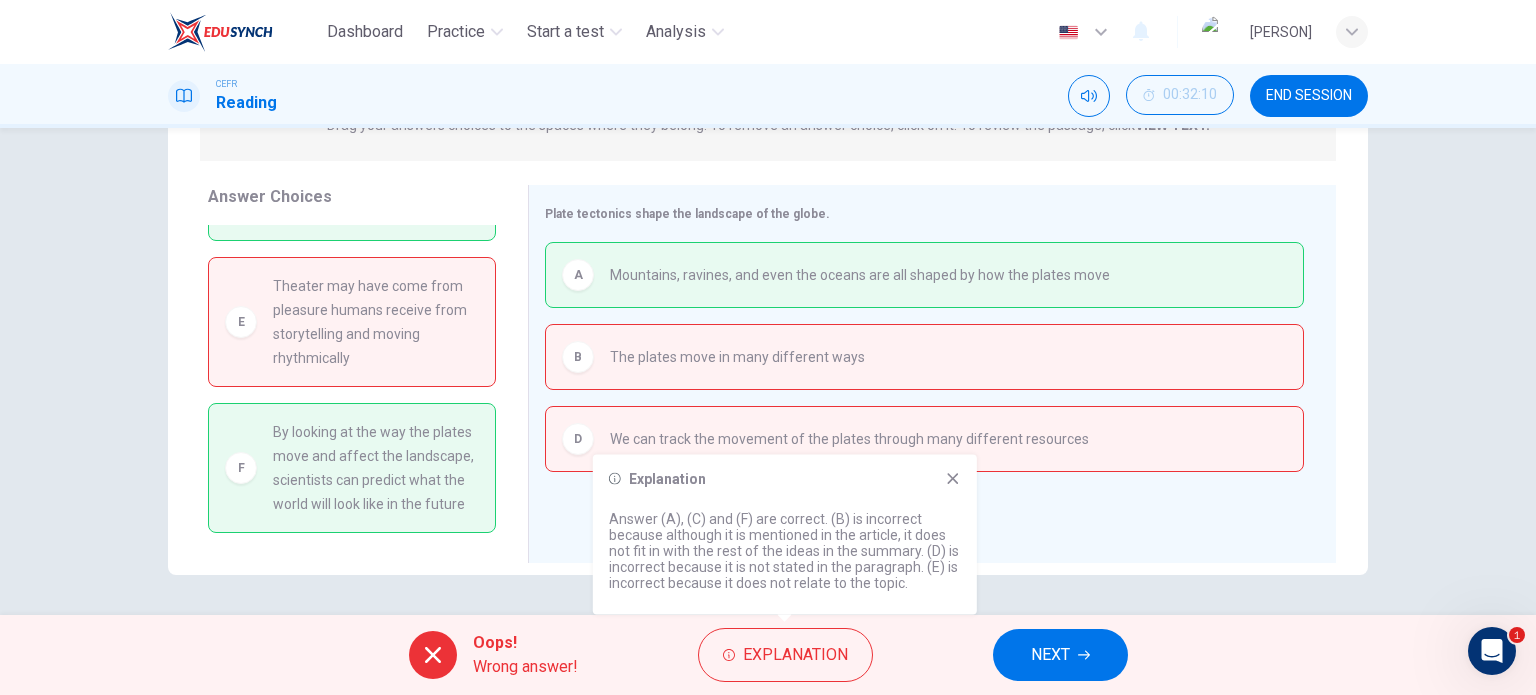 click at bounding box center [953, 479] 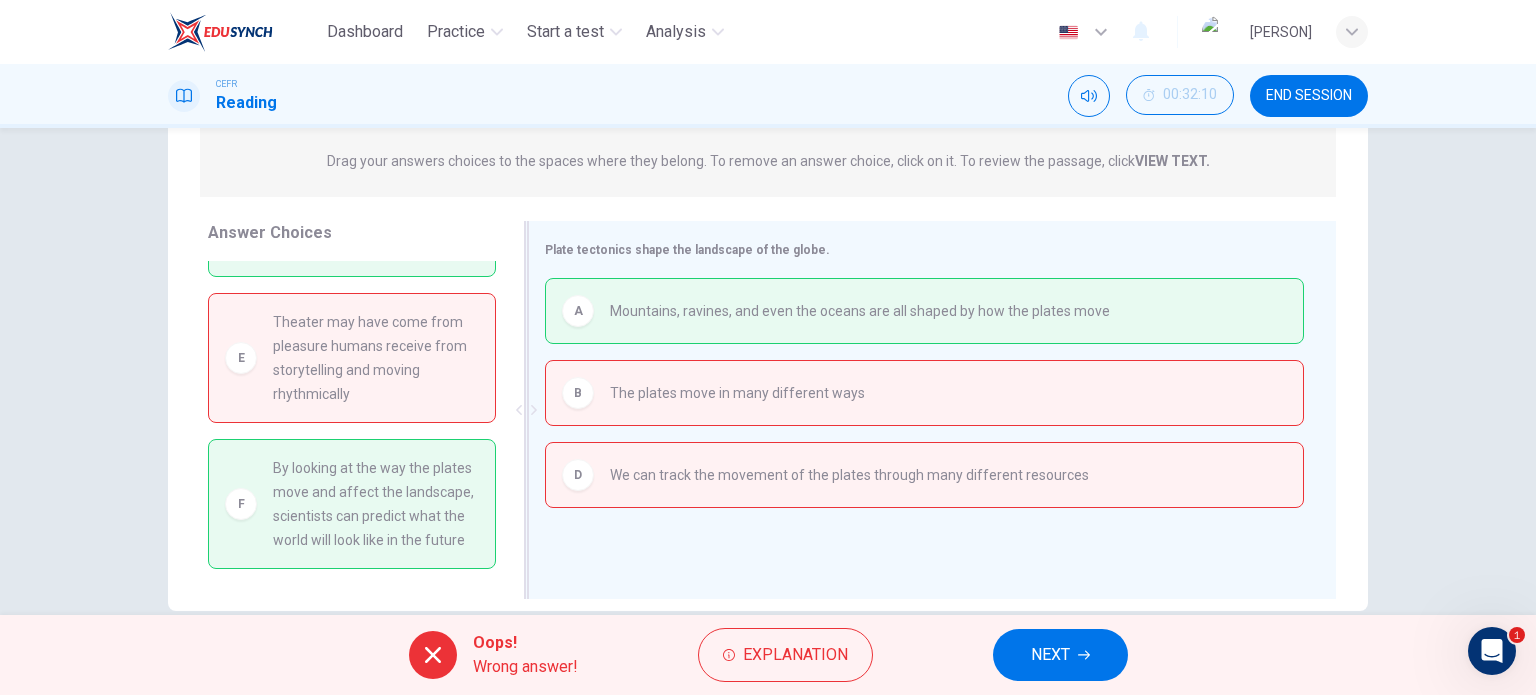 scroll, scrollTop: 288, scrollLeft: 0, axis: vertical 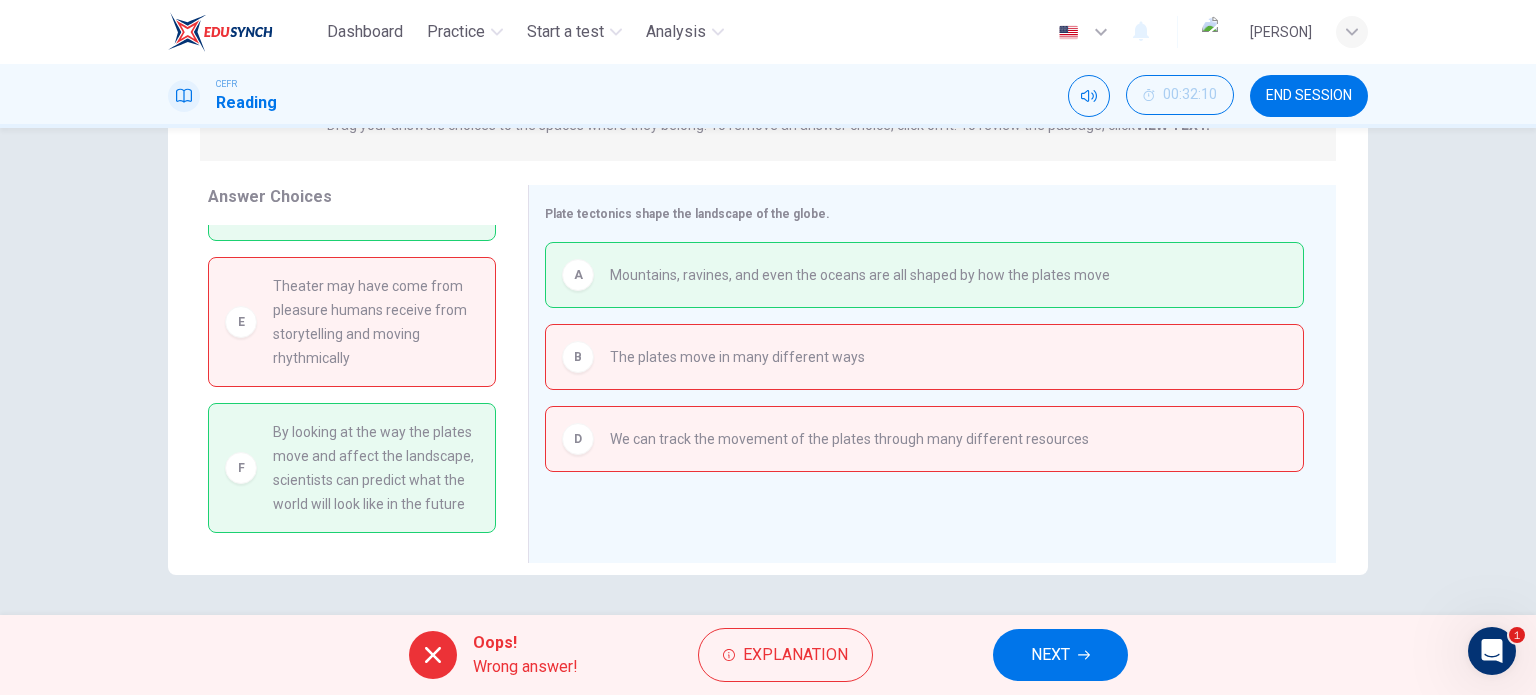 click on "NEXT" at bounding box center [1060, 655] 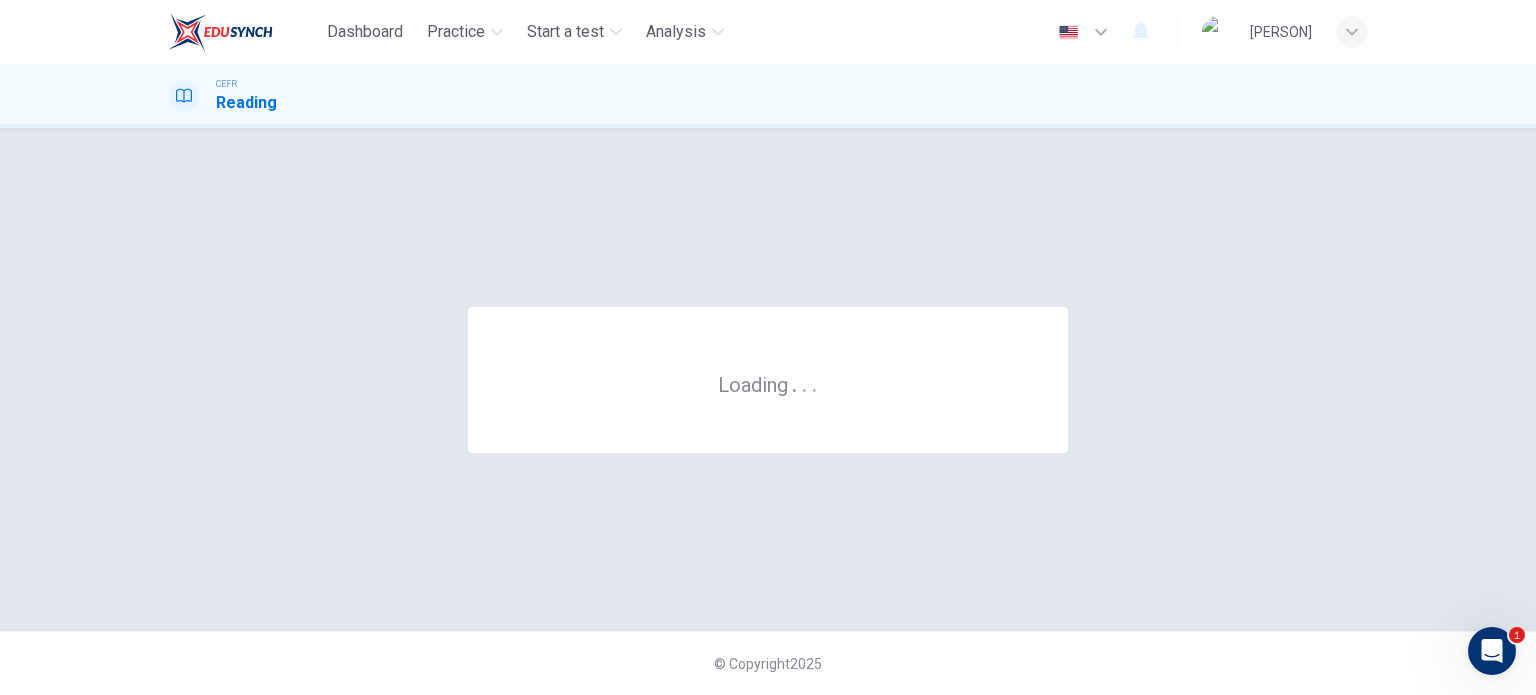 scroll, scrollTop: 0, scrollLeft: 0, axis: both 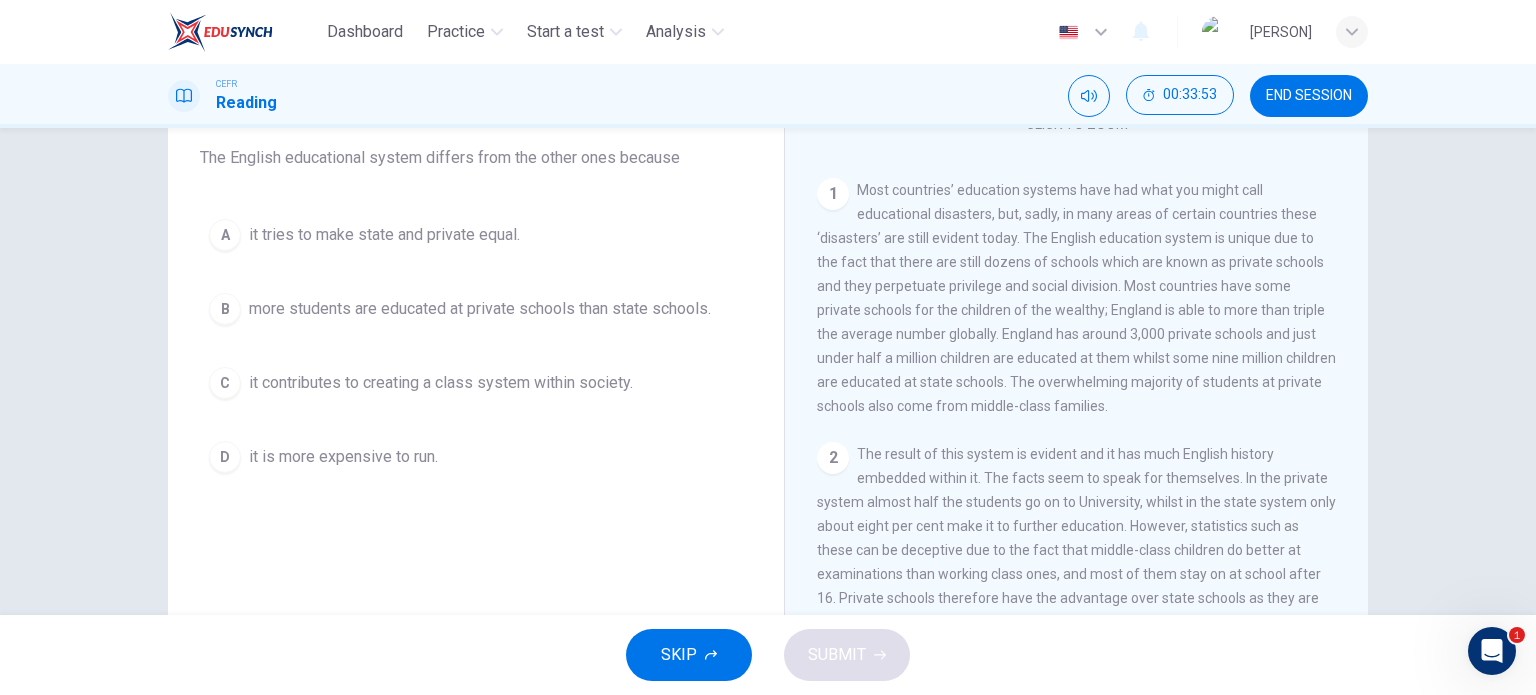 click on "it contributes to creating a class system within society." at bounding box center [384, 235] 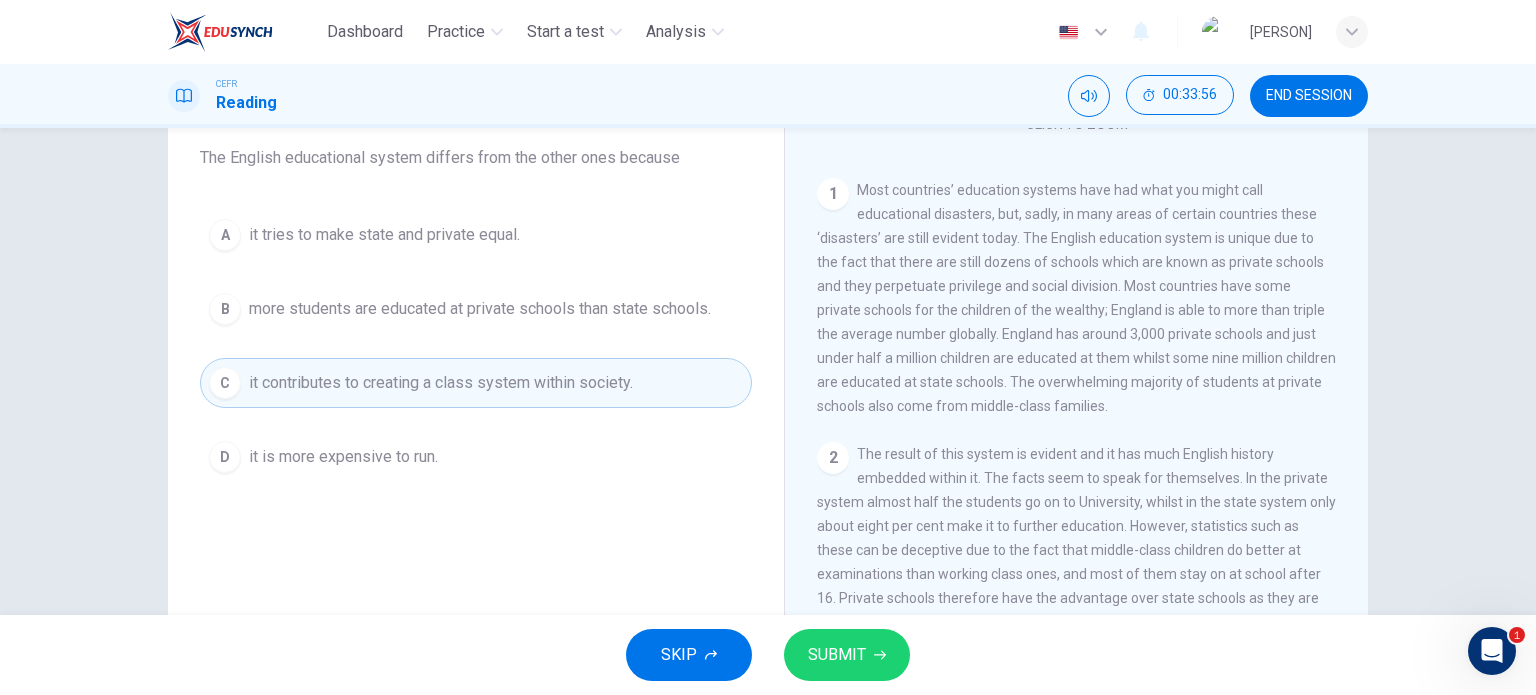 click on "more students are educated at private schools than state schools." at bounding box center (384, 235) 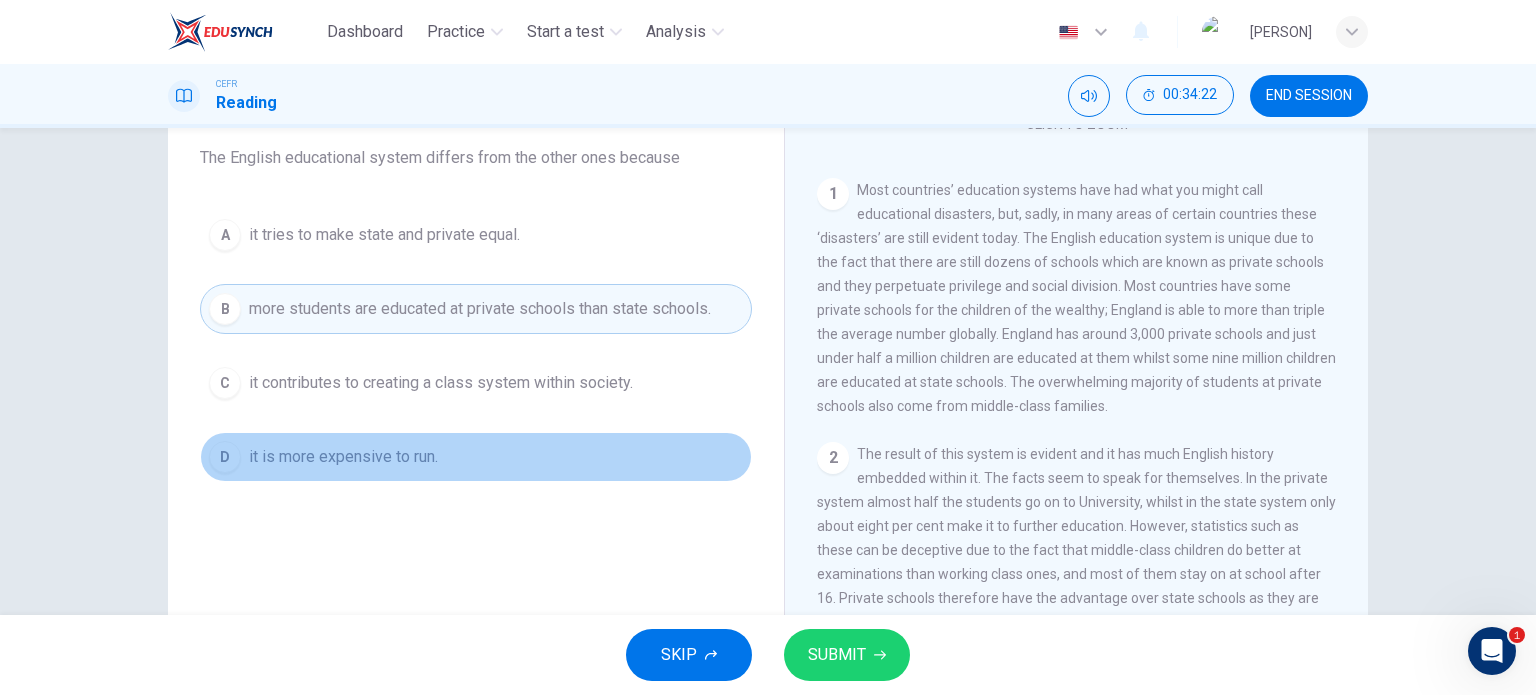 click on "D it is more expensive to run." at bounding box center [476, 457] 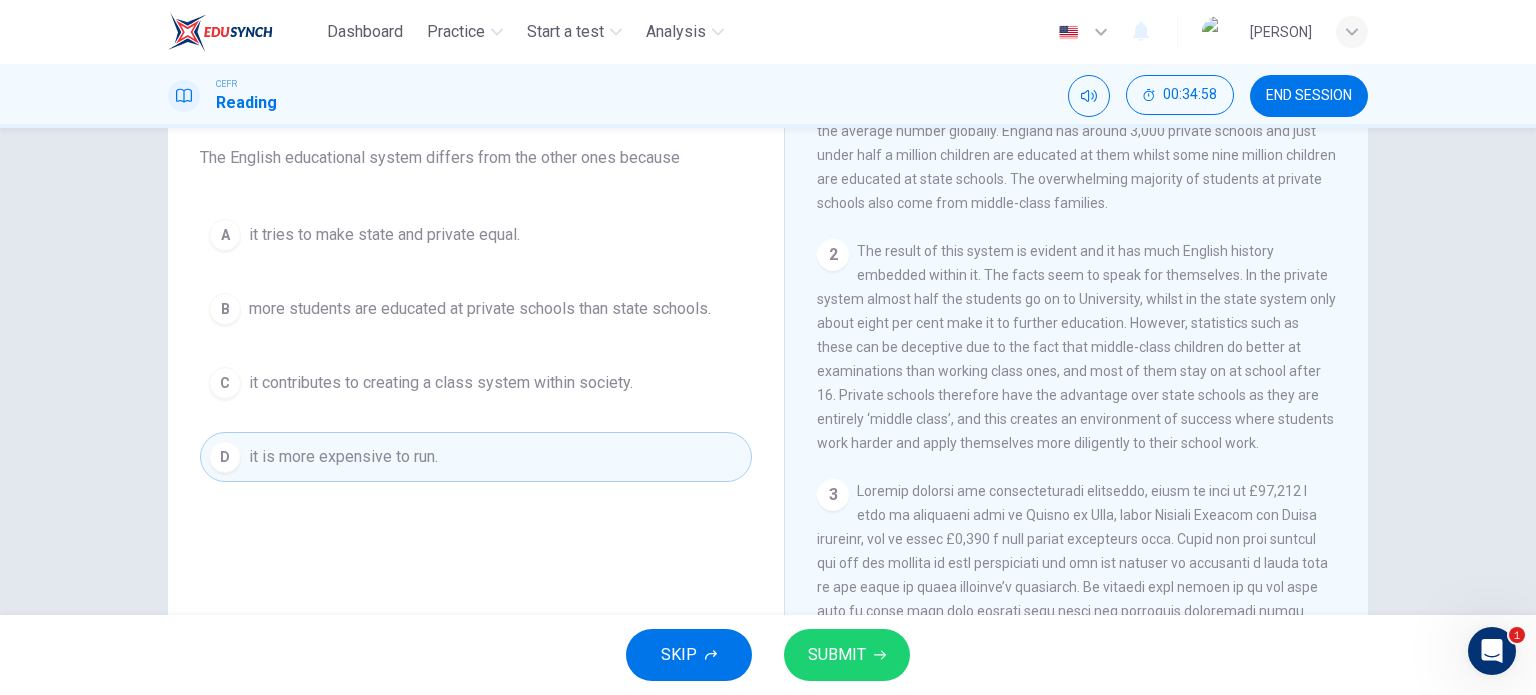 scroll, scrollTop: 500, scrollLeft: 0, axis: vertical 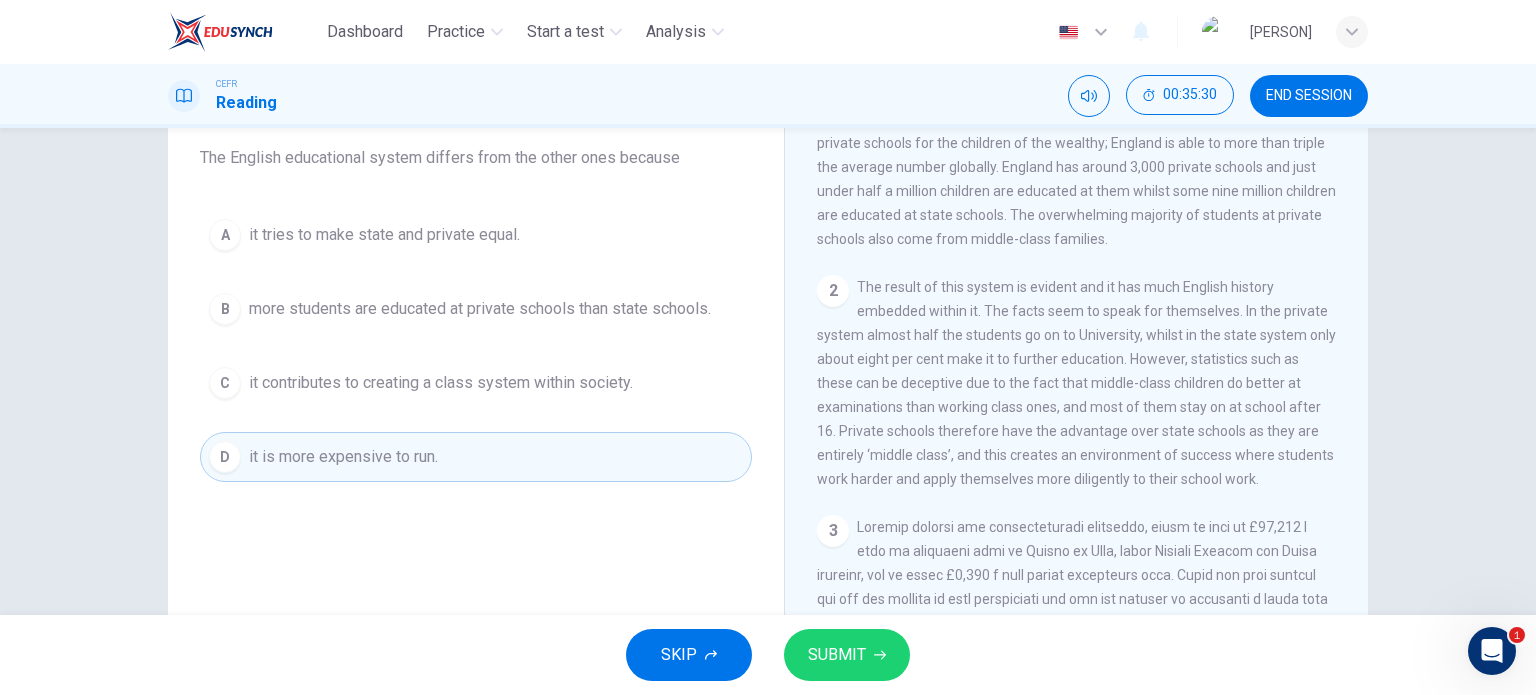 click on "it contributes to creating a class system within society." at bounding box center [384, 235] 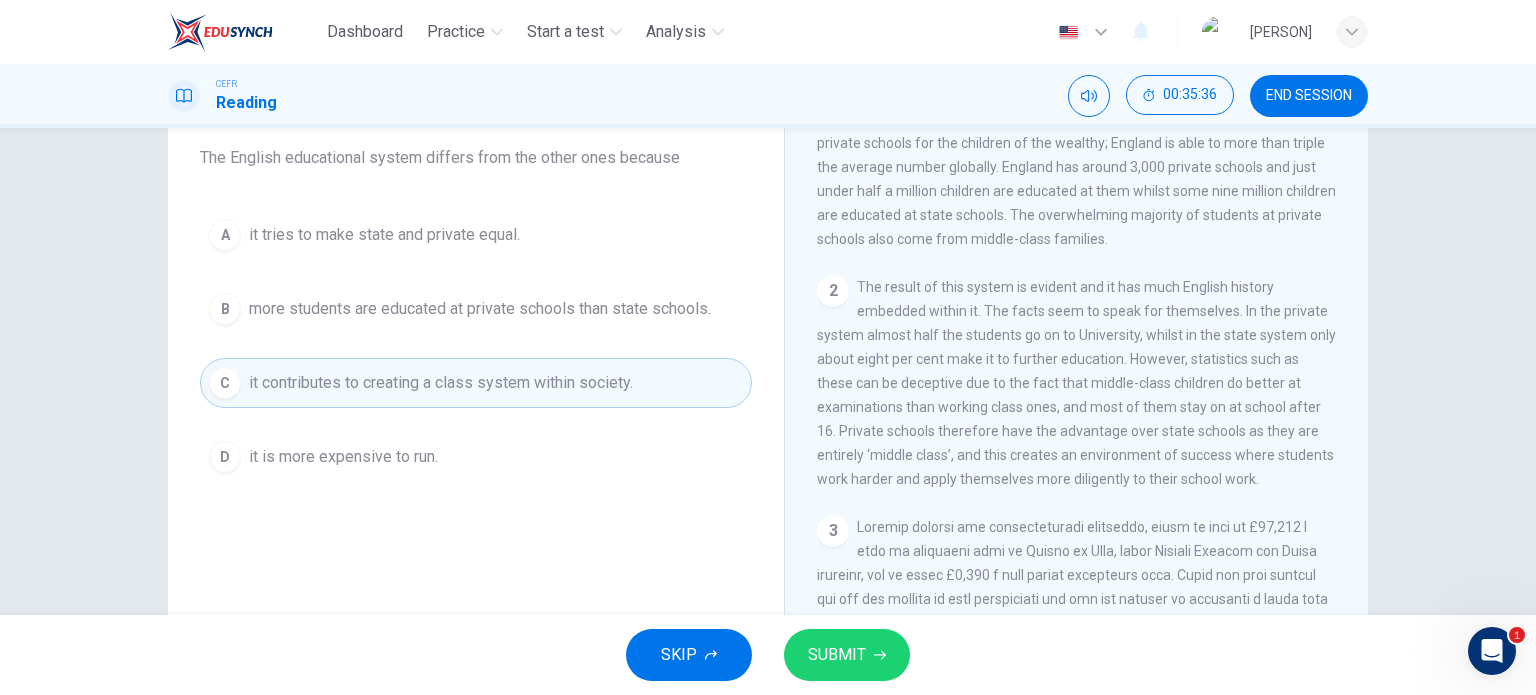 click on "more students are educated at private schools than state schools." at bounding box center (384, 235) 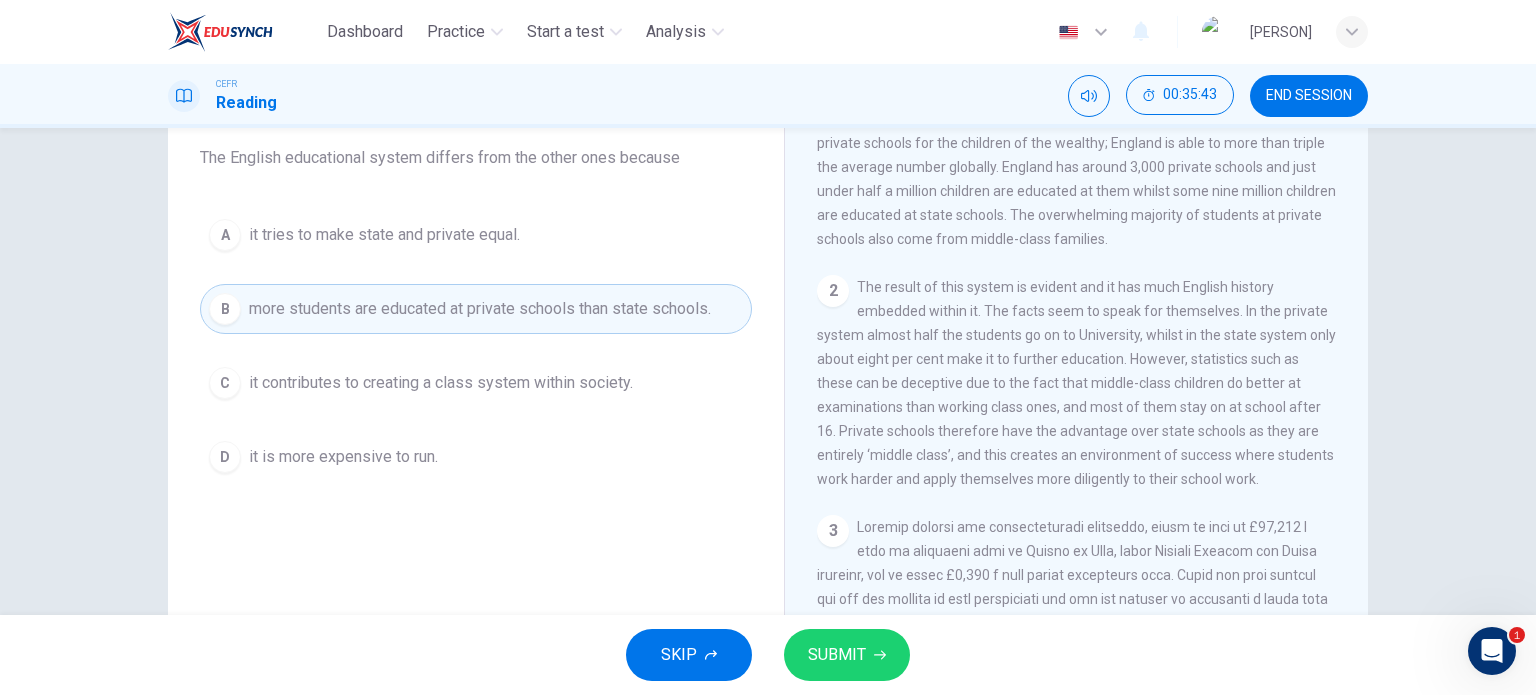 click at bounding box center [880, 655] 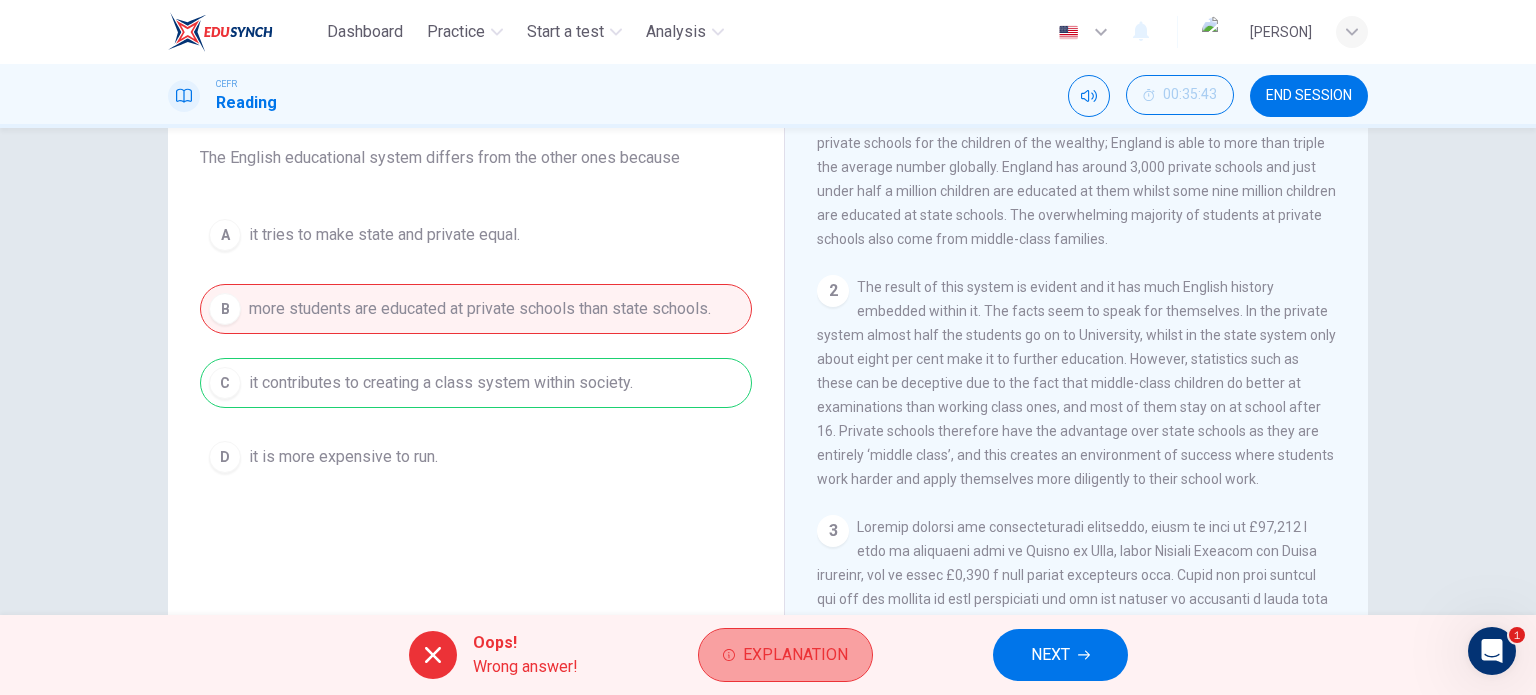 click on "Explanation" at bounding box center [795, 655] 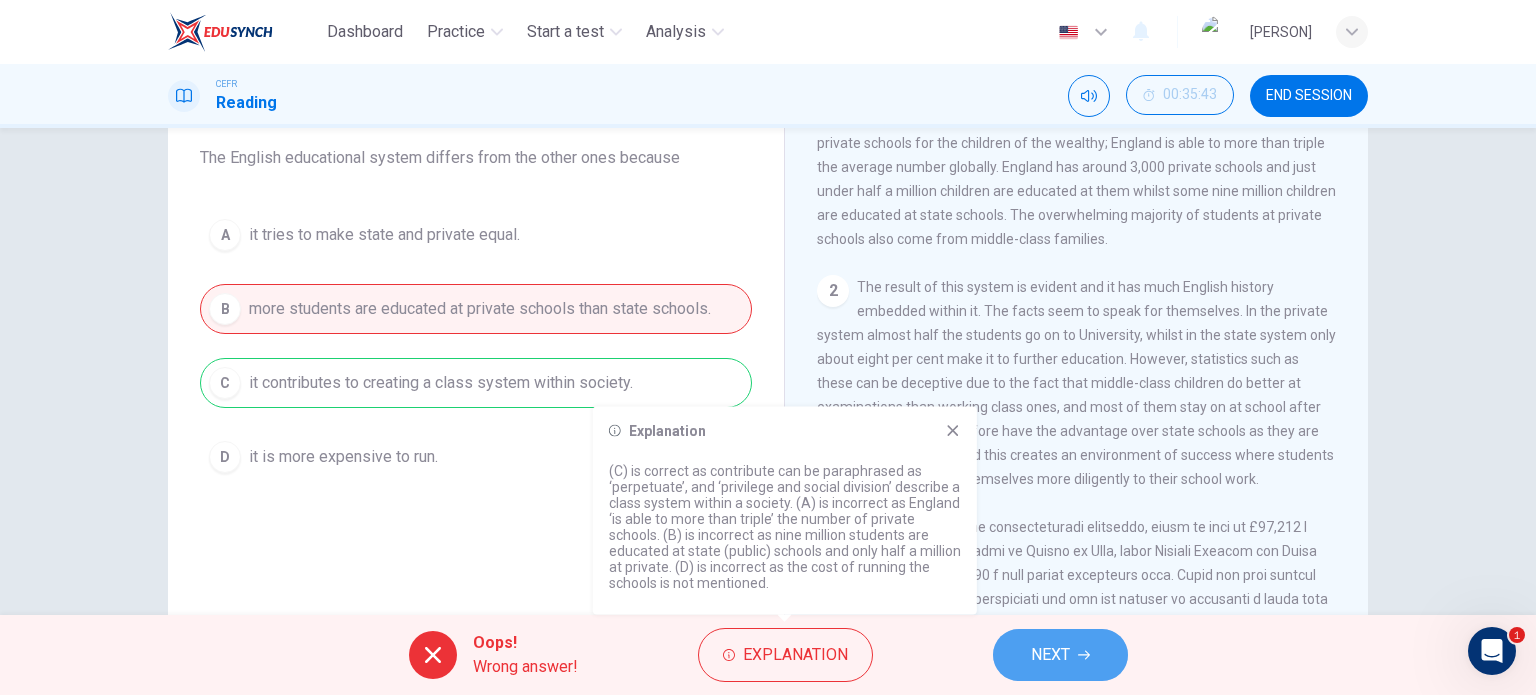 click on "NEXT" at bounding box center (1060, 655) 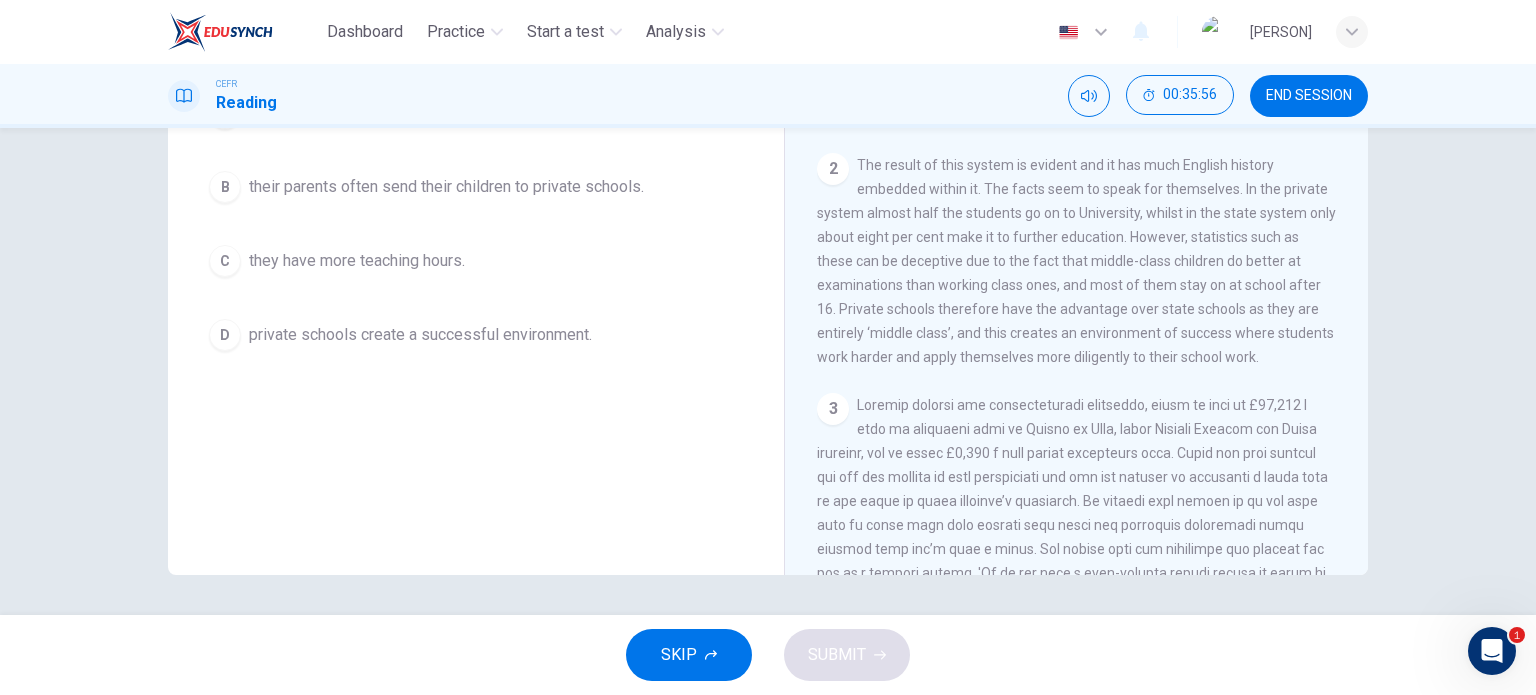scroll, scrollTop: 121, scrollLeft: 0, axis: vertical 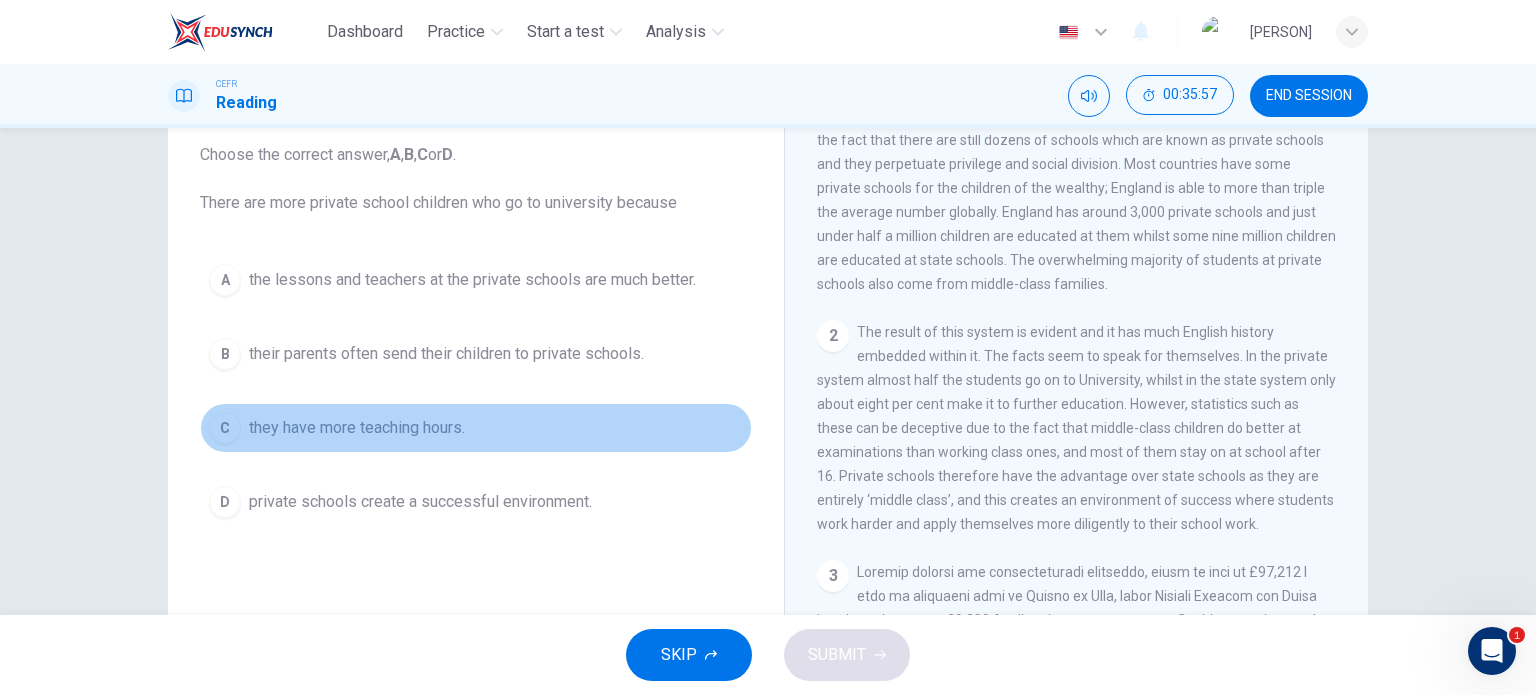 click on "they have more teaching hours." at bounding box center [472, 280] 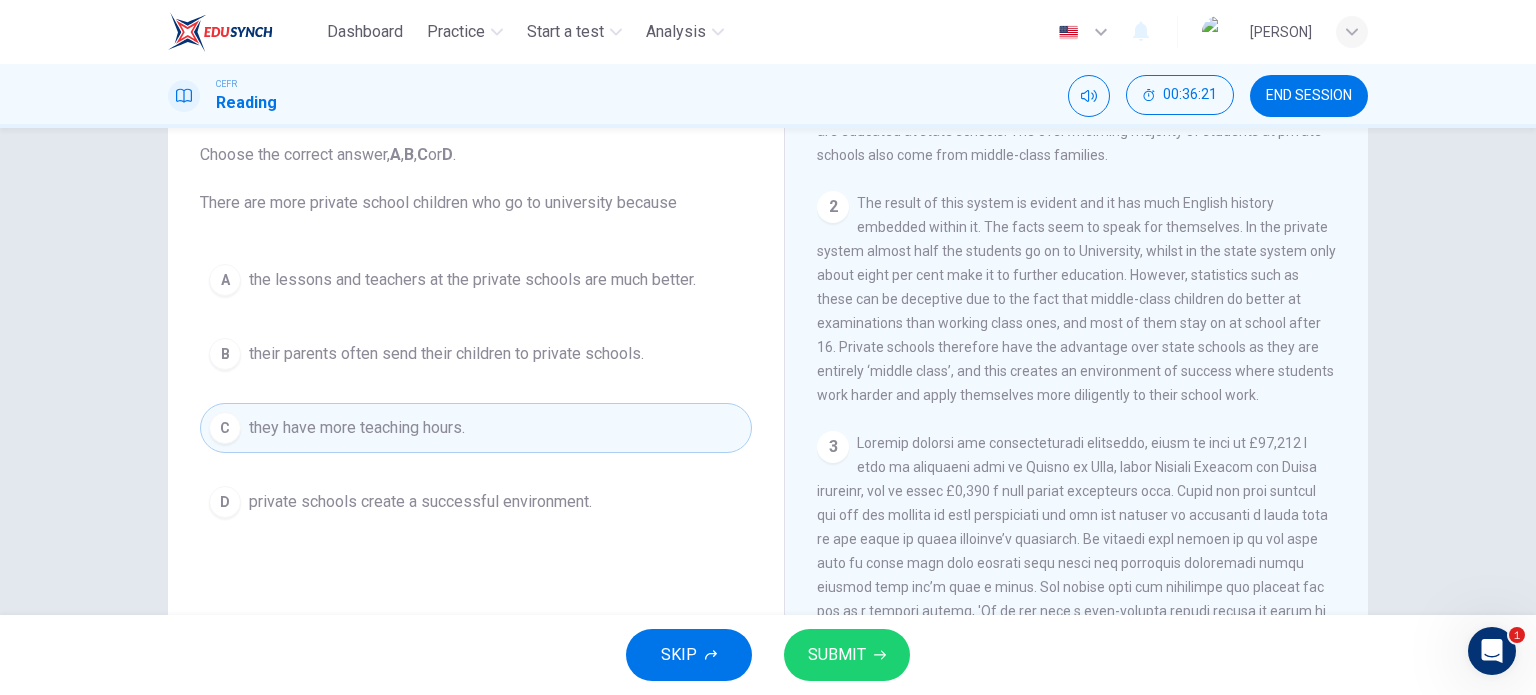 scroll, scrollTop: 666, scrollLeft: 0, axis: vertical 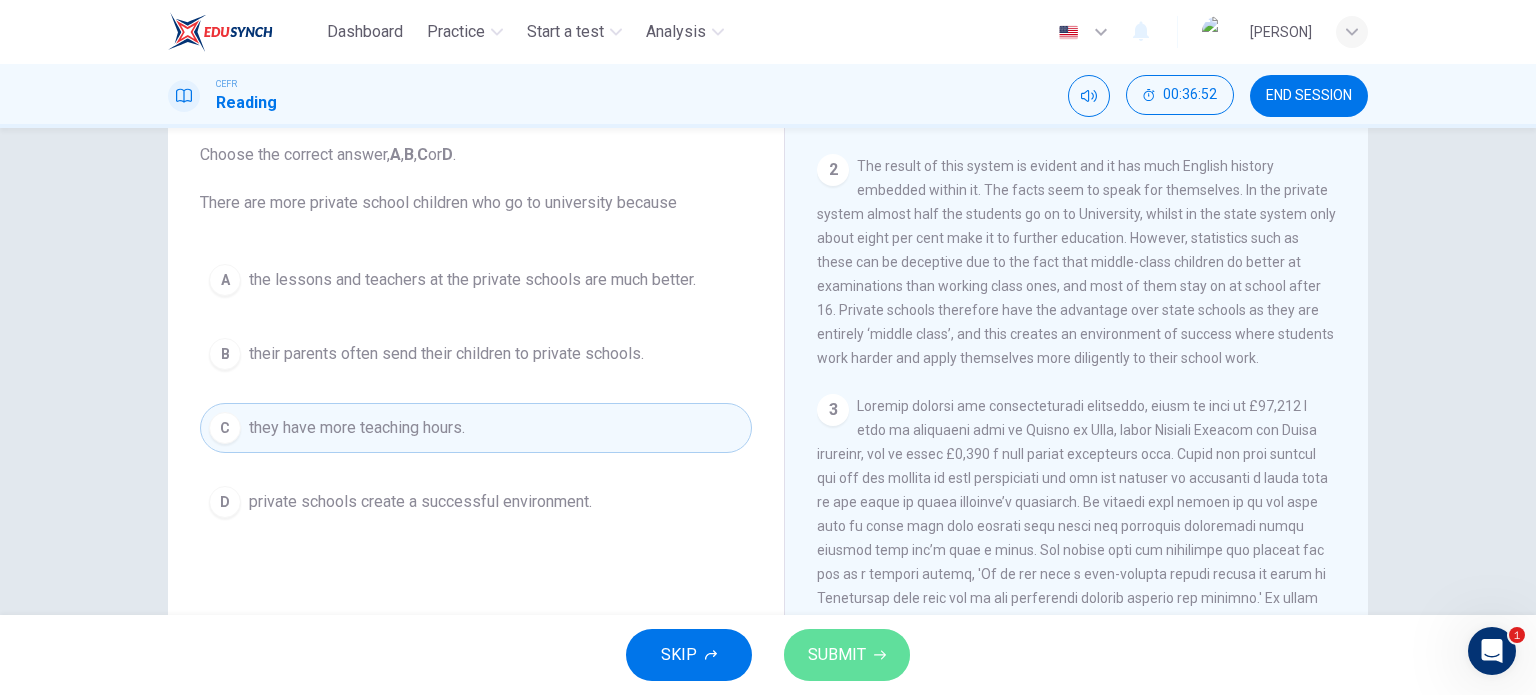 click on "SUBMIT" at bounding box center [847, 655] 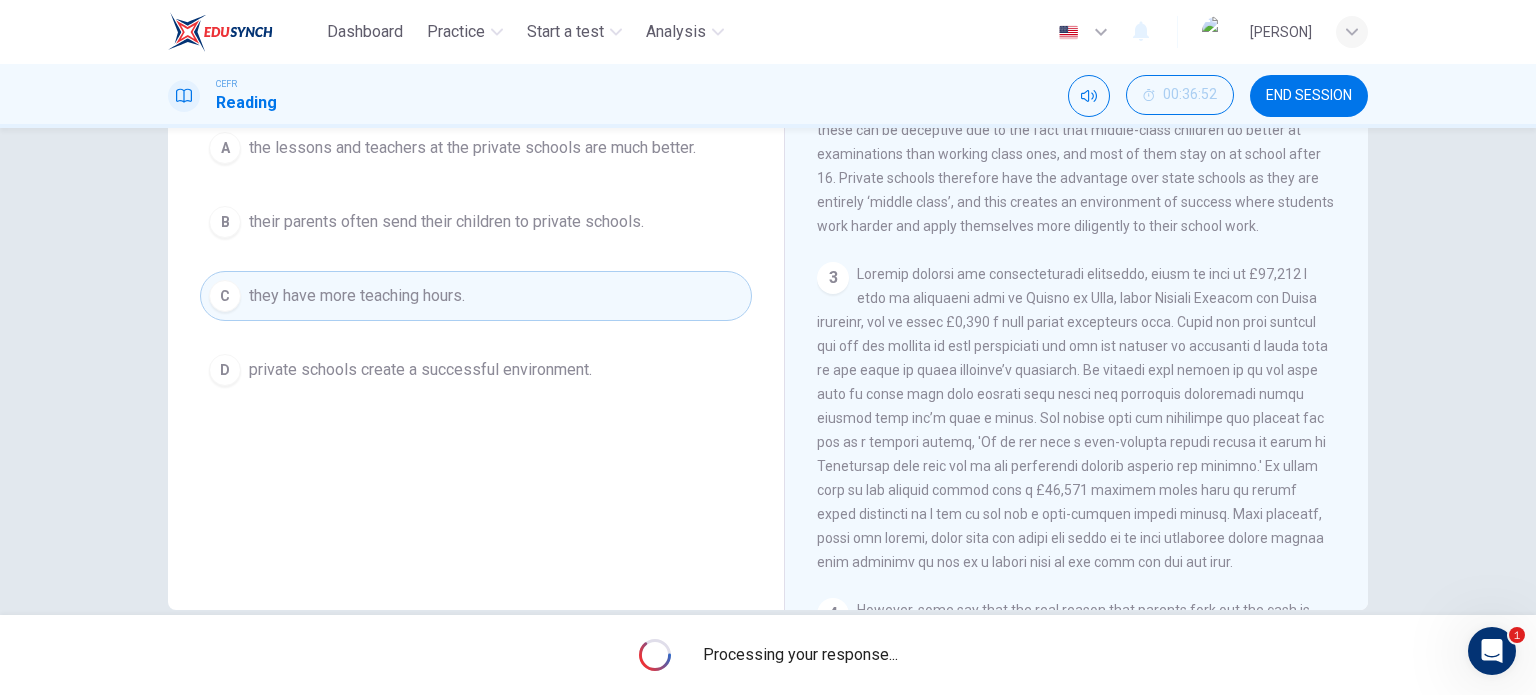 scroll, scrollTop: 288, scrollLeft: 0, axis: vertical 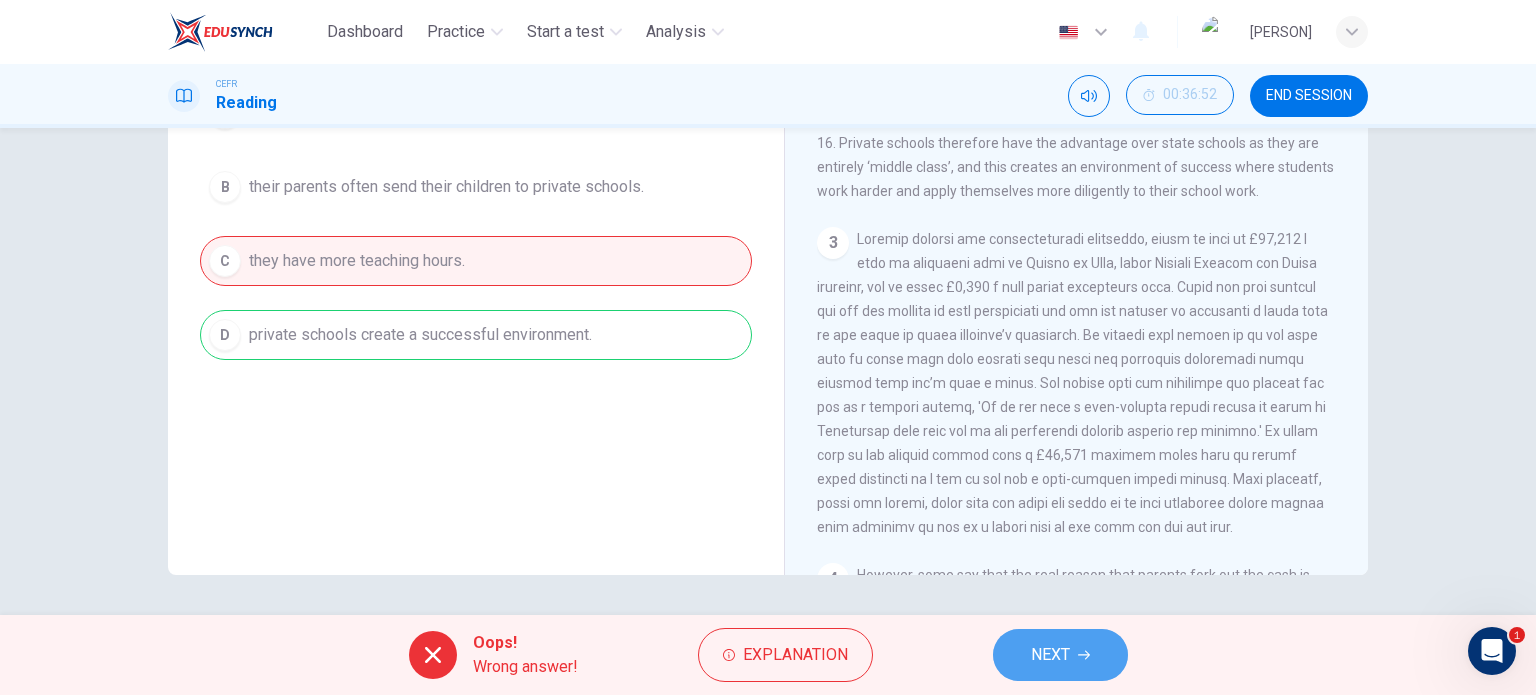 click on "NEXT" at bounding box center (1060, 655) 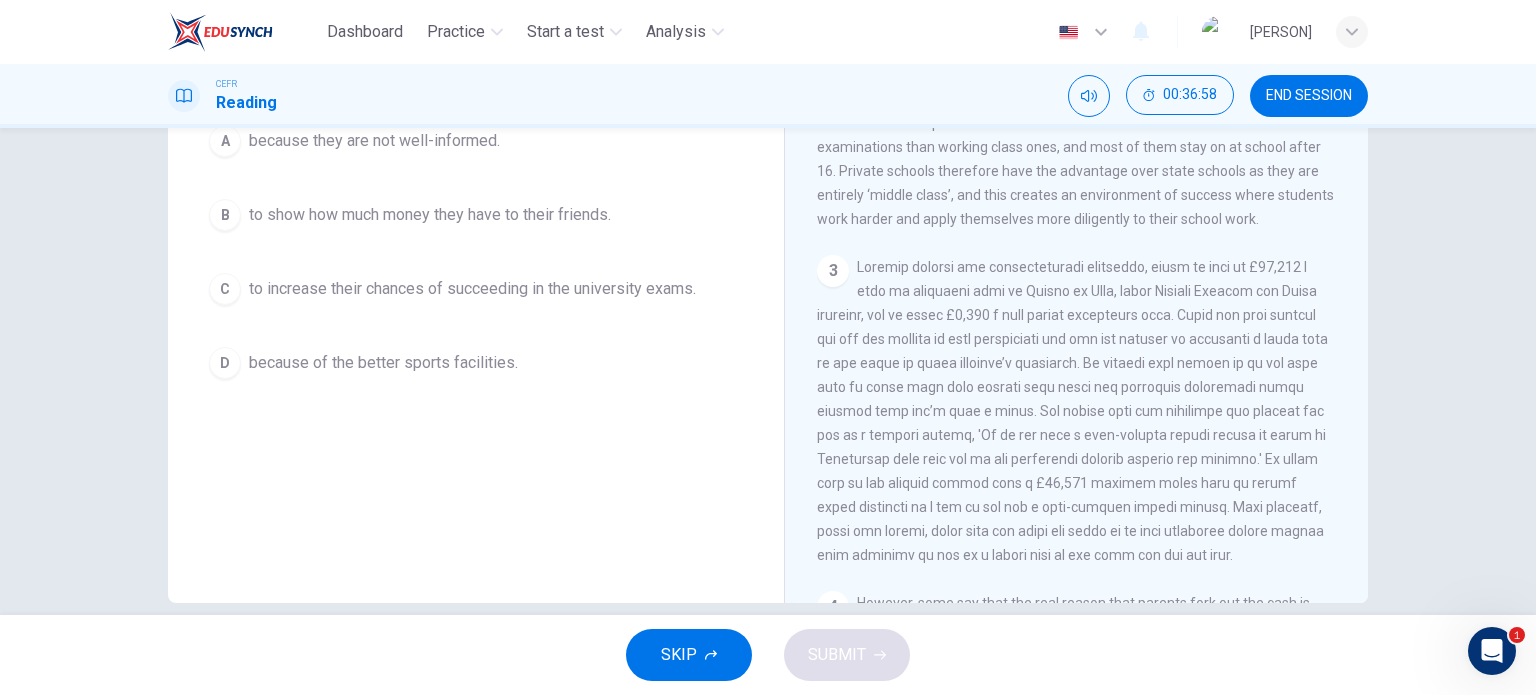scroll, scrollTop: 288, scrollLeft: 0, axis: vertical 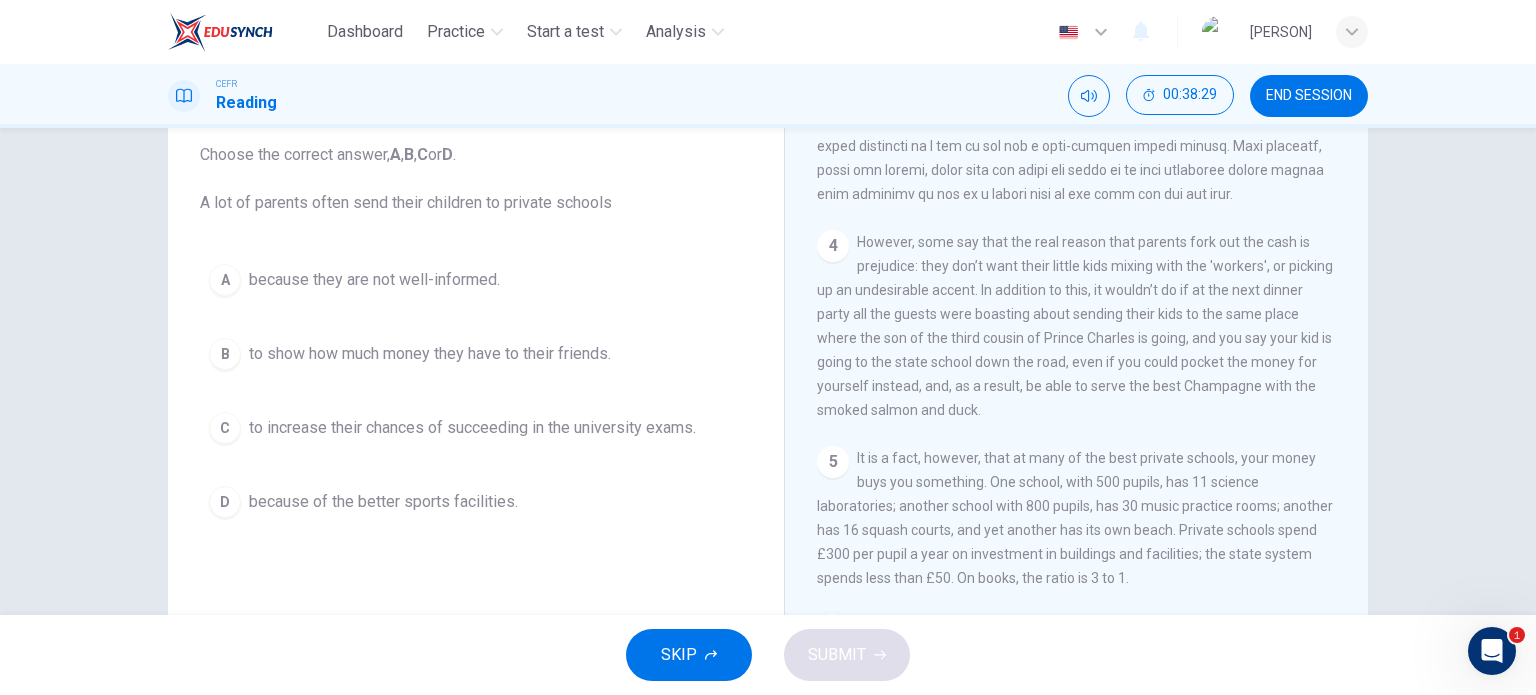 click on "C to increase their chances of succeeding in the university exams." at bounding box center (476, 428) 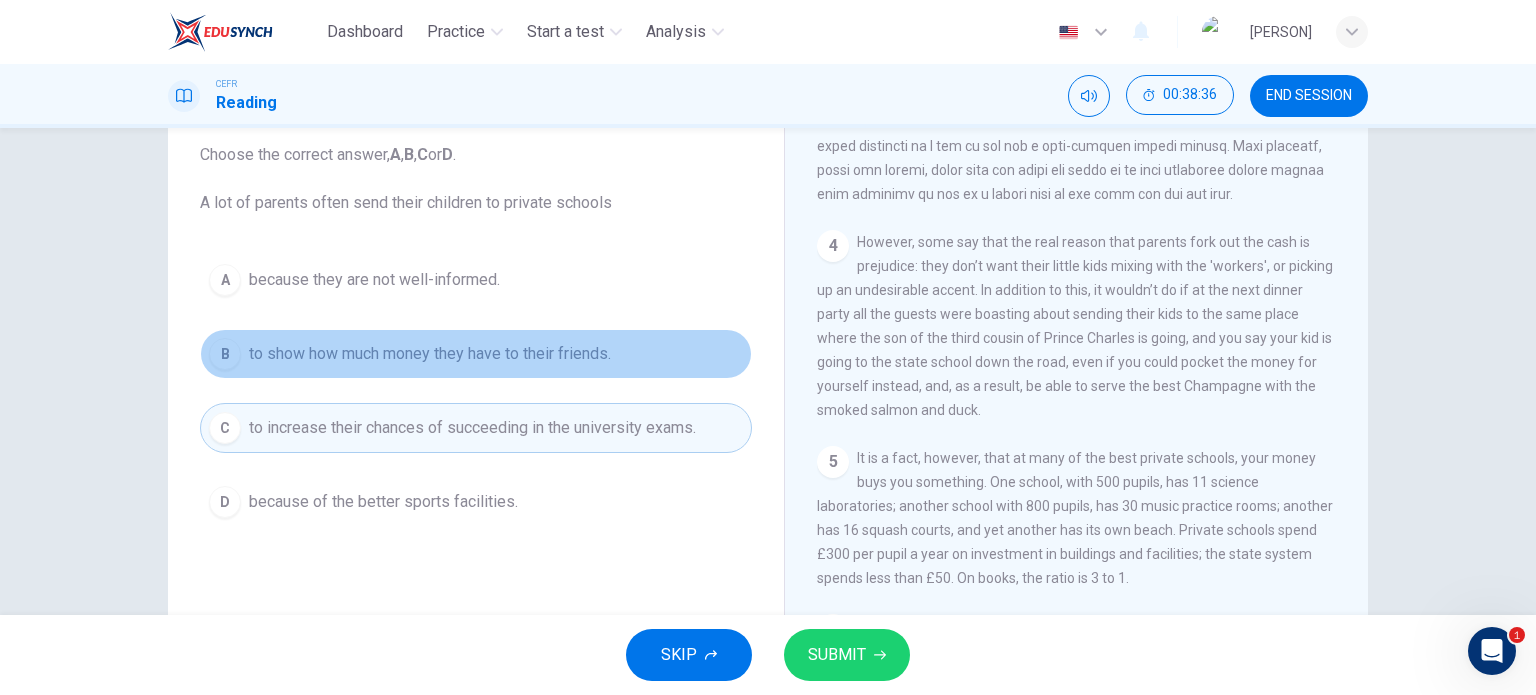 click on "to show how much money they have to their friends." at bounding box center [374, 280] 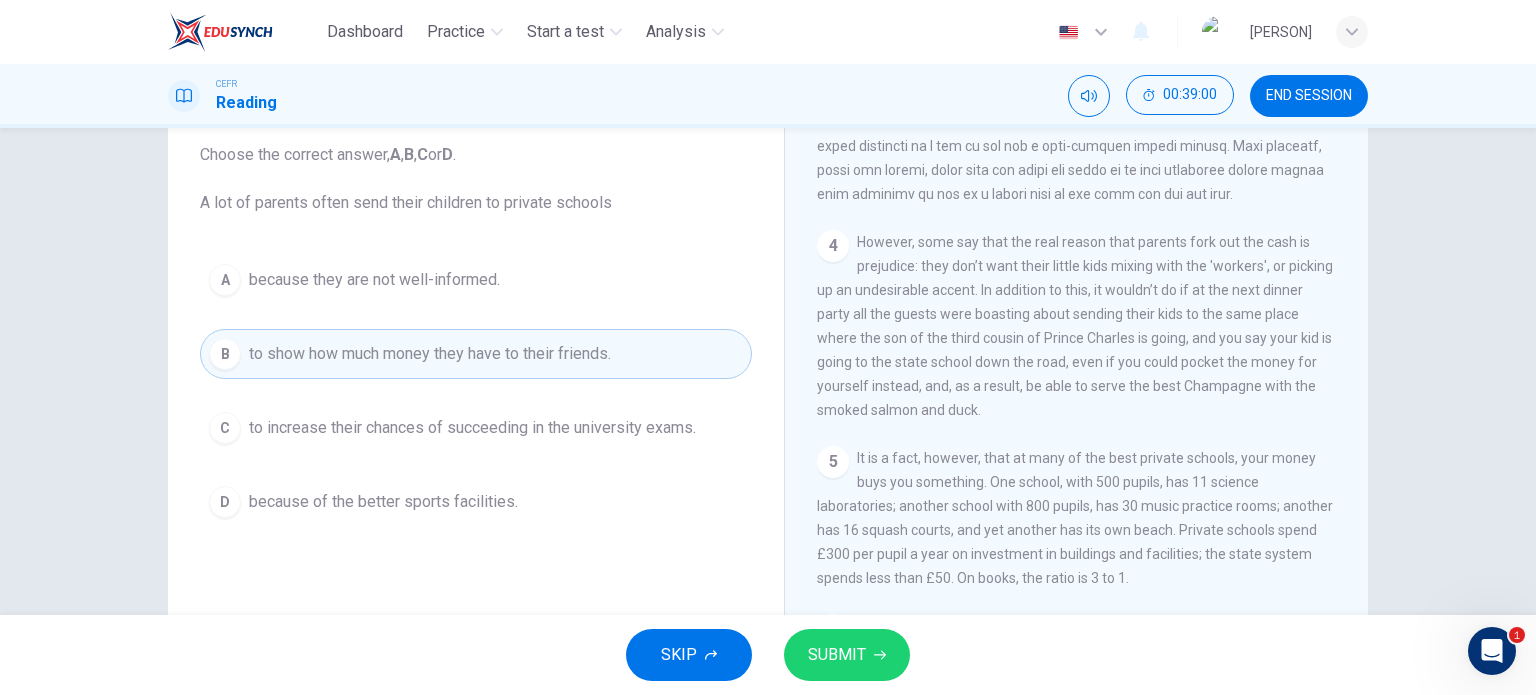 scroll, scrollTop: 1272, scrollLeft: 0, axis: vertical 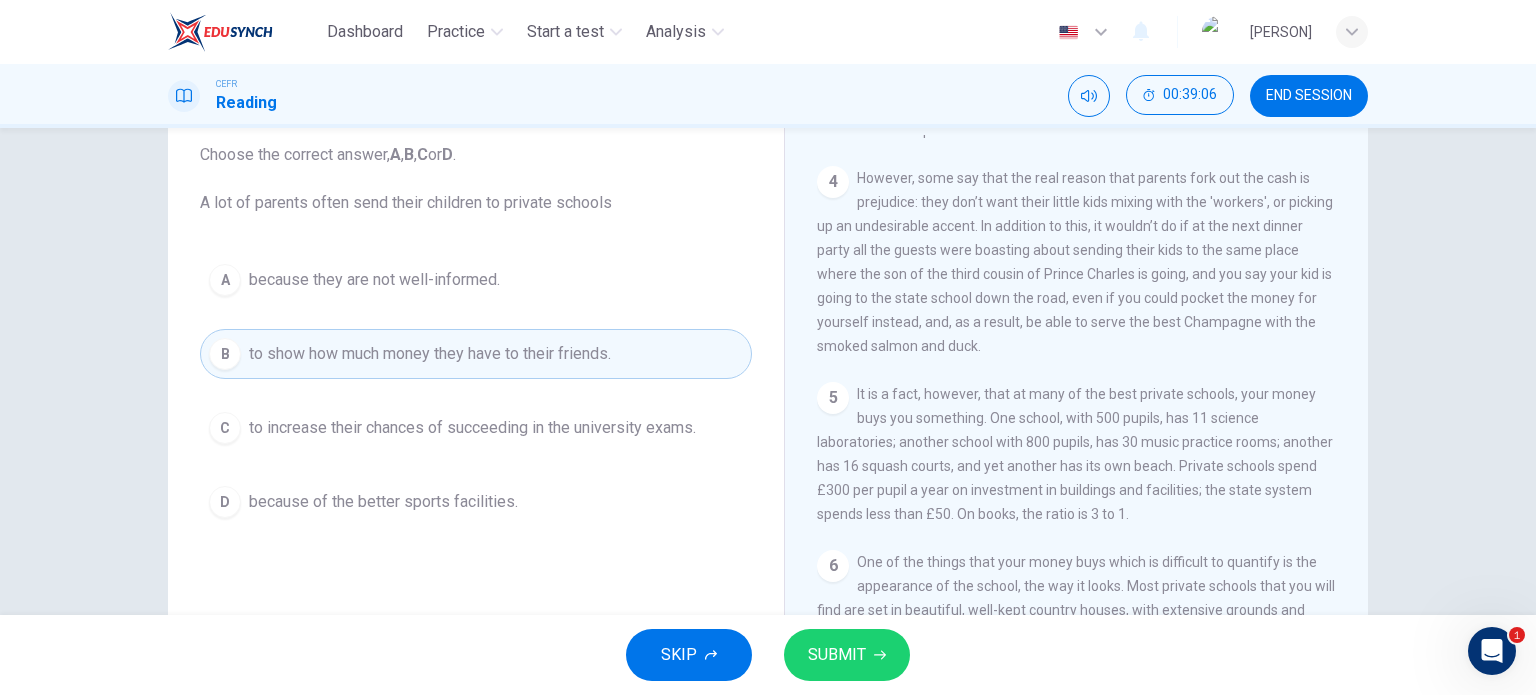 click on "SUBMIT" at bounding box center [837, 655] 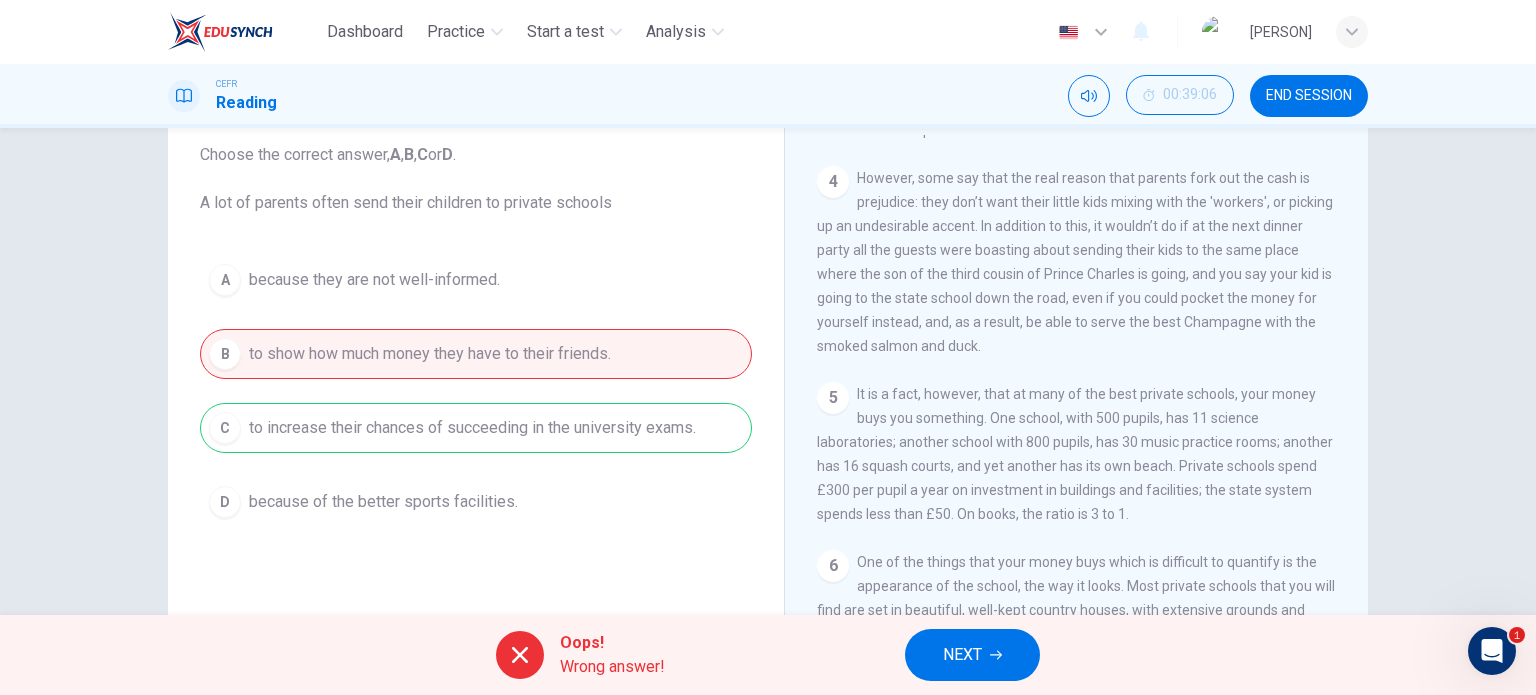 click on "Question 29 Choose the correct answer,  A ,  B ,  C  or  D .
A lot of parents often send their children to private schools A because they are not well-informed. B to show how much money they have to their friends. C to increase their chances of succeeding in the university exams. D because of the better sports facilities." at bounding box center (476, 404) 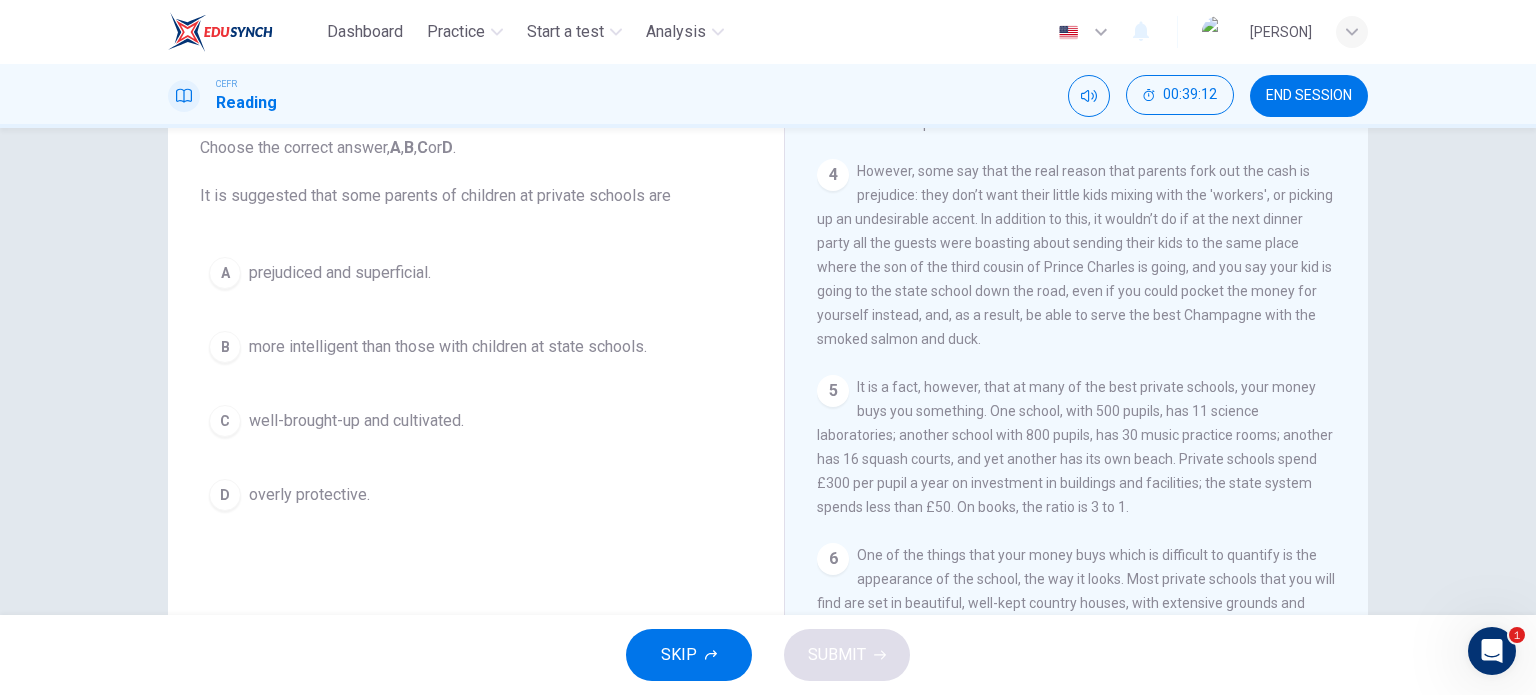 scroll, scrollTop: 166, scrollLeft: 0, axis: vertical 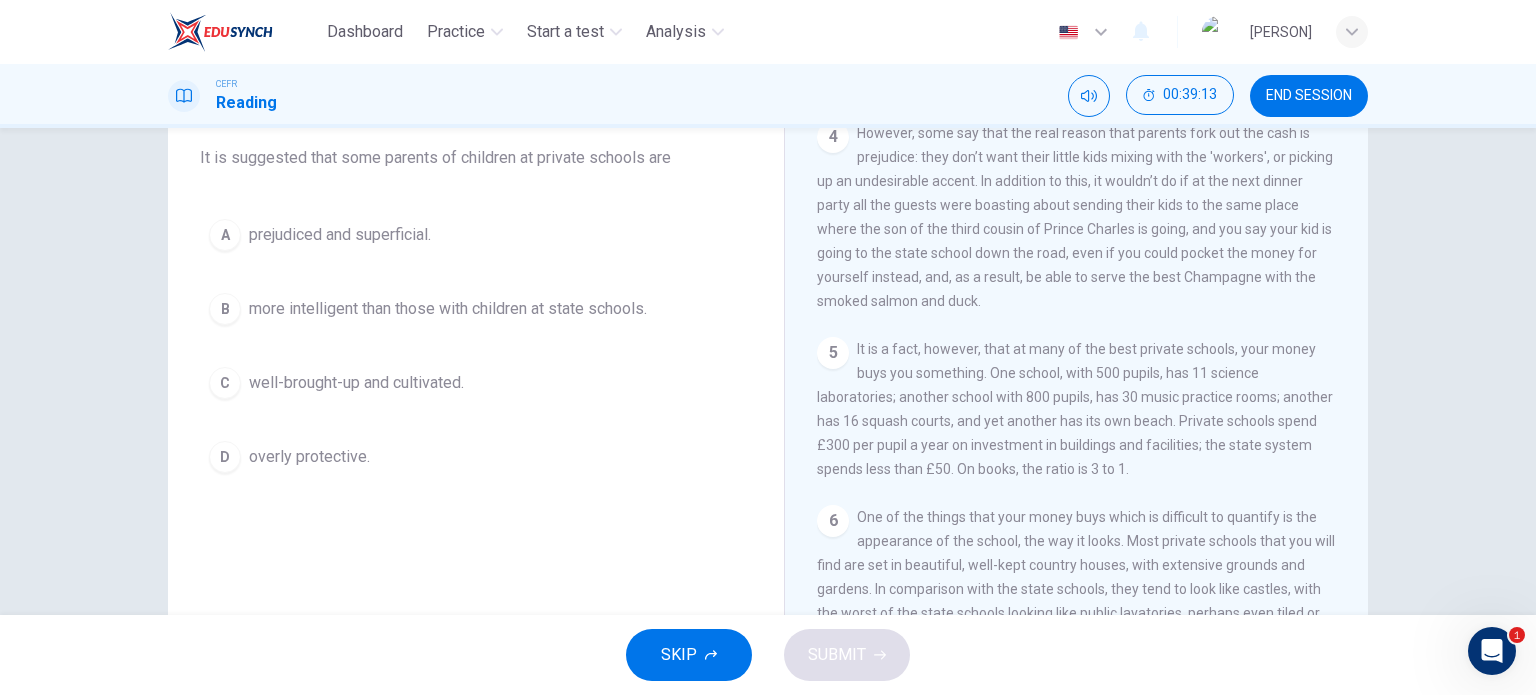 click on "prejudiced and superficial." at bounding box center [340, 235] 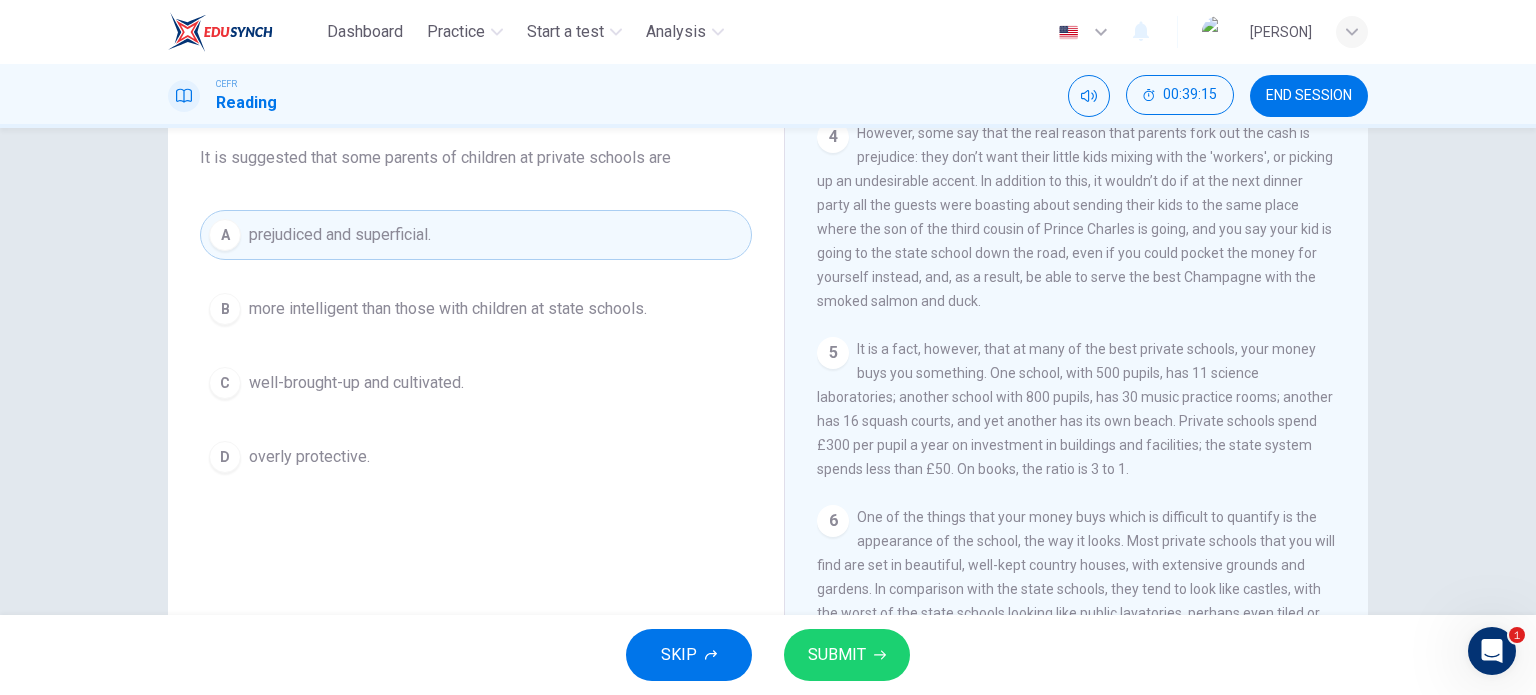 click on "SUBMIT" at bounding box center [837, 655] 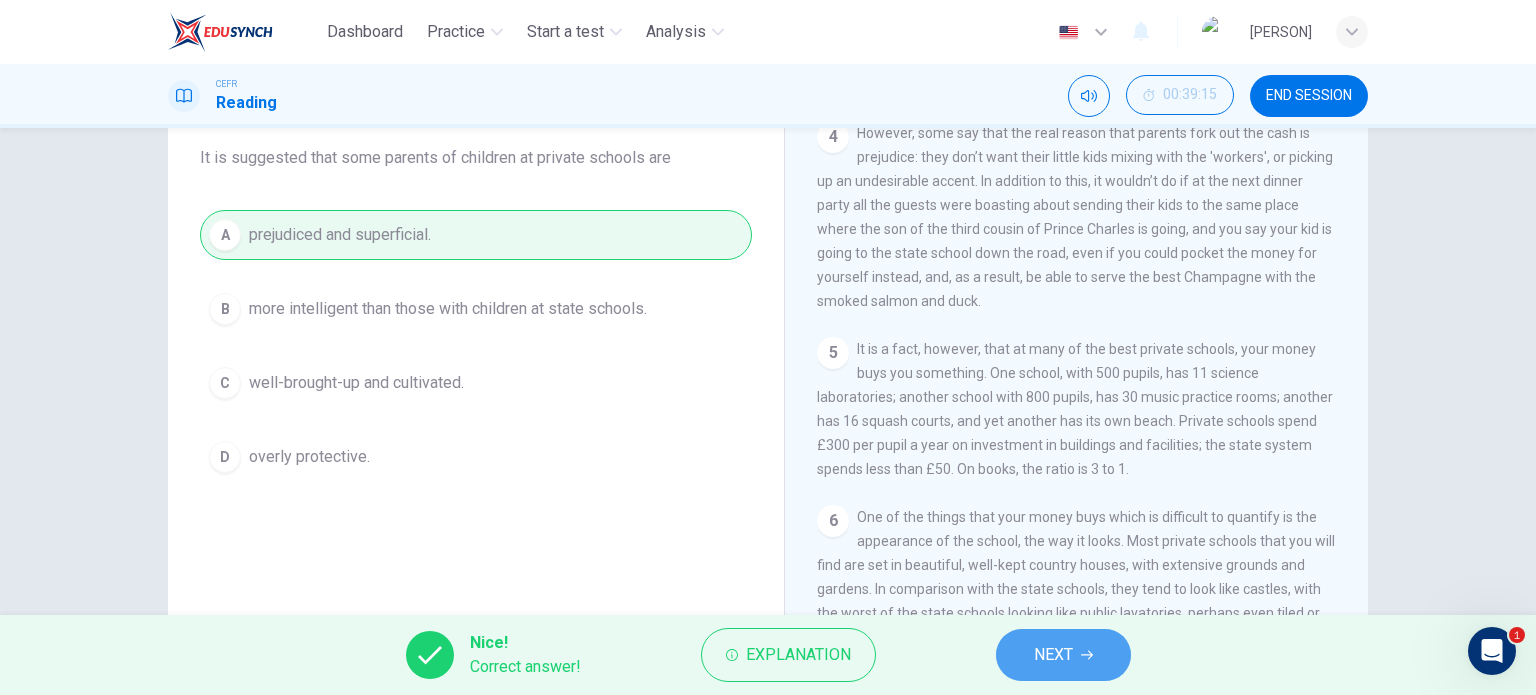 click on "NEXT" at bounding box center [1063, 655] 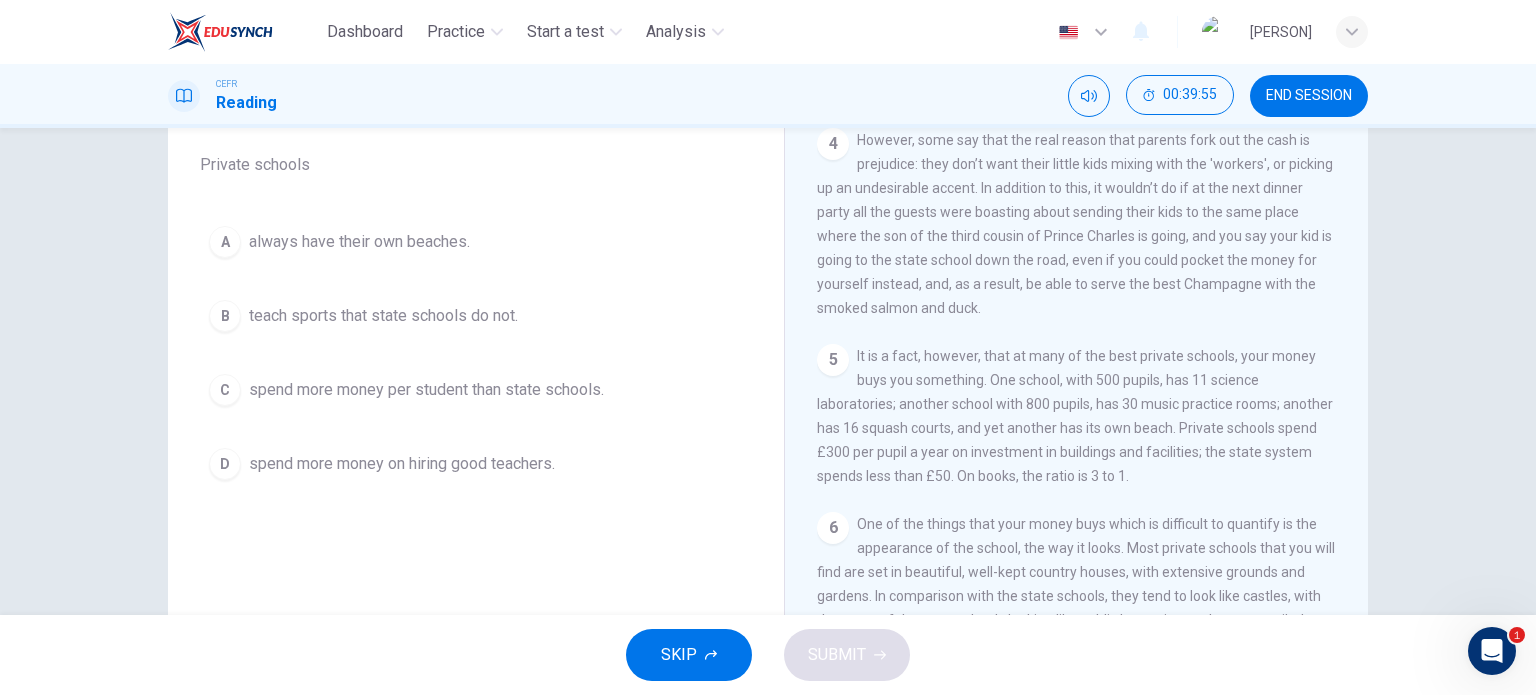 scroll, scrollTop: 121, scrollLeft: 0, axis: vertical 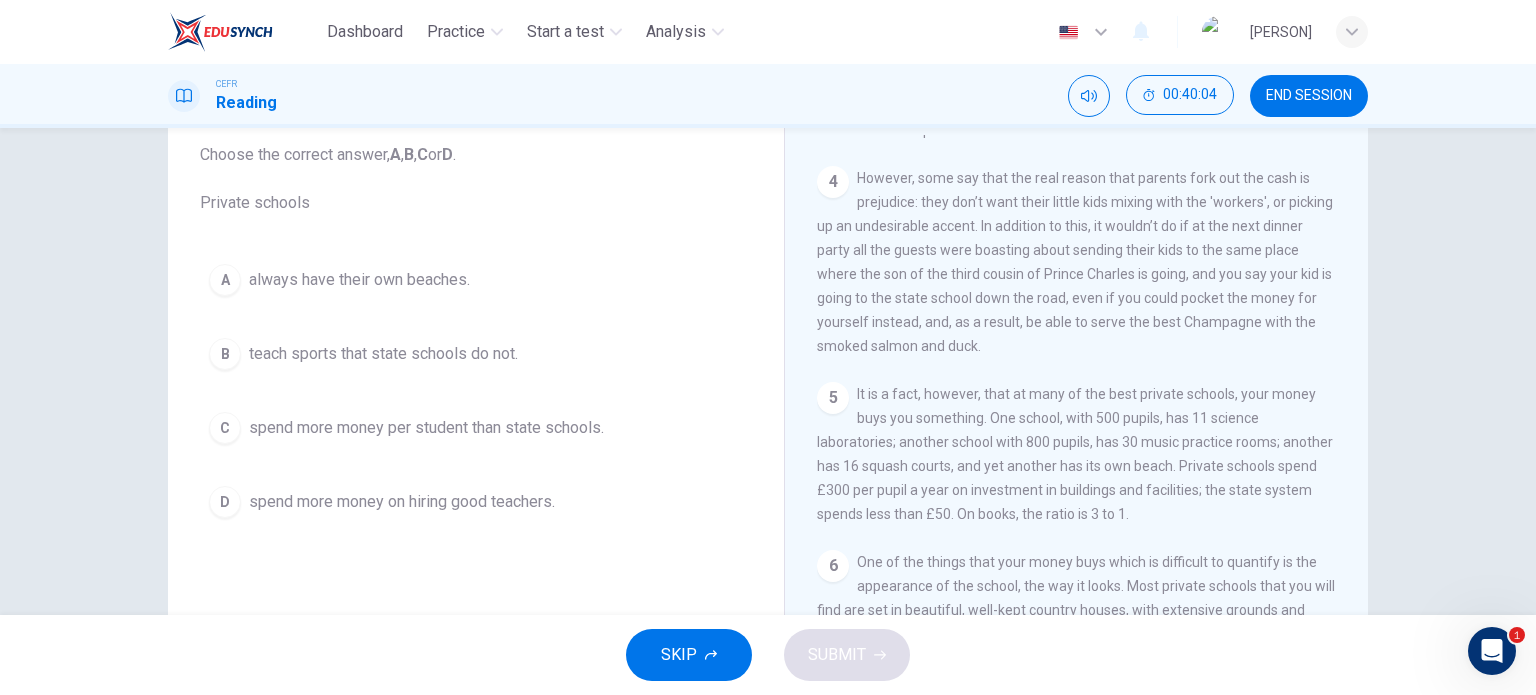 click on "spend more money per student than state schools." at bounding box center [359, 280] 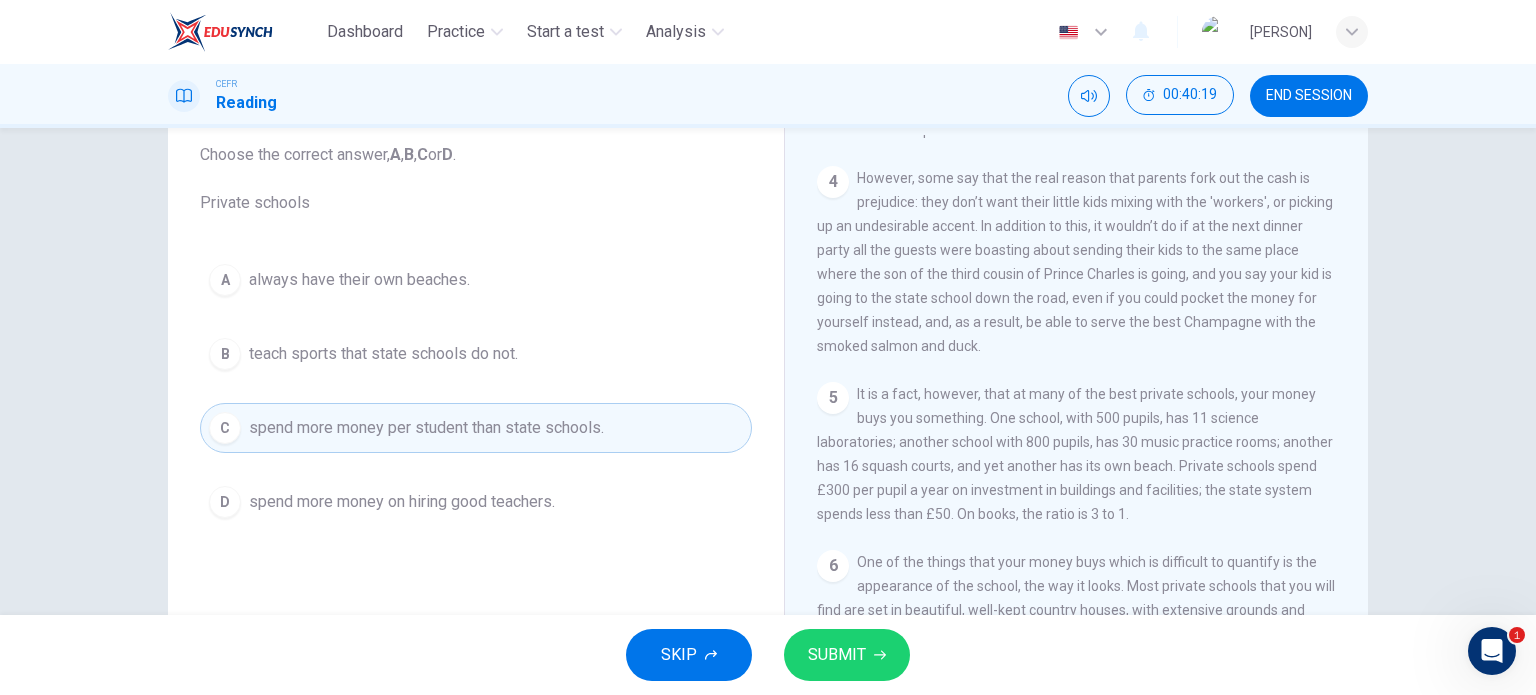 click on "SUBMIT" at bounding box center [847, 655] 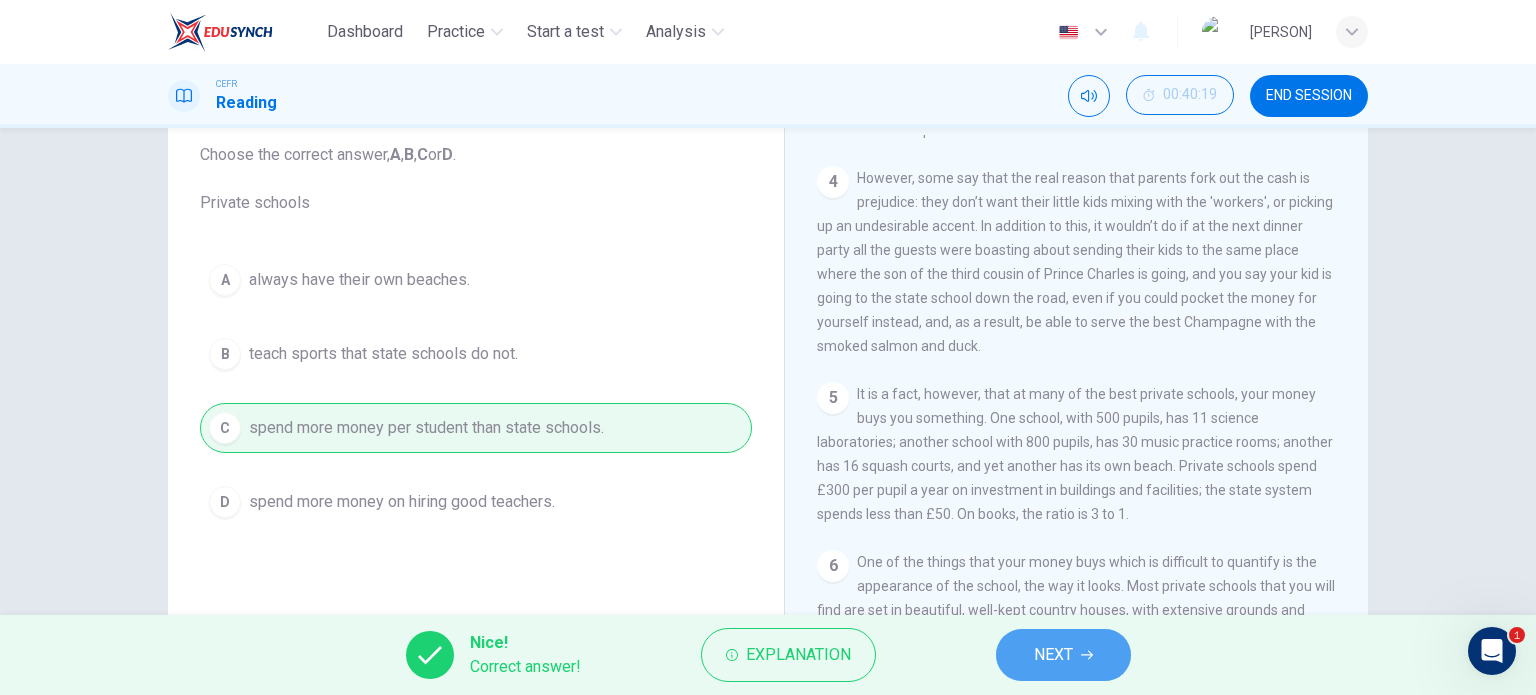 click on "NEXT" at bounding box center [1063, 655] 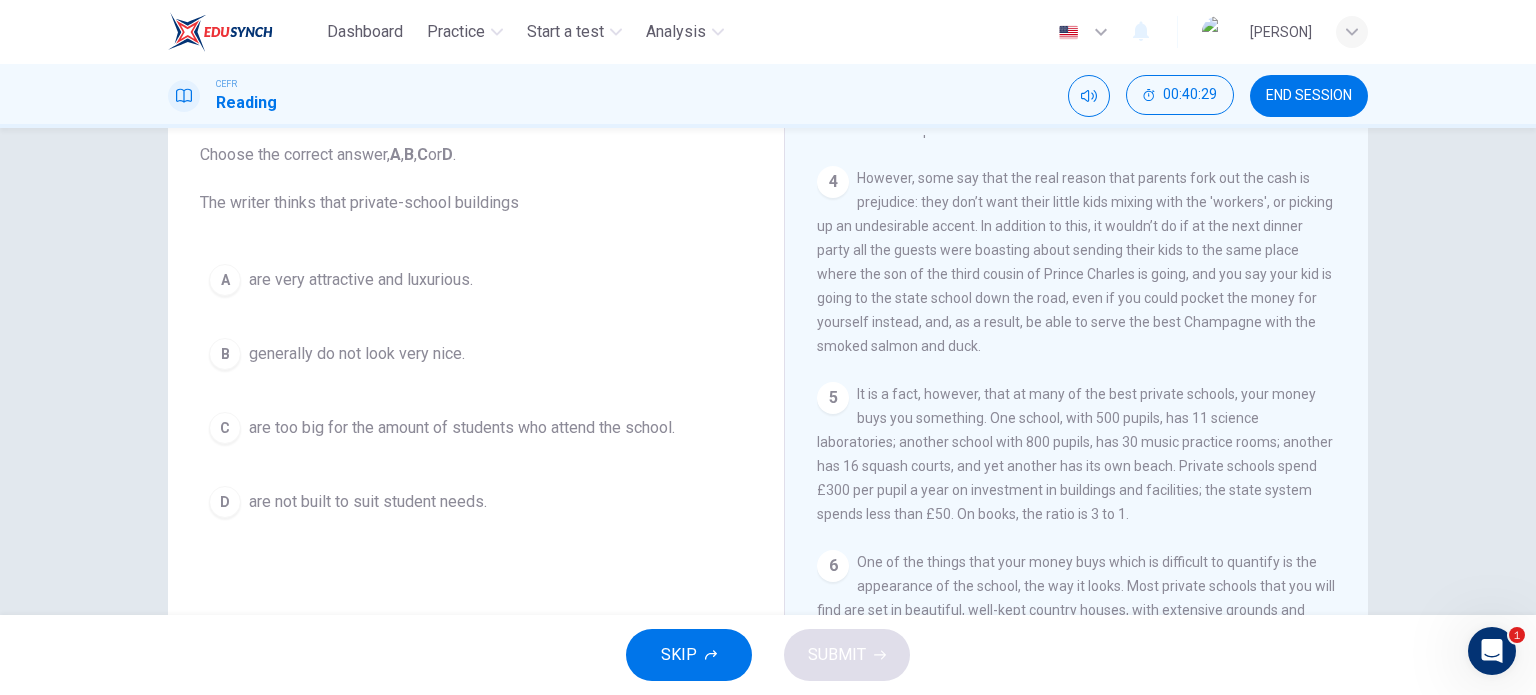 click on "are very attractive and luxurious." at bounding box center [361, 280] 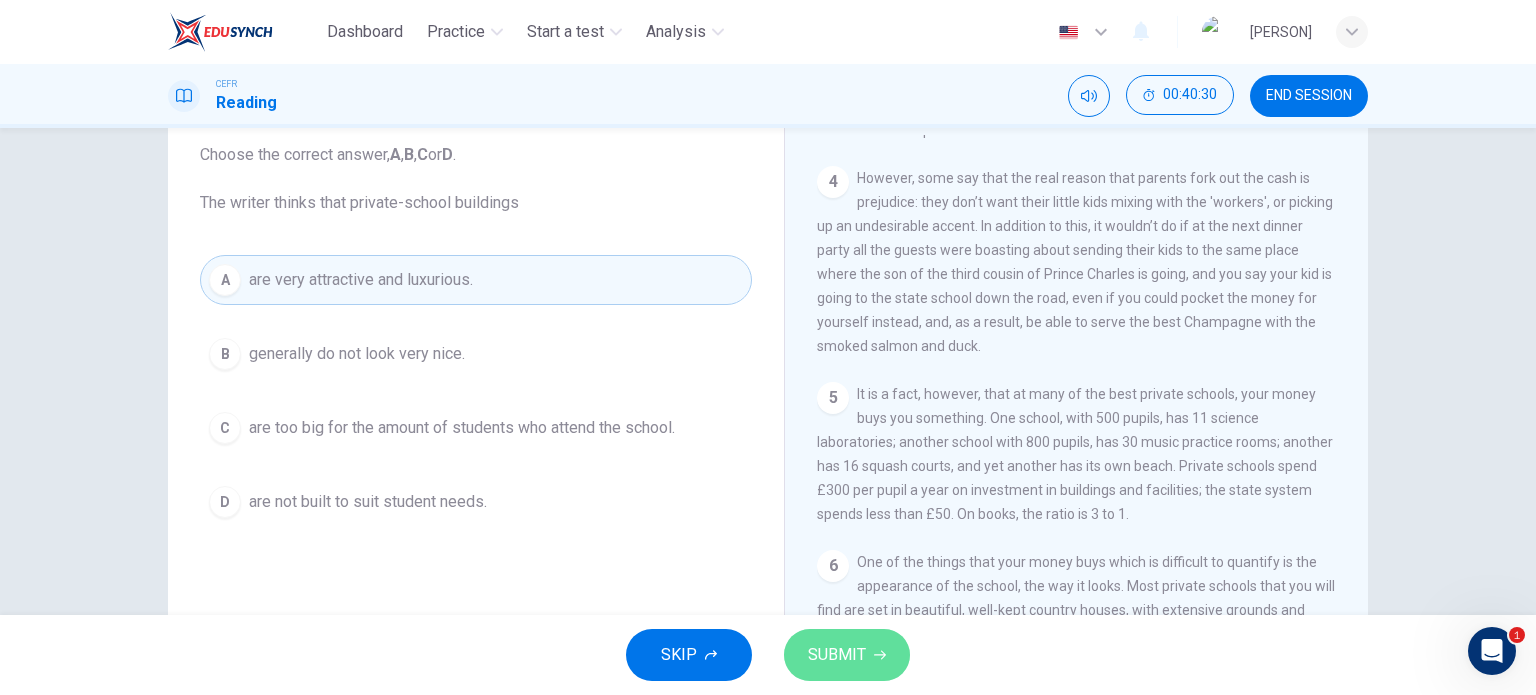click on "SUBMIT" at bounding box center [837, 655] 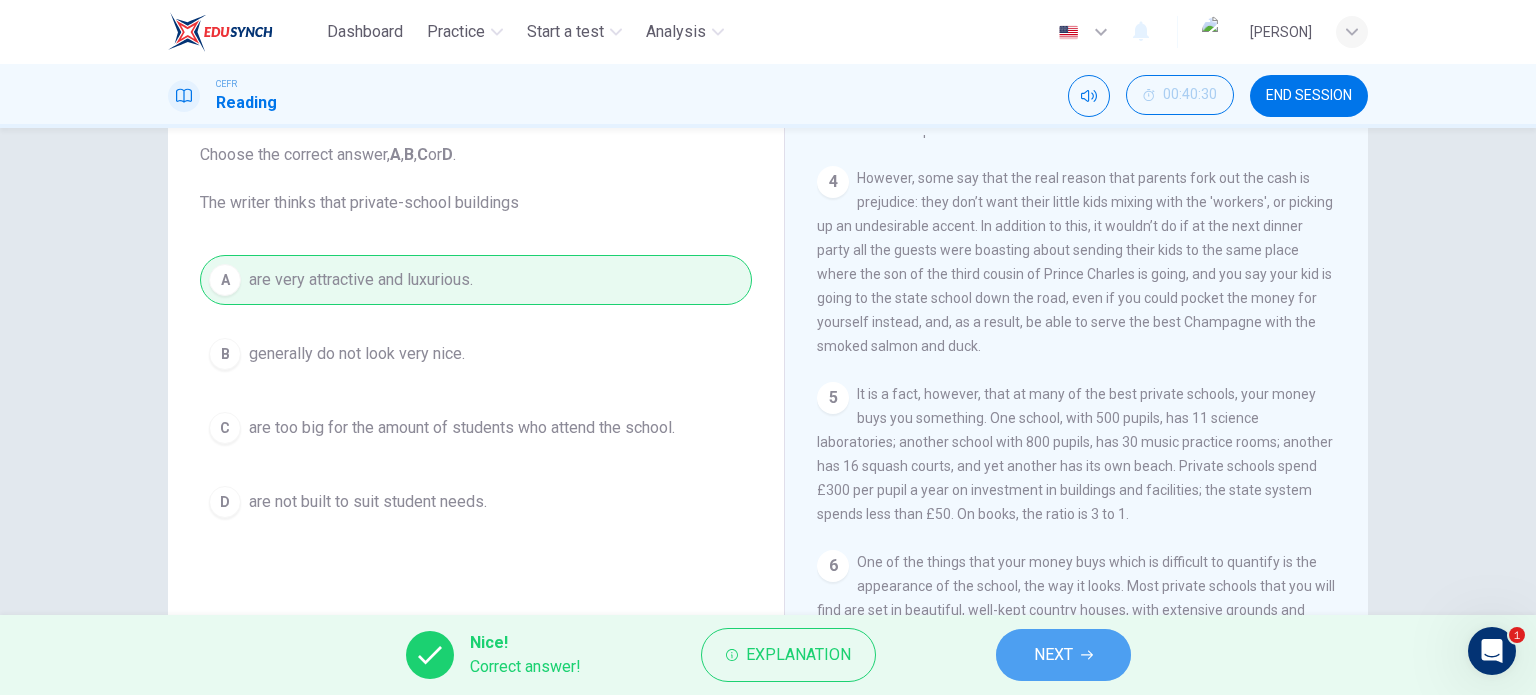 click on "NEXT" at bounding box center (1063, 655) 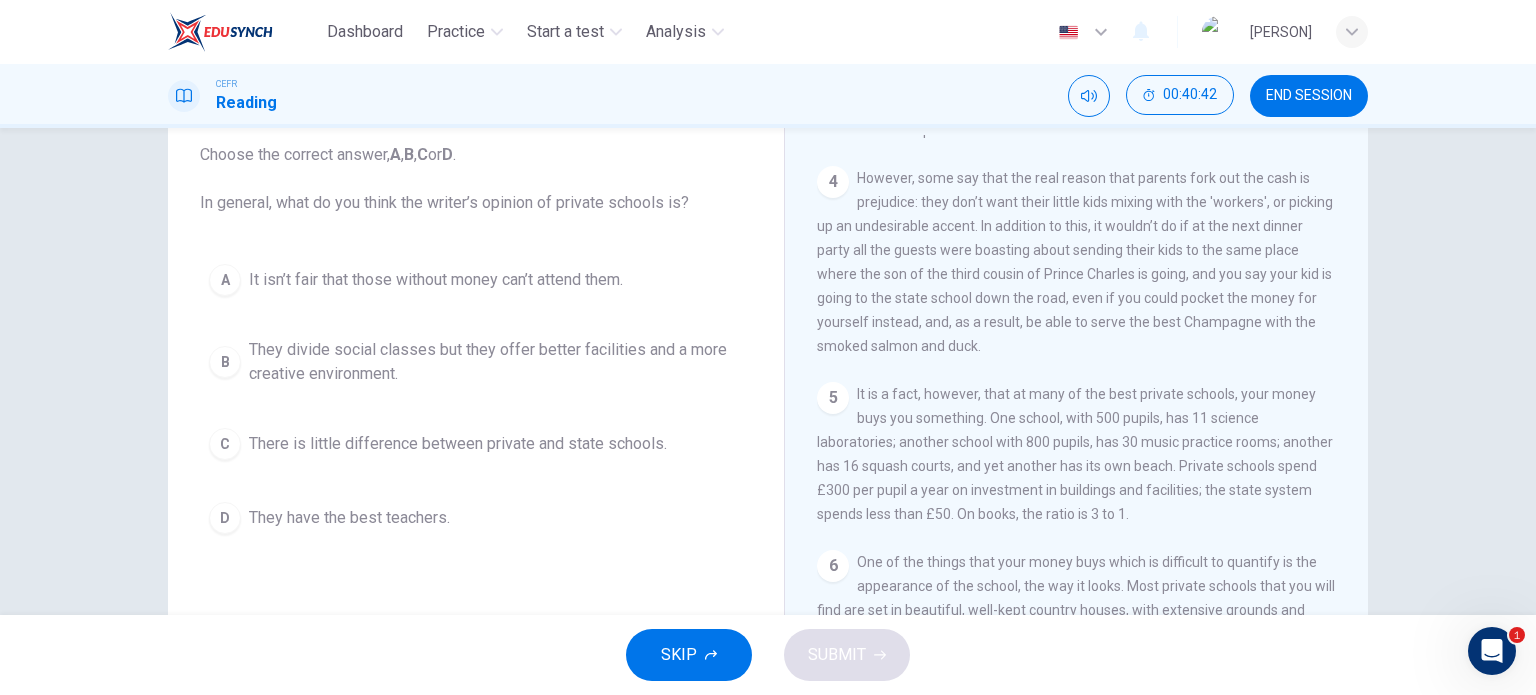 click on "They divide social classes but they offer better facilities and a more
creative environment." at bounding box center [436, 280] 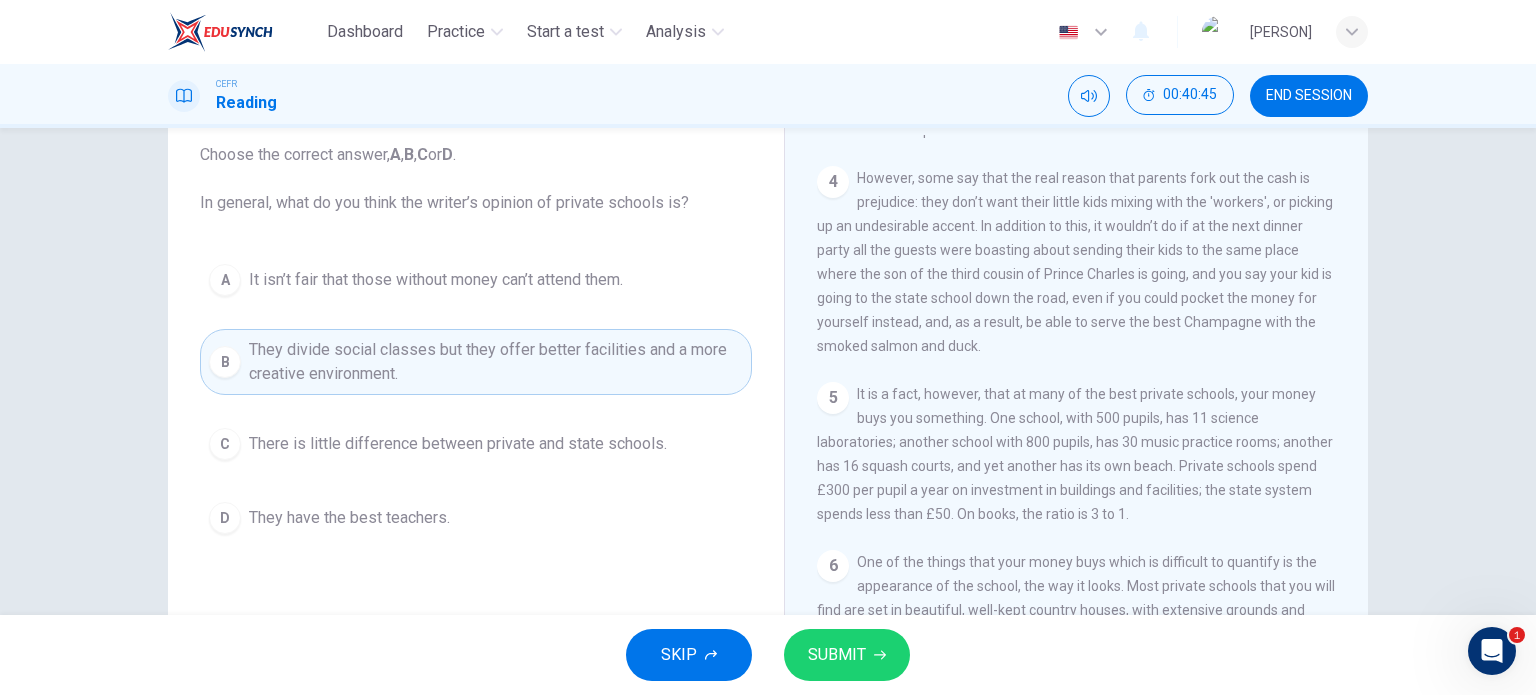 click on "SUBMIT" at bounding box center (837, 655) 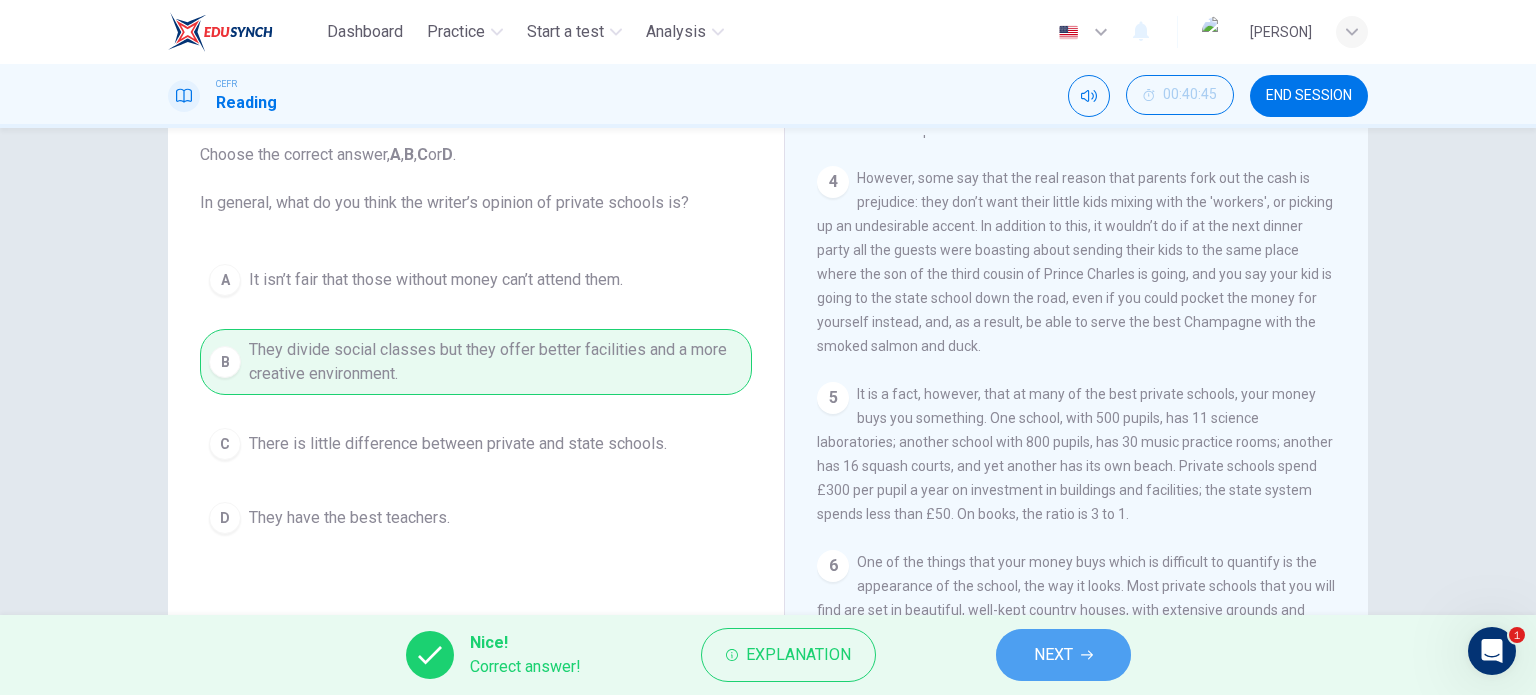 click on "NEXT" at bounding box center [1063, 655] 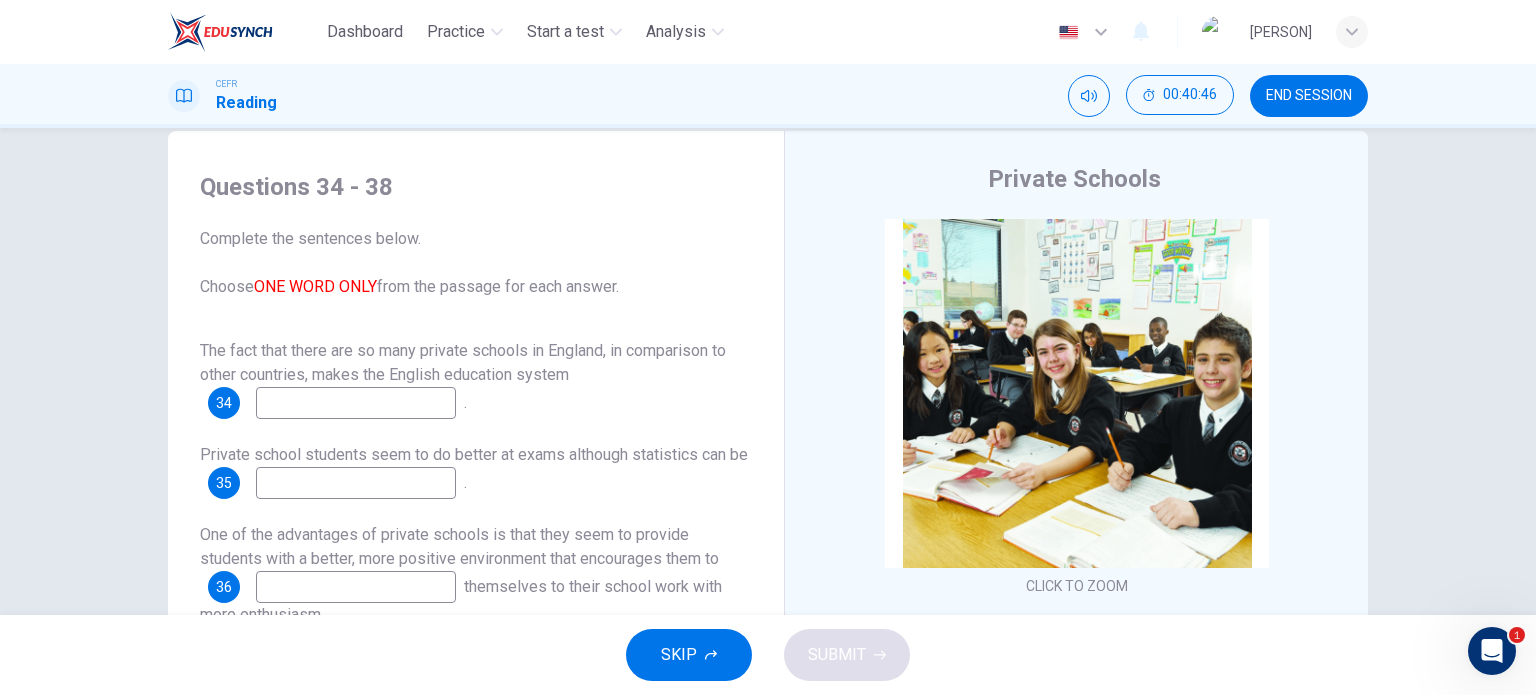scroll, scrollTop: 0, scrollLeft: 0, axis: both 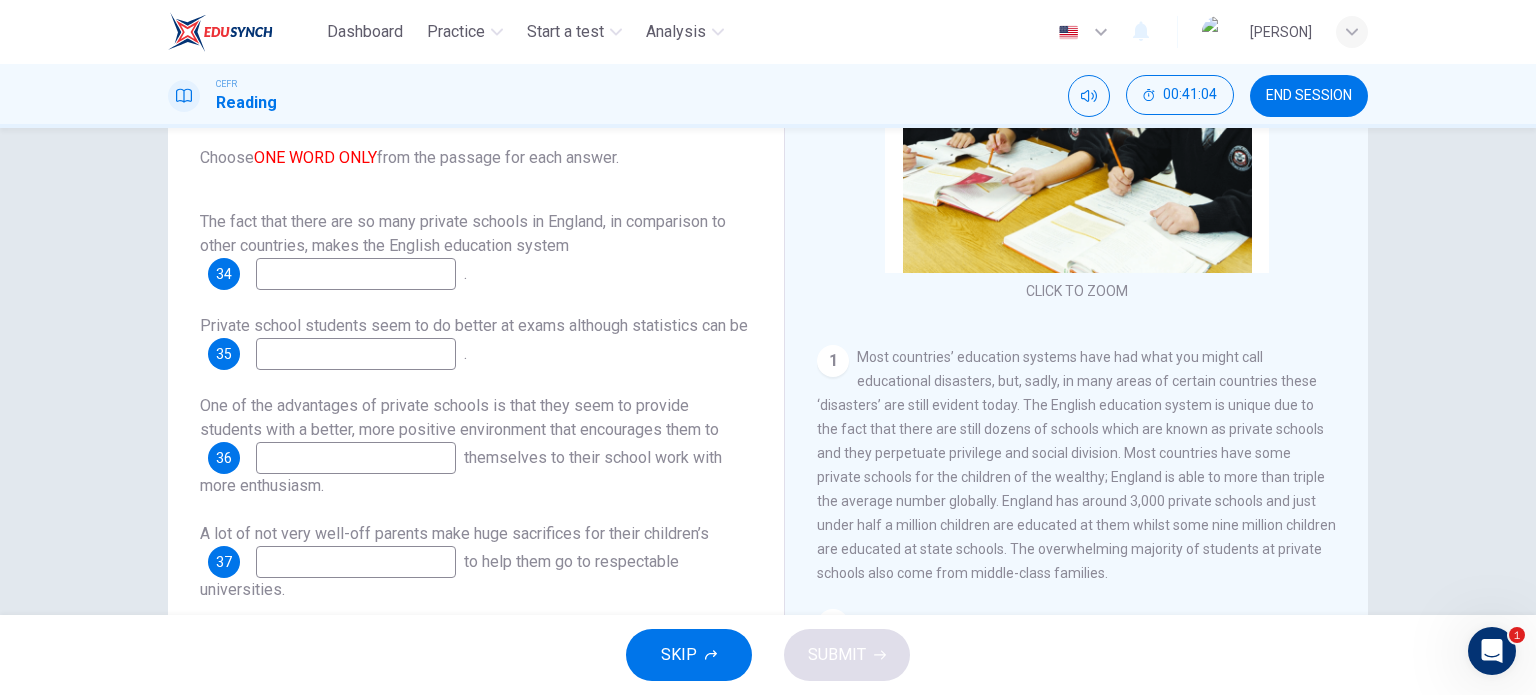 click on "34" at bounding box center (224, 274) 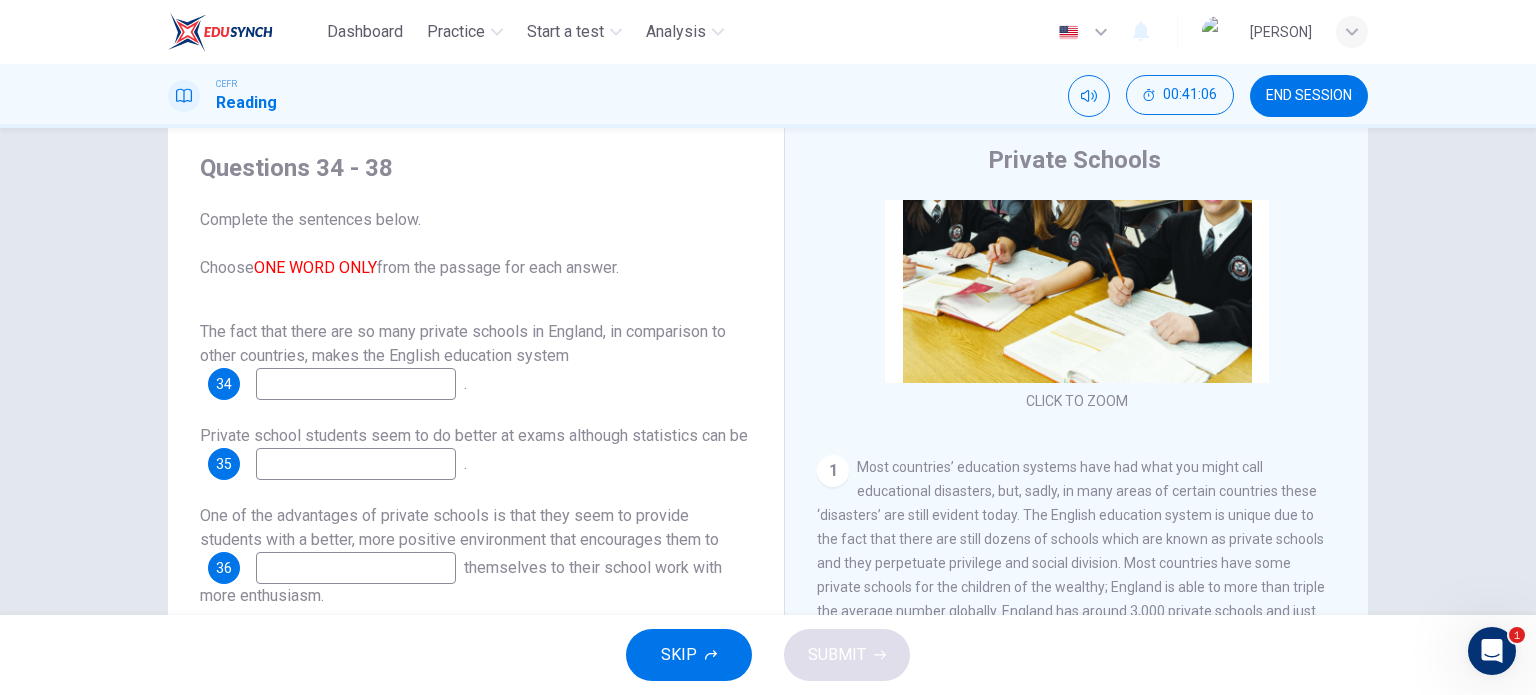 scroll, scrollTop: 0, scrollLeft: 0, axis: both 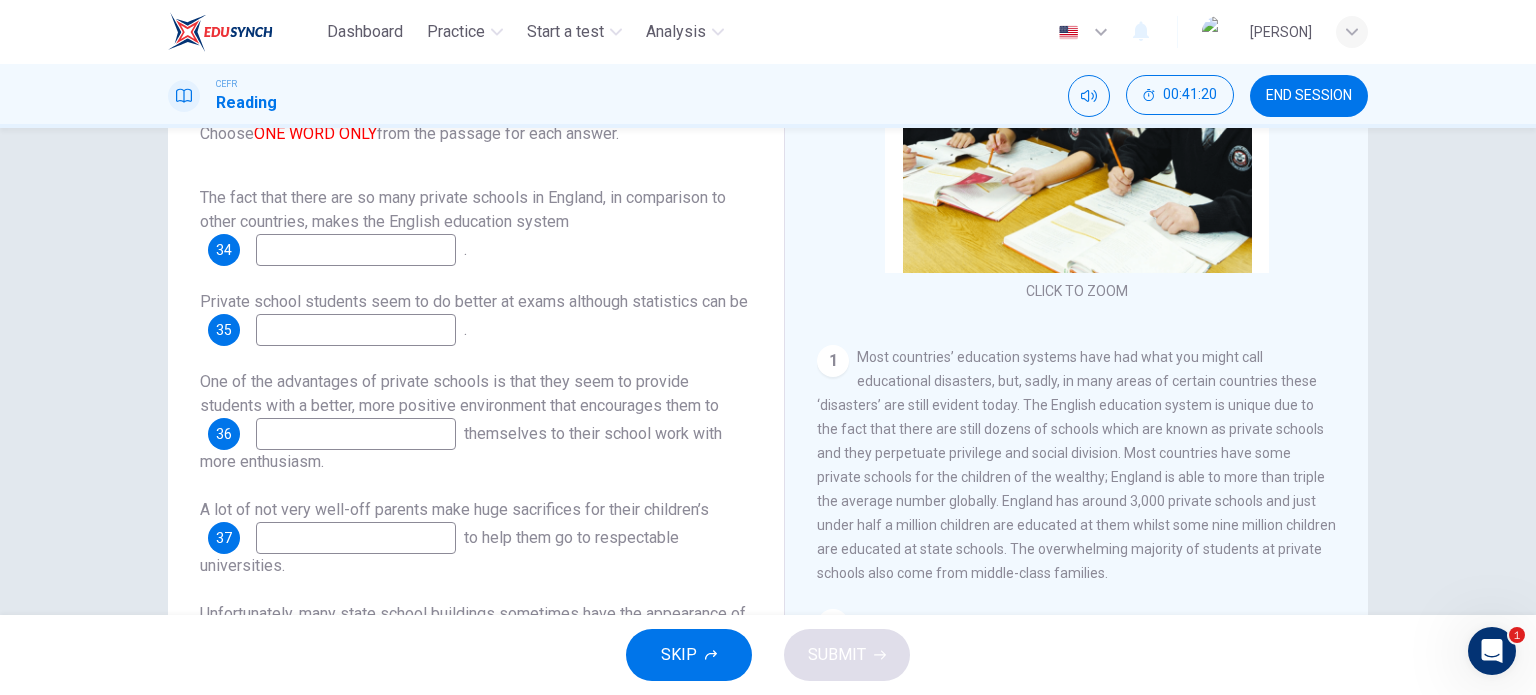 click at bounding box center [356, 250] 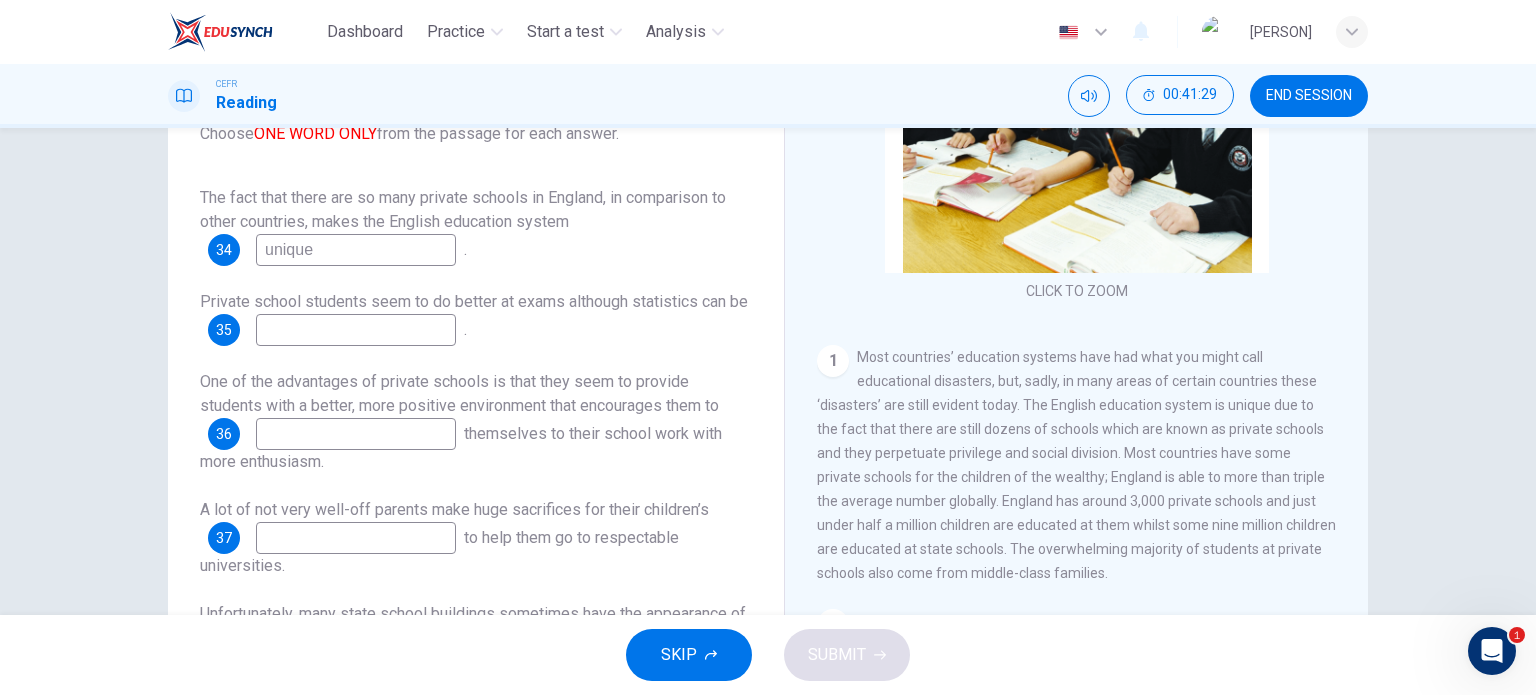 type on "unique" 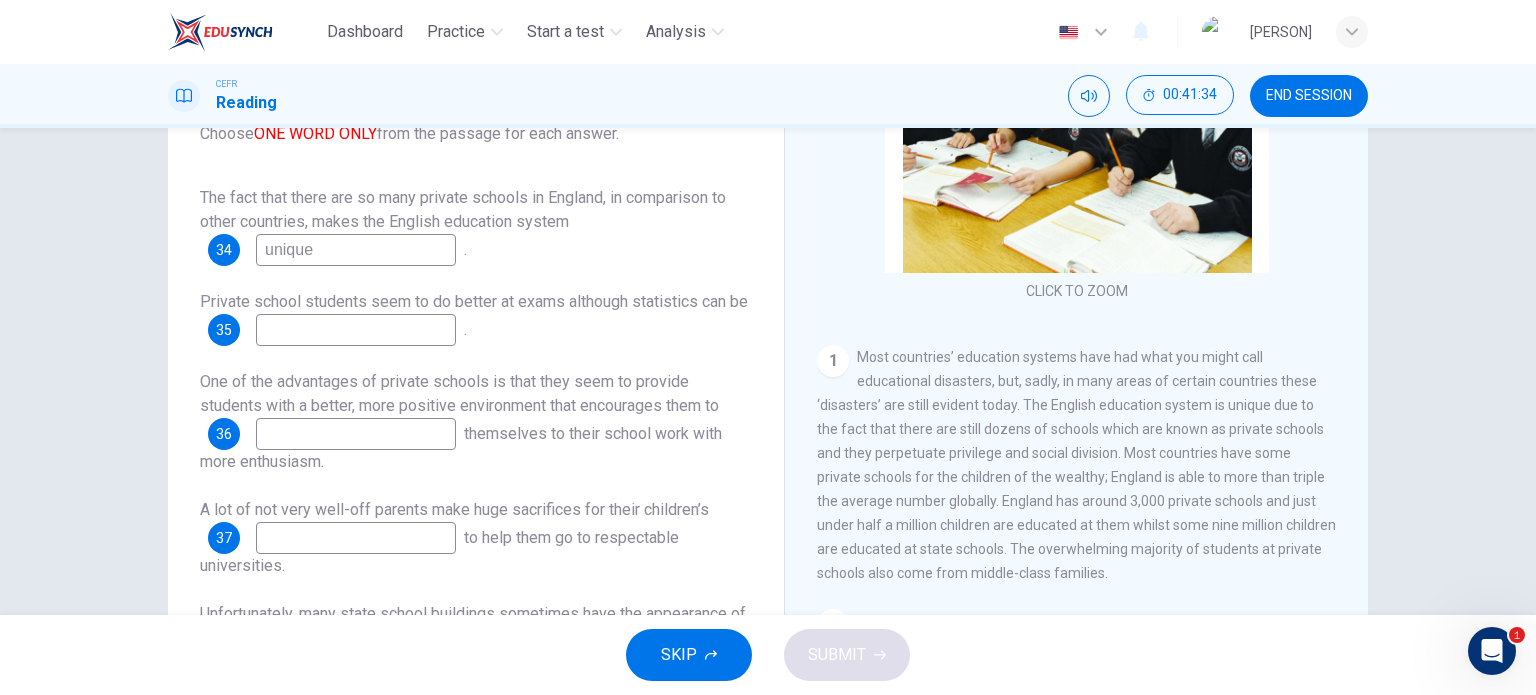 click at bounding box center (356, 250) 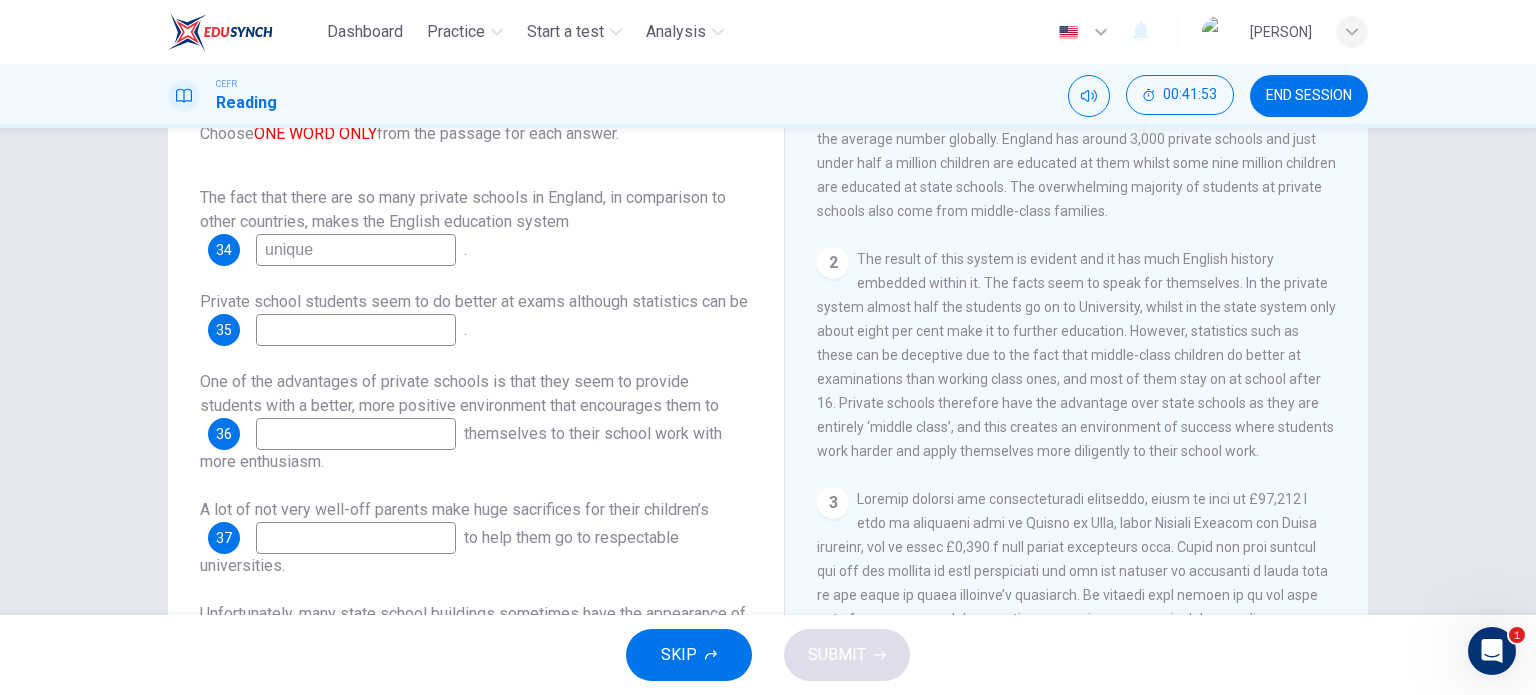 scroll, scrollTop: 500, scrollLeft: 0, axis: vertical 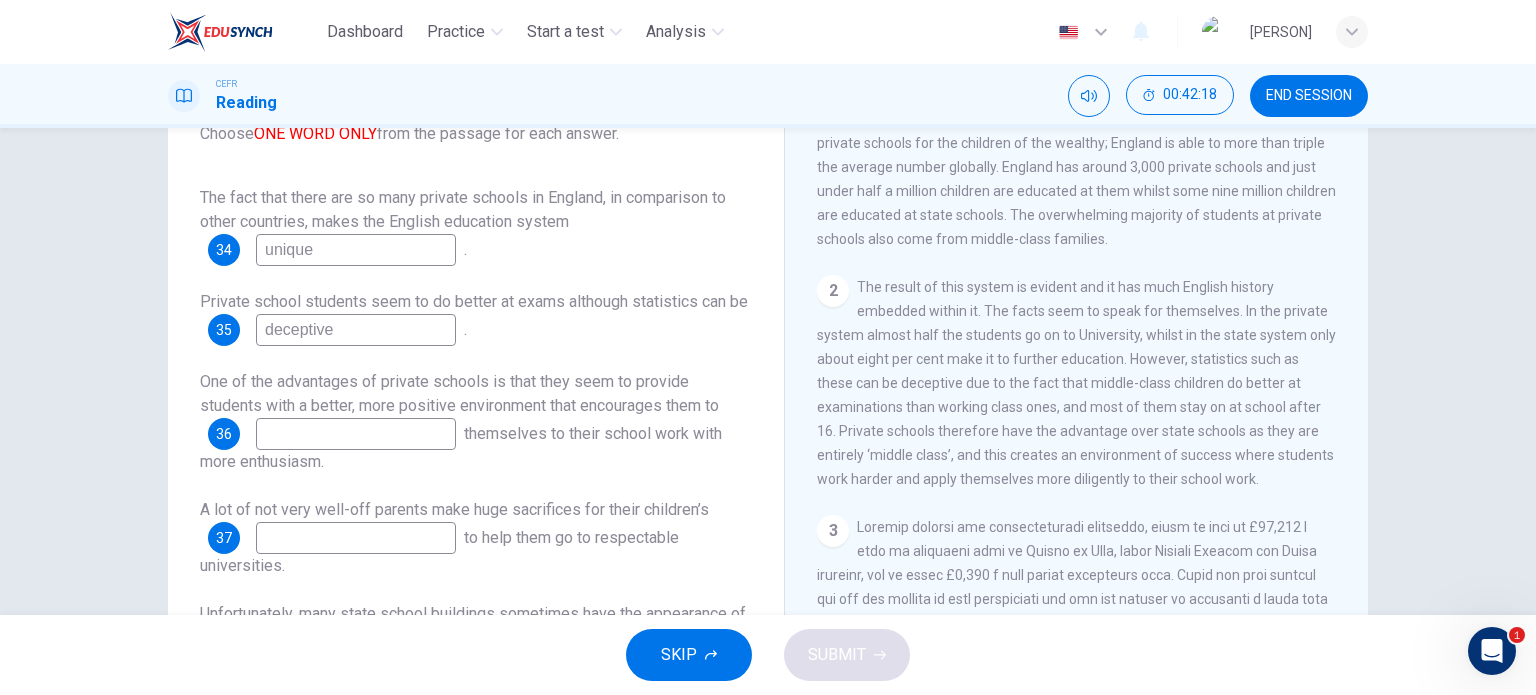 type on "deceptive" 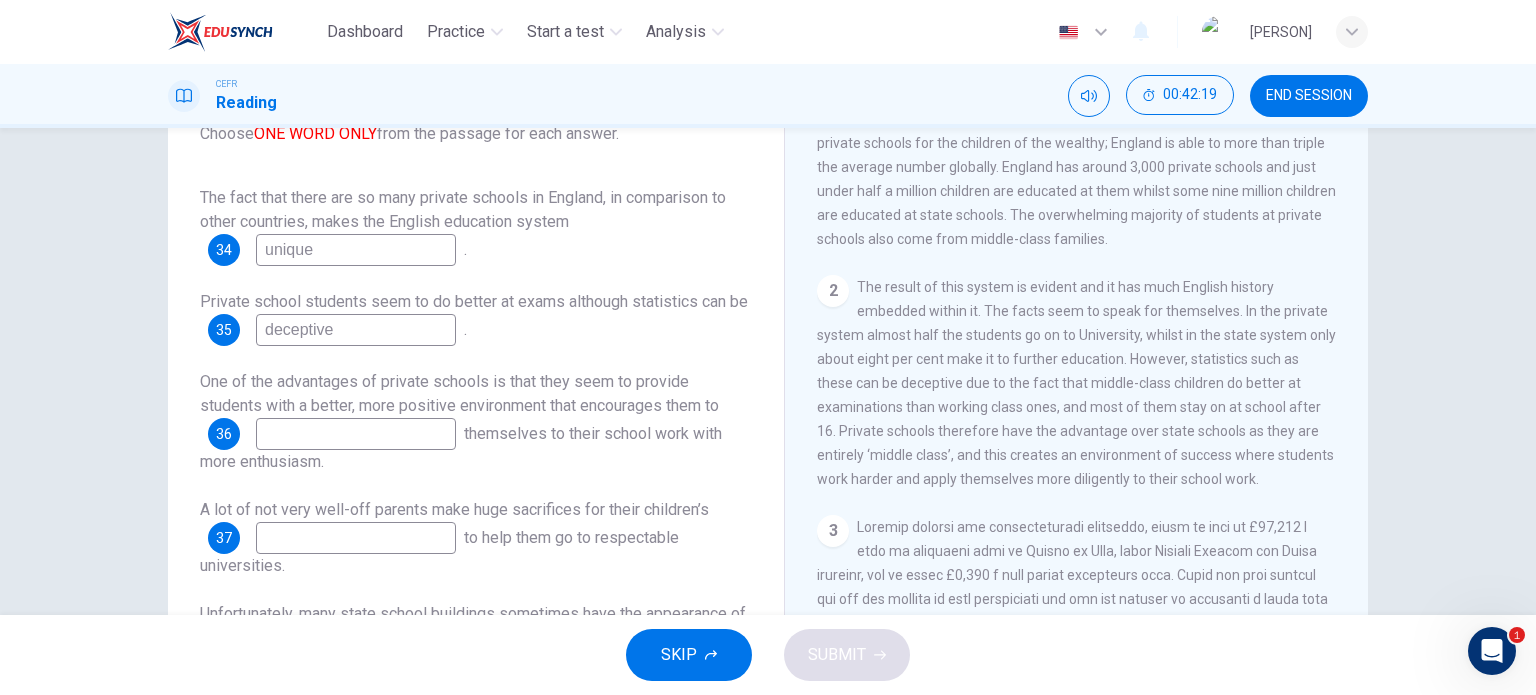 click on "One of the advantages of private schools is that they seem to provide students with a better, more positive environment that encourages them to  36  themselves to their school work with more enthusiasm." at bounding box center (476, 422) 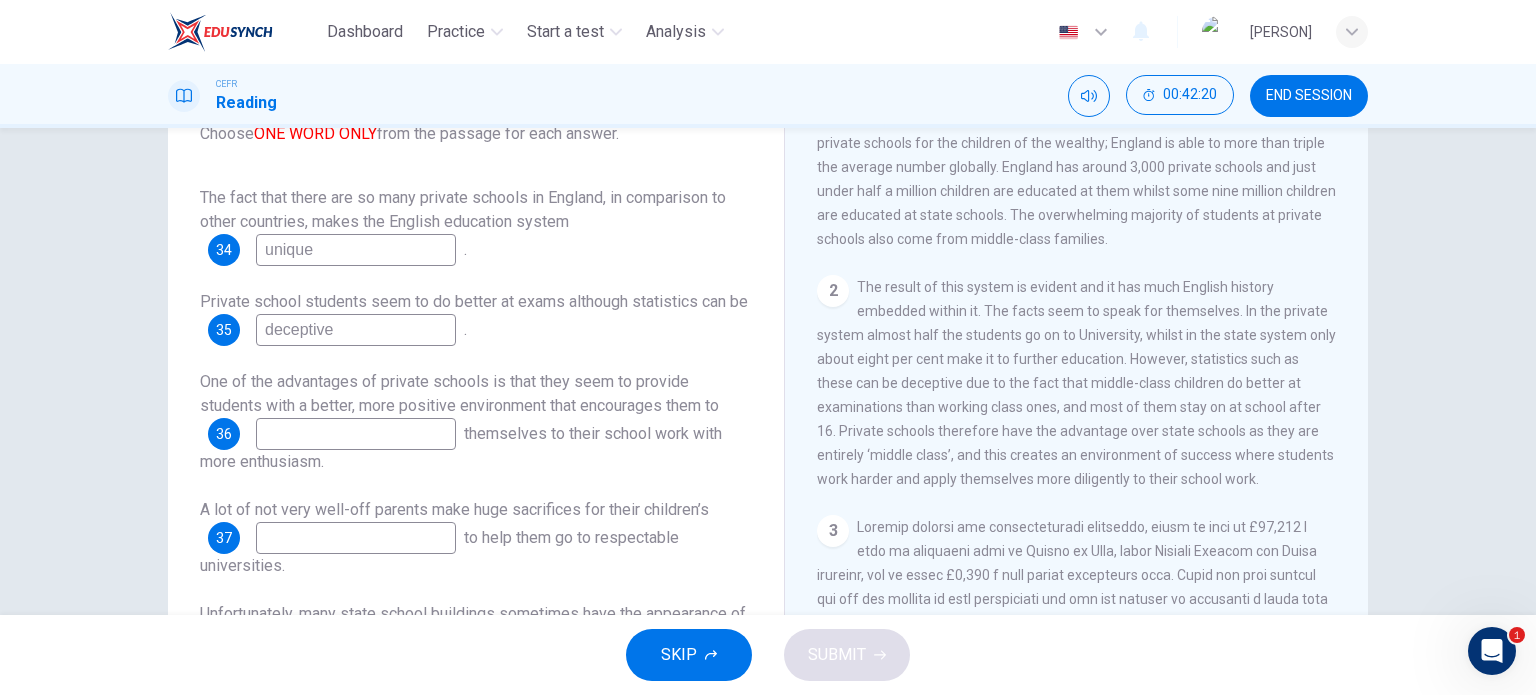 click at bounding box center (356, 250) 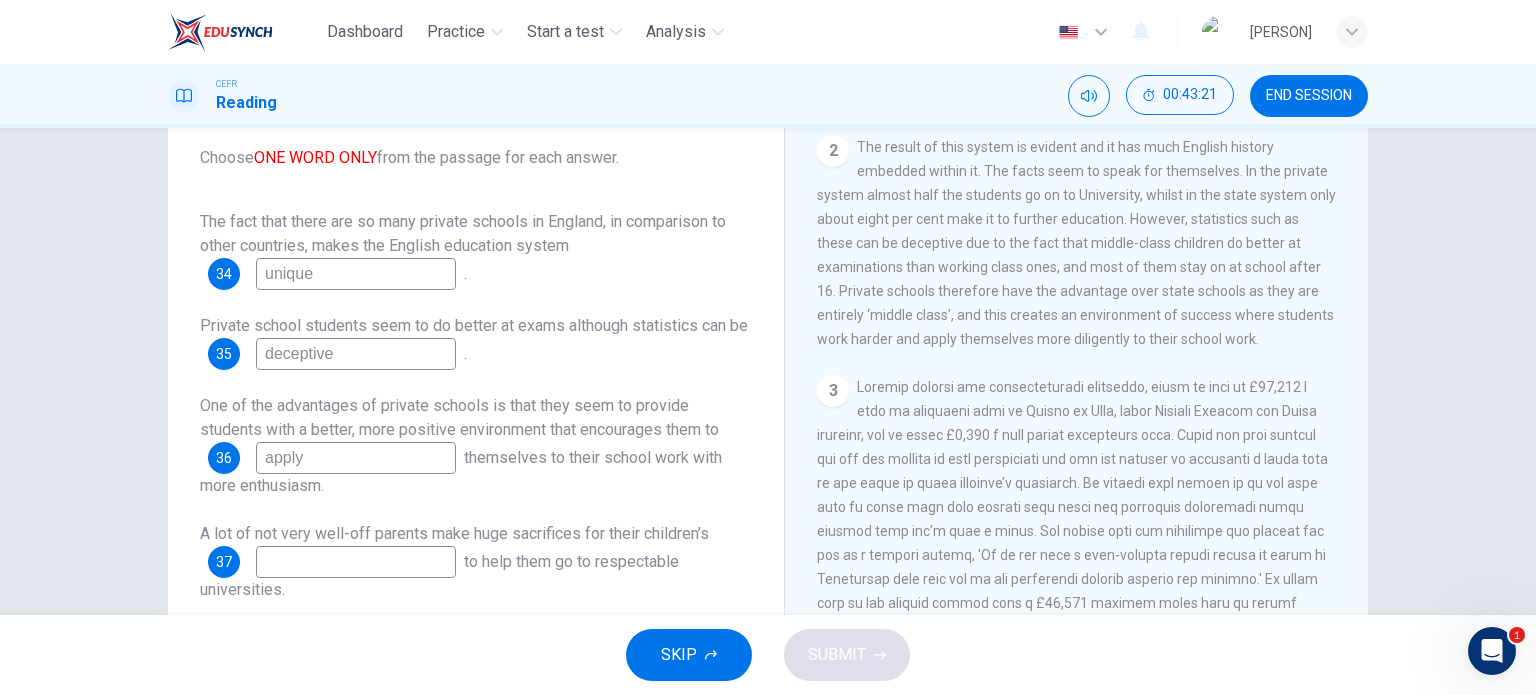 scroll, scrollTop: 24, scrollLeft: 0, axis: vertical 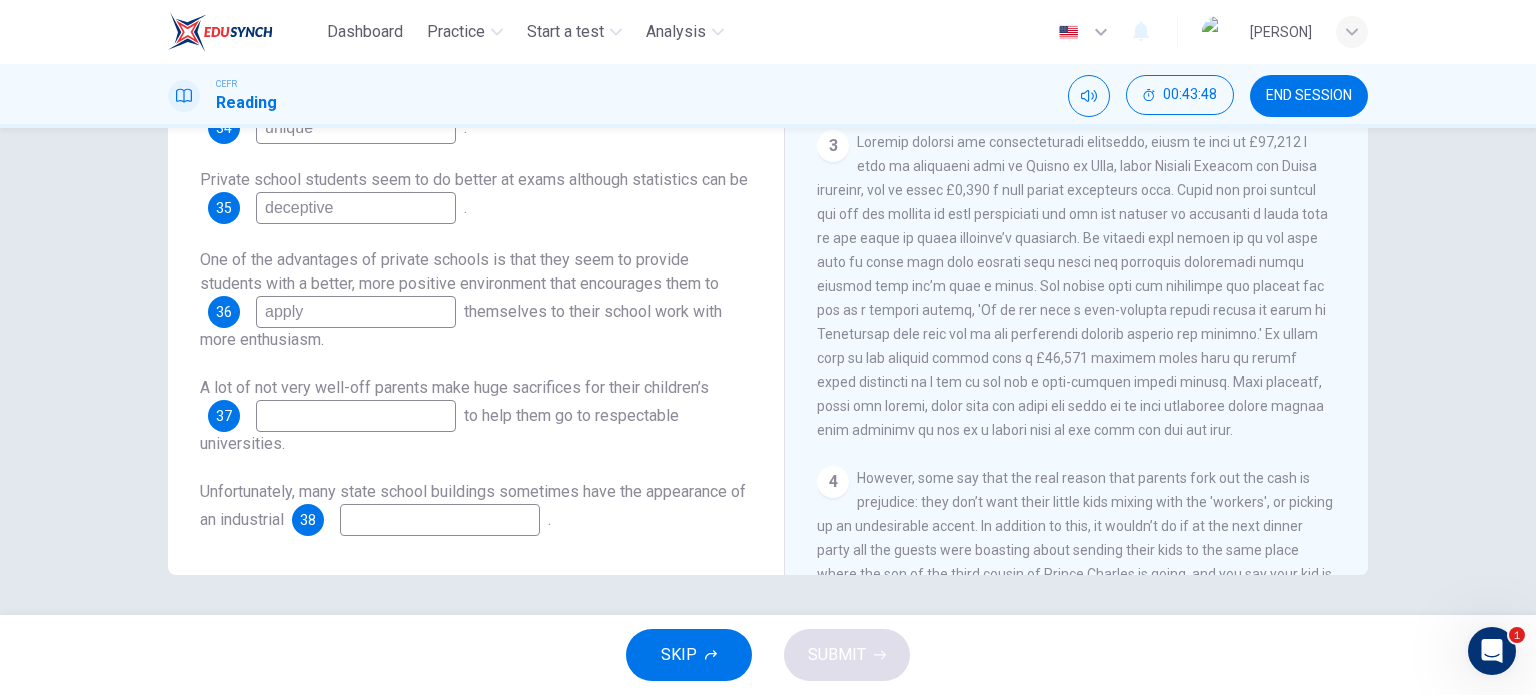 type on "apply" 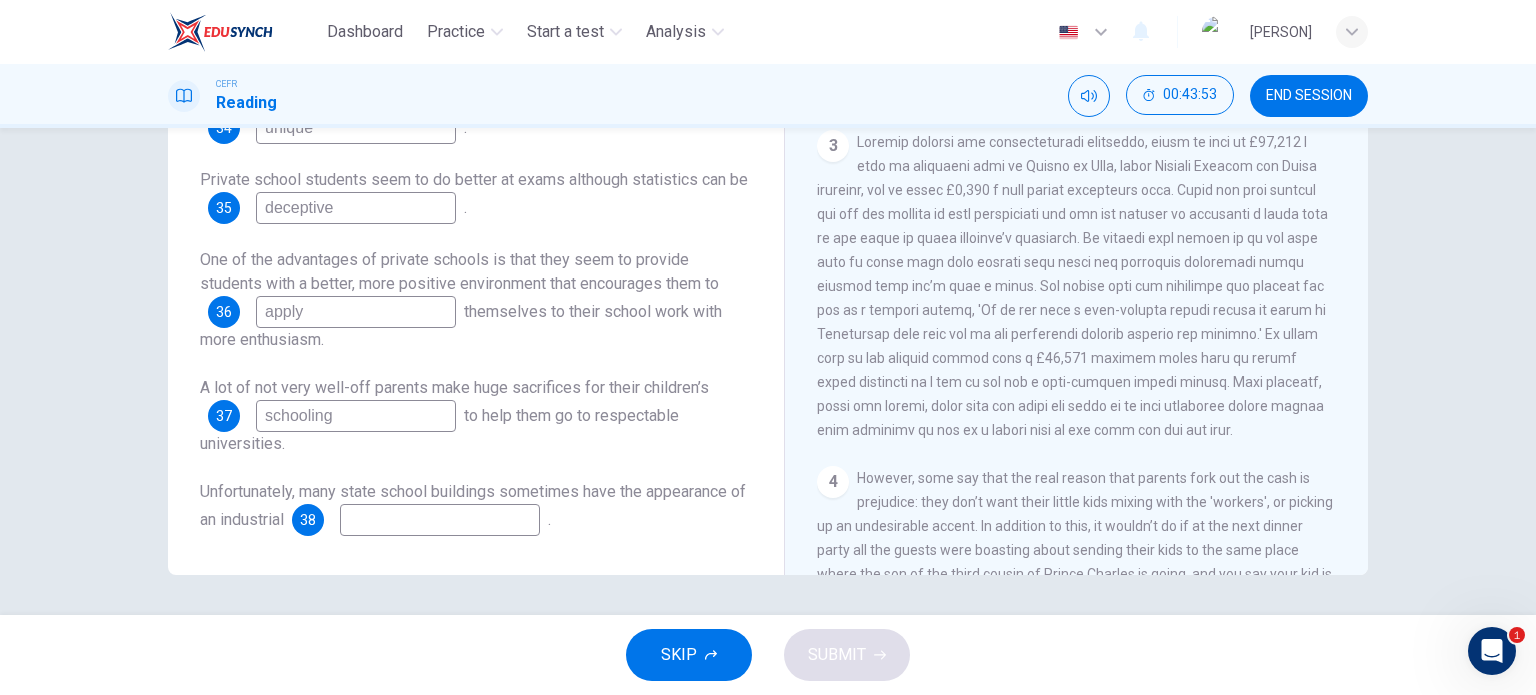 type on "schooling" 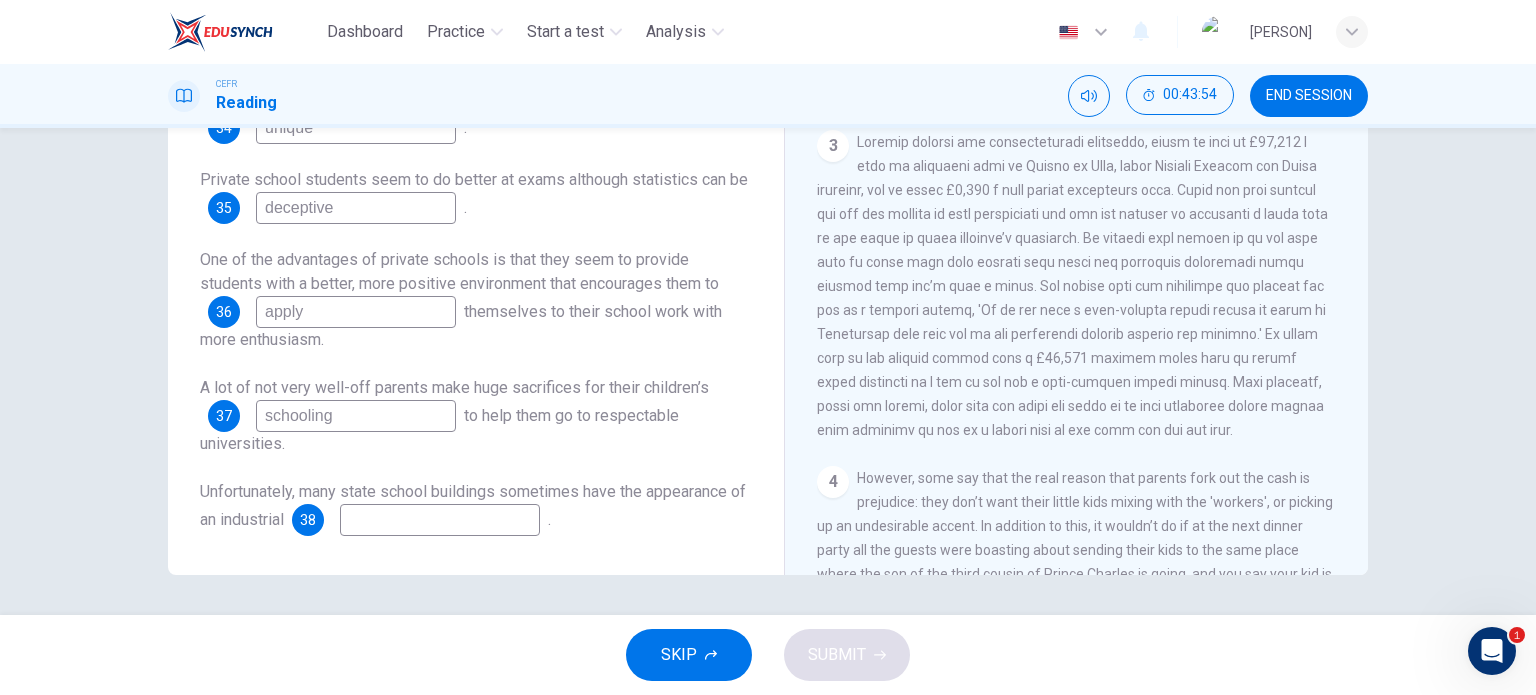 click at bounding box center [356, 128] 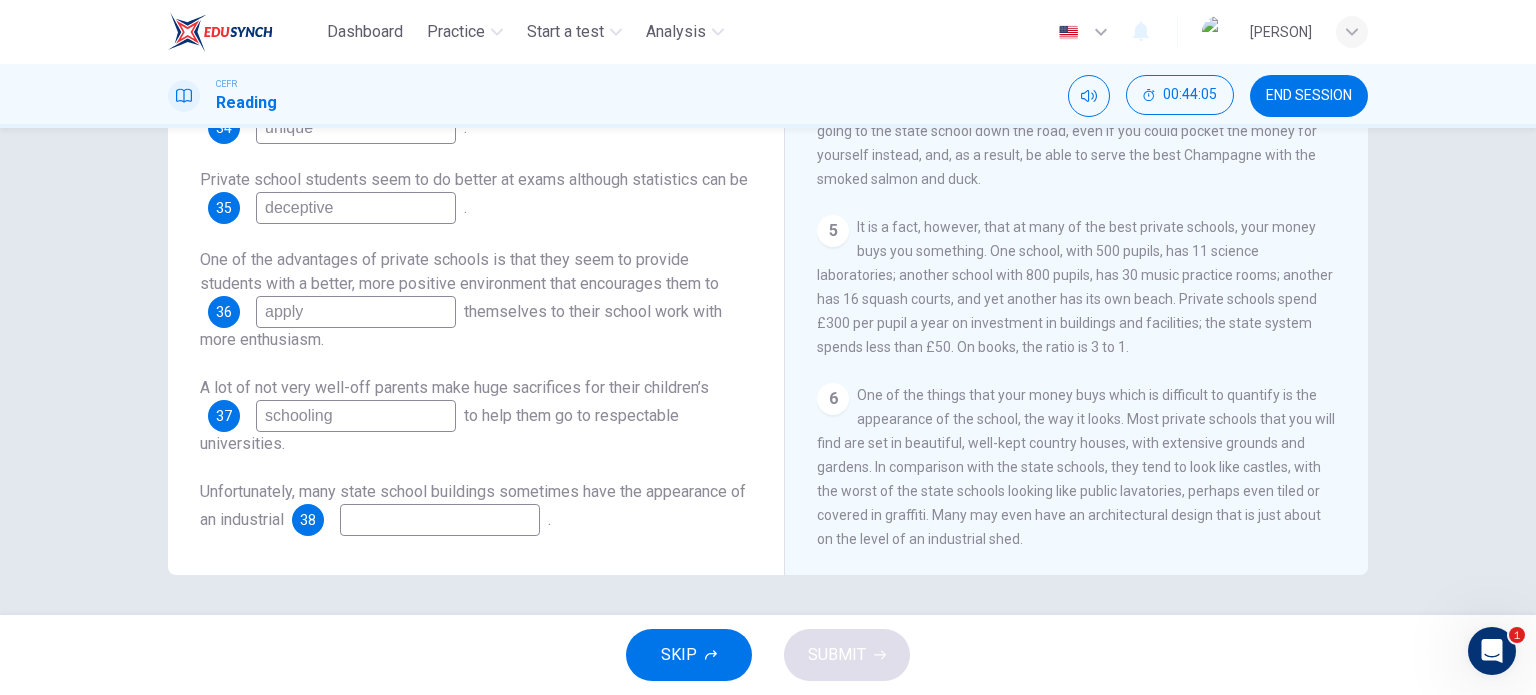 scroll, scrollTop: 1271, scrollLeft: 0, axis: vertical 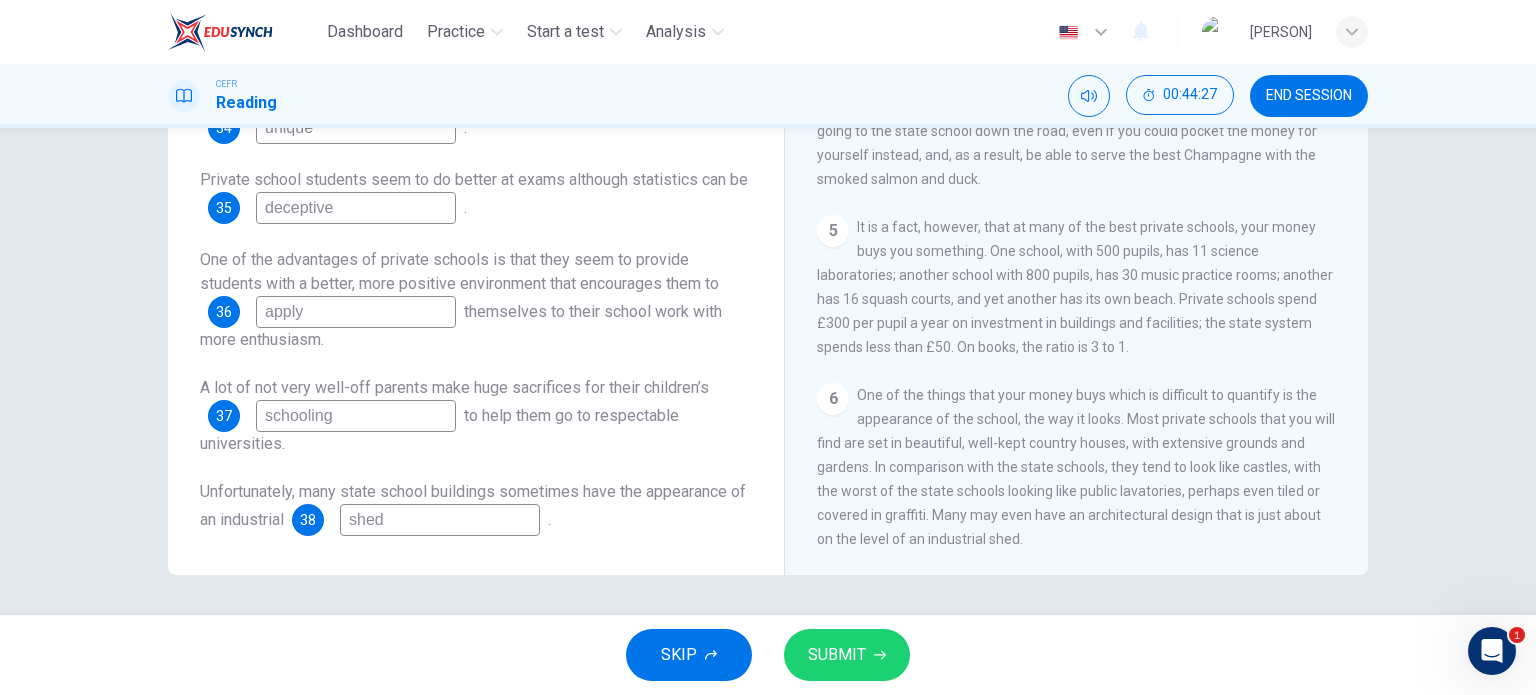 type on "shed" 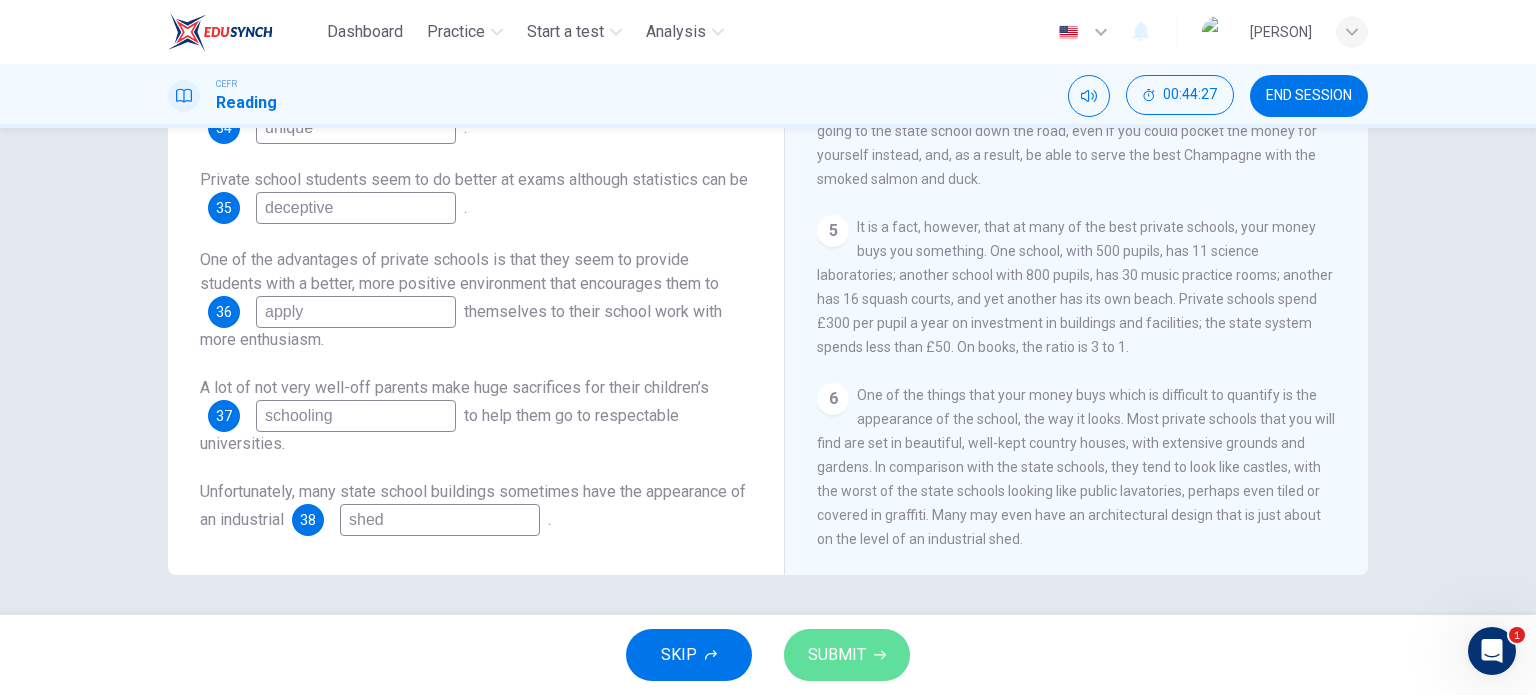 click on "SUBMIT" at bounding box center (837, 655) 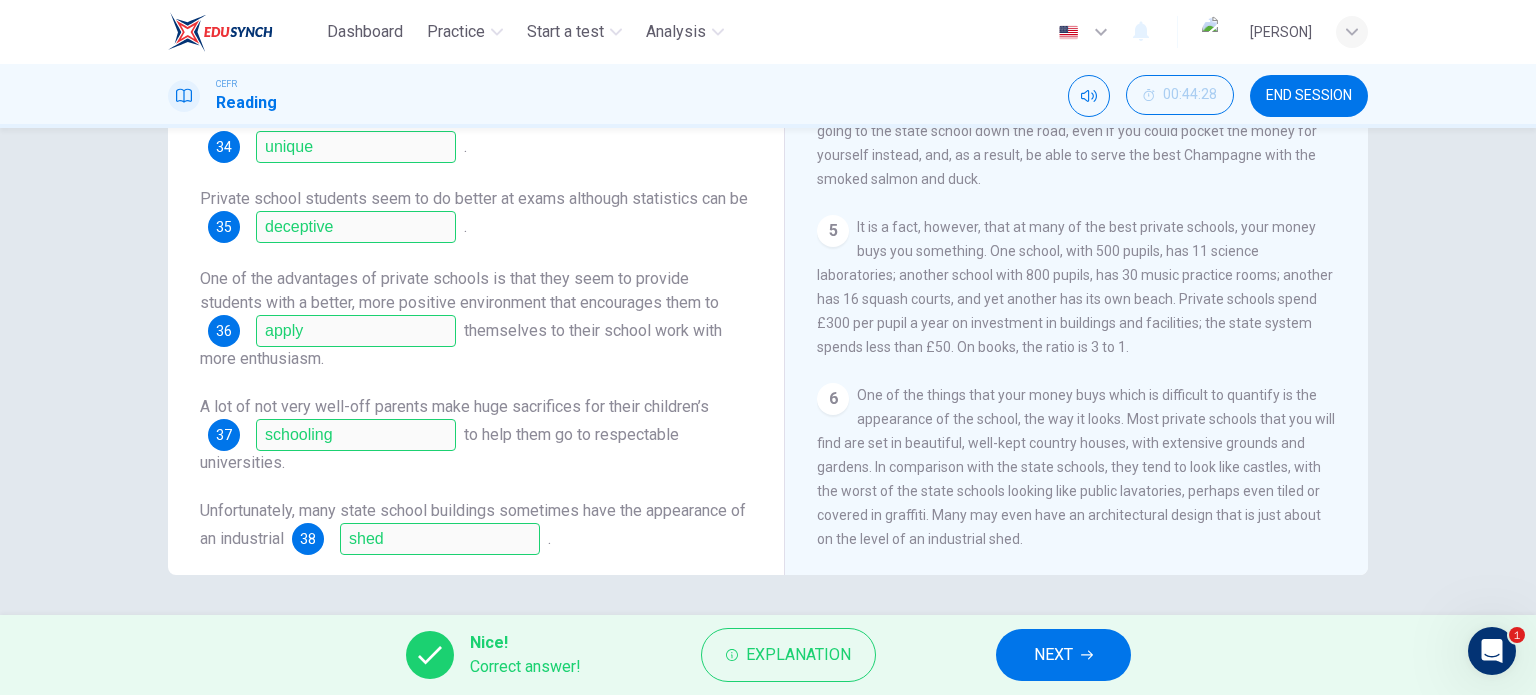 scroll, scrollTop: 0, scrollLeft: 0, axis: both 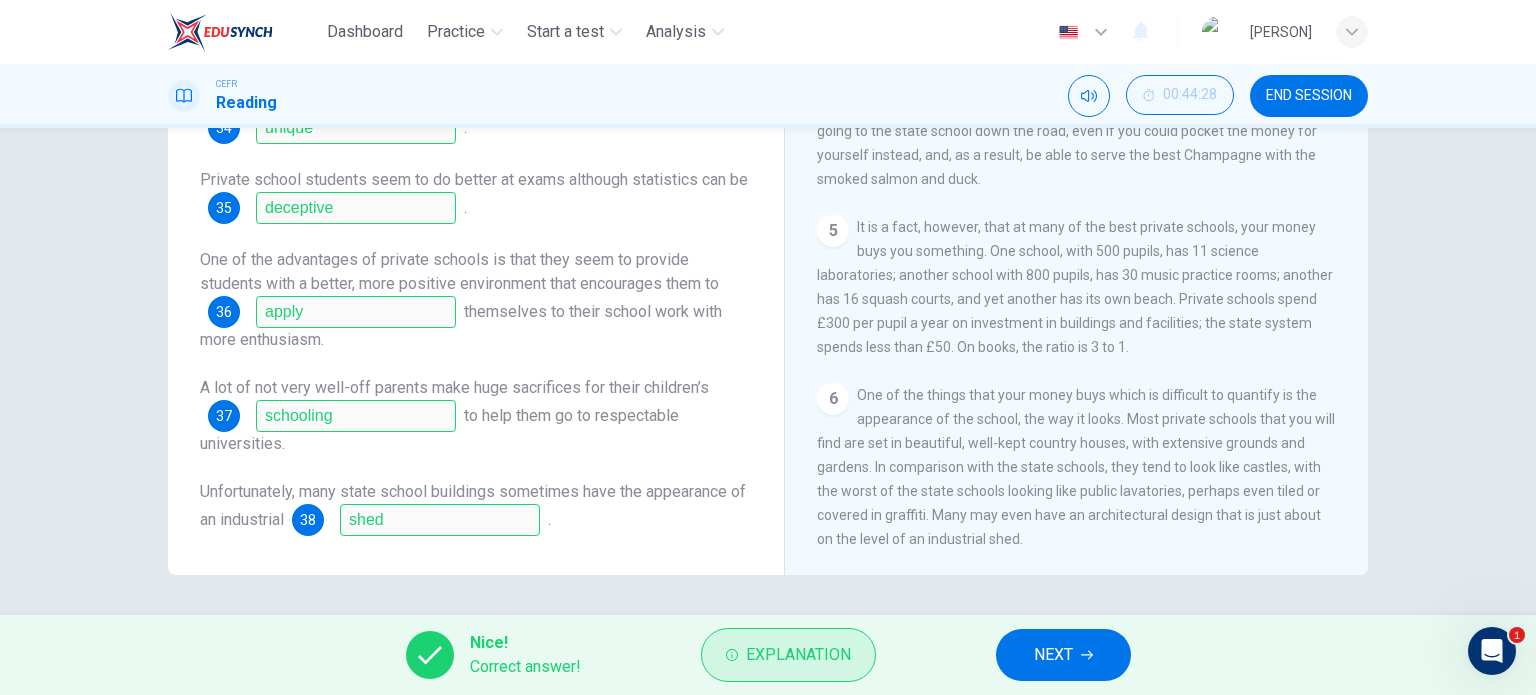 click on "Explanation" at bounding box center (788, 655) 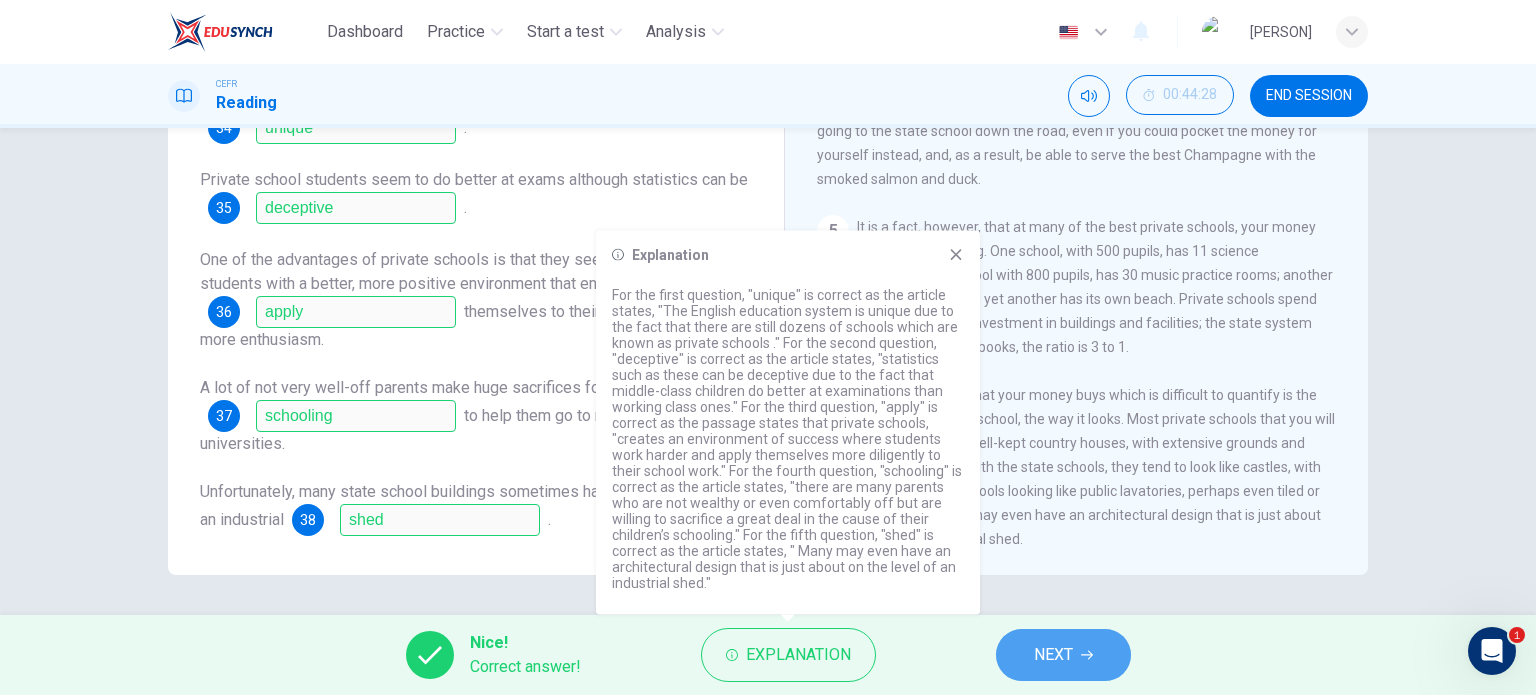 click on "NEXT" at bounding box center [1053, 655] 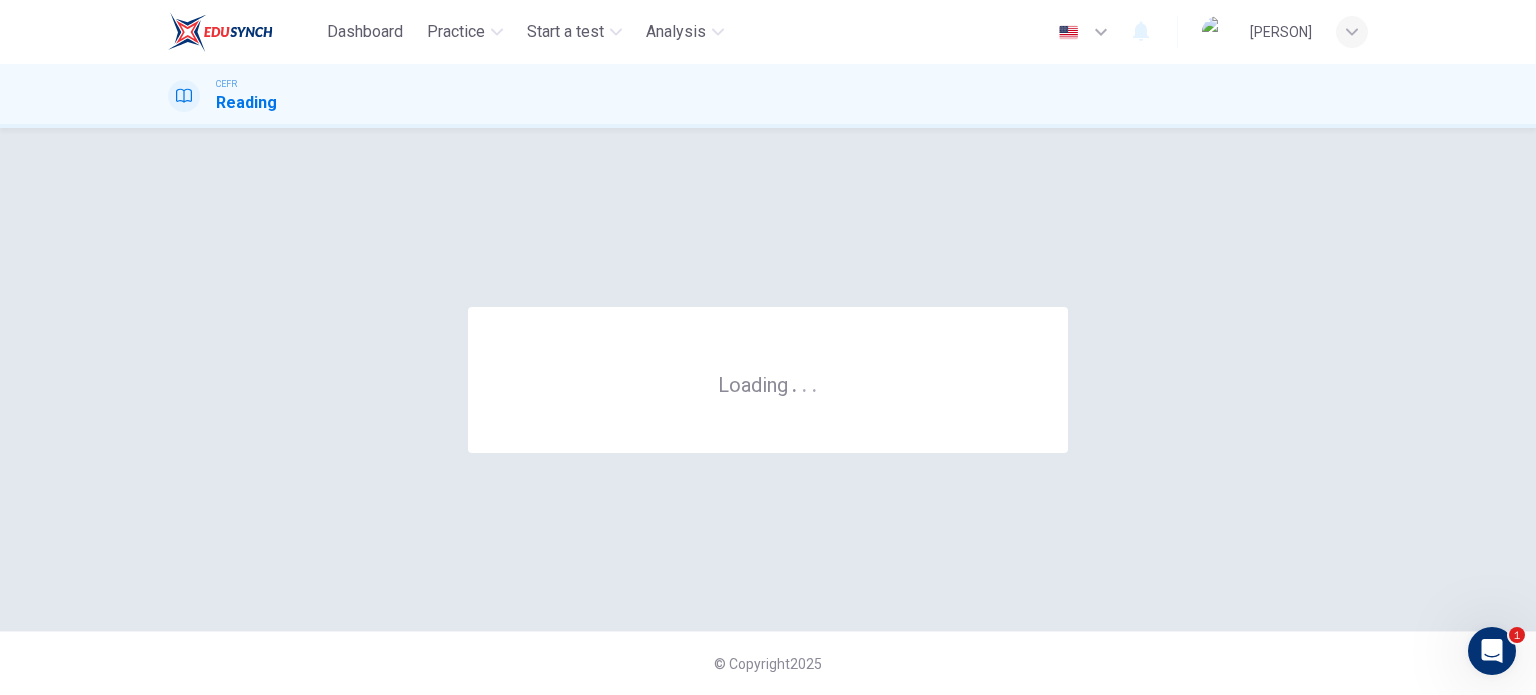 scroll, scrollTop: 0, scrollLeft: 0, axis: both 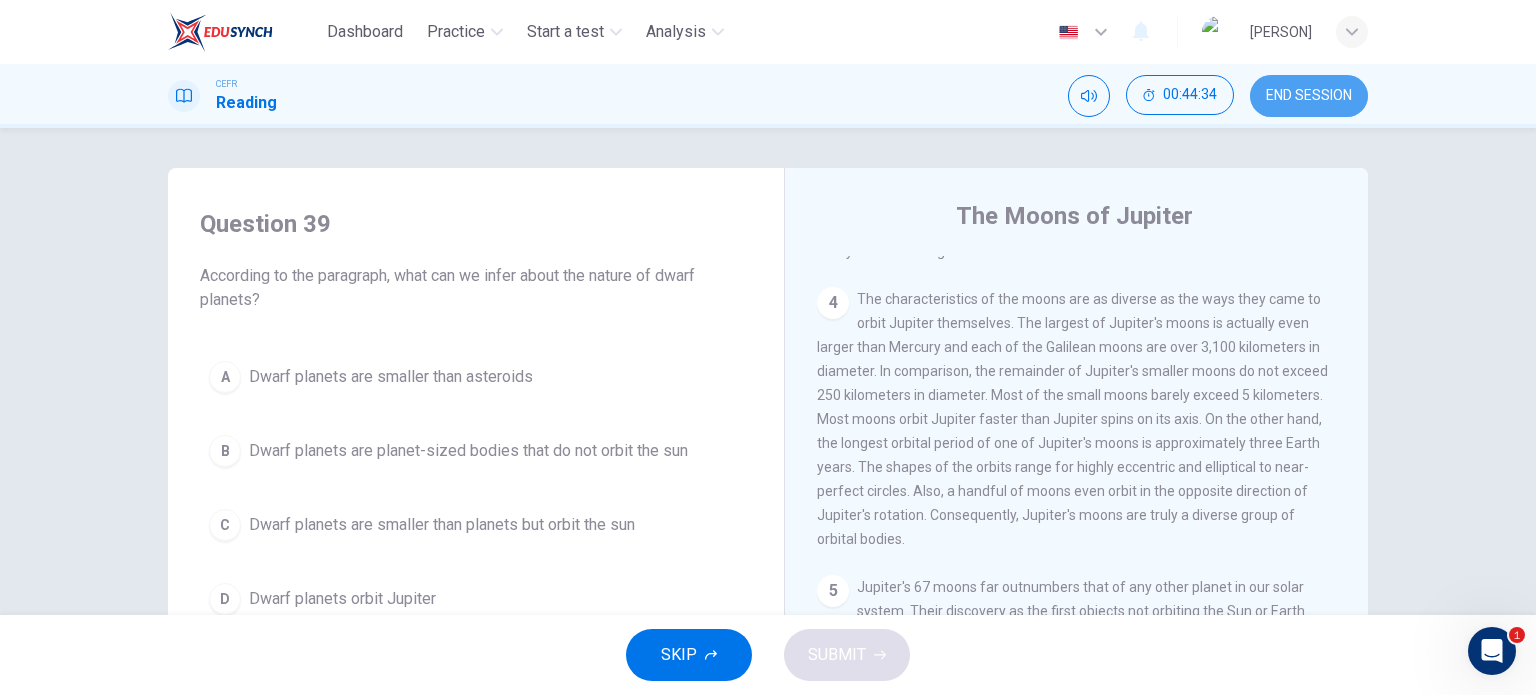 click on "END SESSION" at bounding box center (1309, 96) 